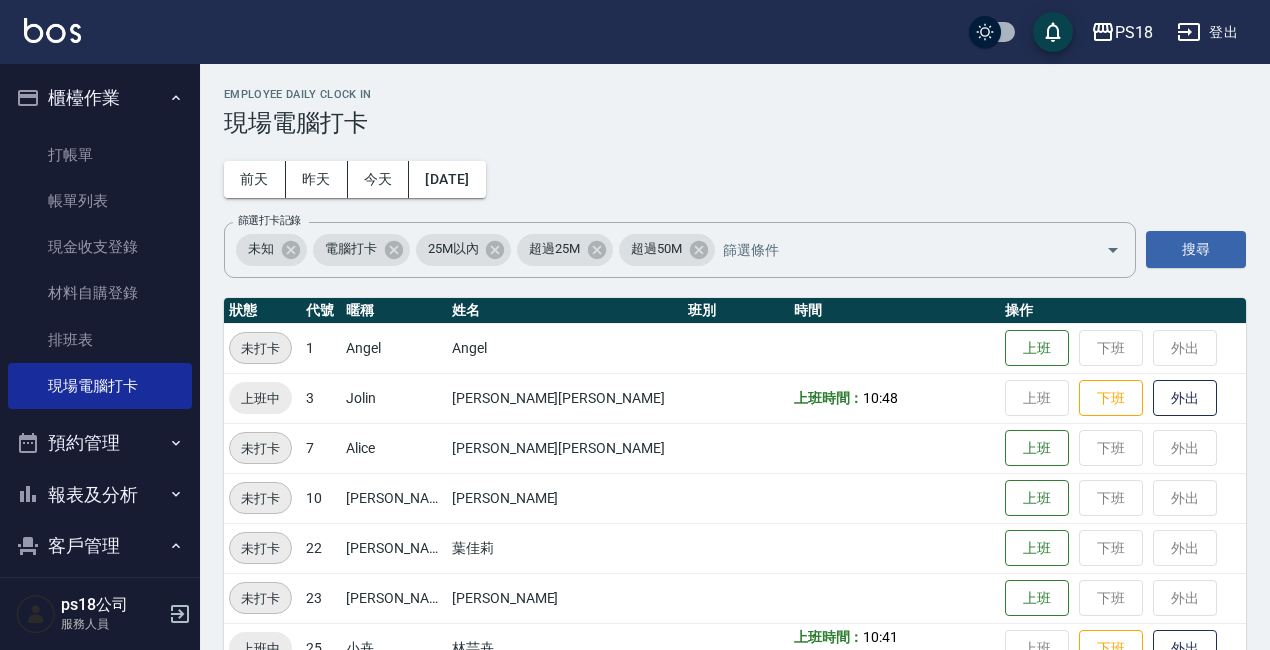 scroll, scrollTop: 398, scrollLeft: 0, axis: vertical 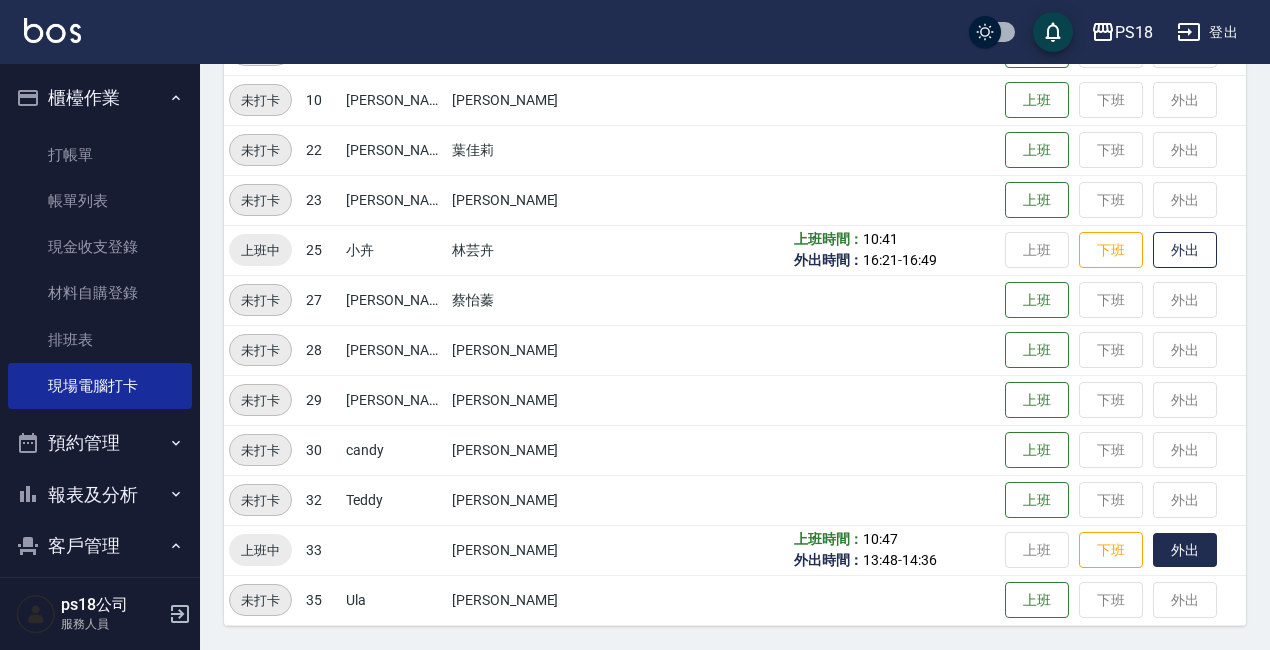 click on "外出" at bounding box center [1185, 550] 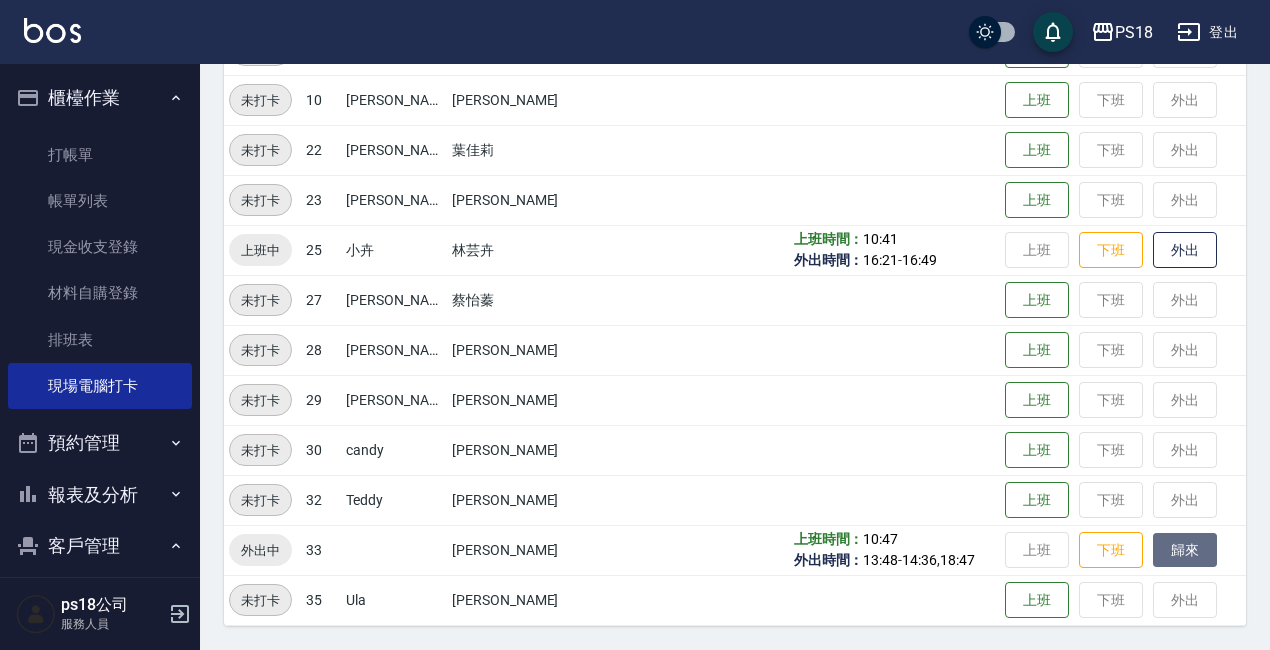click on "歸來" at bounding box center (1185, 550) 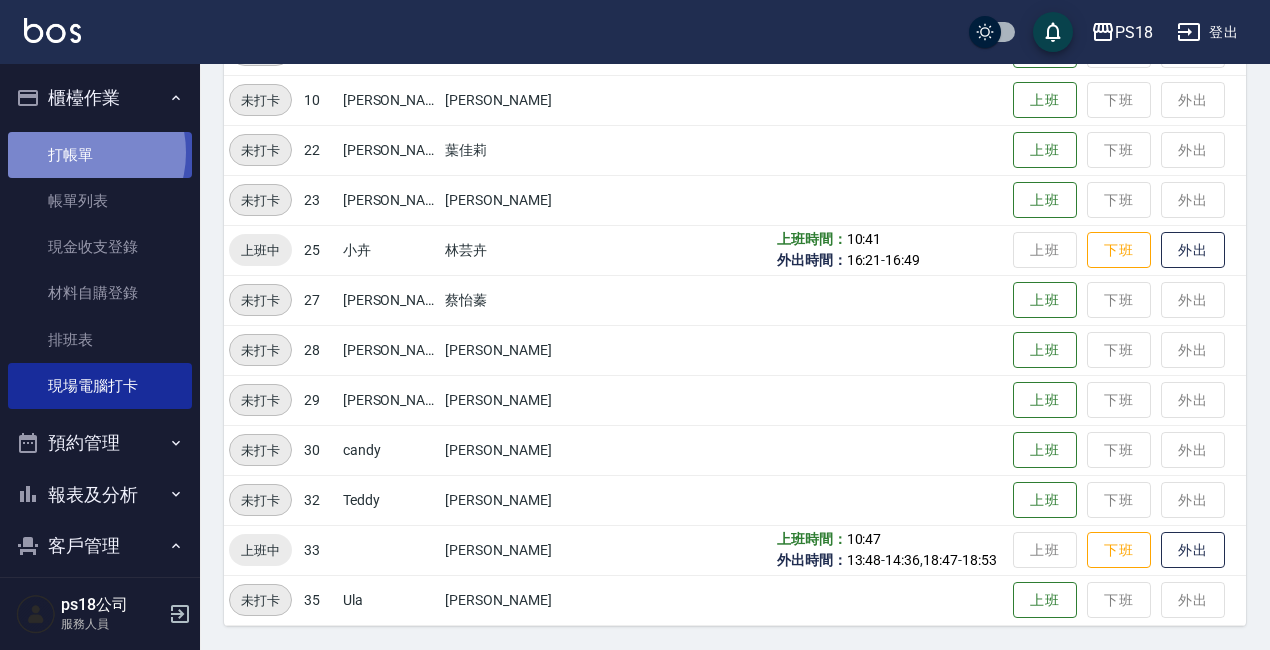 click on "打帳單" at bounding box center (100, 155) 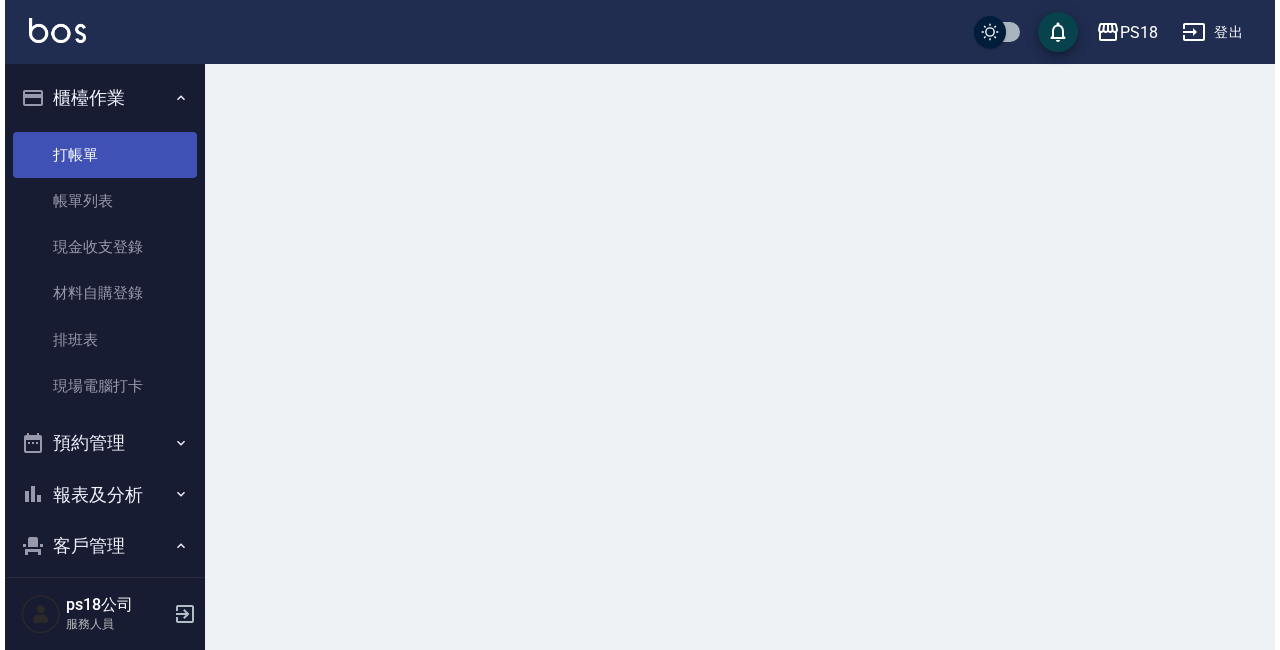 scroll, scrollTop: 0, scrollLeft: 0, axis: both 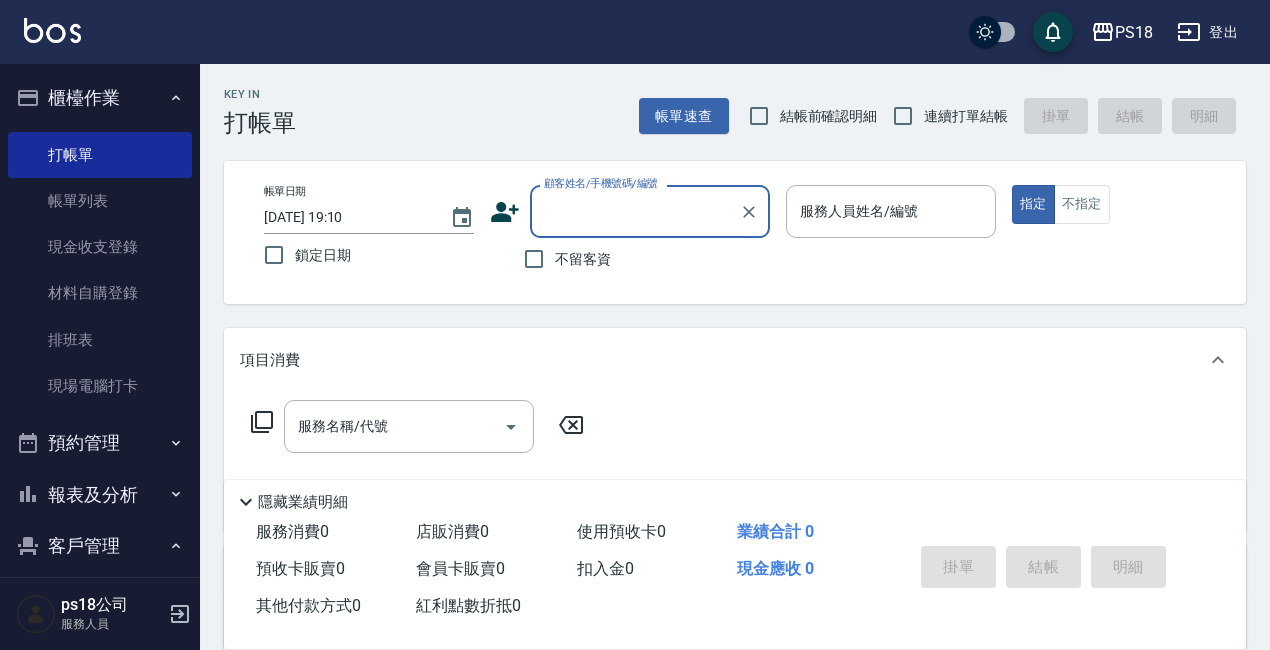 click on "顧客姓名/手機號碼/編號" at bounding box center (635, 211) 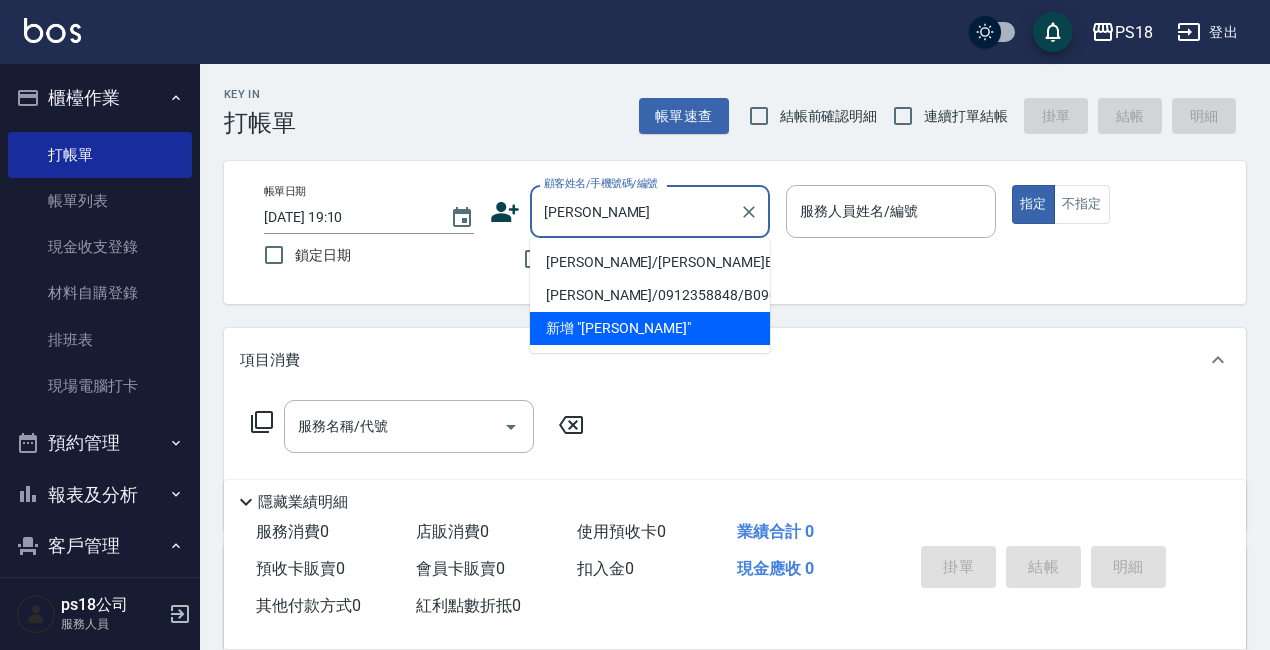 click on "[PERSON_NAME]/[PERSON_NAME]B071123/B071123" at bounding box center [650, 262] 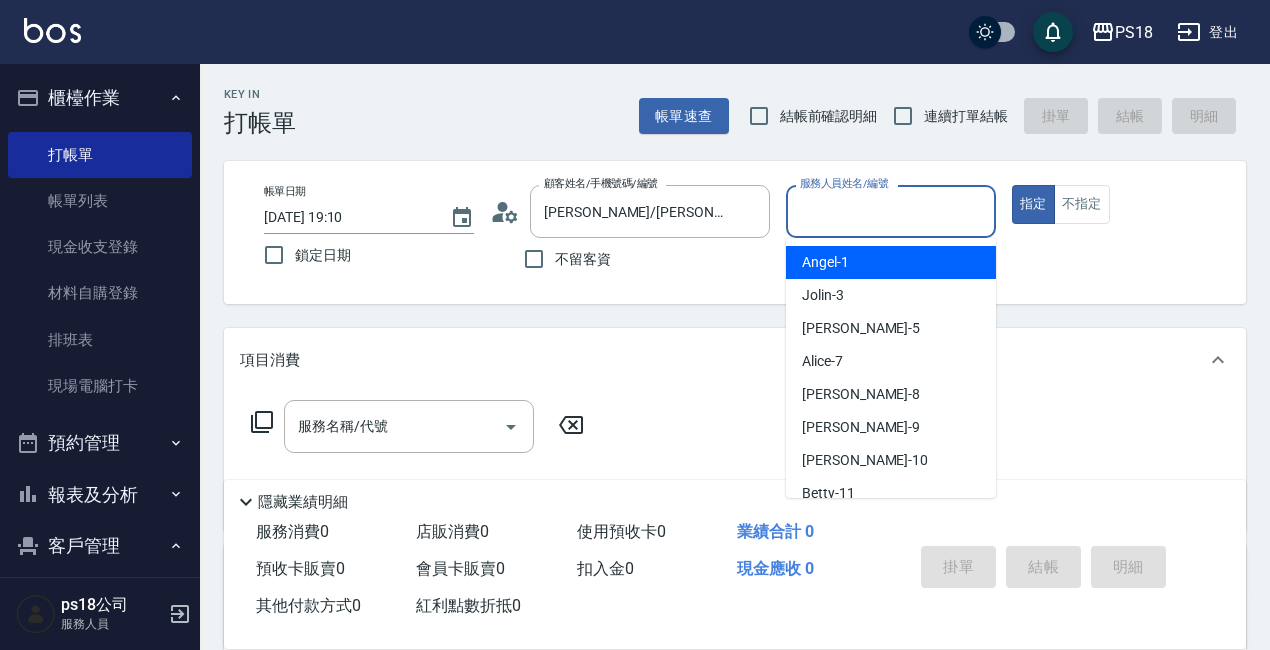click on "服務人員姓名/編號" at bounding box center [891, 211] 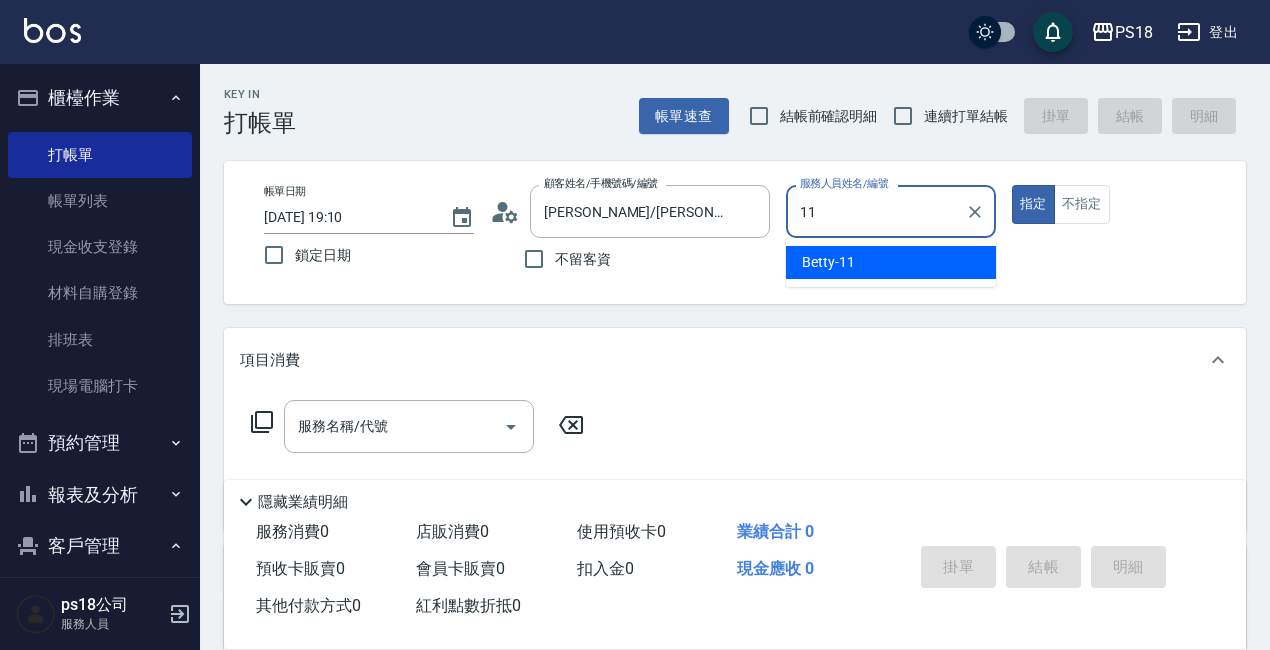 type on "11" 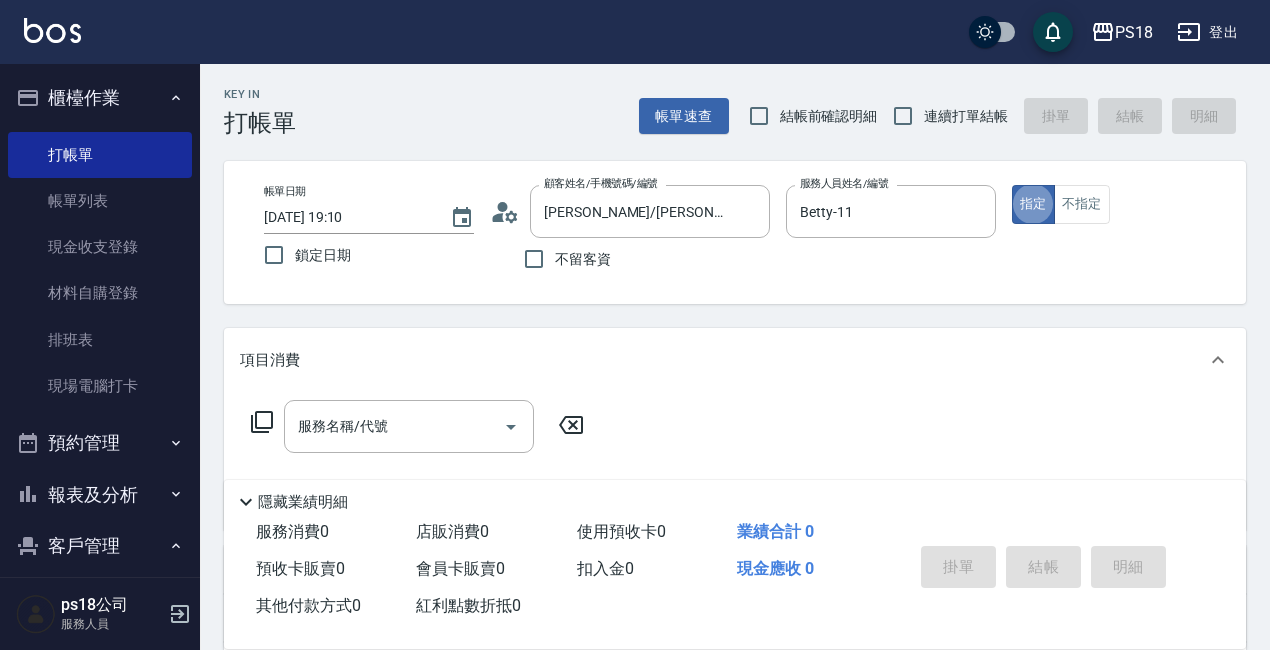 click 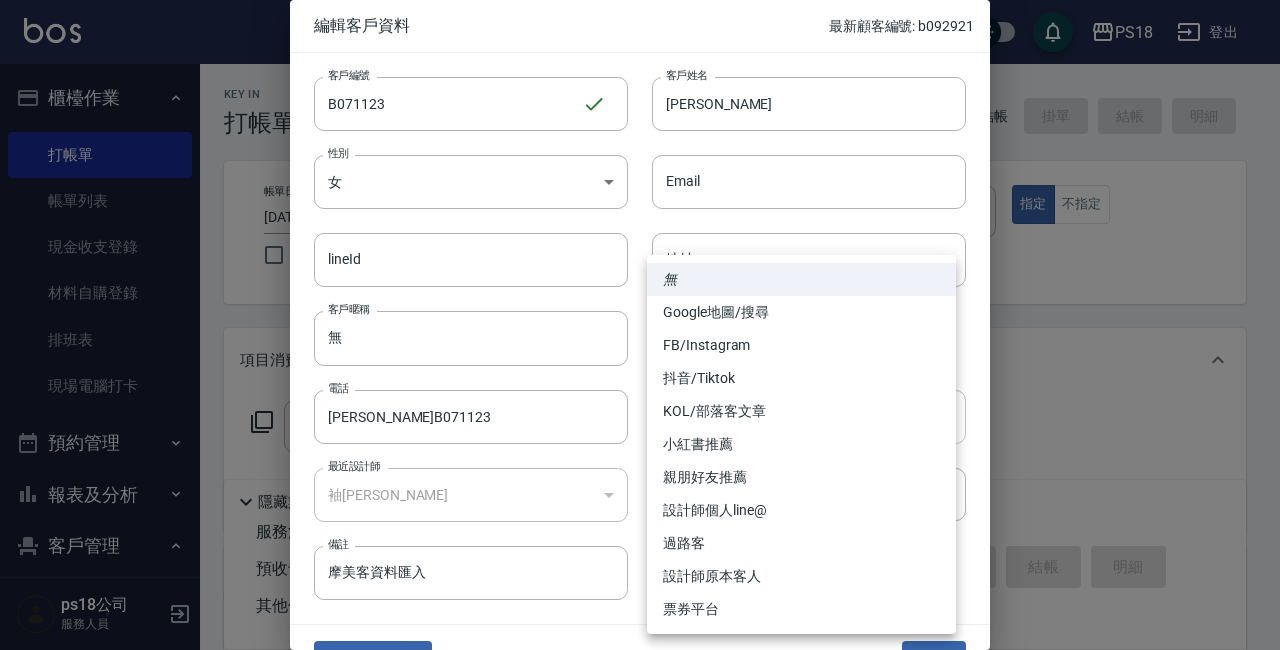 click on "PS18 登出 櫃檯作業 打帳單 帳單列表 現金收支登錄 材料自購登錄 排班表 現場電腦打卡 預約管理 預約管理 單日預約紀錄 單週預約紀錄 報表及分析 報表目錄 消費分析儀表板 店家日報表 互助日報表 互助點數明細 設計師日報表 店販抽成明細 客戶管理 客戶列表 員工及薪資 員工列表 全店打卡記錄 商品管理 商品列表 ps18公司 服務人員 Key In 打帳單 帳單速查 結帳前確認明細 連續打單結帳 掛單 結帳 明細 帳單日期 2025/07/10 19:10 鎖定日期 顧客姓名/手機號碼/編號 吳薏嫻/吳薏嫻B071123/B071123 顧客姓名/手機號碼/編號 不留客資 服務人員姓名/編號 Betty-11 服務人員姓名/編號 指定 不指定 項目消費 服務名稱/代號 服務名稱/代號 店販銷售 服務人員姓名/編號 服務人員姓名/編號 商品代號/名稱 商品代號/名稱 預收卡販賣 卡券名稱/代號 卡券名稱/代號 使用預收卡 卡券代號/名稱 0元" at bounding box center [640, 489] 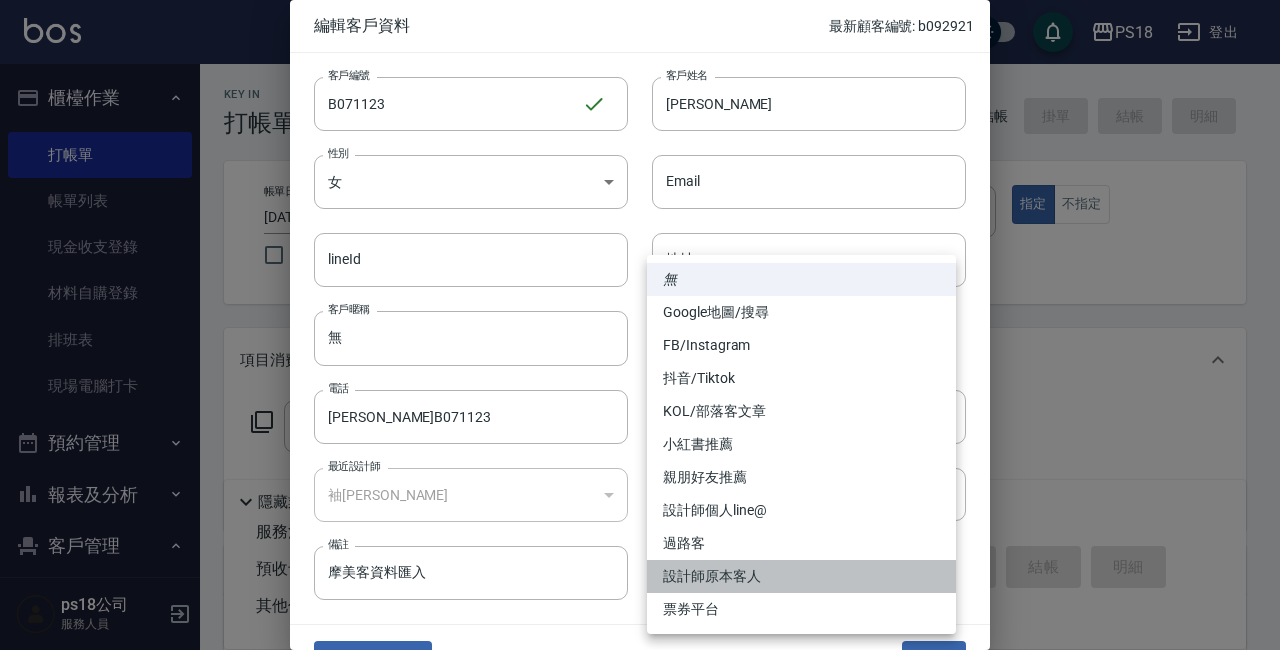 click on "設計師原本客人" at bounding box center [801, 576] 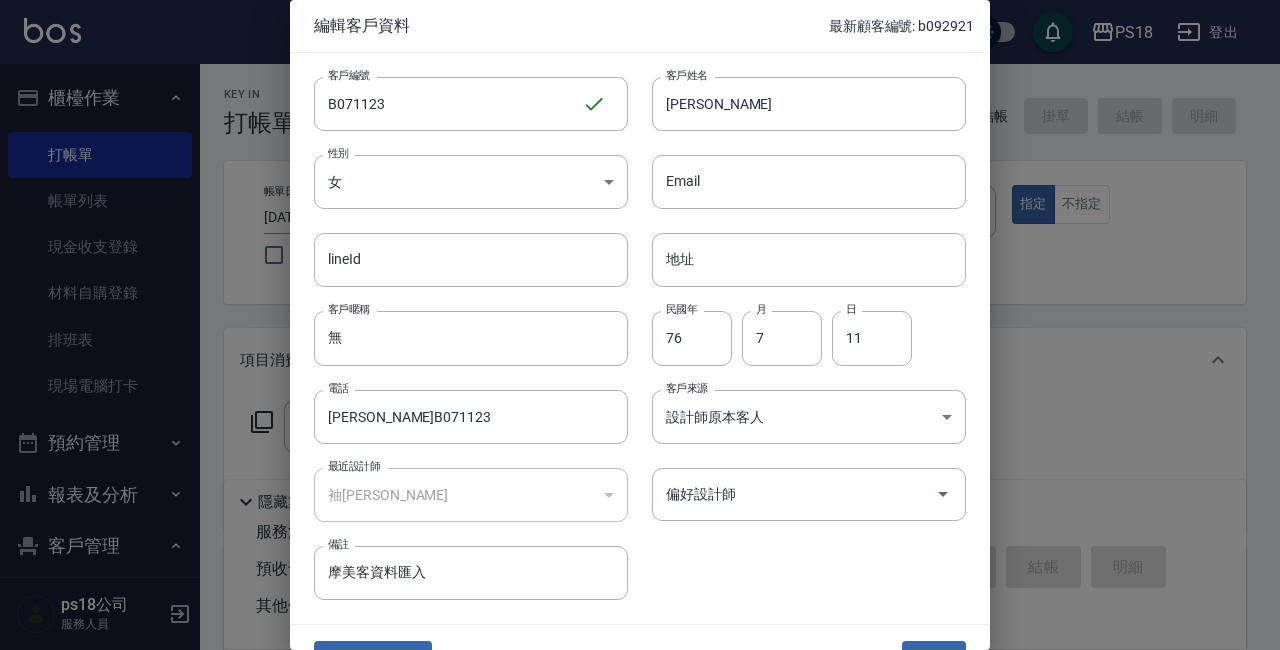 scroll, scrollTop: 43, scrollLeft: 0, axis: vertical 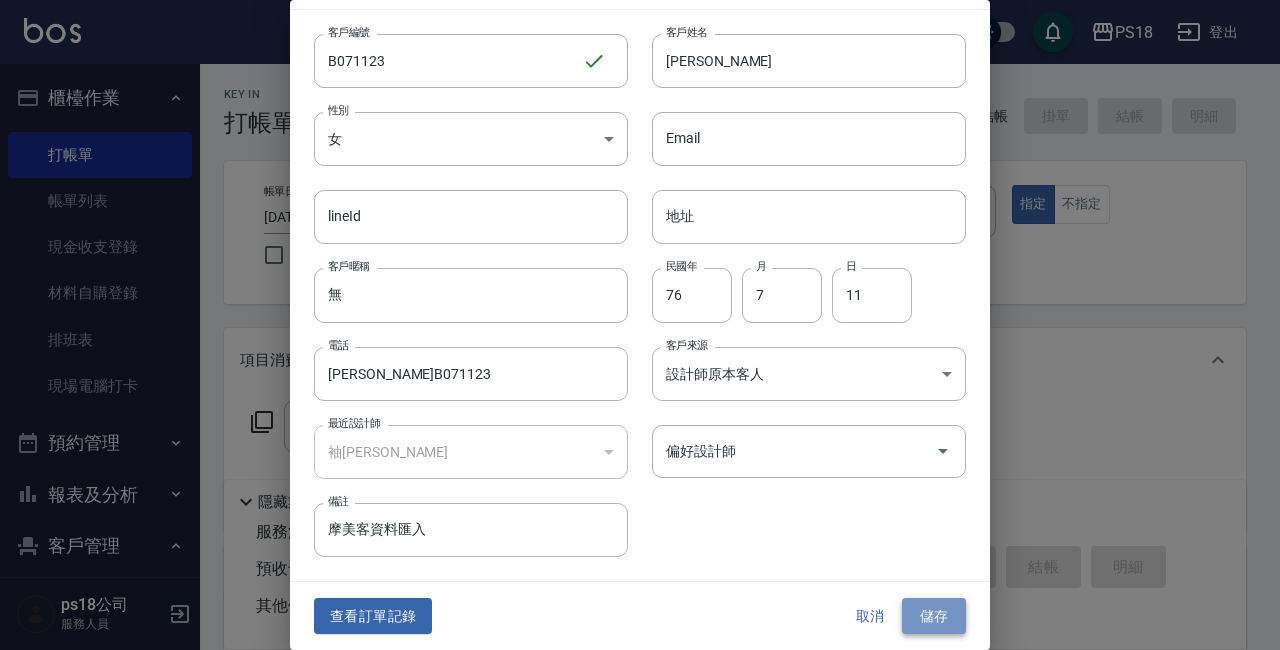 click on "儲存" at bounding box center [934, 616] 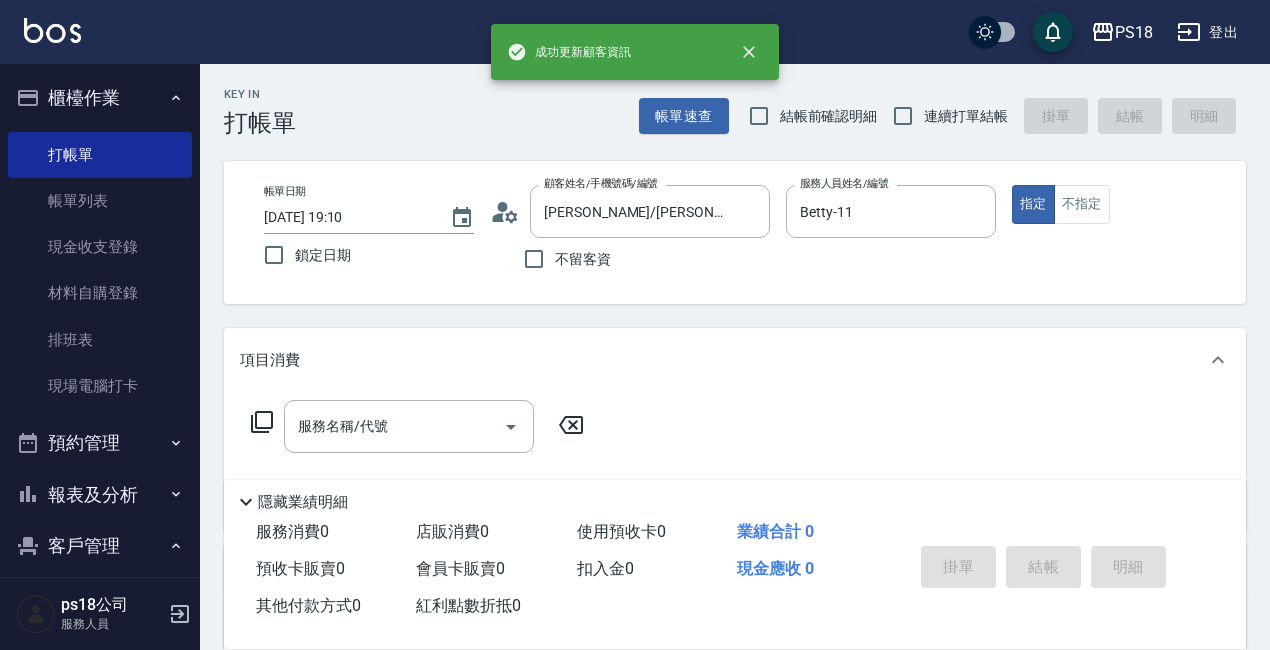 click 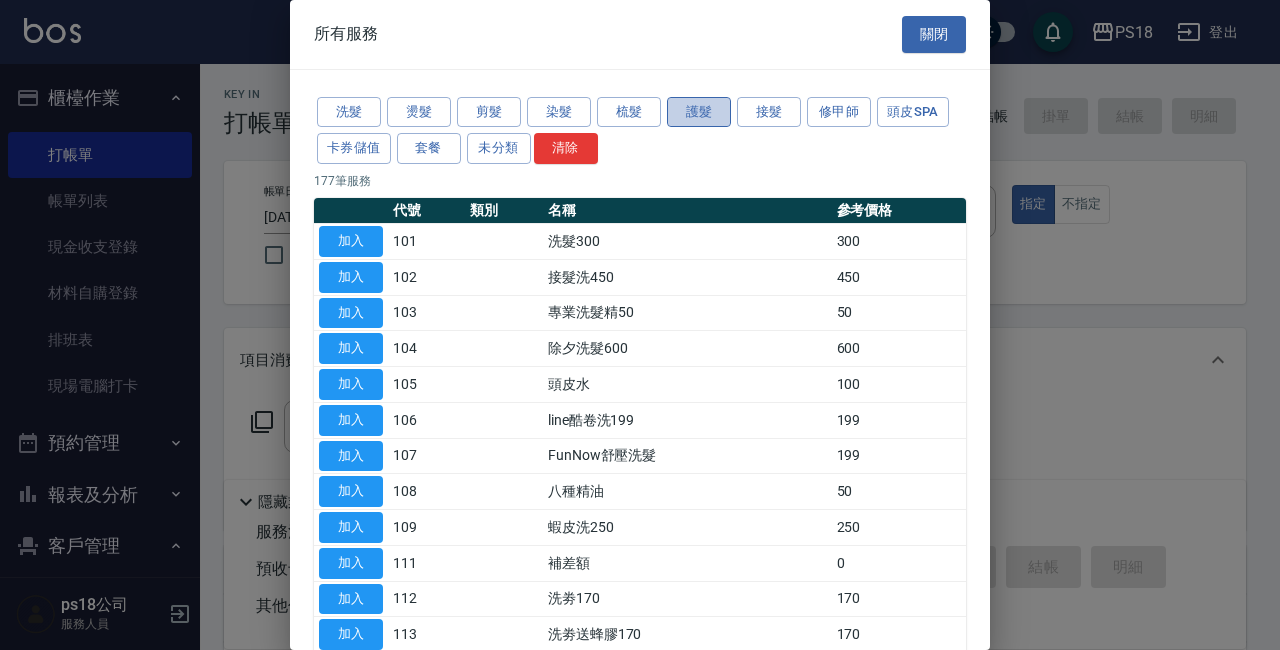click on "護髮" at bounding box center (699, 112) 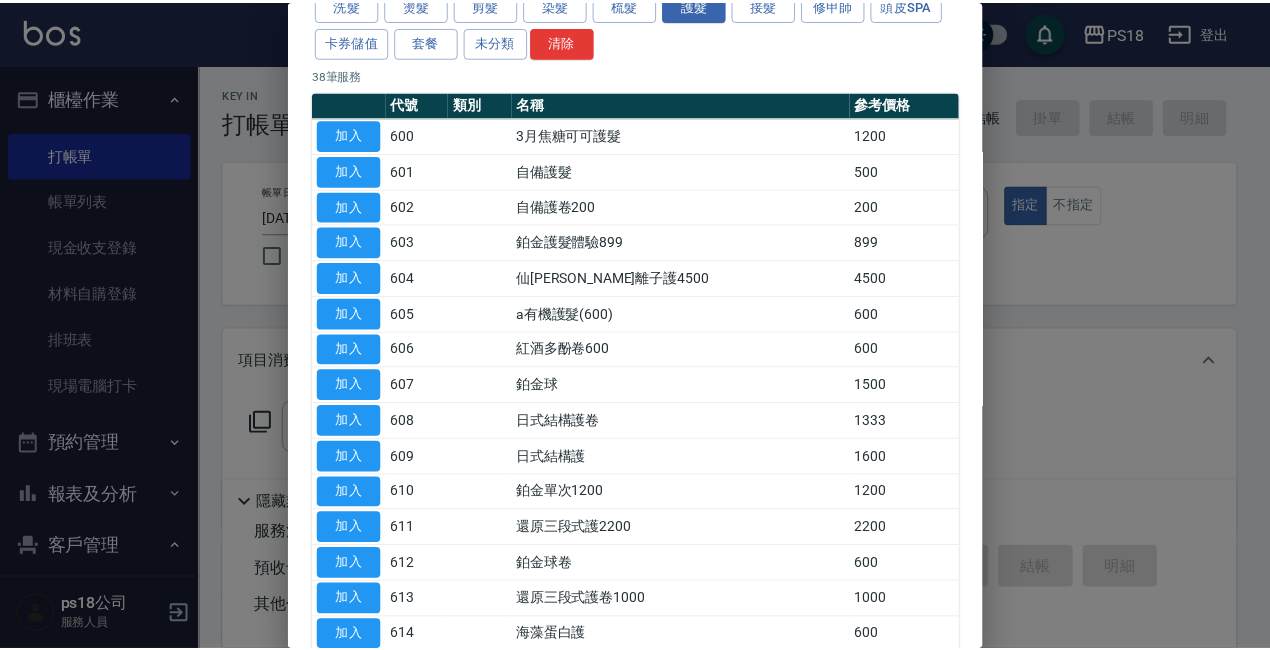 scroll, scrollTop: 300, scrollLeft: 0, axis: vertical 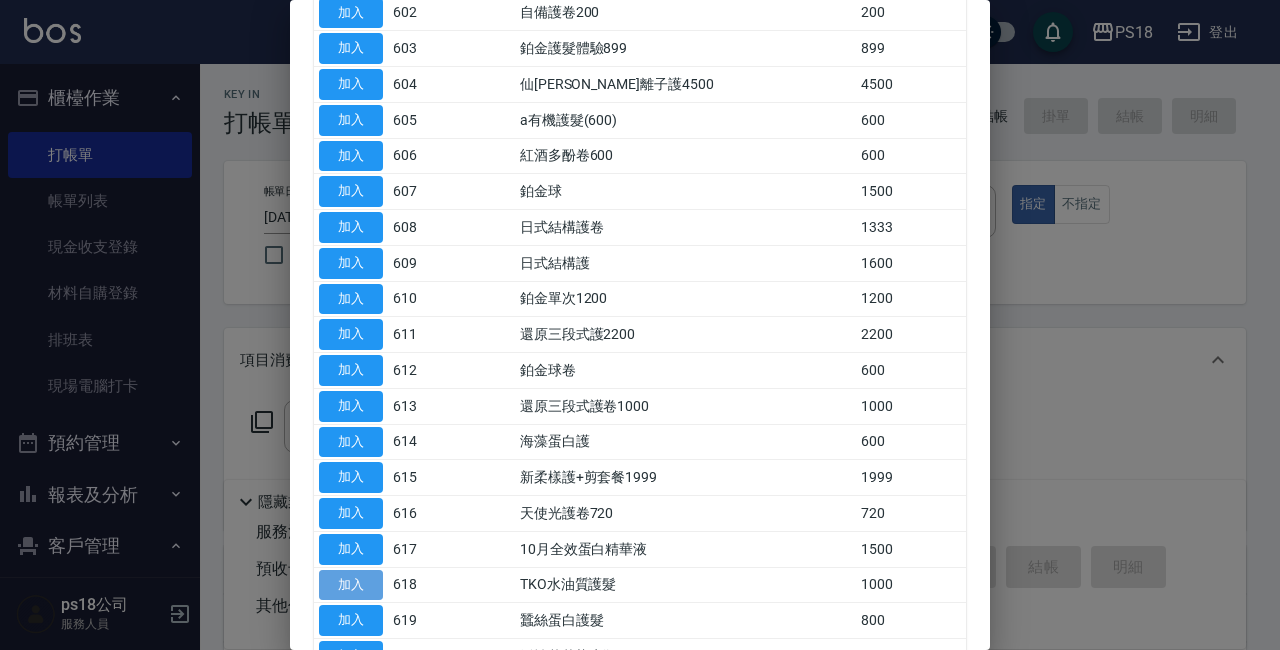 click on "加入" at bounding box center (351, 585) 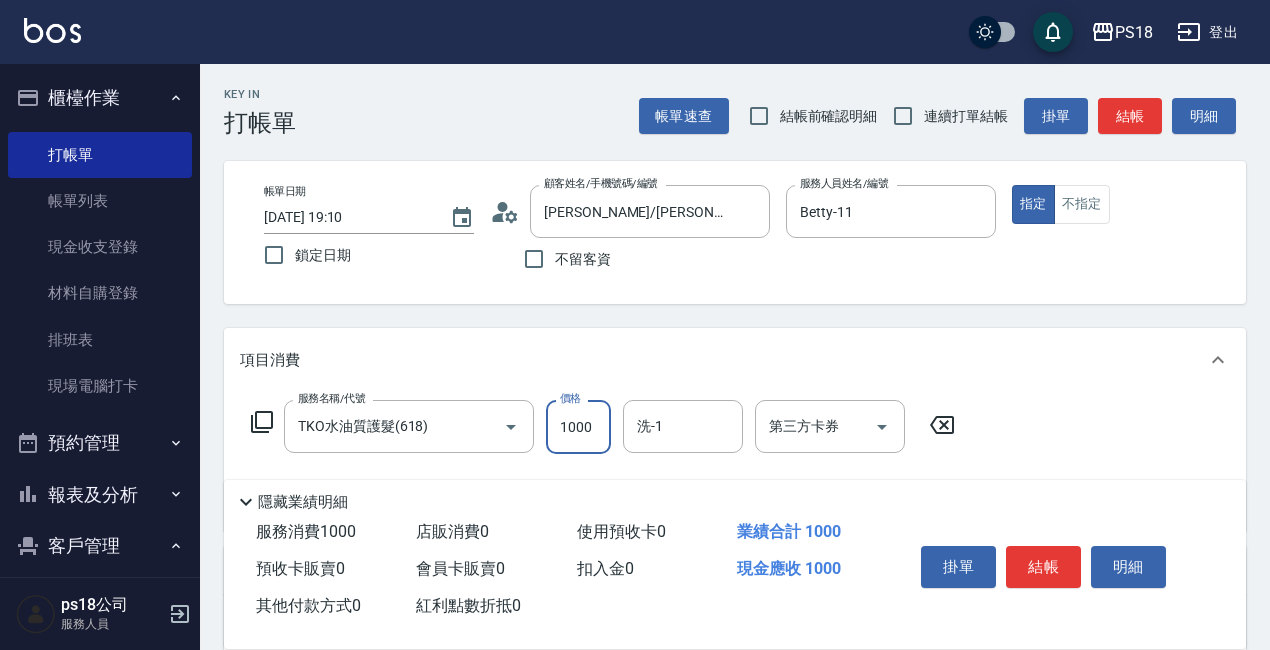click on "1000" at bounding box center [578, 427] 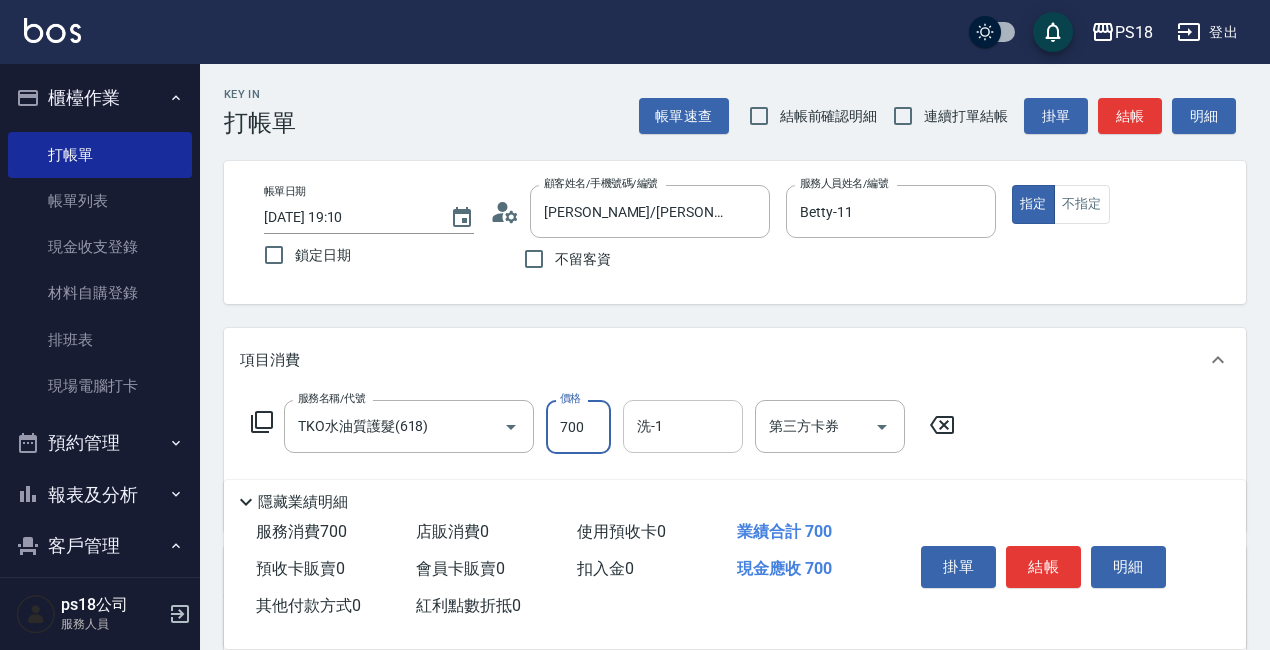 type on "700" 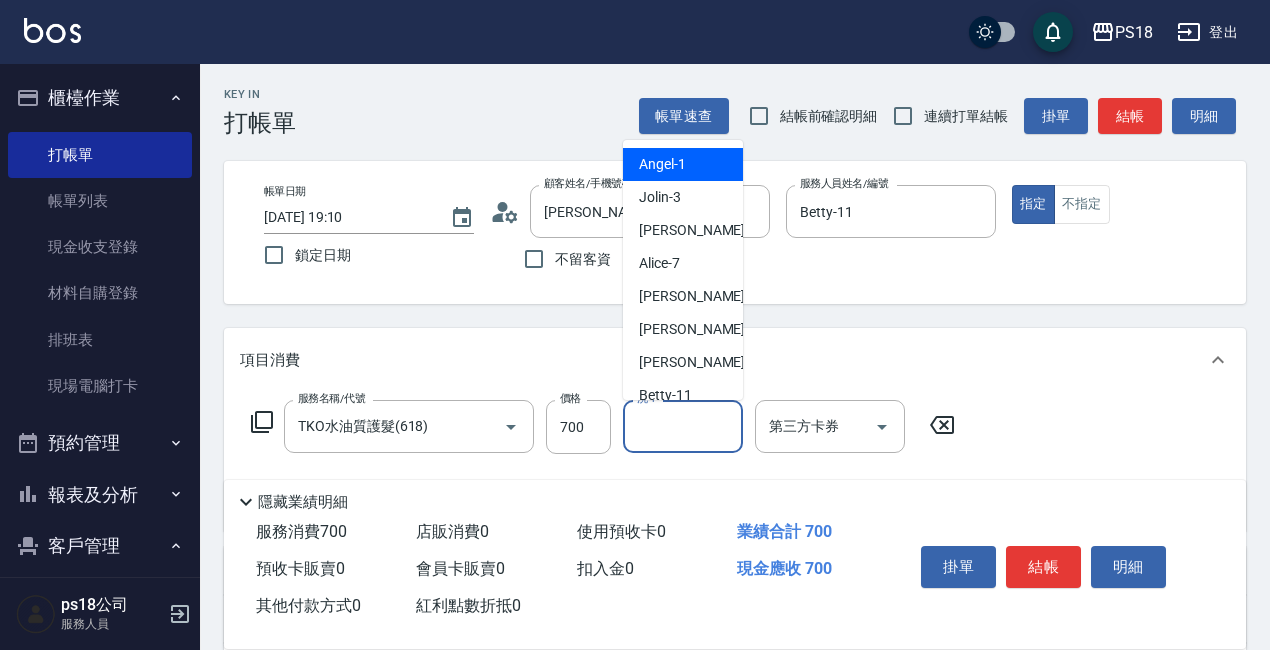 click on "洗-1" at bounding box center (683, 426) 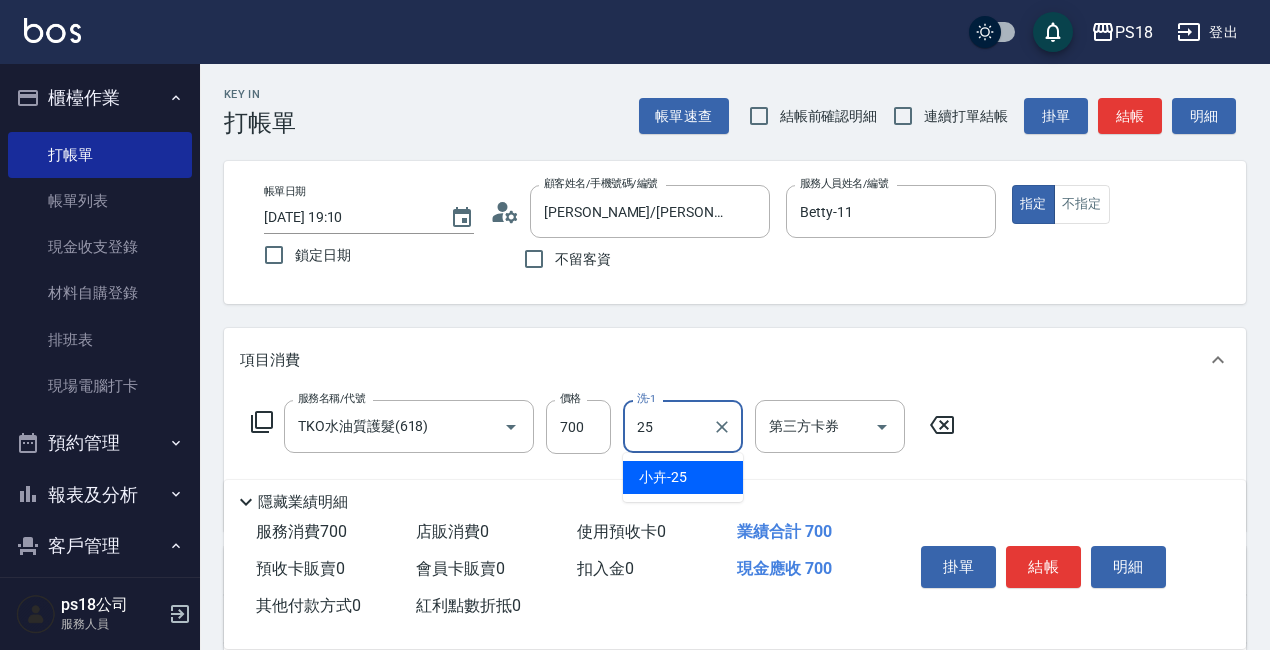 type on "小卉-25" 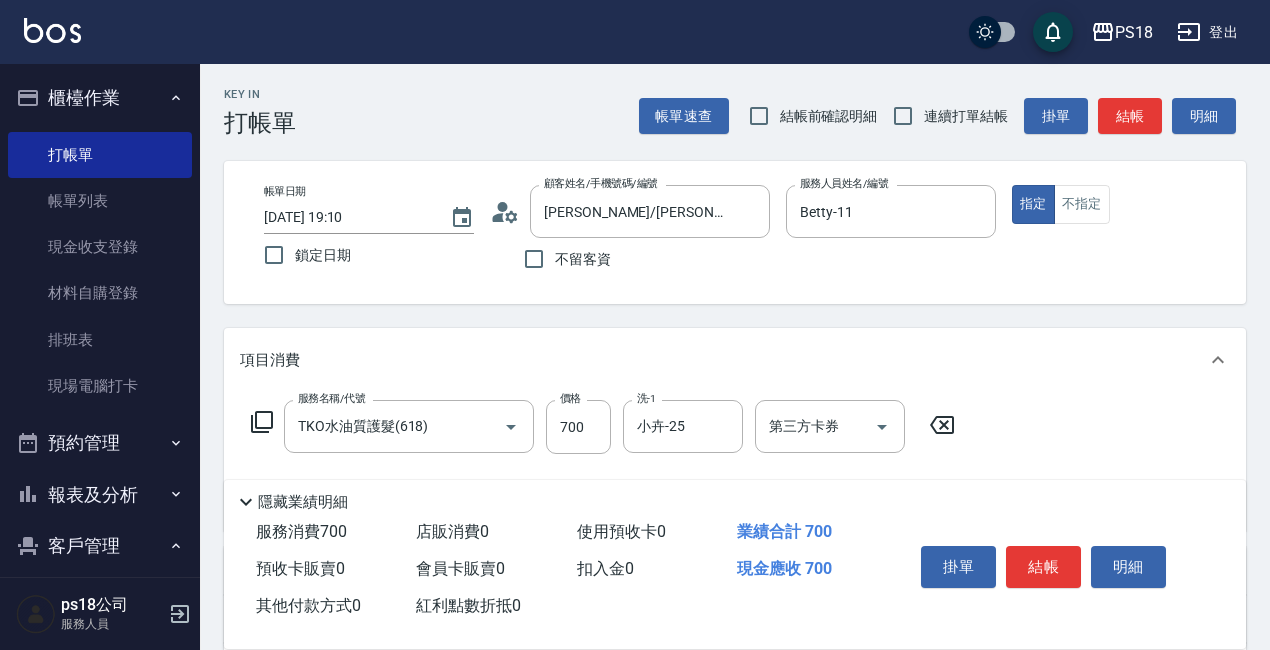 click 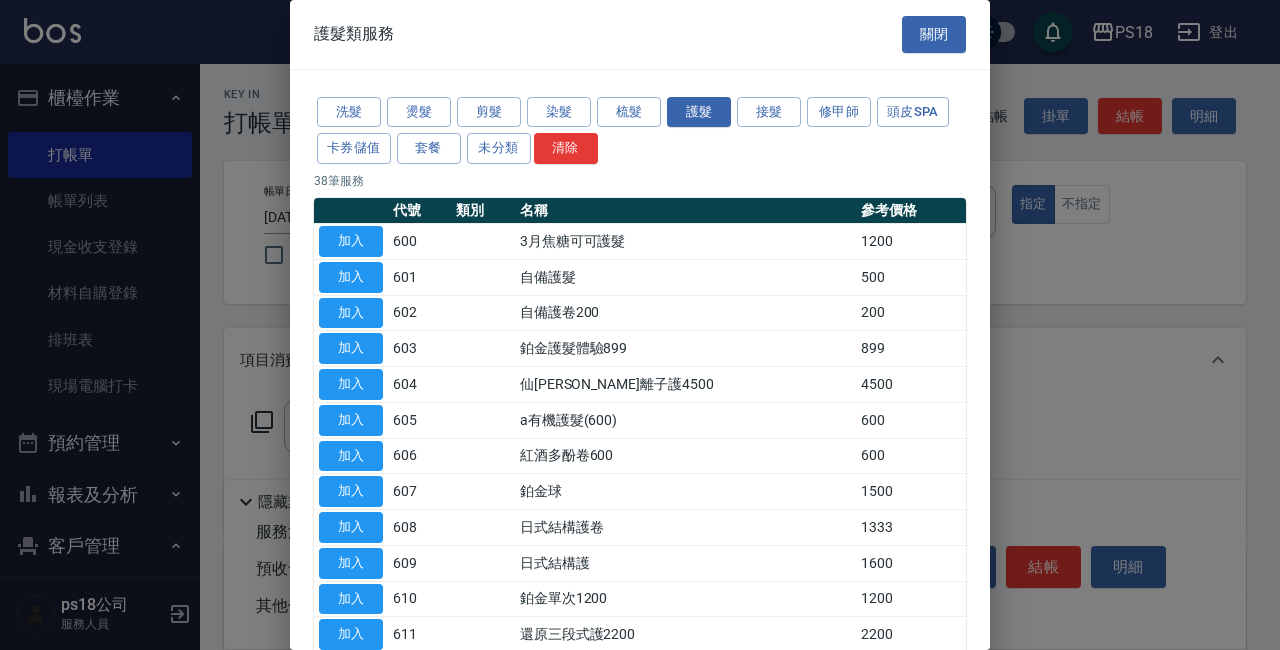 drag, startPoint x: 558, startPoint y: 113, endPoint x: 573, endPoint y: 131, distance: 23.43075 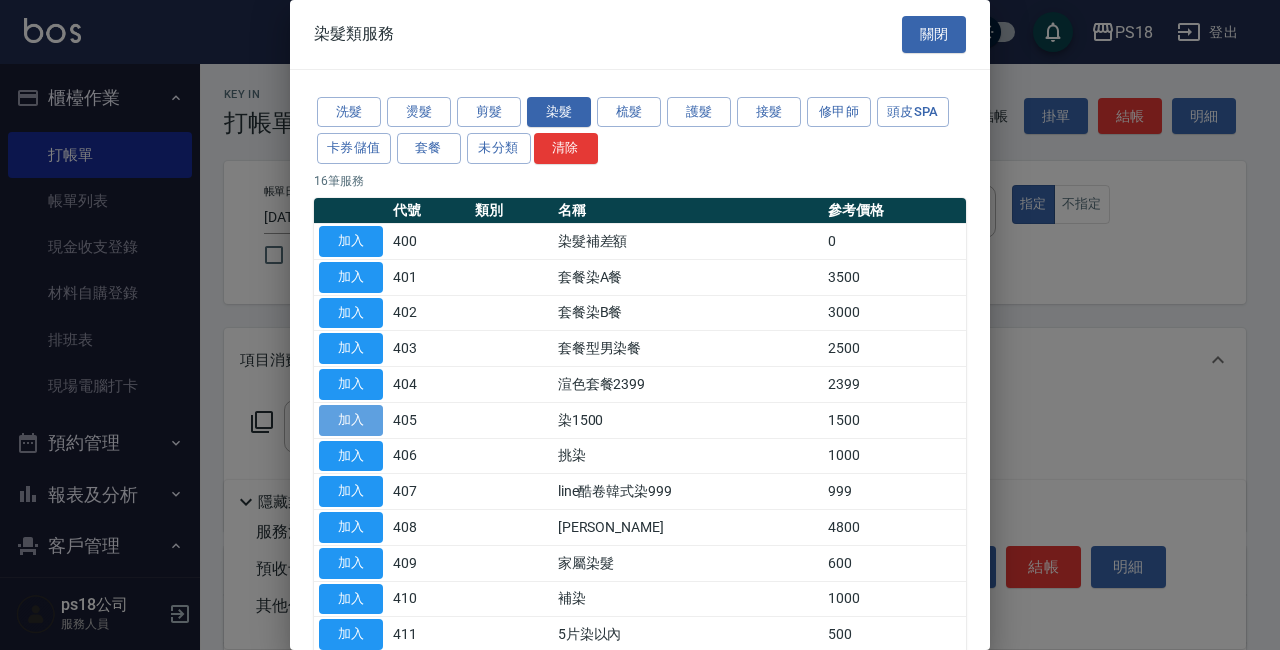 click on "加入" at bounding box center (351, 420) 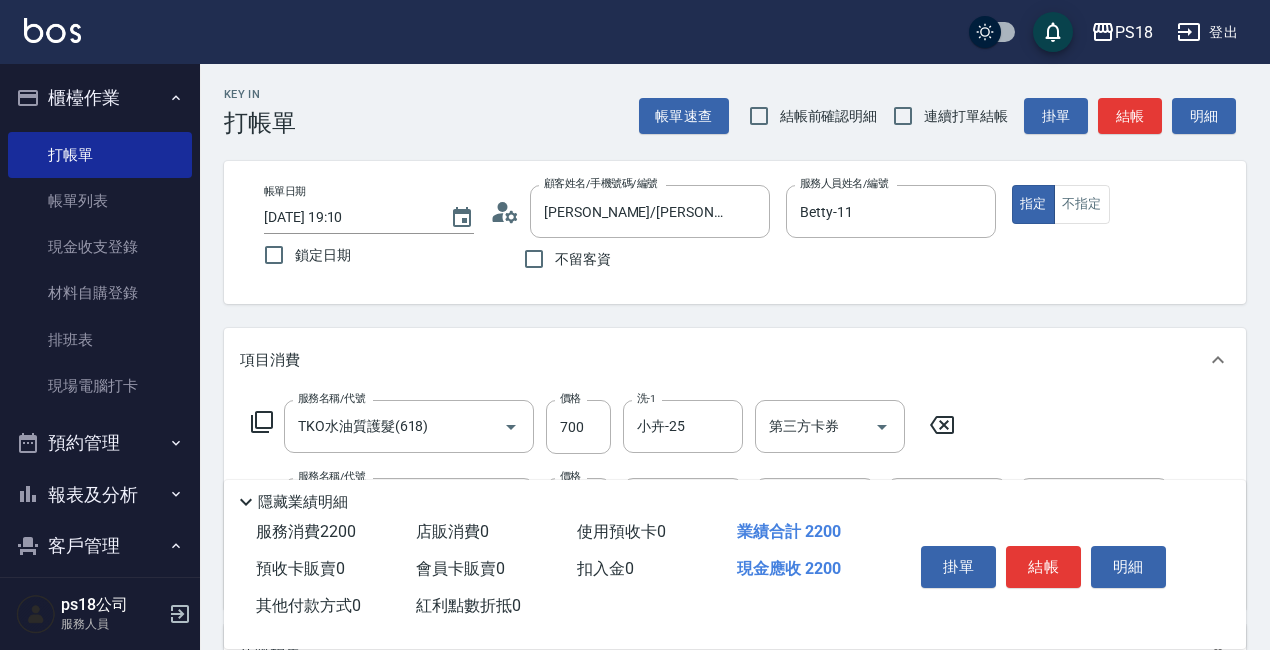 scroll, scrollTop: 100, scrollLeft: 0, axis: vertical 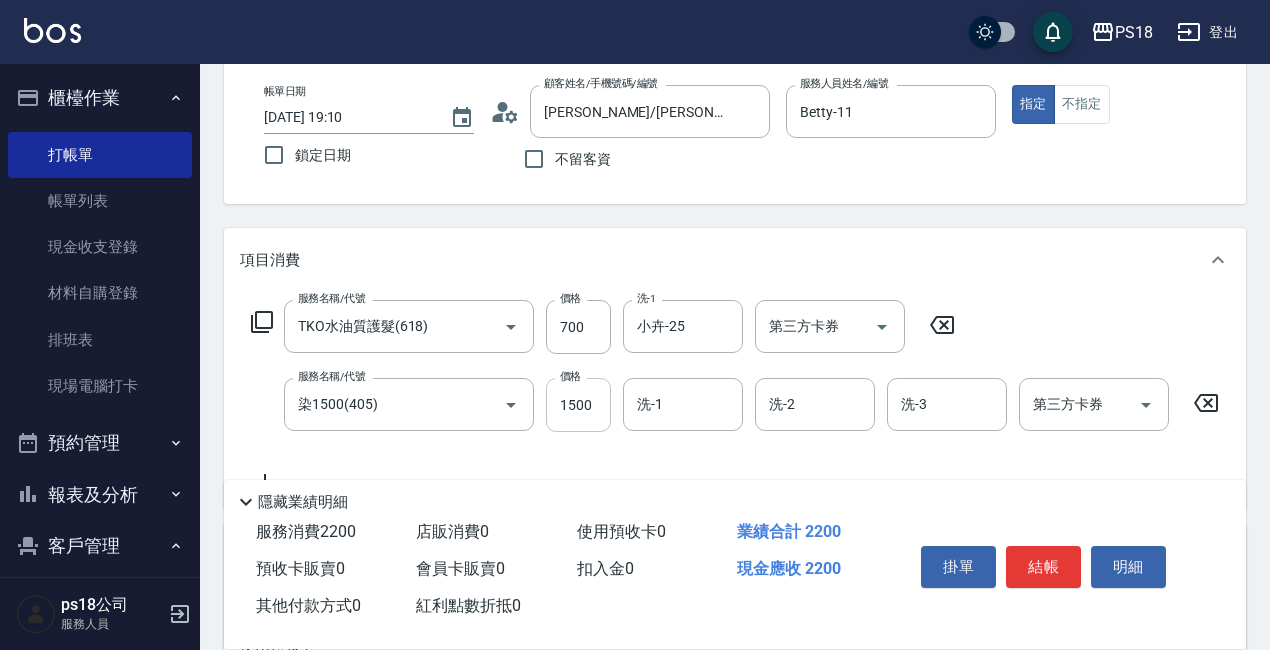 click on "1500" at bounding box center [578, 405] 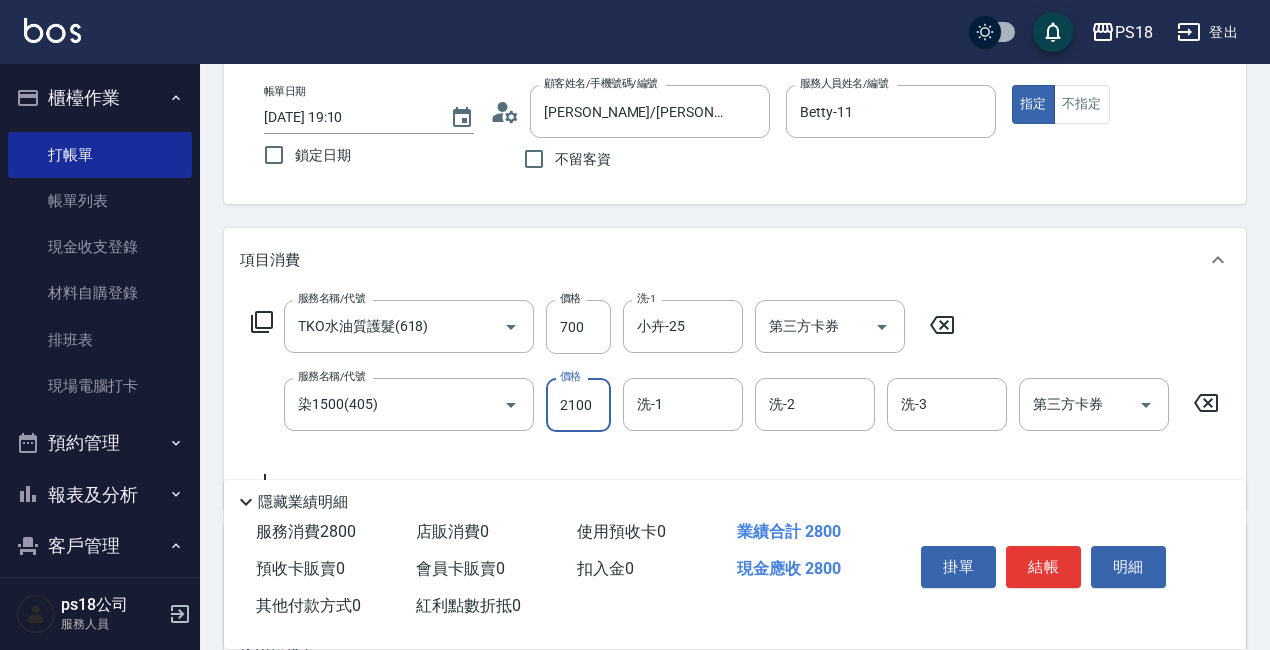 type on "2100" 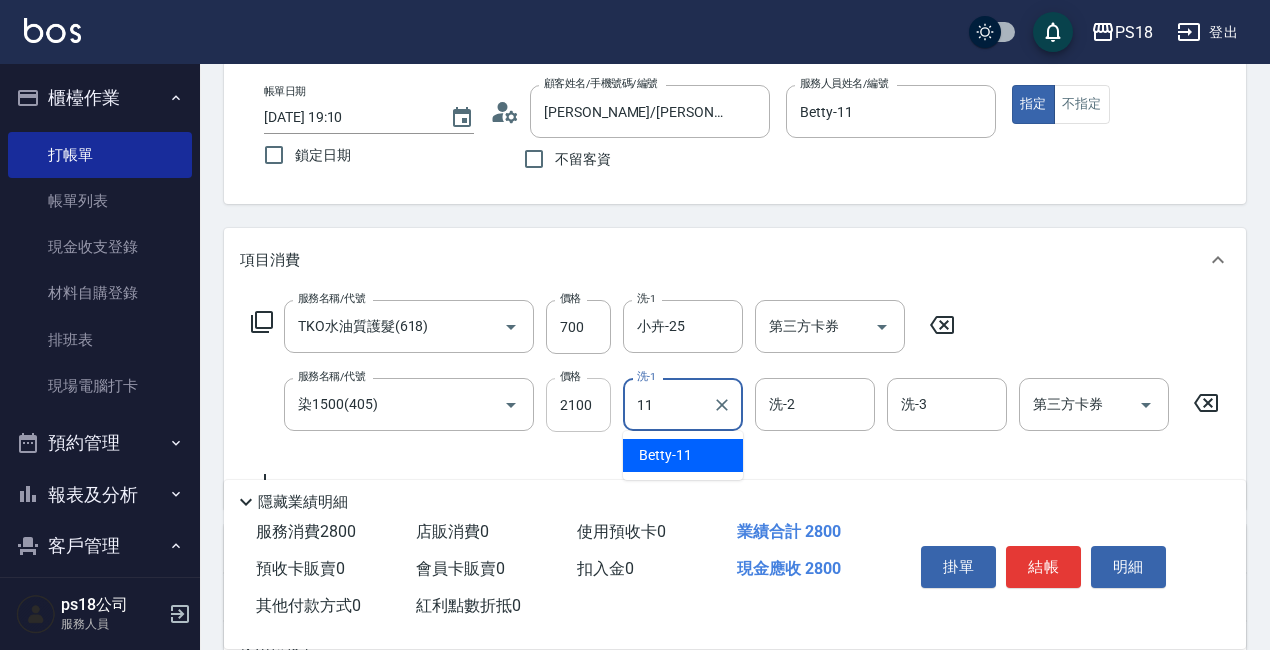 type on "Betty-11" 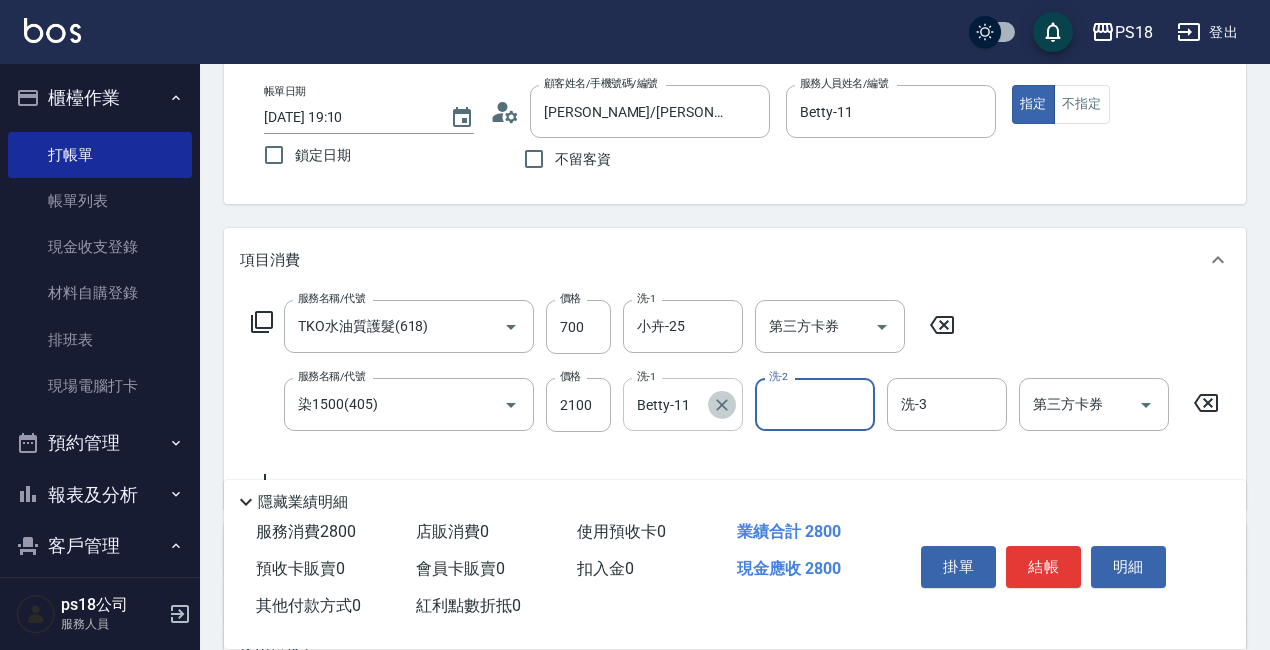 click 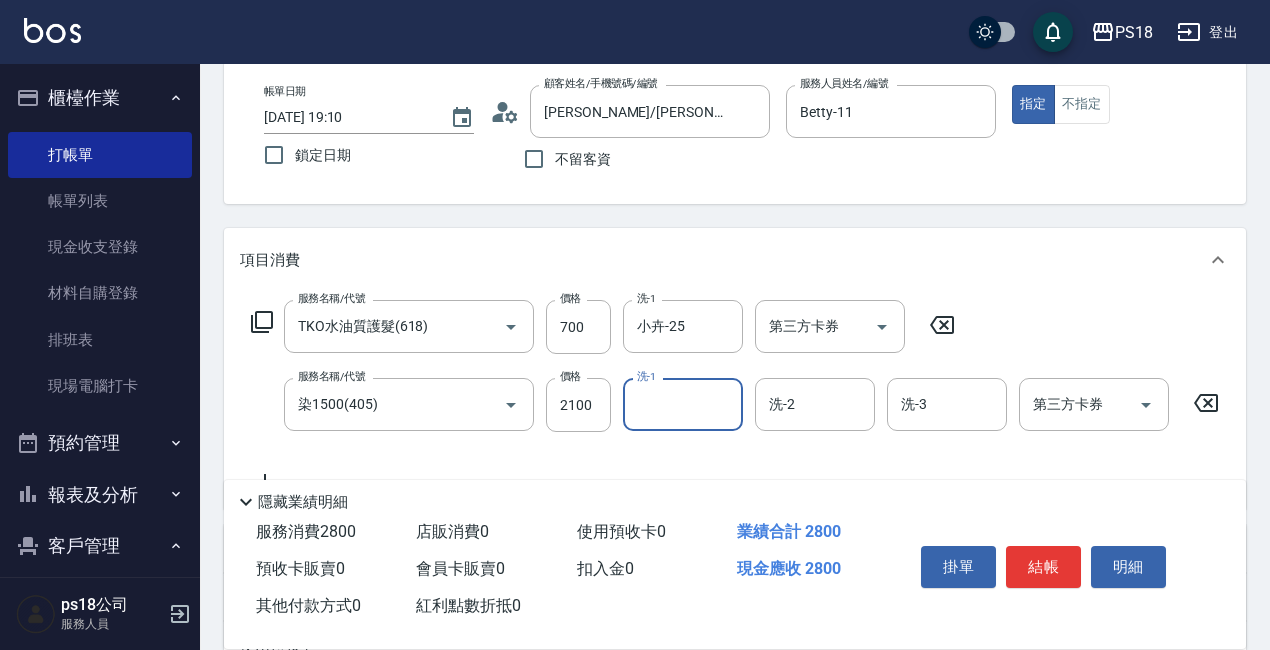 click on "洗-1" at bounding box center [683, 404] 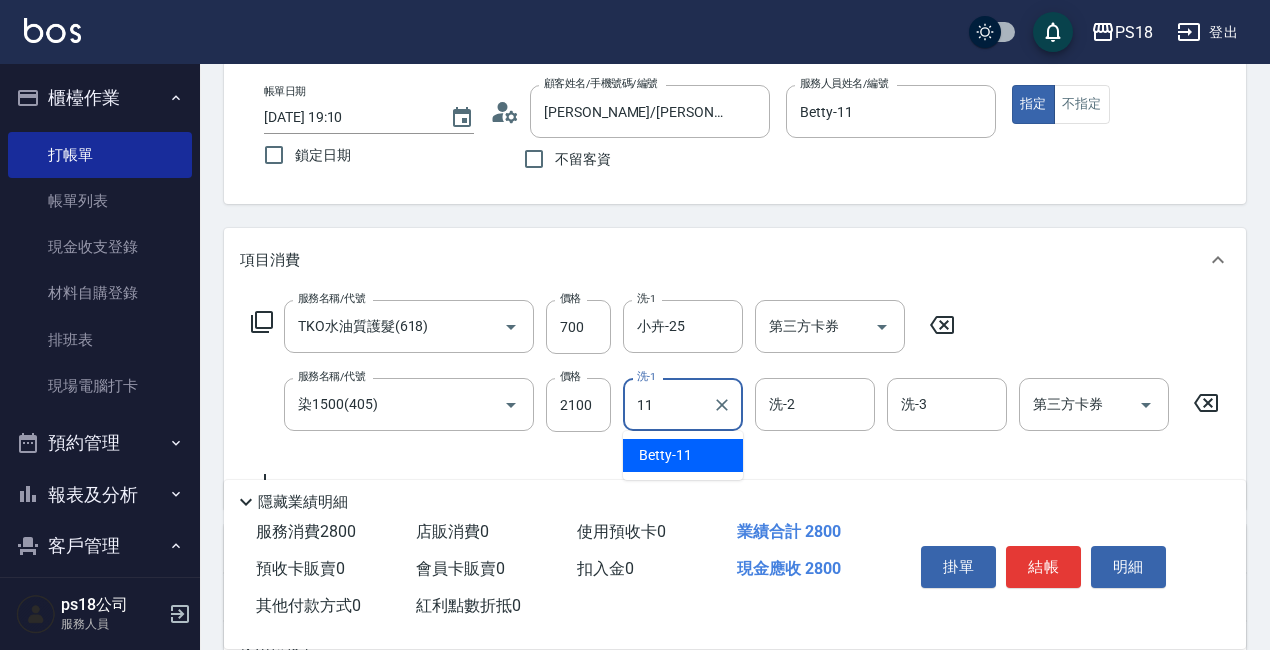 type on "Betty-11" 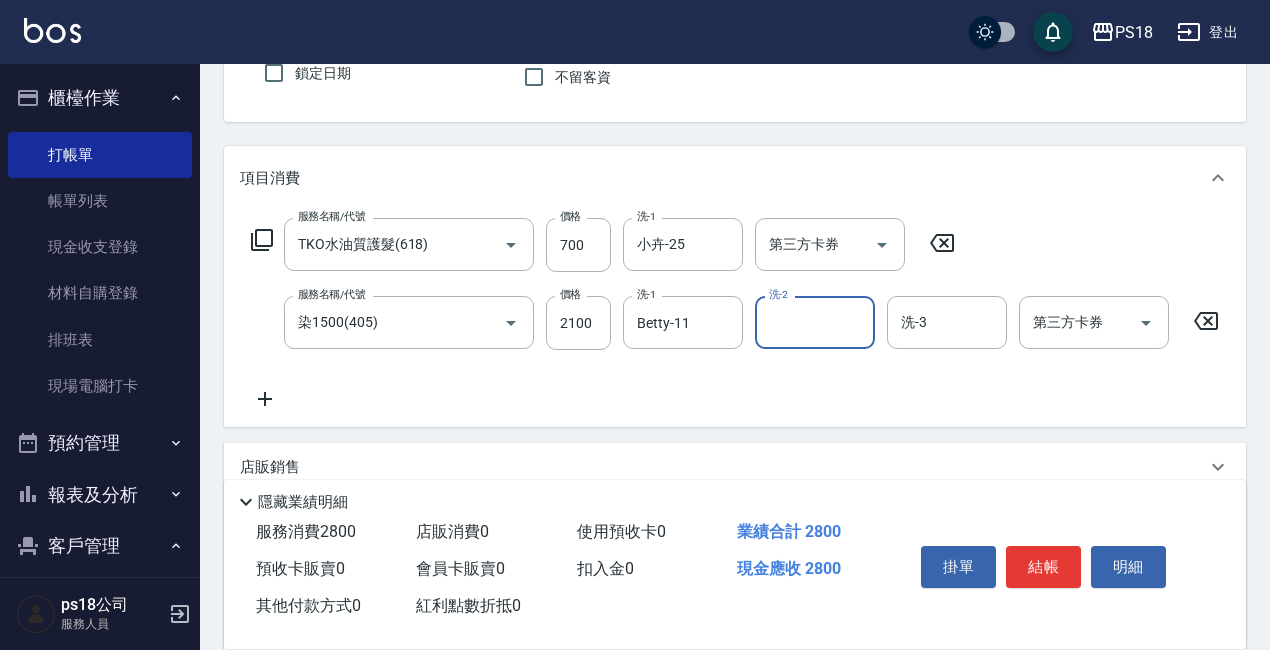 scroll, scrollTop: 424, scrollLeft: 0, axis: vertical 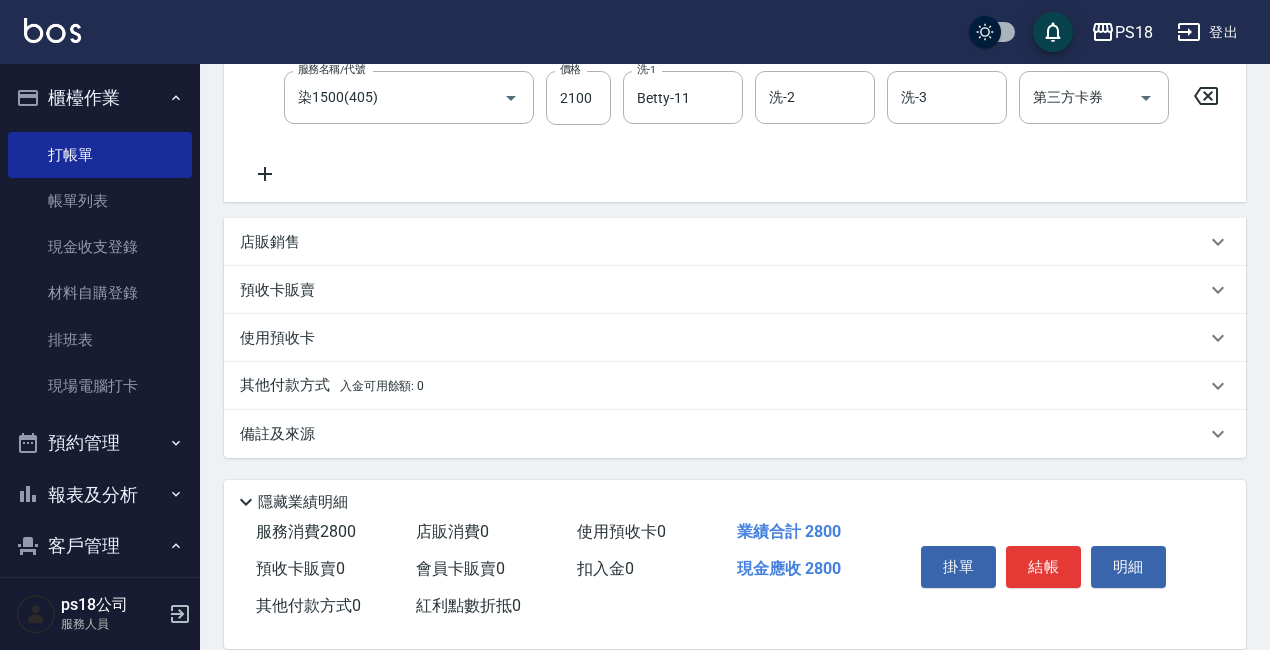click on "備註及來源" at bounding box center [277, 434] 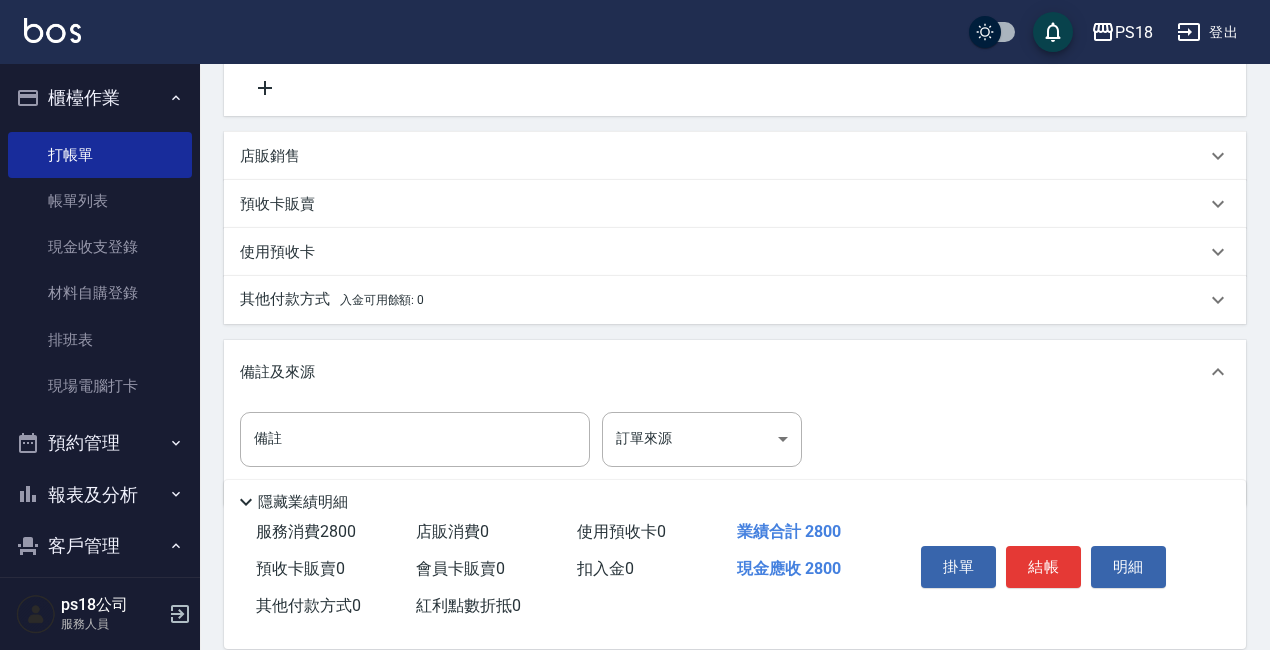 scroll, scrollTop: 559, scrollLeft: 0, axis: vertical 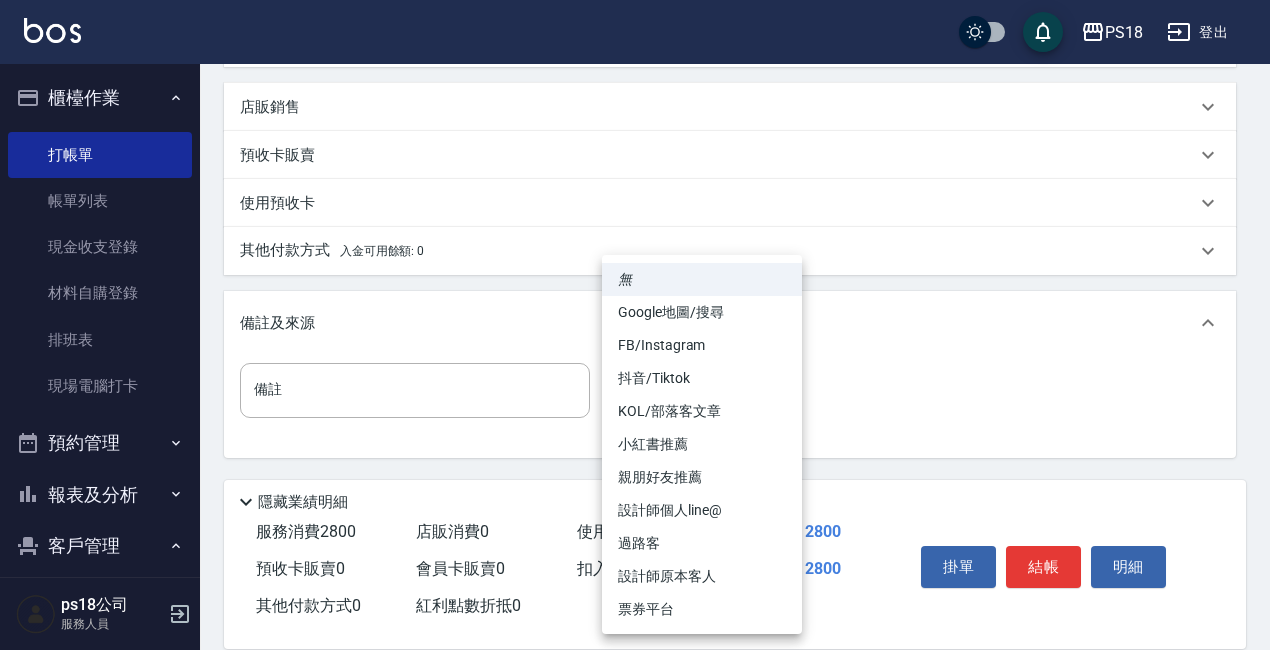 click on "PS18 登出 櫃檯作業 打帳單 帳單列表 現金收支登錄 材料自購登錄 排班表 現場電腦打卡 預約管理 預約管理 單日預約紀錄 單週預約紀錄 報表及分析 報表目錄 消費分析儀表板 店家日報表 互助日報表 互助點數明細 設計師日報表 店販抽成明細 客戶管理 客戶列表 員工及薪資 員工列表 全店打卡記錄 商品管理 商品列表 ps18公司 服務人員 Key In 打帳單 帳單速查 結帳前確認明細 連續打單結帳 掛單 結帳 明細 帳單日期 2025/07/10 19:10 鎖定日期 顧客姓名/手機號碼/編號 吳薏嫻/吳薏嫻B071123/B071123 顧客姓名/手機號碼/編號 不留客資 服務人員姓名/編號 Betty-11 服務人員姓名/編號 指定 不指定 項目消費 服務名稱/代號 TKO水油質護髮(618) 服務名稱/代號 價格 700 價格 洗-1 小卉-25 洗-1 第三方卡券 第三方卡券 服務名稱/代號 染1500(405) 服務名稱/代號 價格 2100 價格 洗-1 Betty-11 洗-1 洗-2 洗-2" at bounding box center (635, 54) 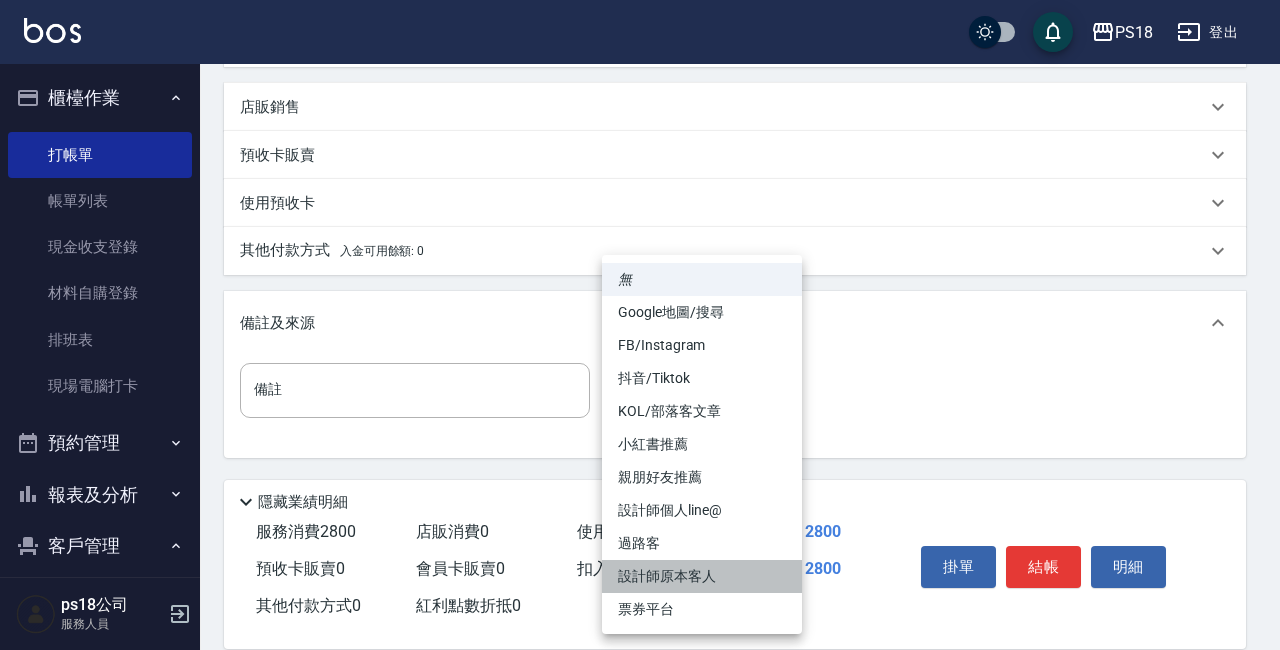 click on "設計師原本客人" at bounding box center (702, 576) 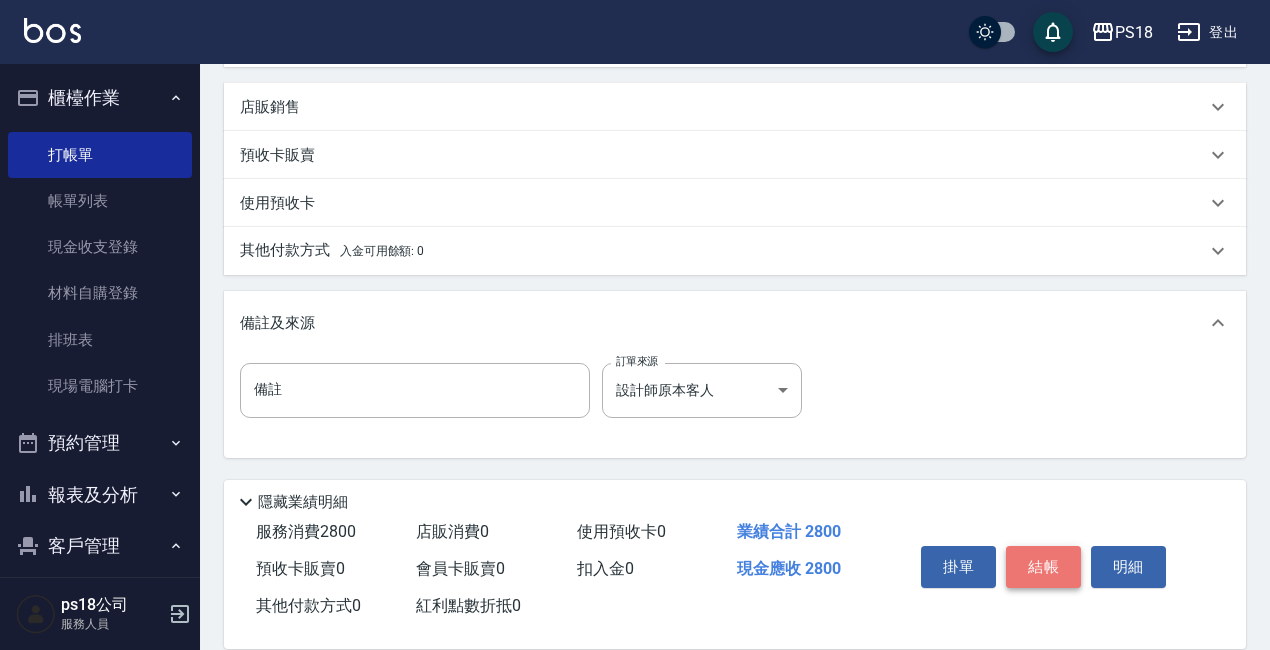 click on "結帳" at bounding box center [1043, 567] 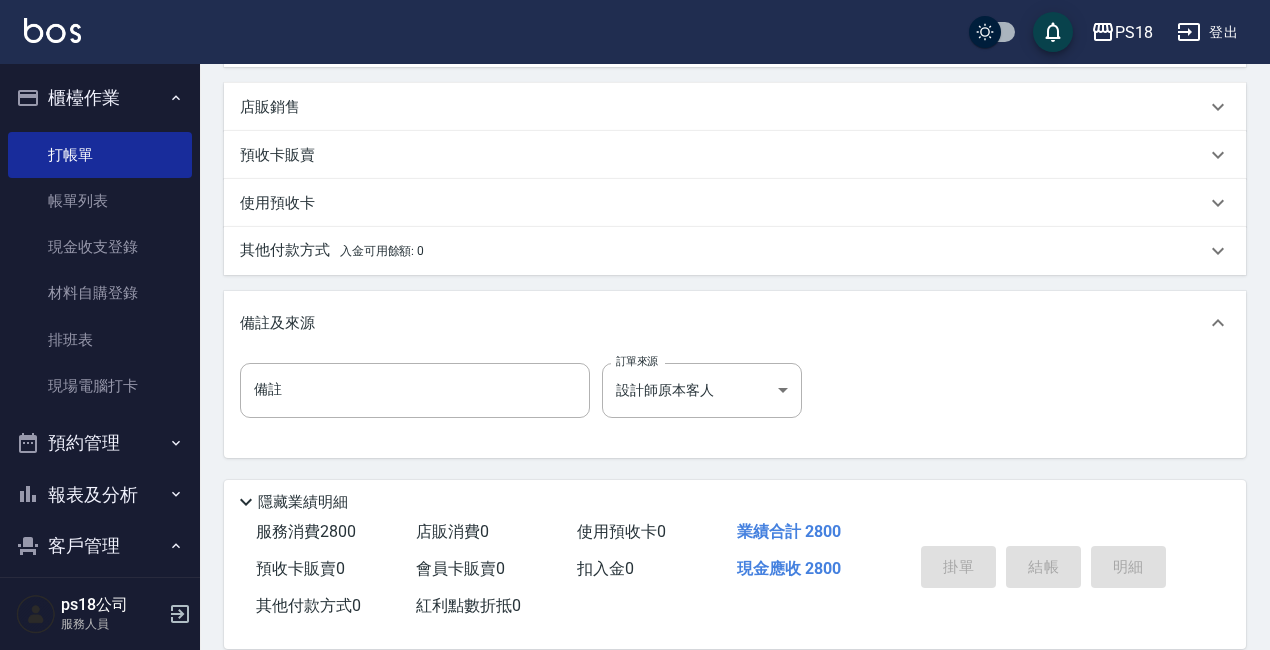 scroll, scrollTop: 0, scrollLeft: 0, axis: both 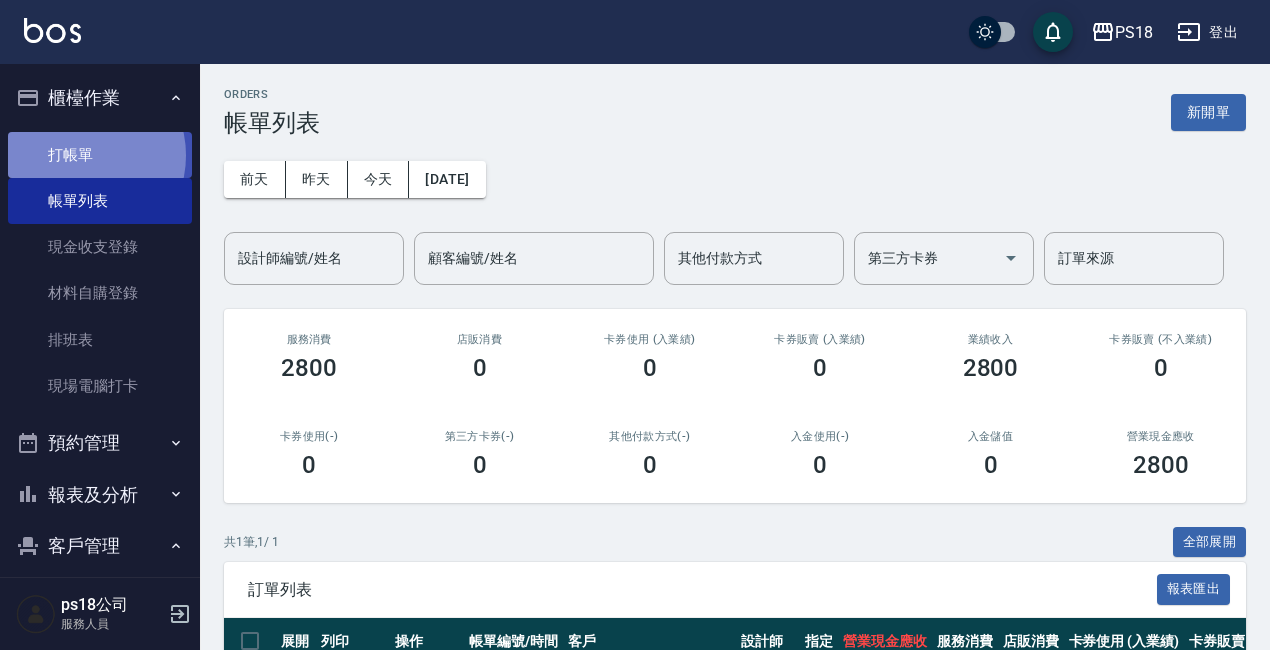 click on "打帳單" at bounding box center [100, 155] 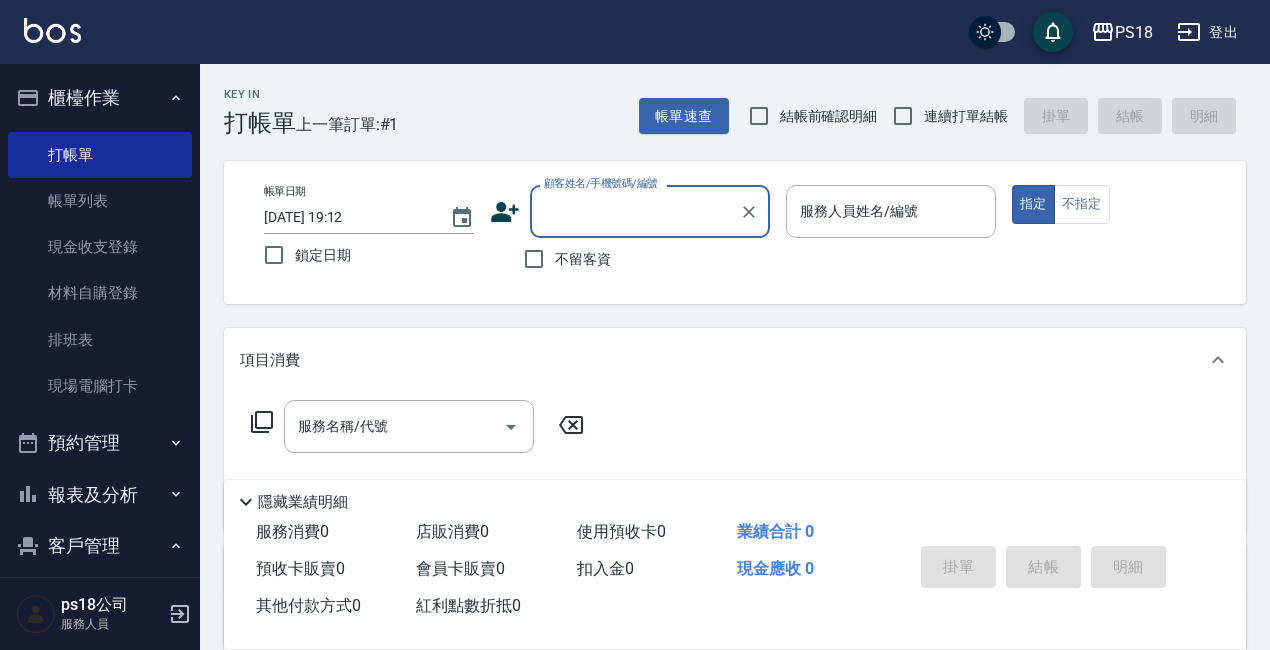click on "顧客姓名/手機號碼/編號" at bounding box center (635, 211) 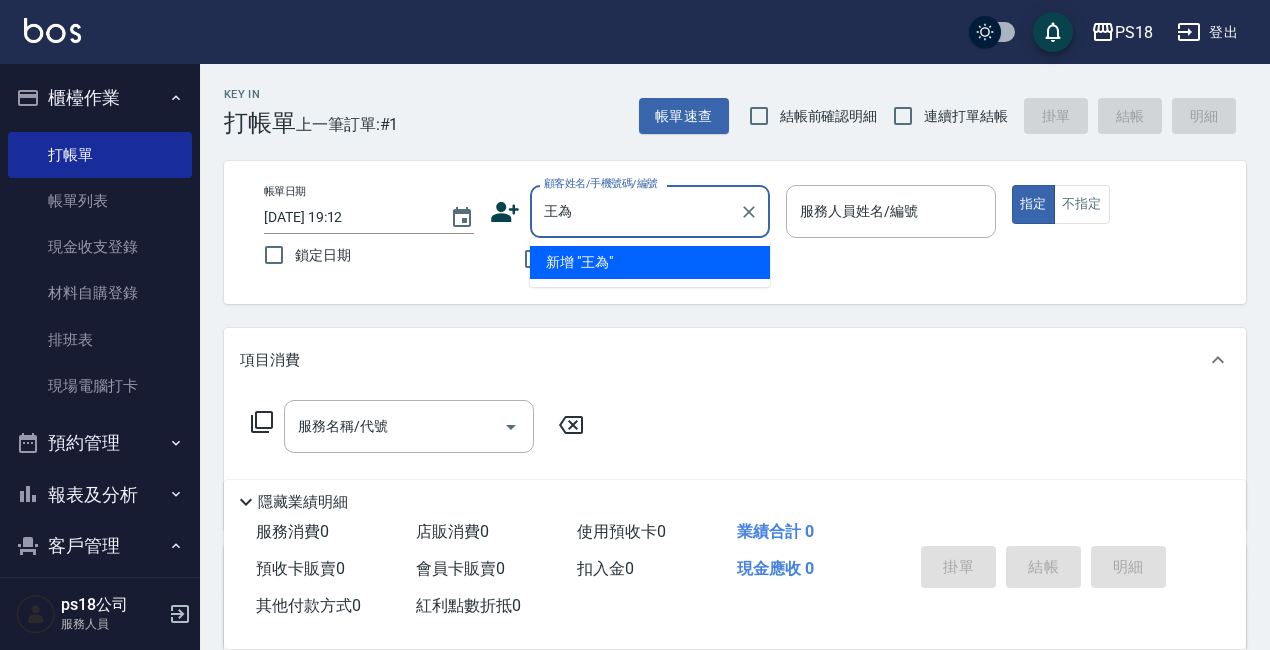type on "王" 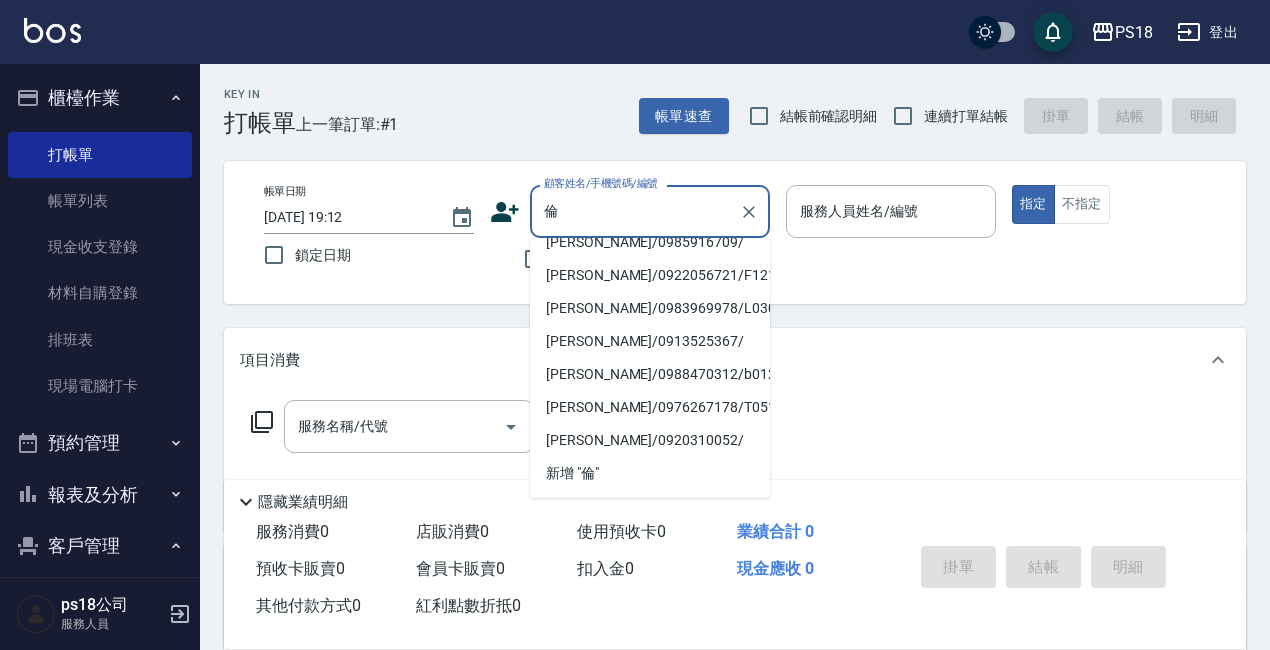scroll, scrollTop: 381, scrollLeft: 0, axis: vertical 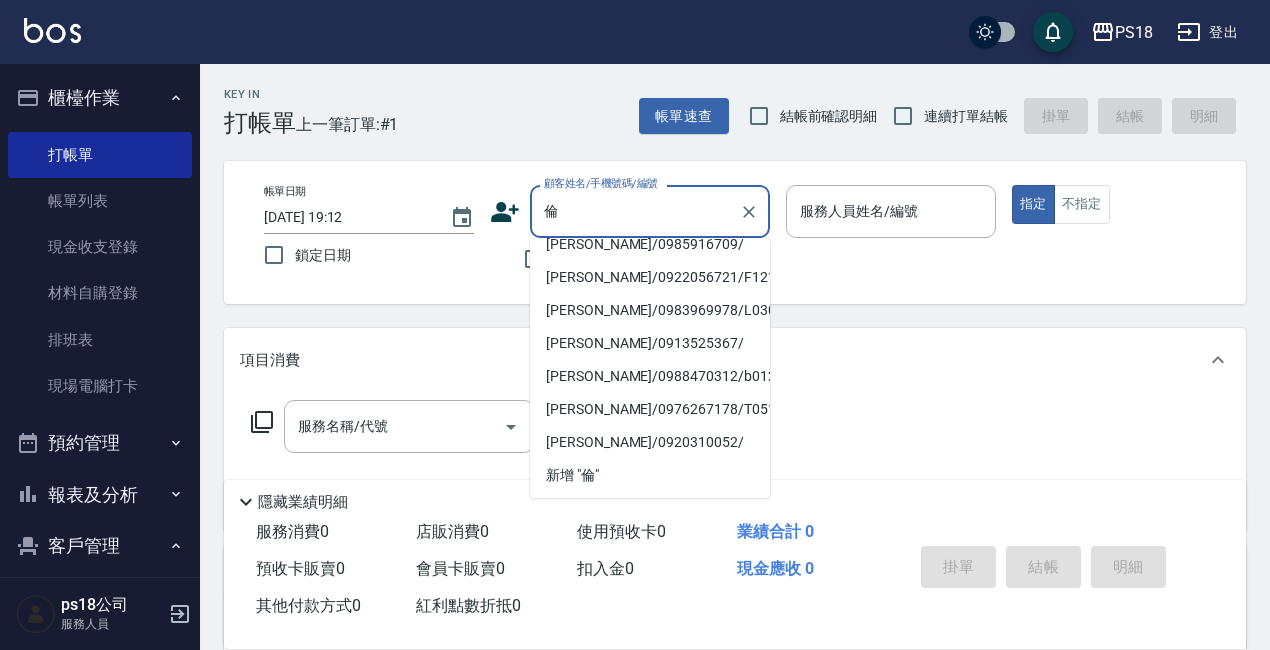 type on "倫" 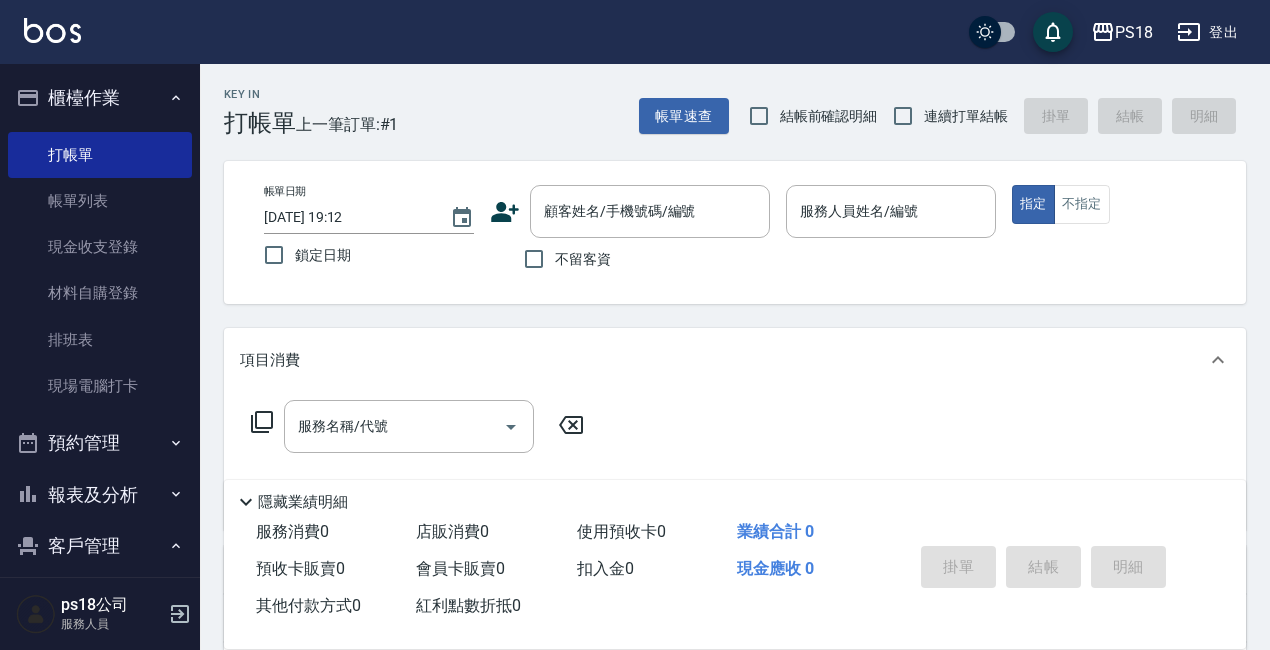 click on "服務名稱/代號 服務名稱/代號" at bounding box center (735, 461) 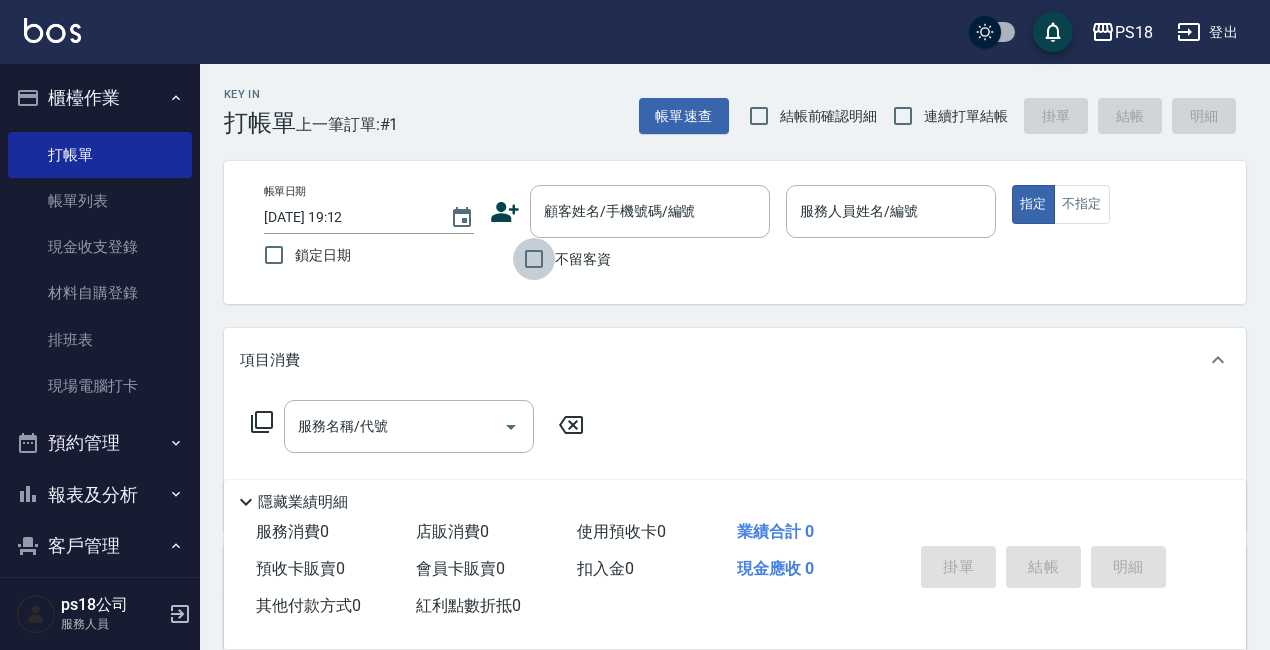 click on "不留客資" at bounding box center [534, 259] 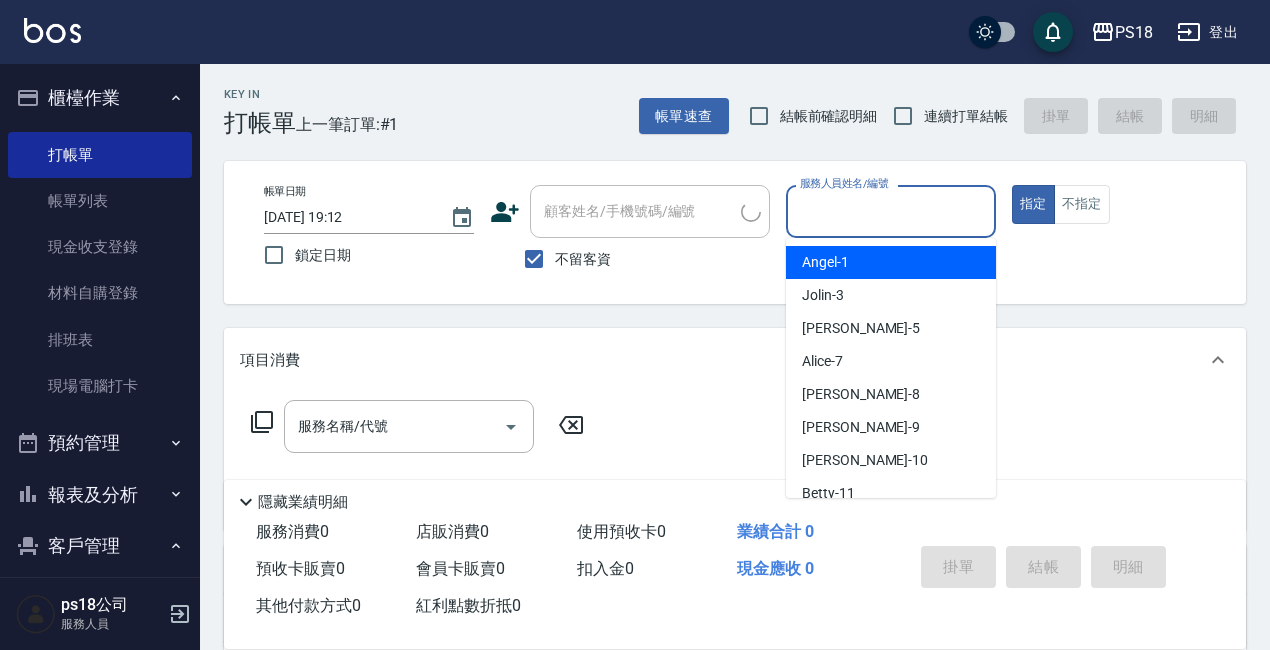 click on "服務人員姓名/編號" at bounding box center (891, 211) 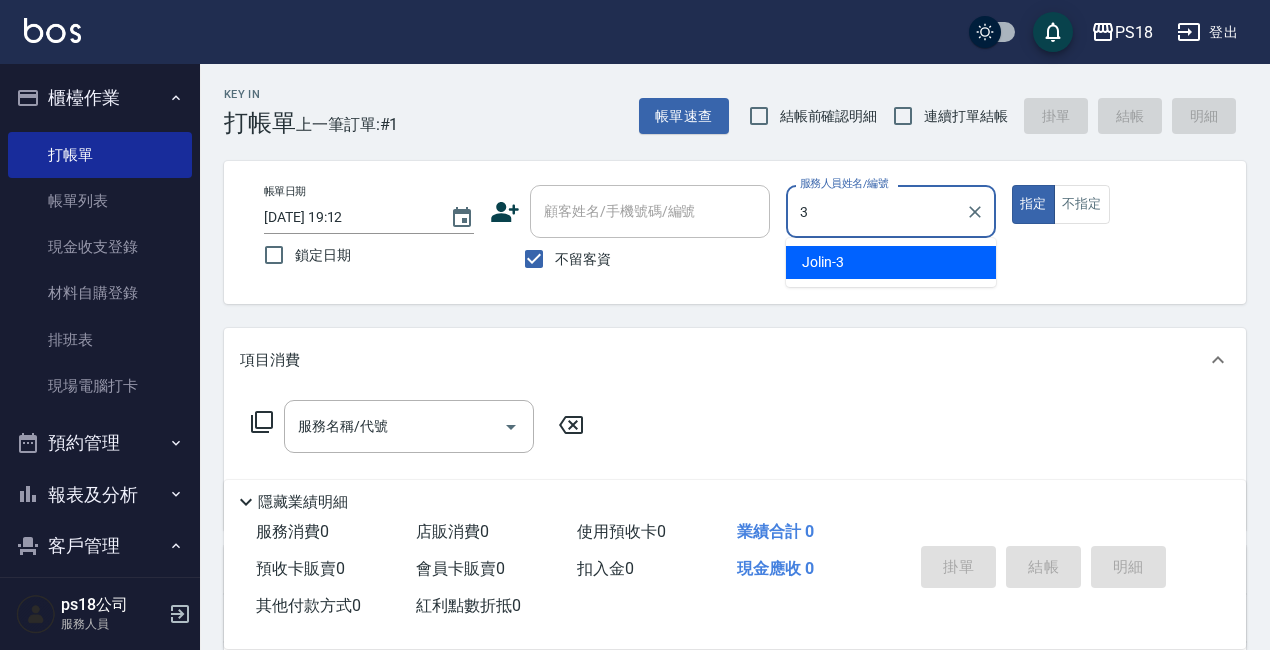 type on "3" 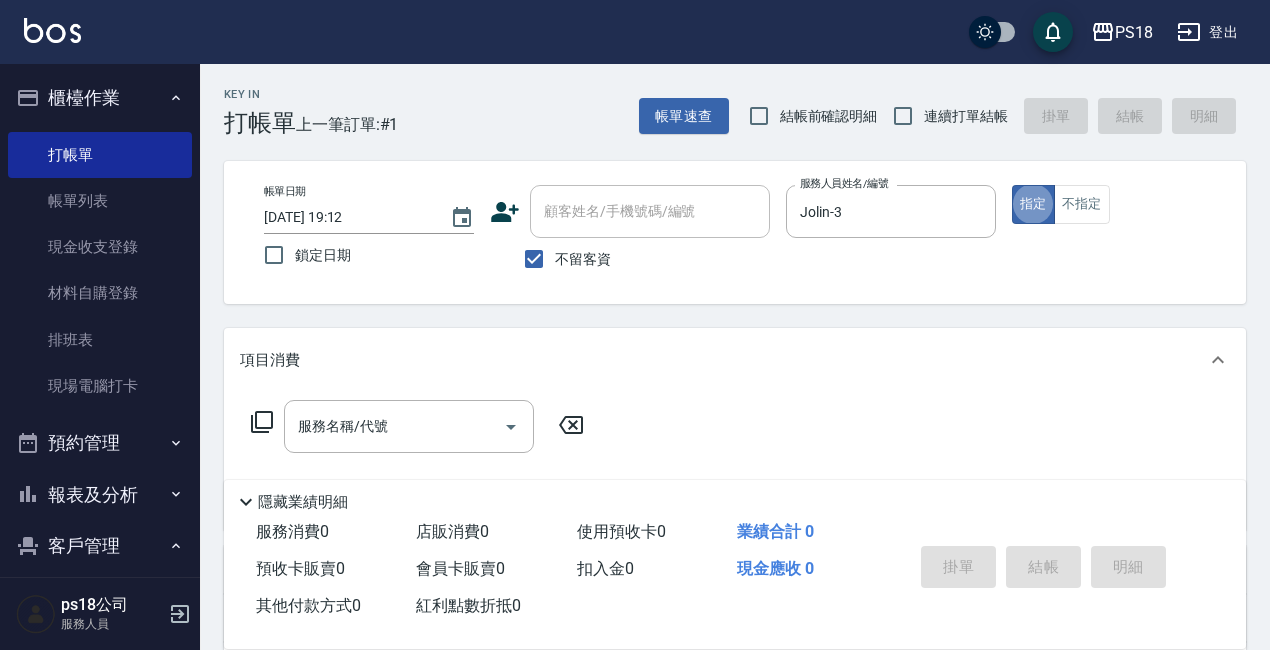drag, startPoint x: 902, startPoint y: 114, endPoint x: 912, endPoint y: 164, distance: 50.990196 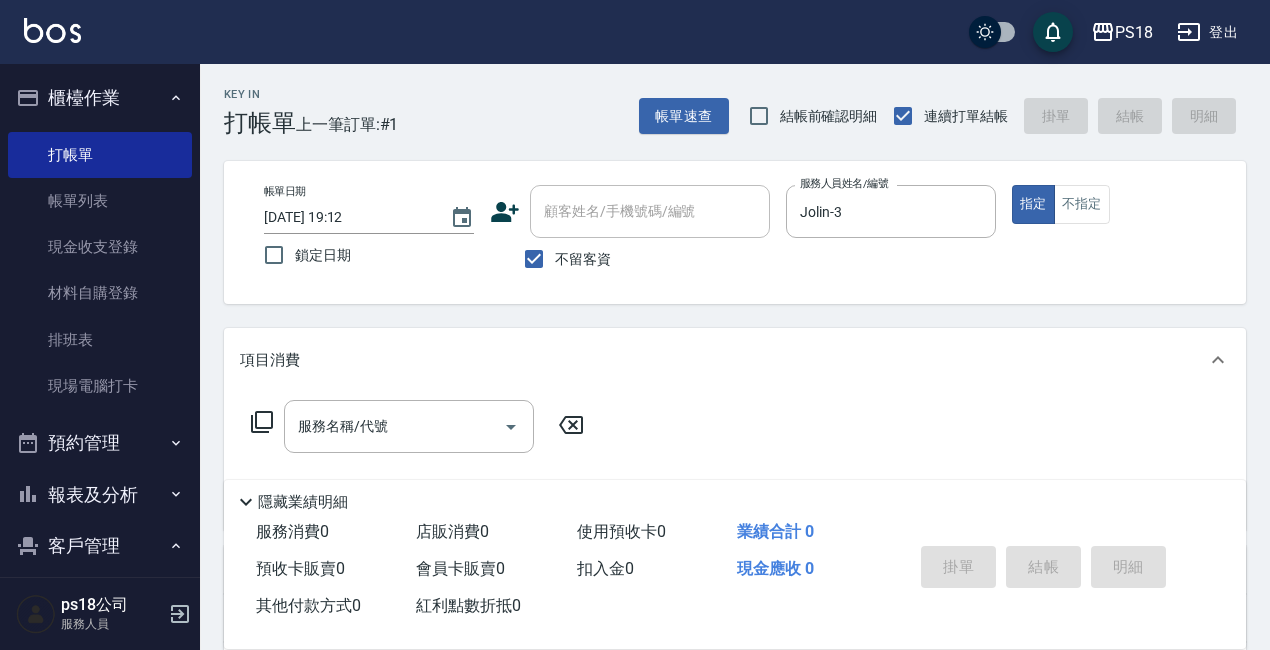 click 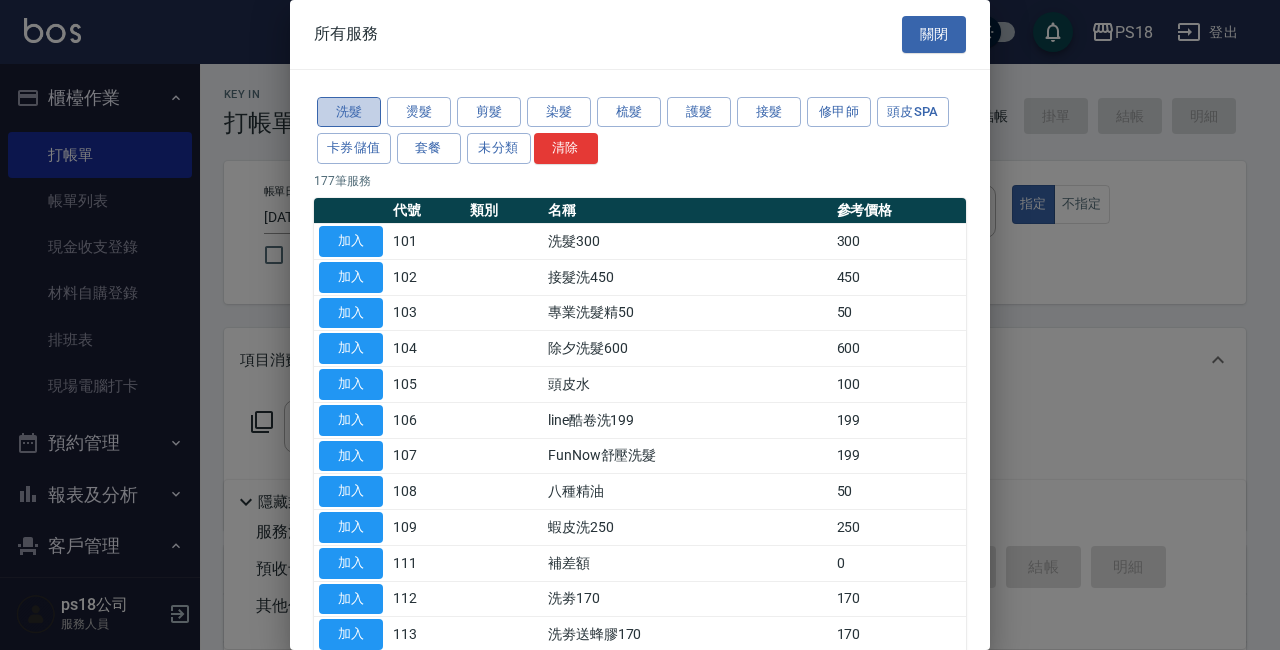 click on "洗髮" at bounding box center [349, 112] 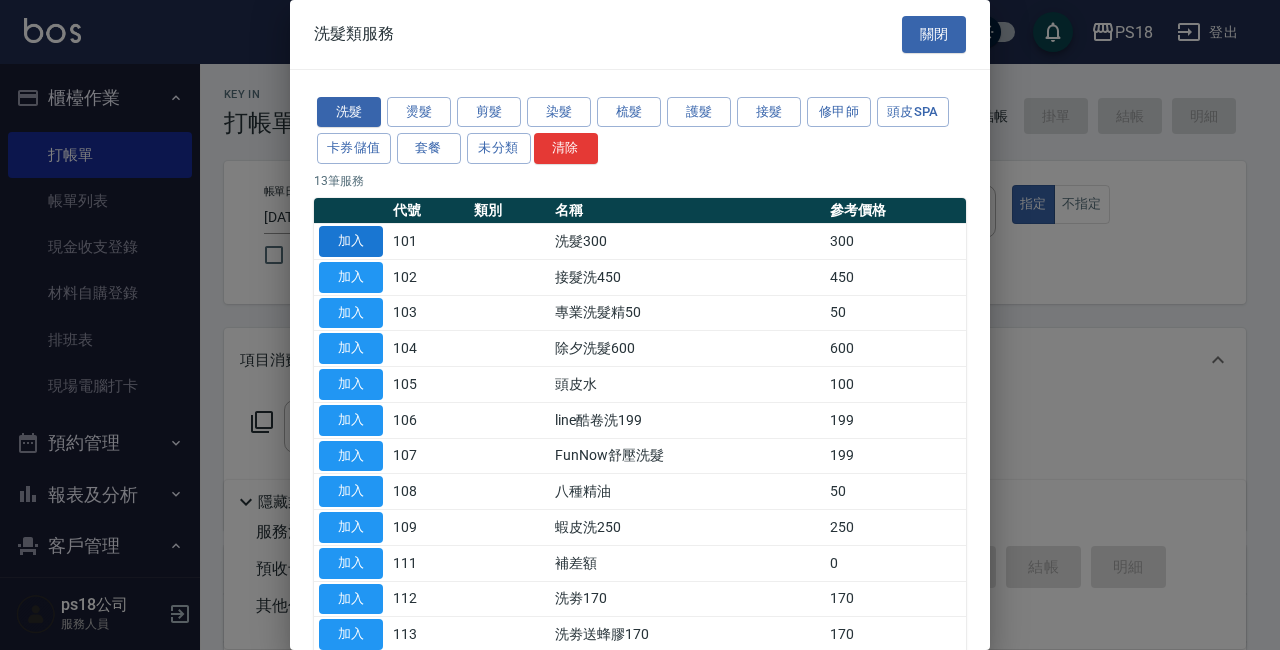 click on "加入" at bounding box center (351, 241) 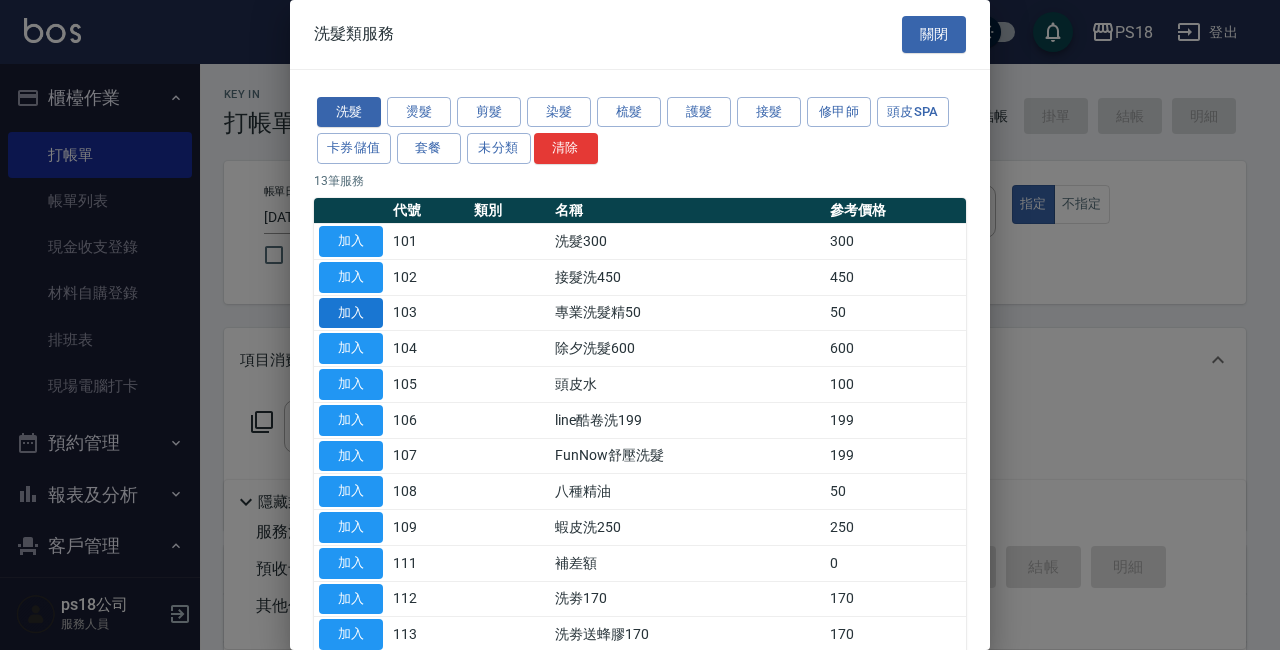 type on "洗髮300(101)" 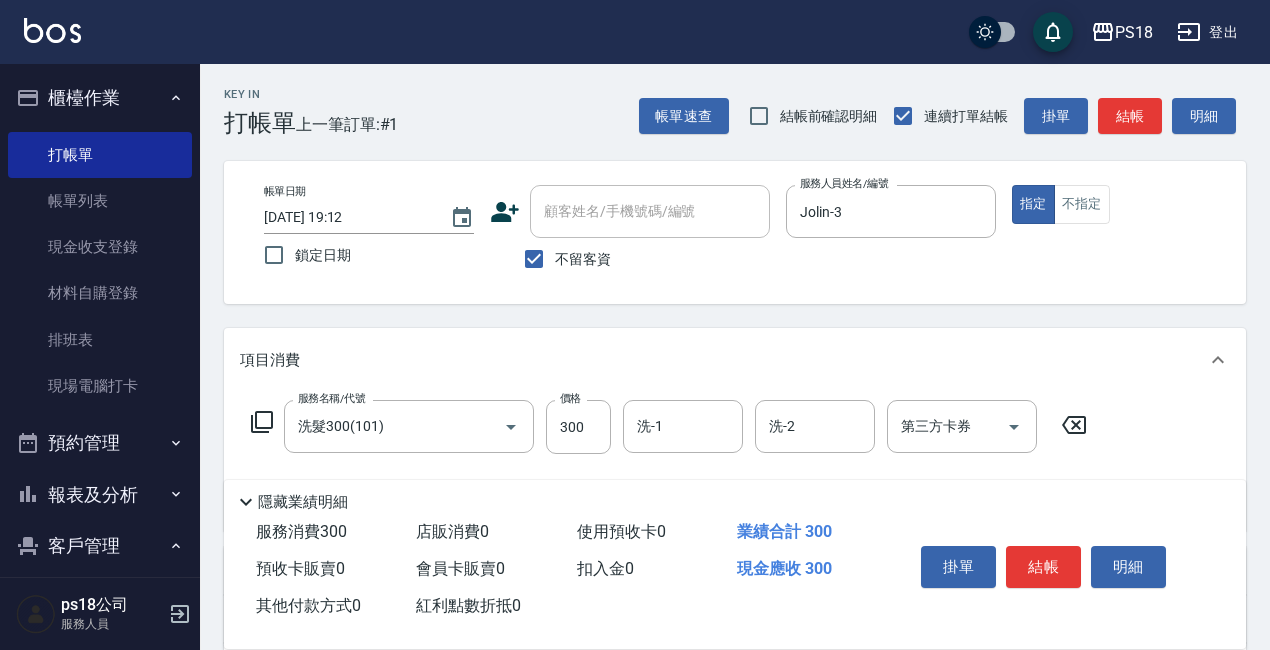 click 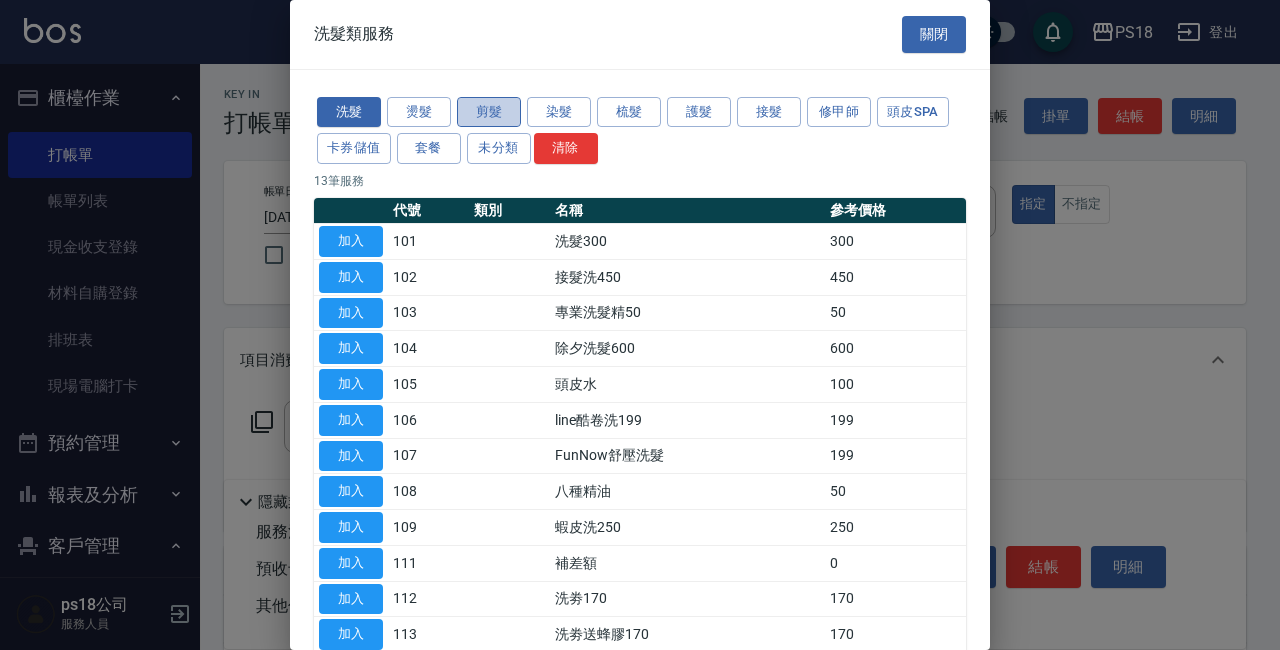 click on "剪髮" at bounding box center [489, 112] 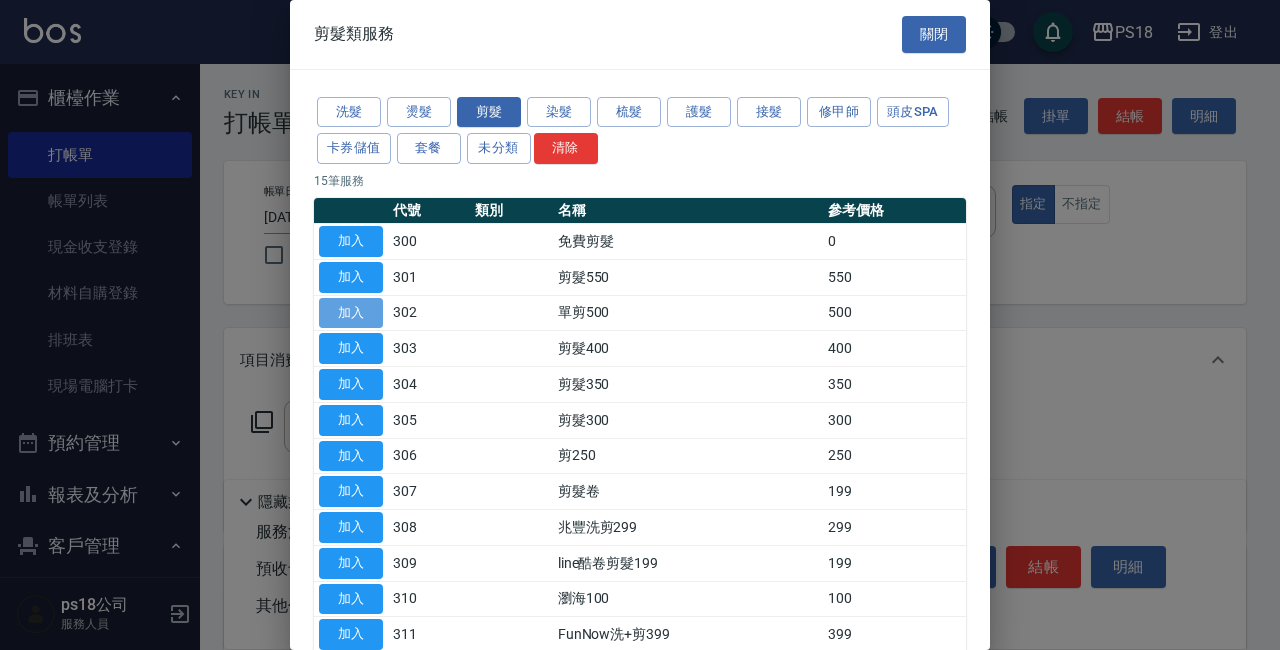 click on "加入" at bounding box center [351, 313] 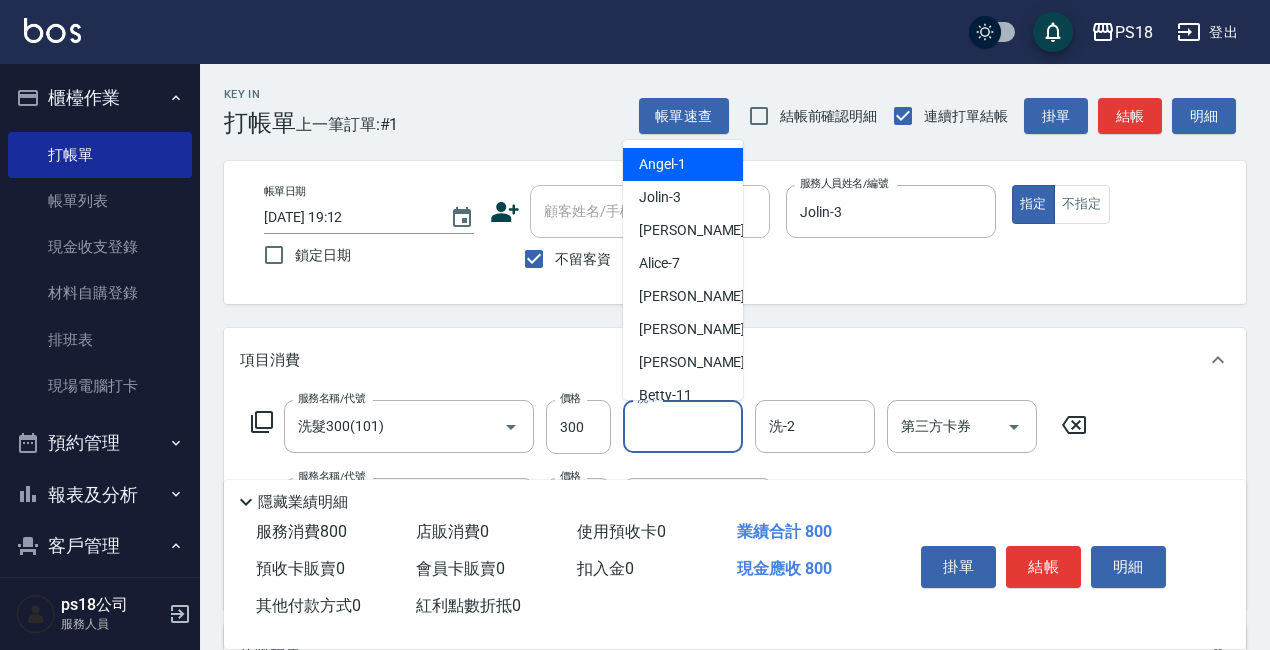 click on "洗-1" at bounding box center [683, 426] 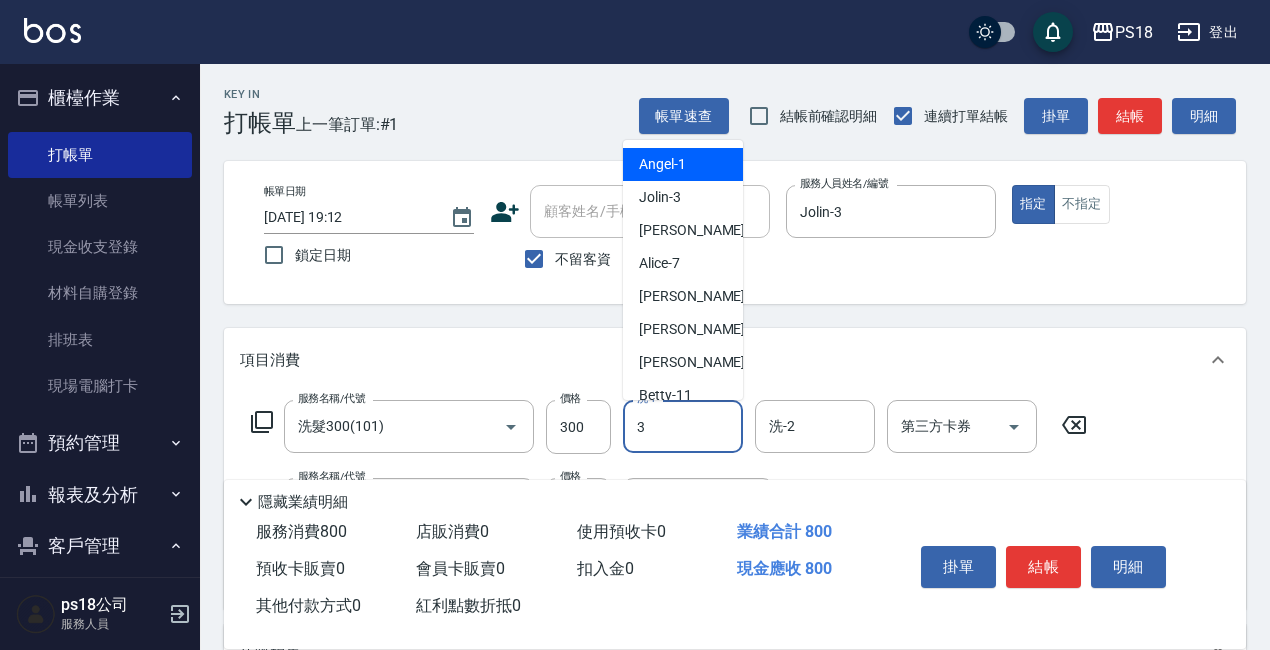 type on "Jolin-3" 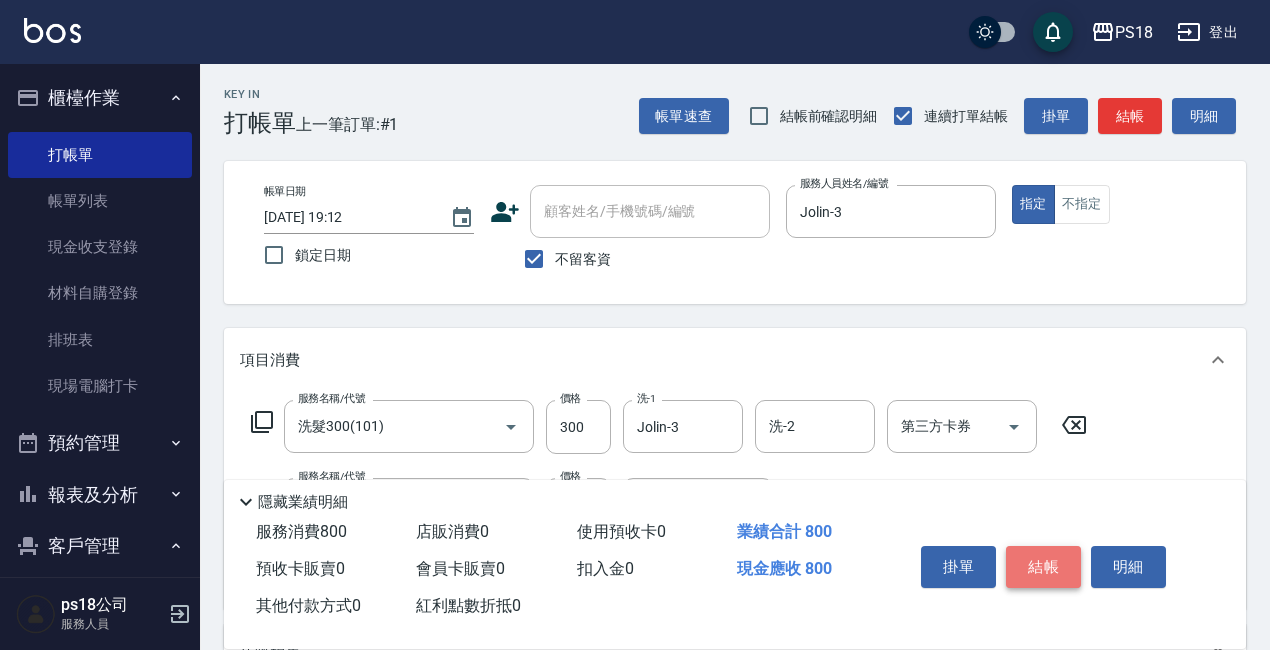 click on "結帳" at bounding box center (1043, 567) 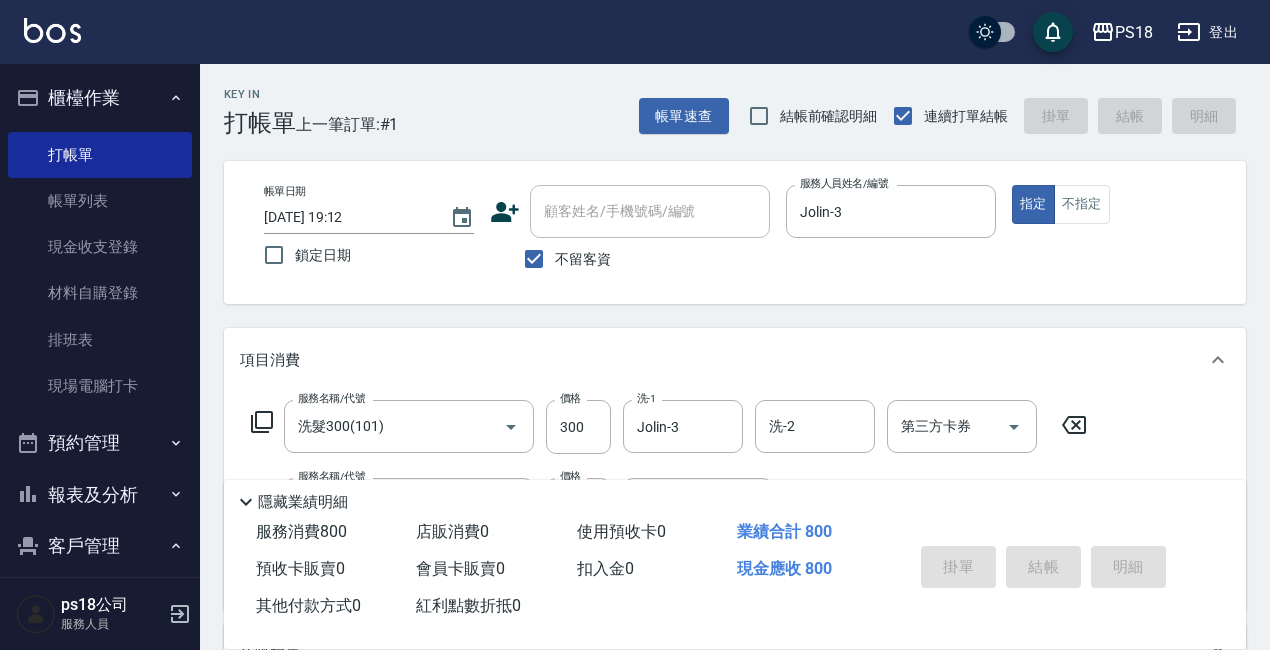 type 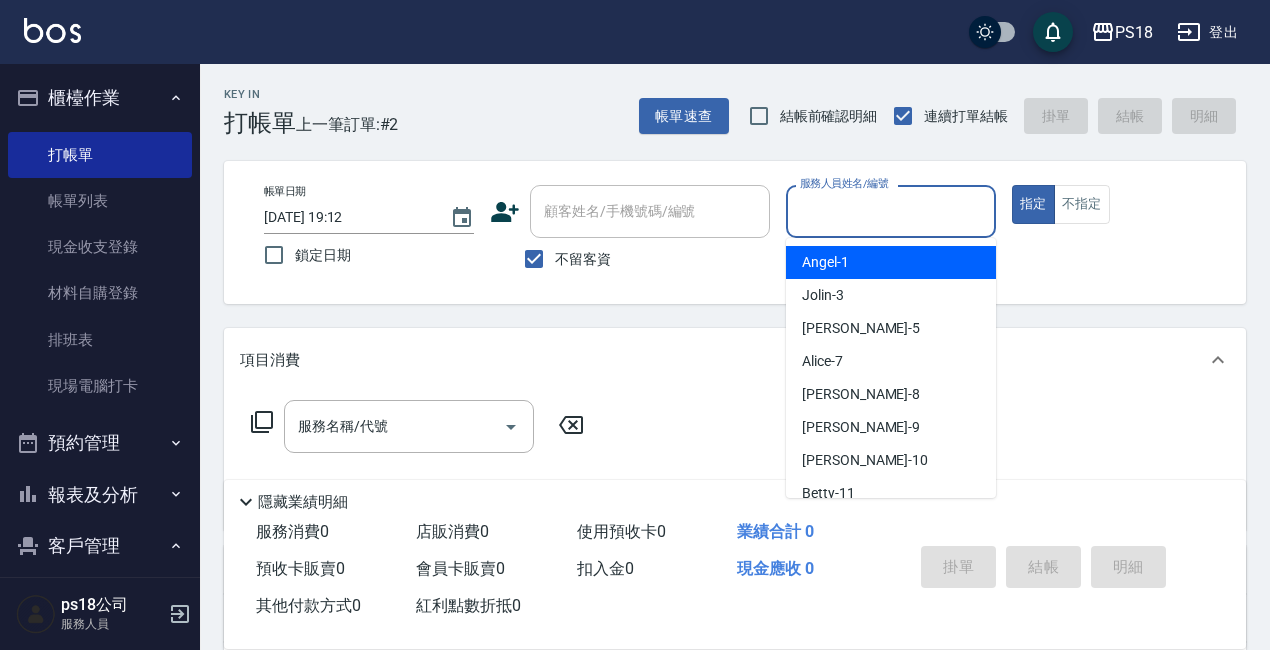 click on "服務人員姓名/編號" at bounding box center [891, 211] 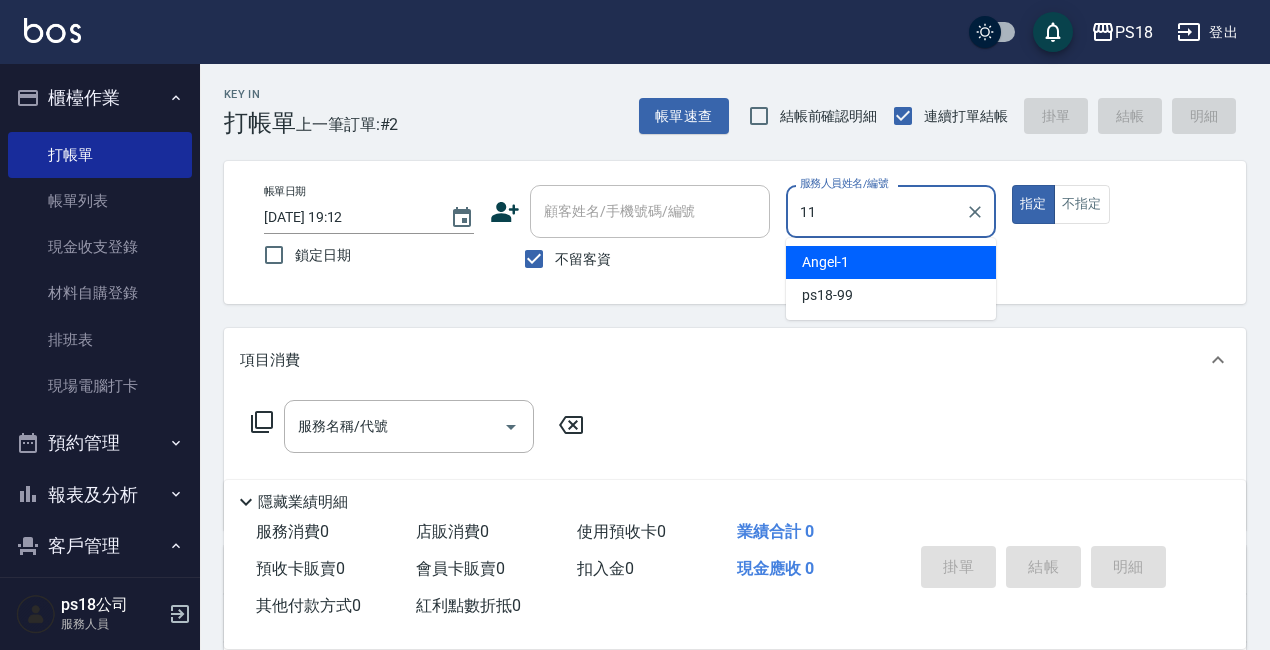type on "Betty-11" 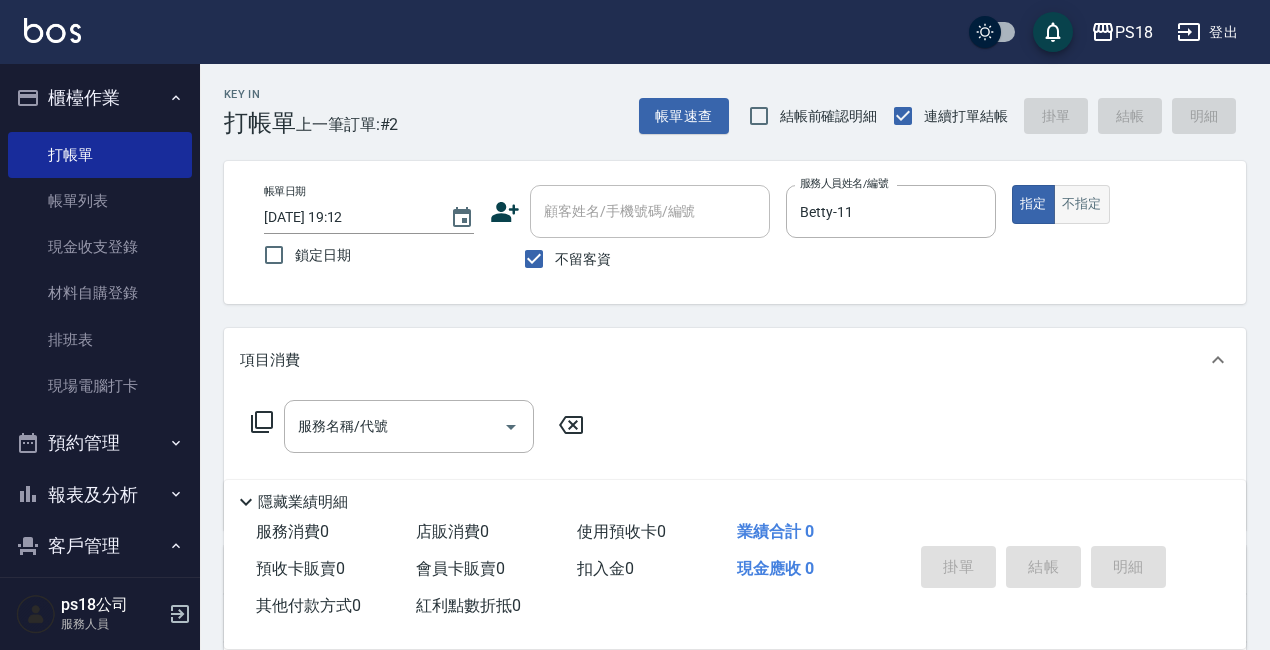 click on "不指定" at bounding box center [1082, 204] 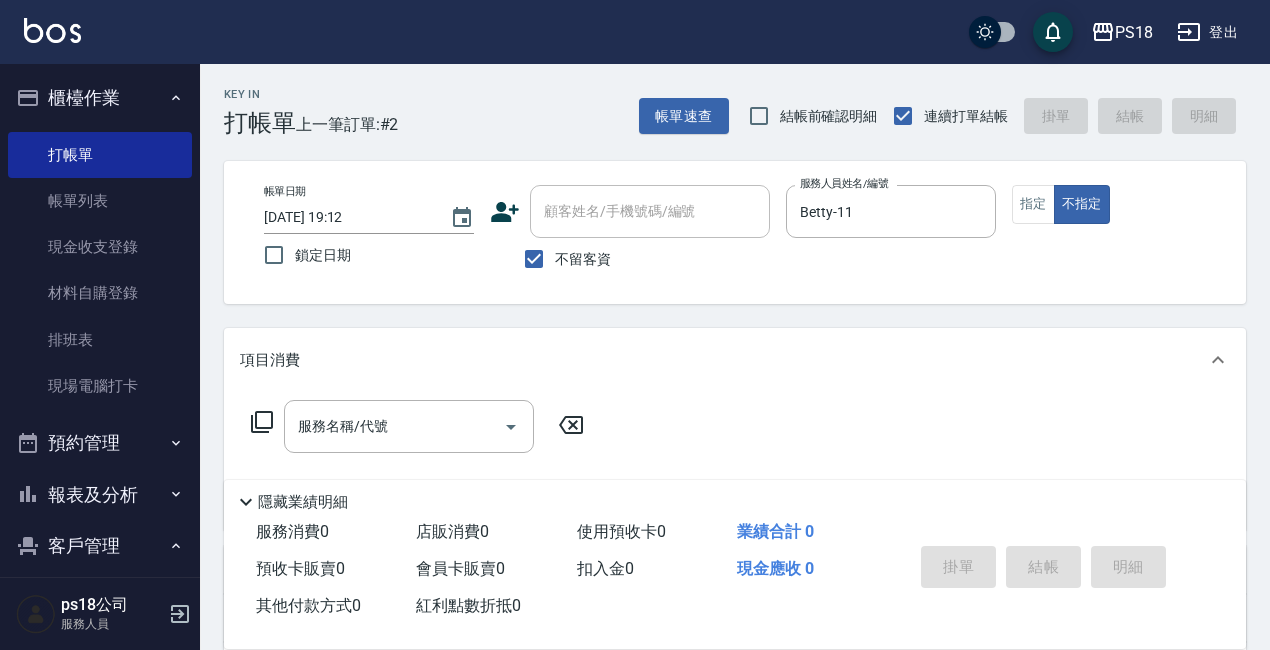 click 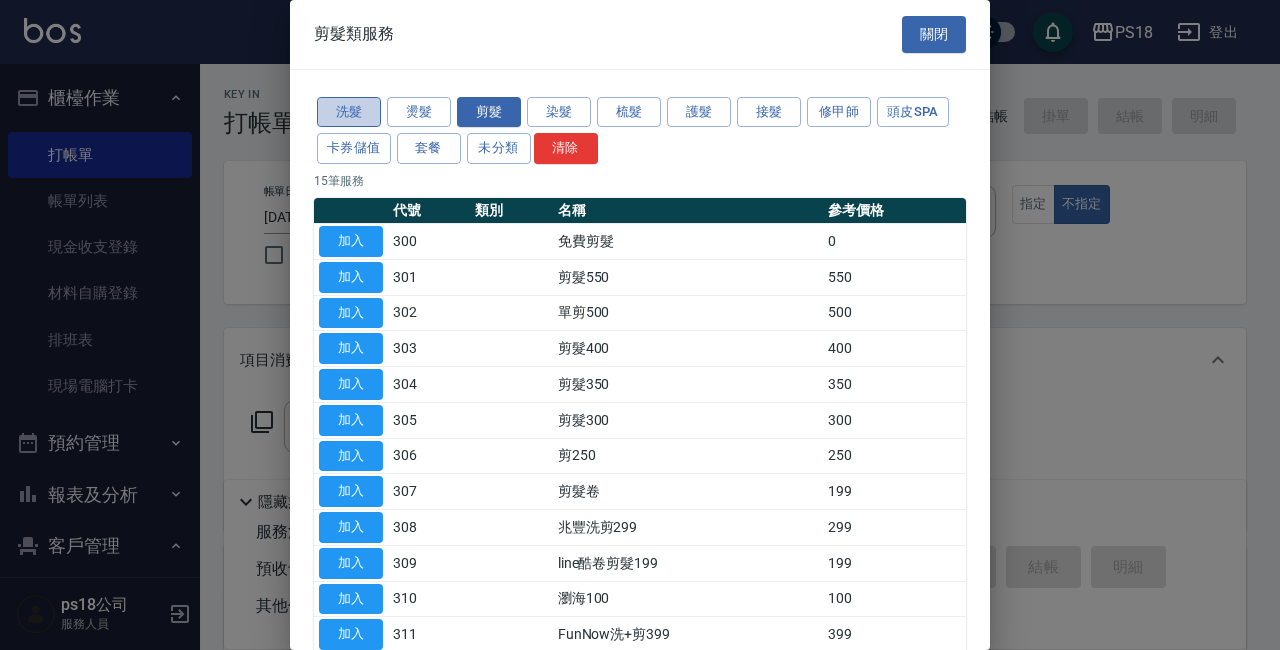 click on "洗髮" at bounding box center (349, 112) 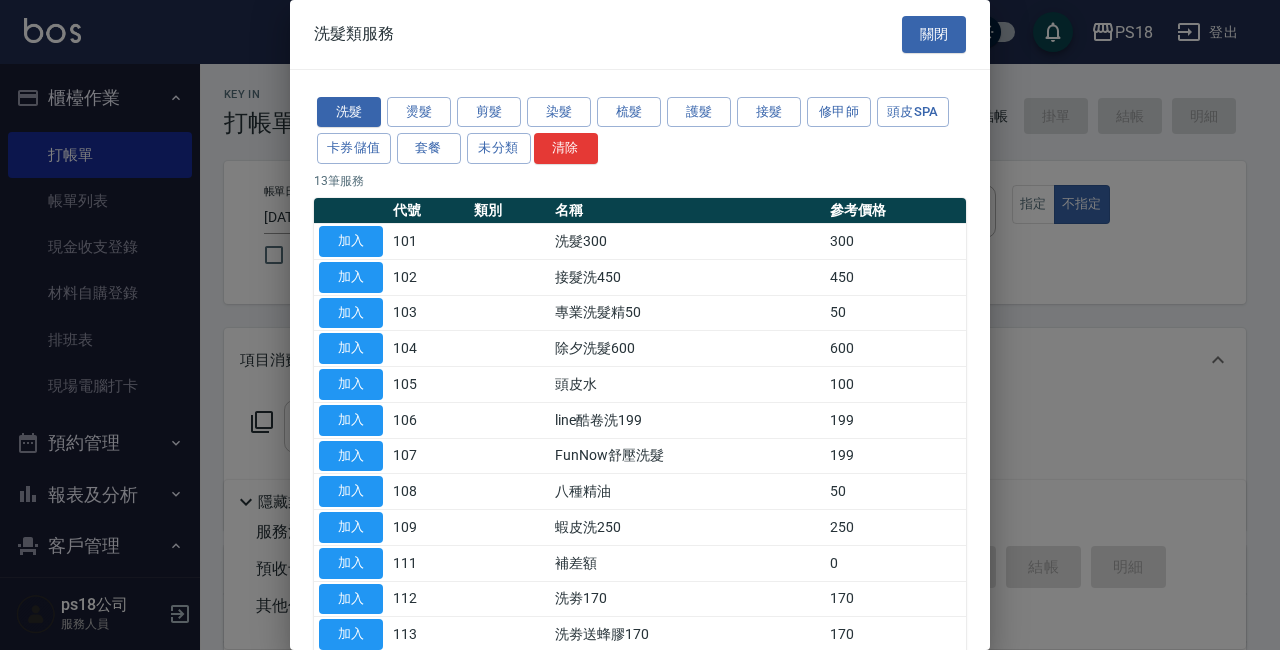 drag, startPoint x: 337, startPoint y: 237, endPoint x: 518, endPoint y: 411, distance: 251.0717 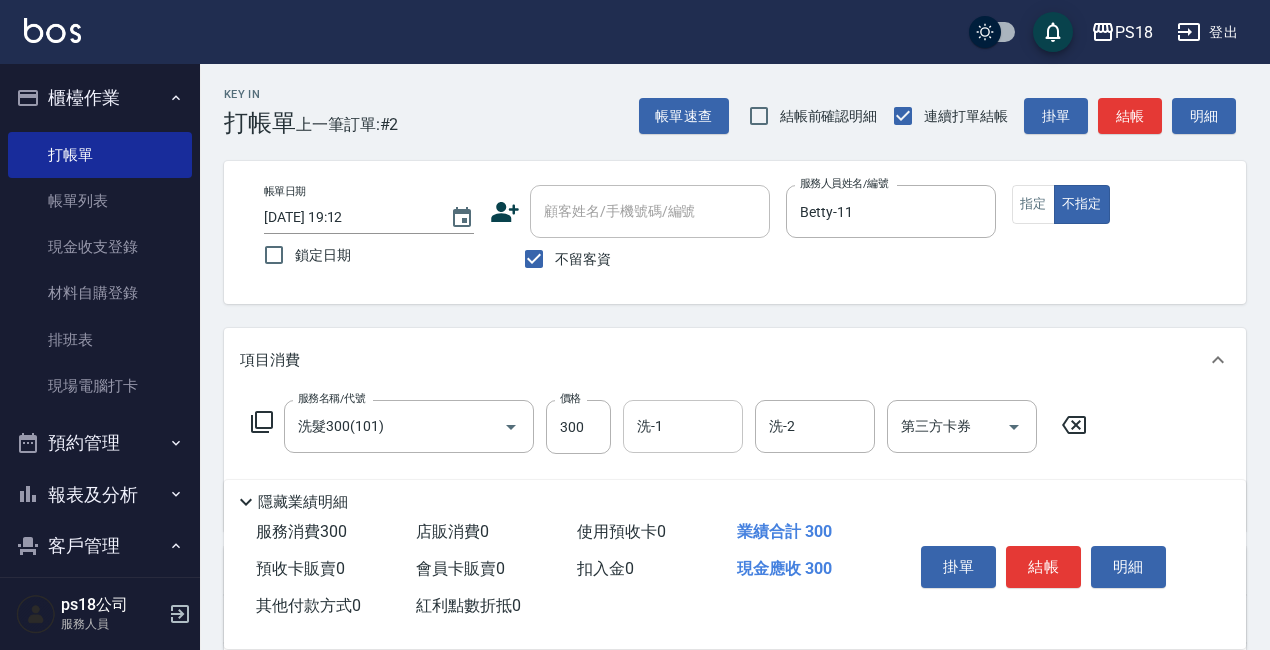 click on "洗-1" at bounding box center [683, 426] 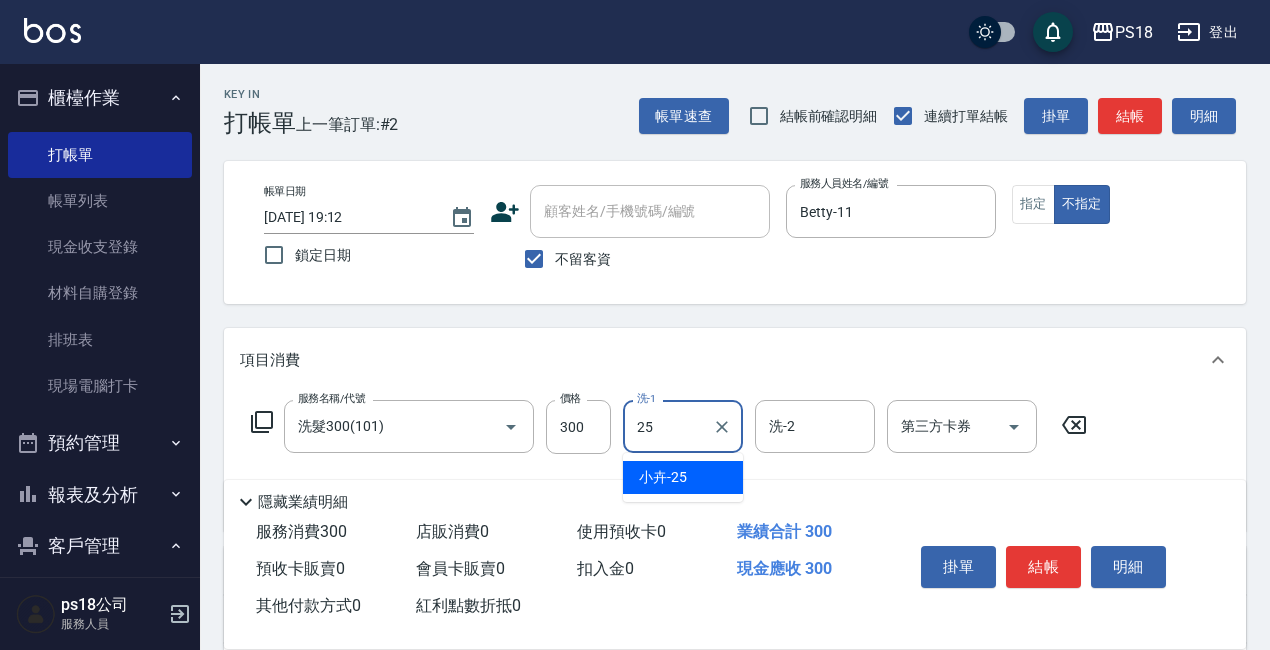 type on "小卉-25" 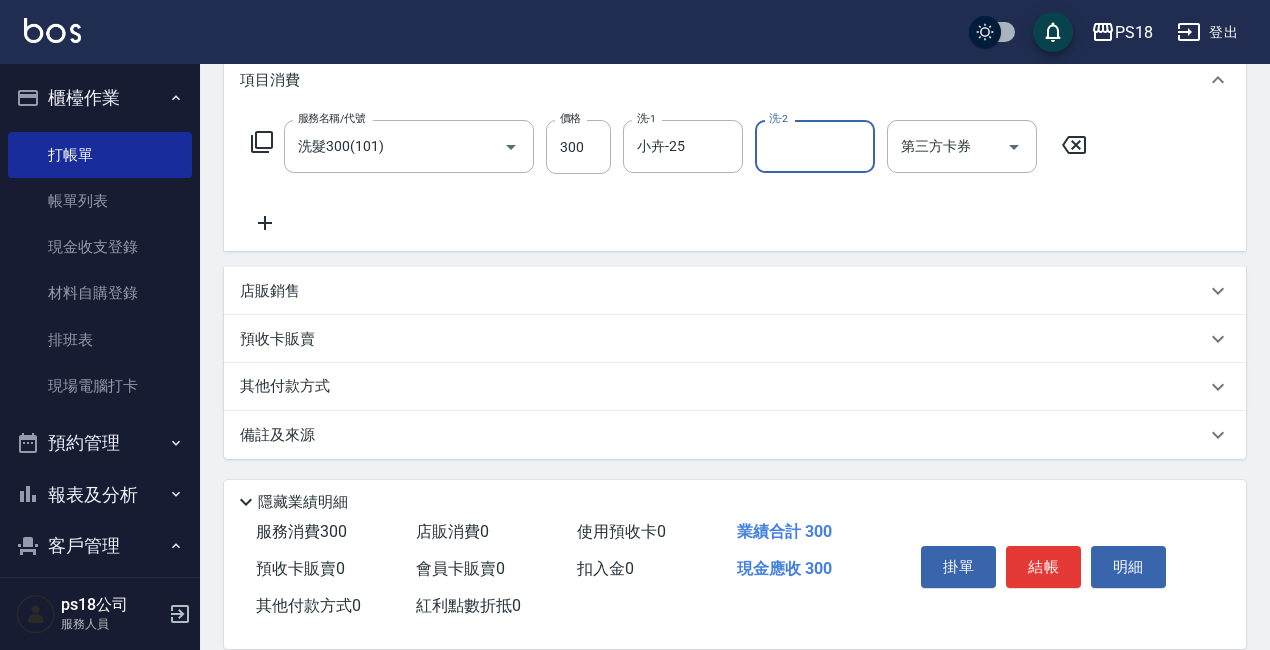 scroll, scrollTop: 281, scrollLeft: 0, axis: vertical 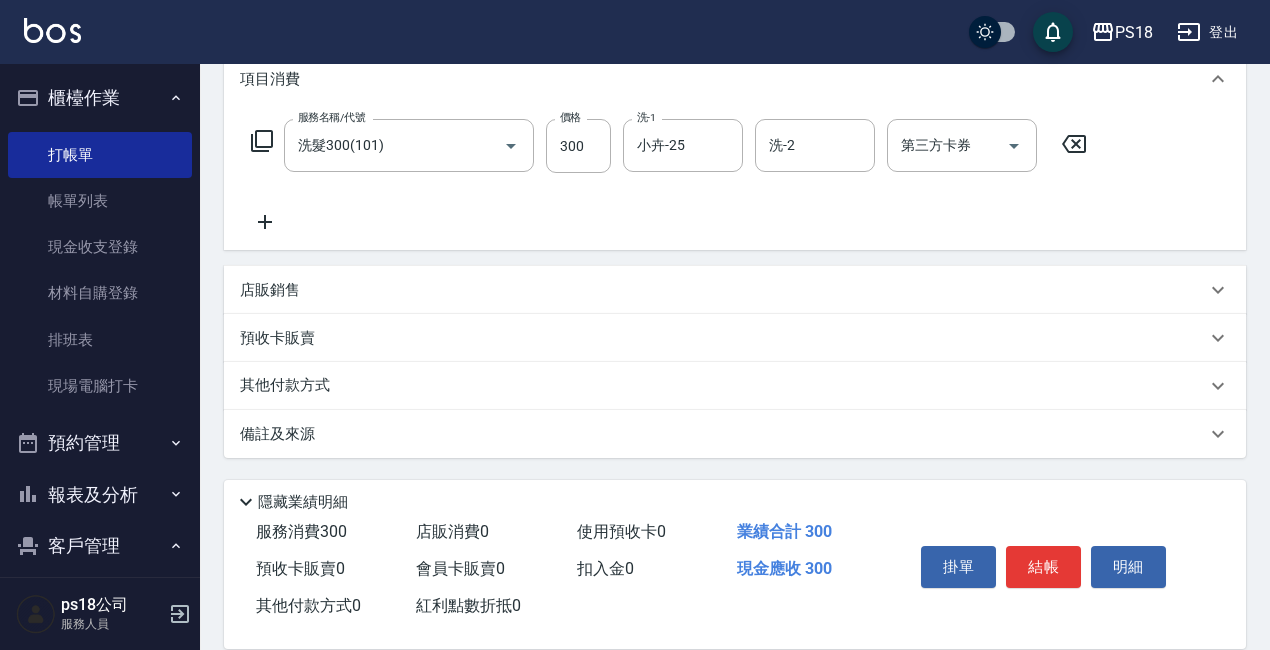 click on "店販銷售" at bounding box center (270, 290) 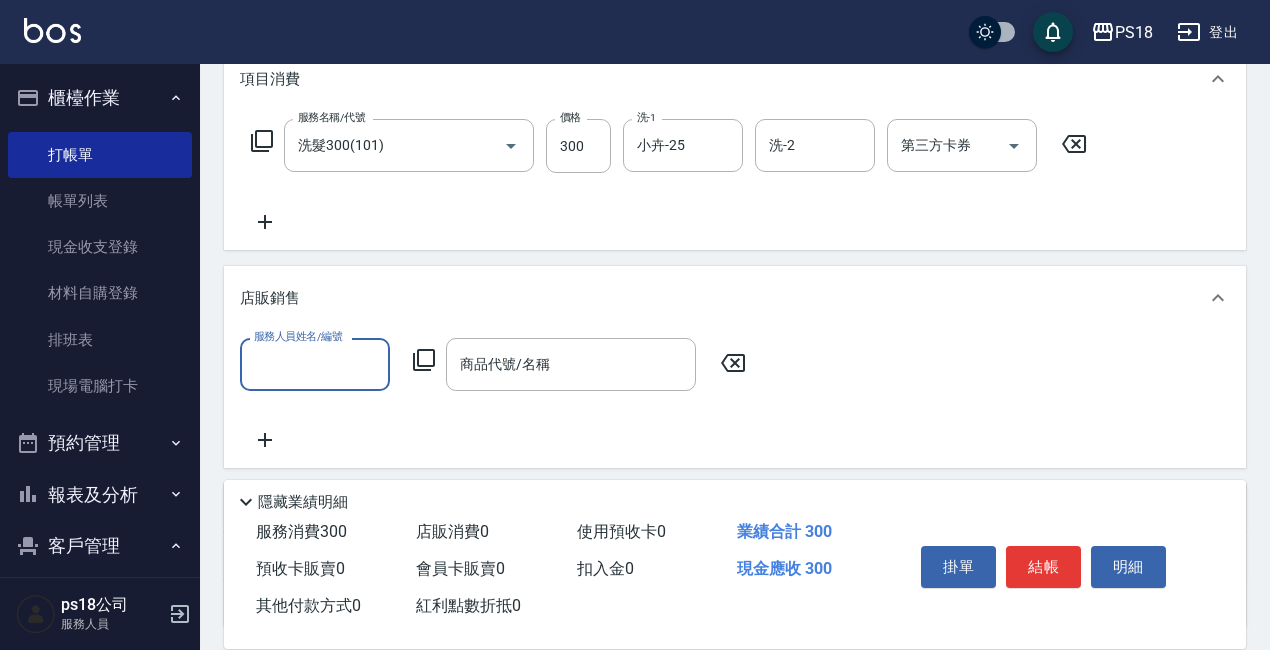 scroll, scrollTop: 0, scrollLeft: 0, axis: both 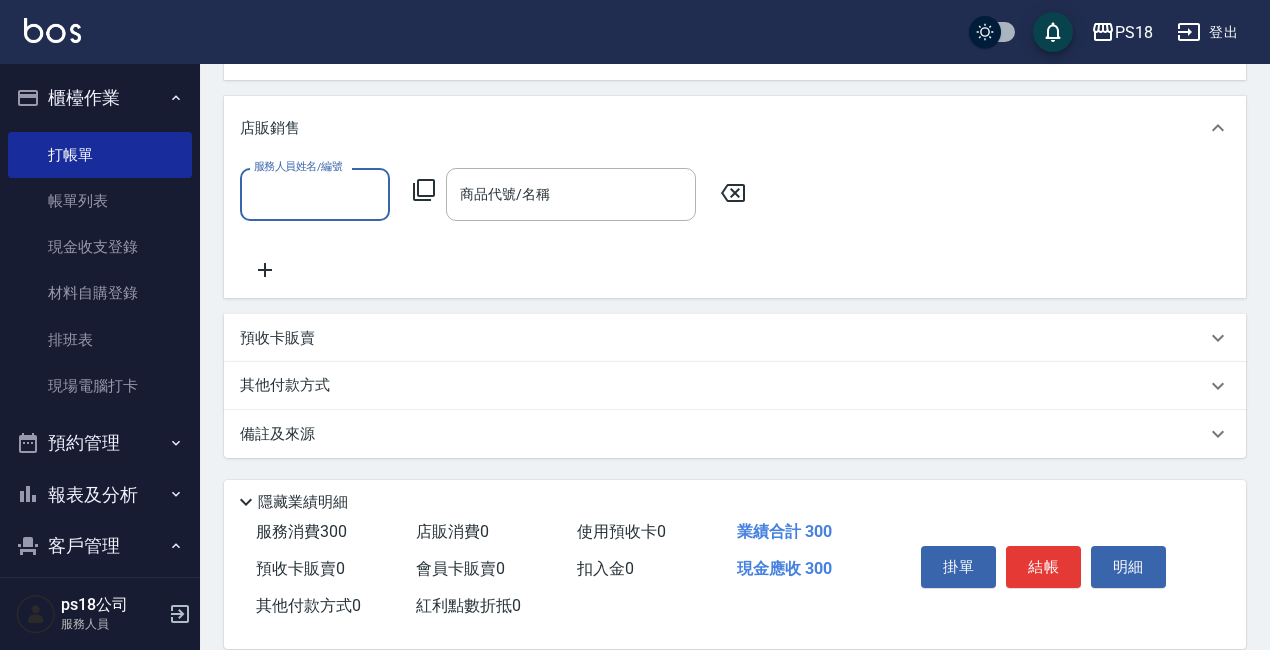 click 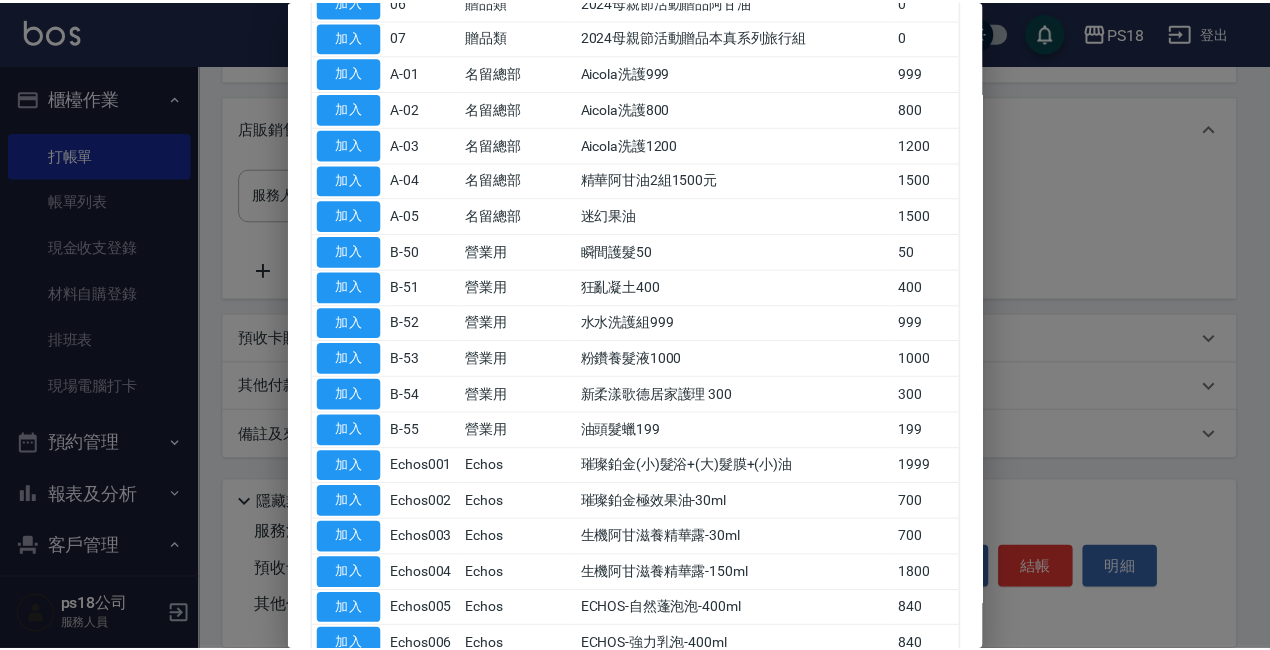 scroll, scrollTop: 500, scrollLeft: 0, axis: vertical 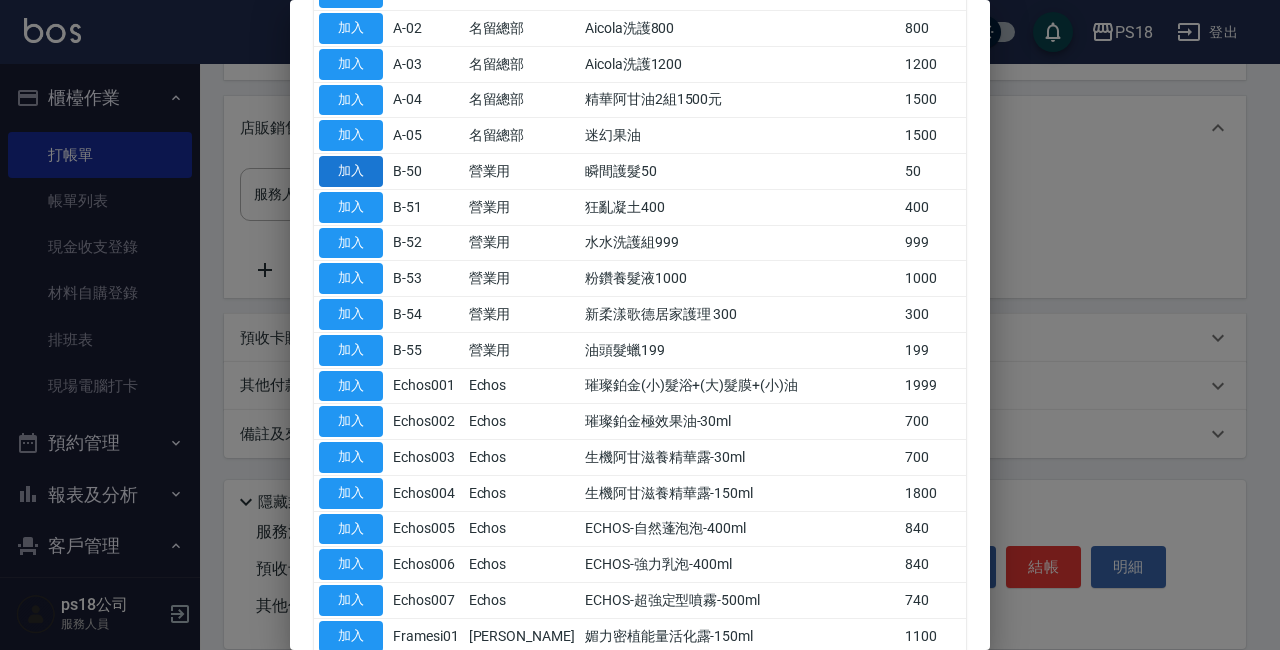 click on "加入" at bounding box center [351, 171] 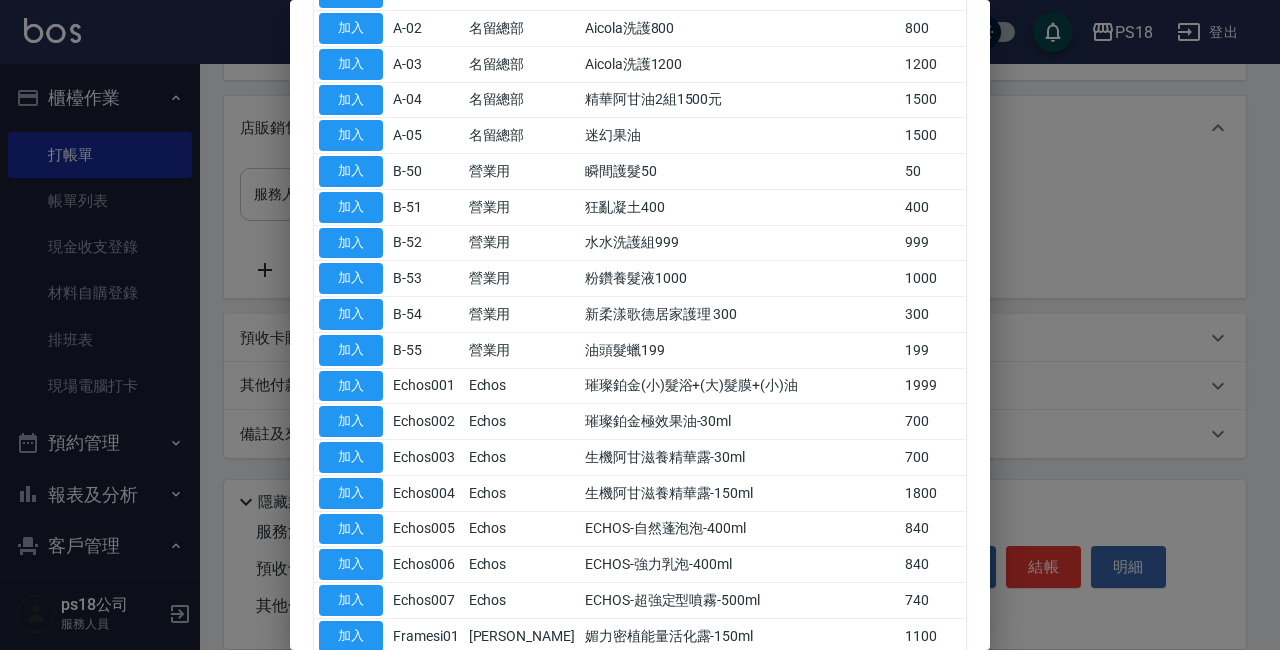 type on "瞬間護髮50" 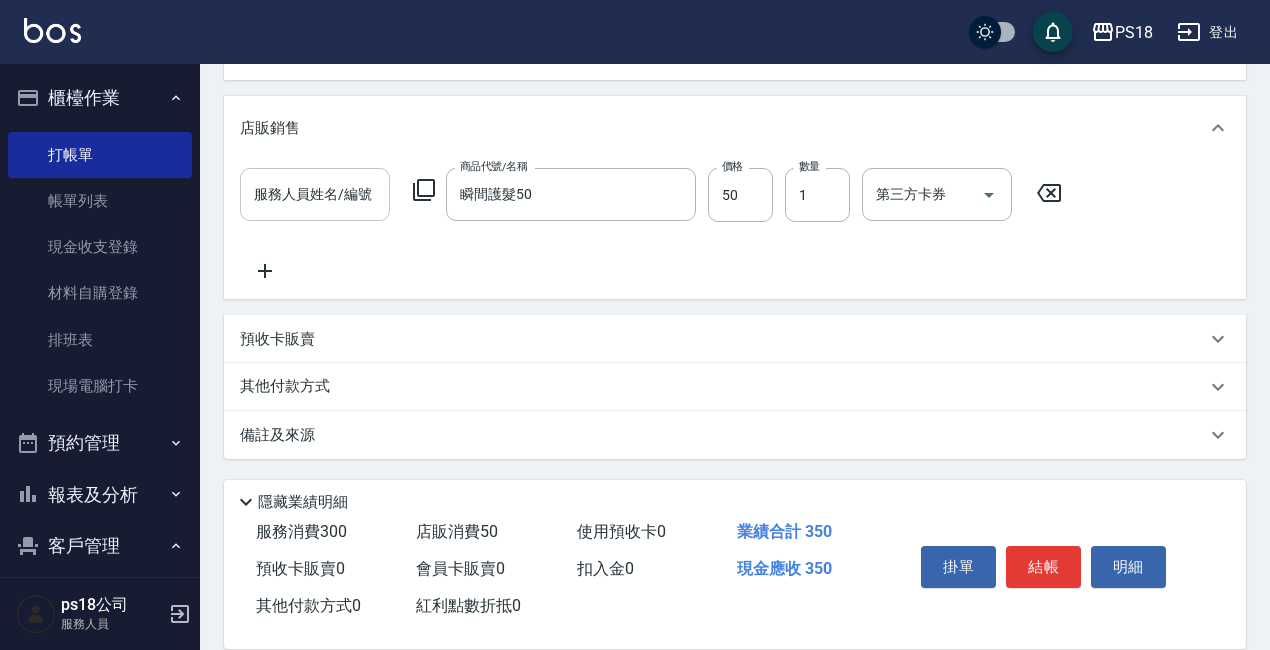 click on "服務人員姓名/編號" at bounding box center [315, 194] 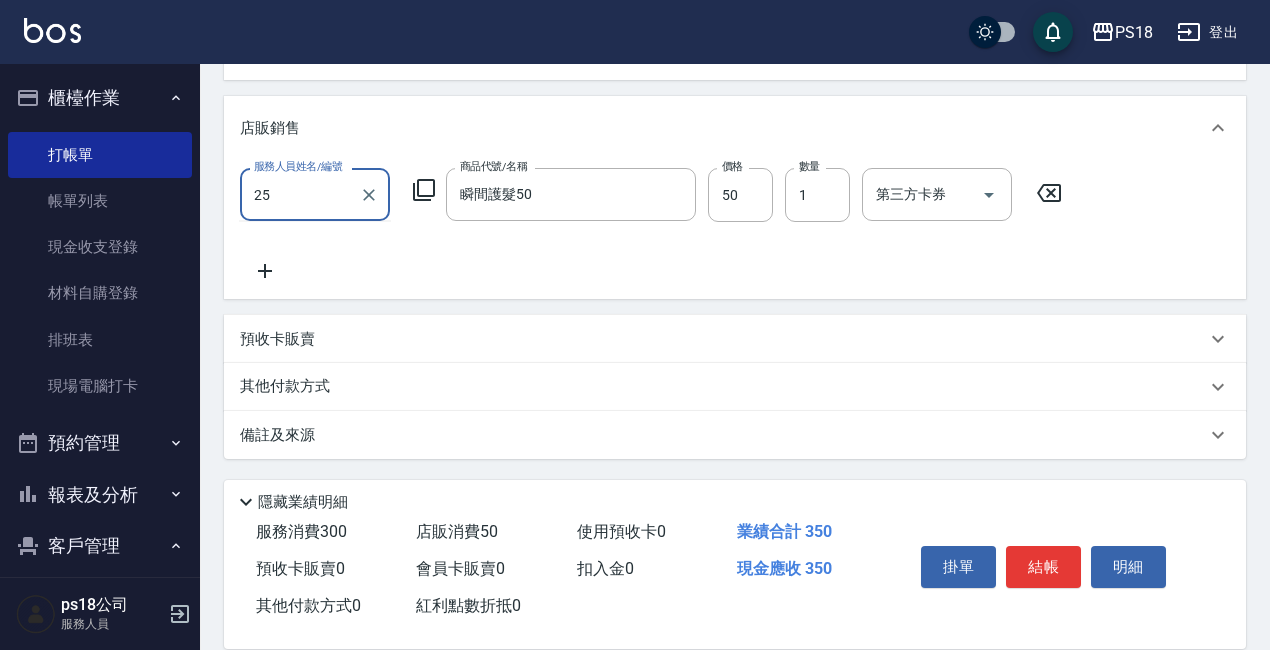 type on "小卉-25" 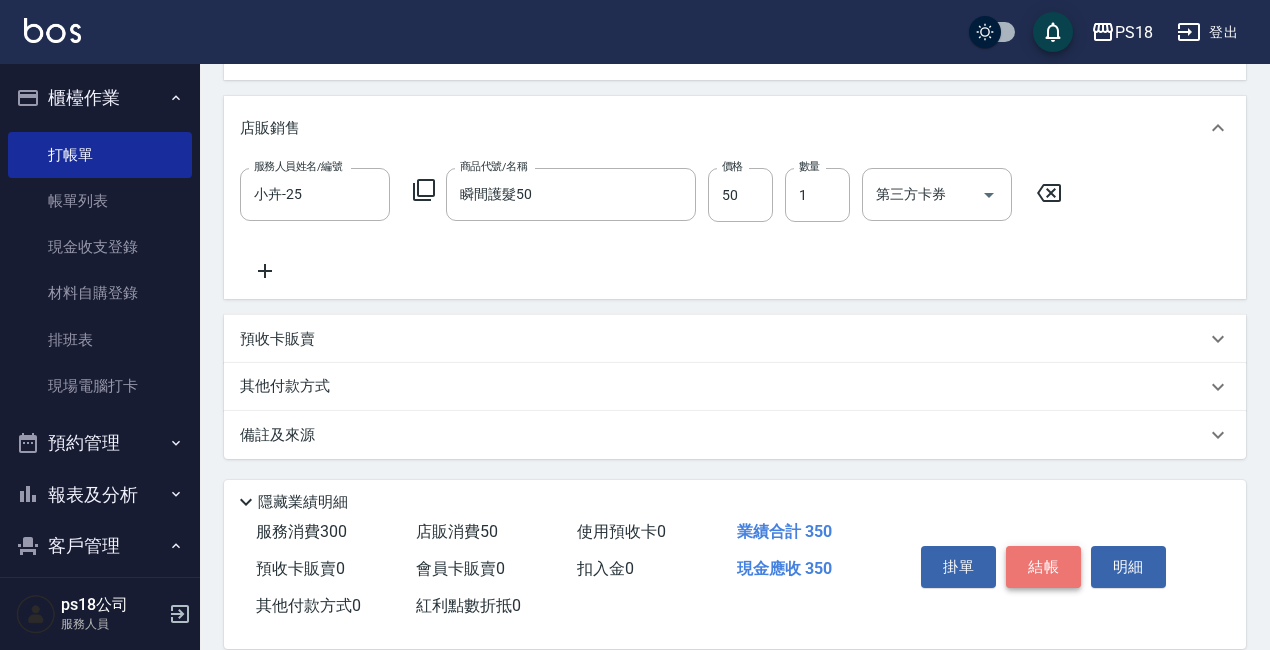 click on "結帳" at bounding box center (1043, 567) 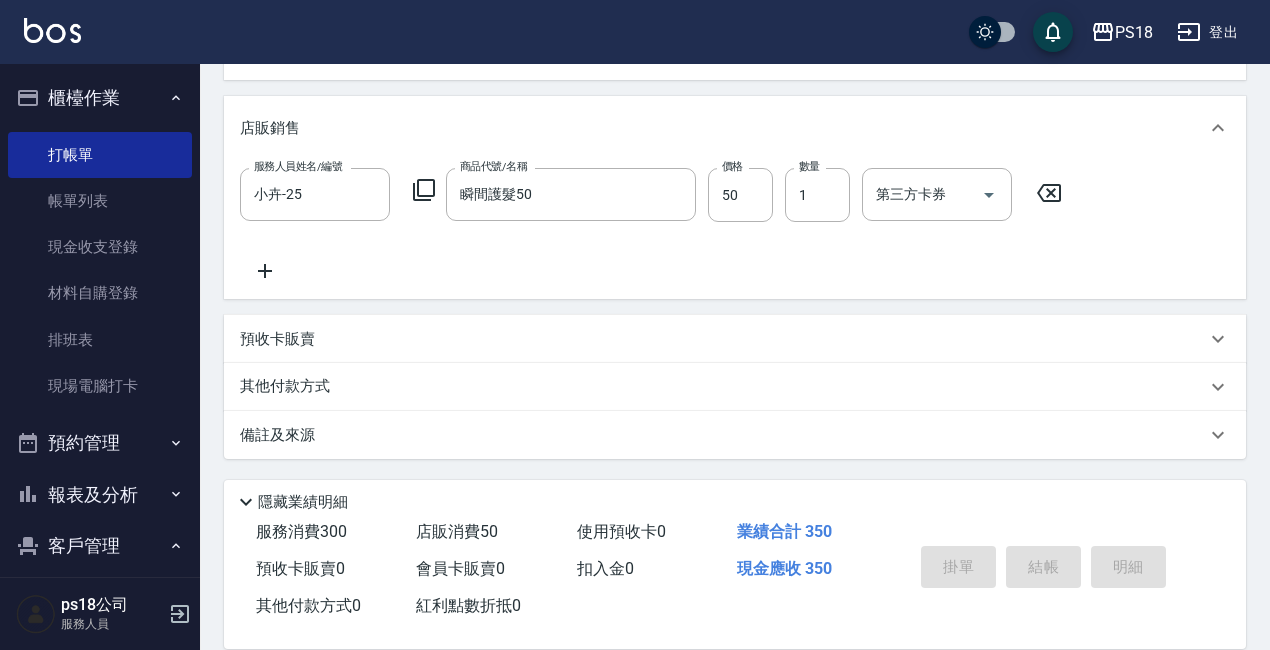type on "2025/07/10 19:13" 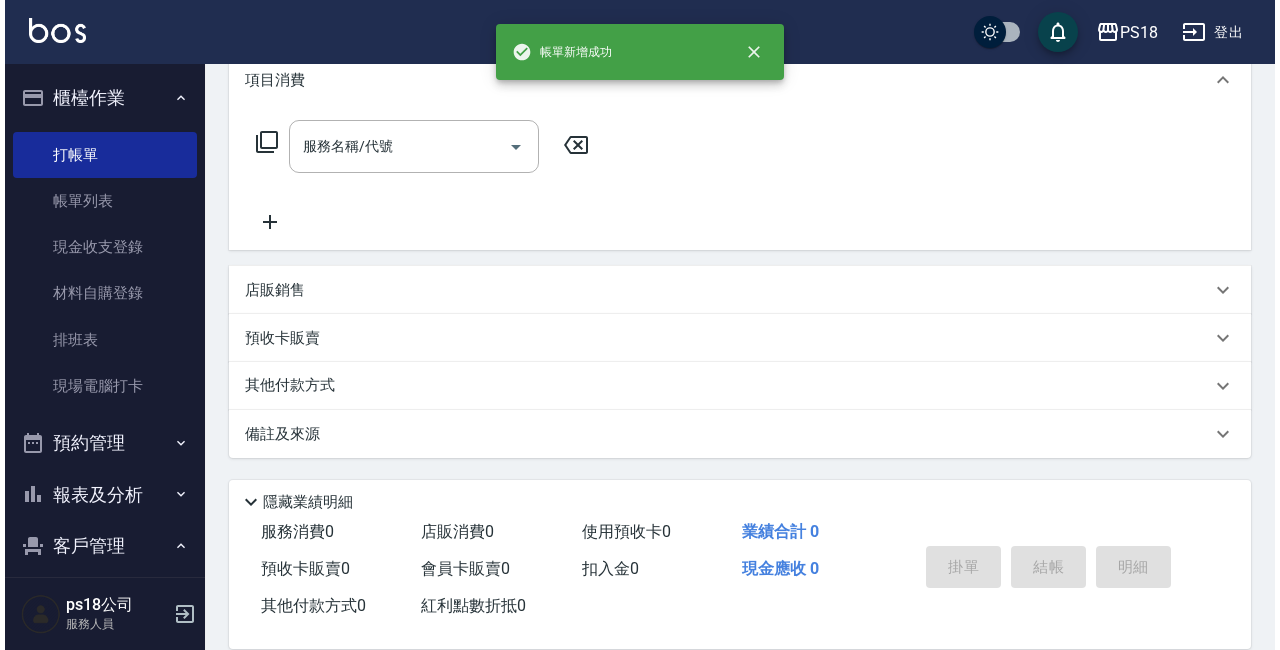 scroll, scrollTop: 0, scrollLeft: 0, axis: both 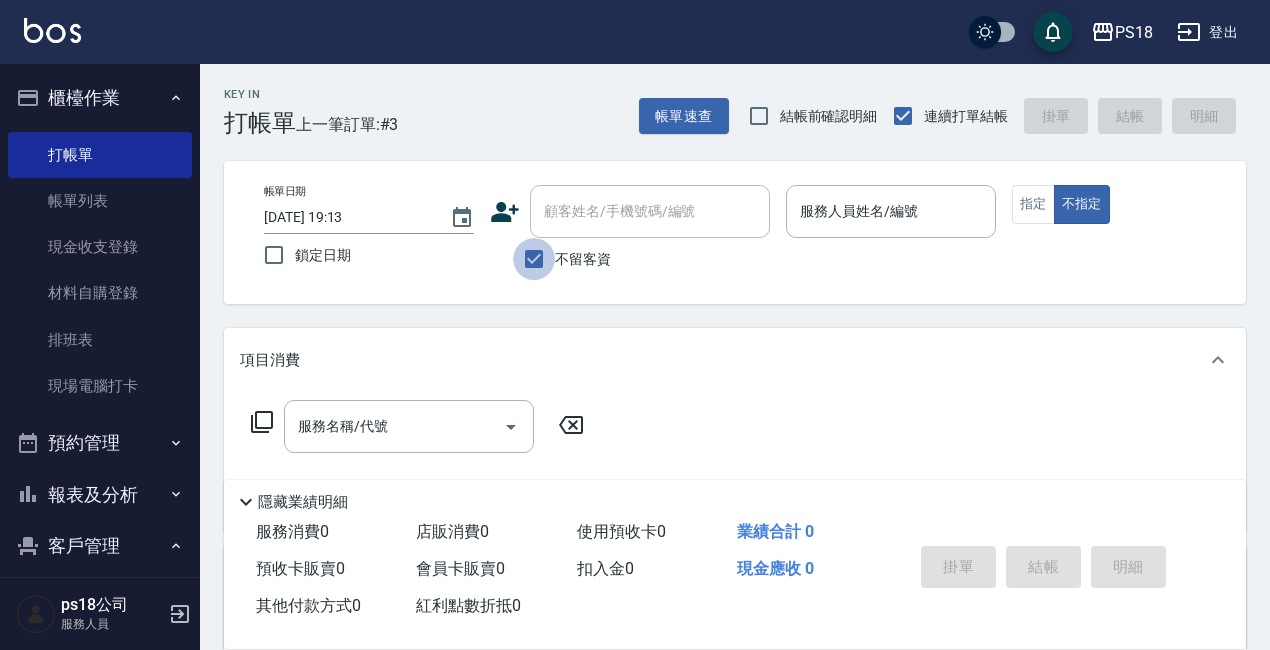 click on "不留客資" at bounding box center [534, 259] 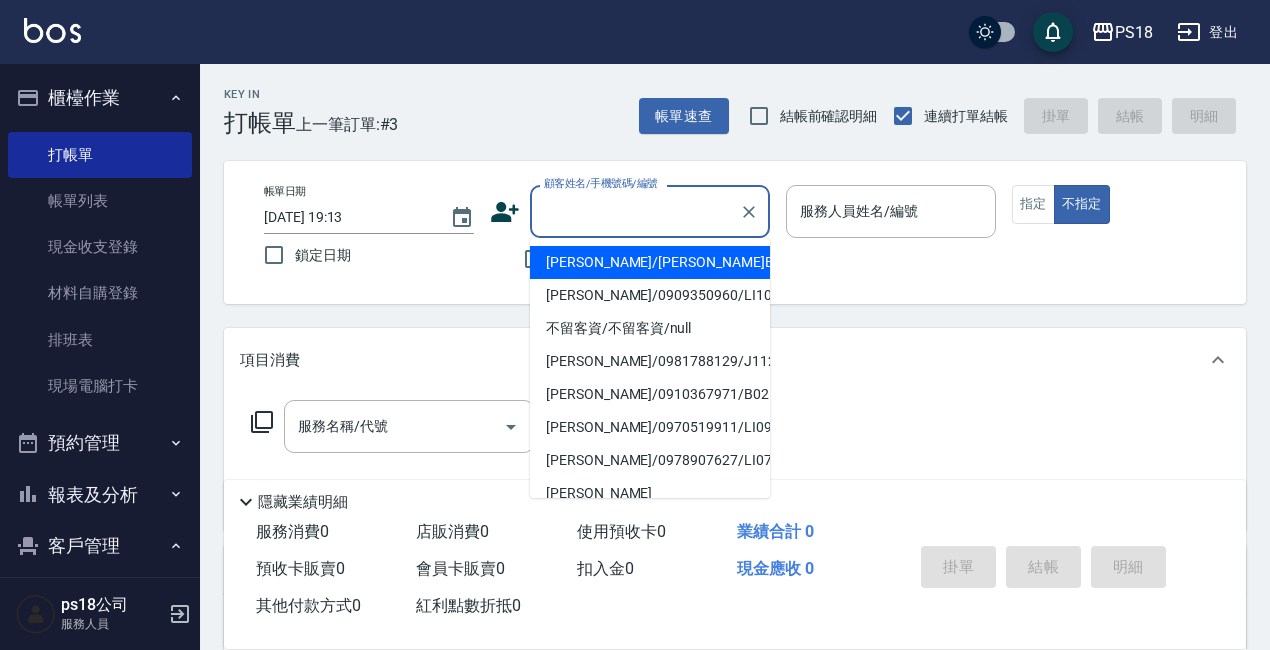 click on "顧客姓名/手機號碼/編號" at bounding box center (635, 211) 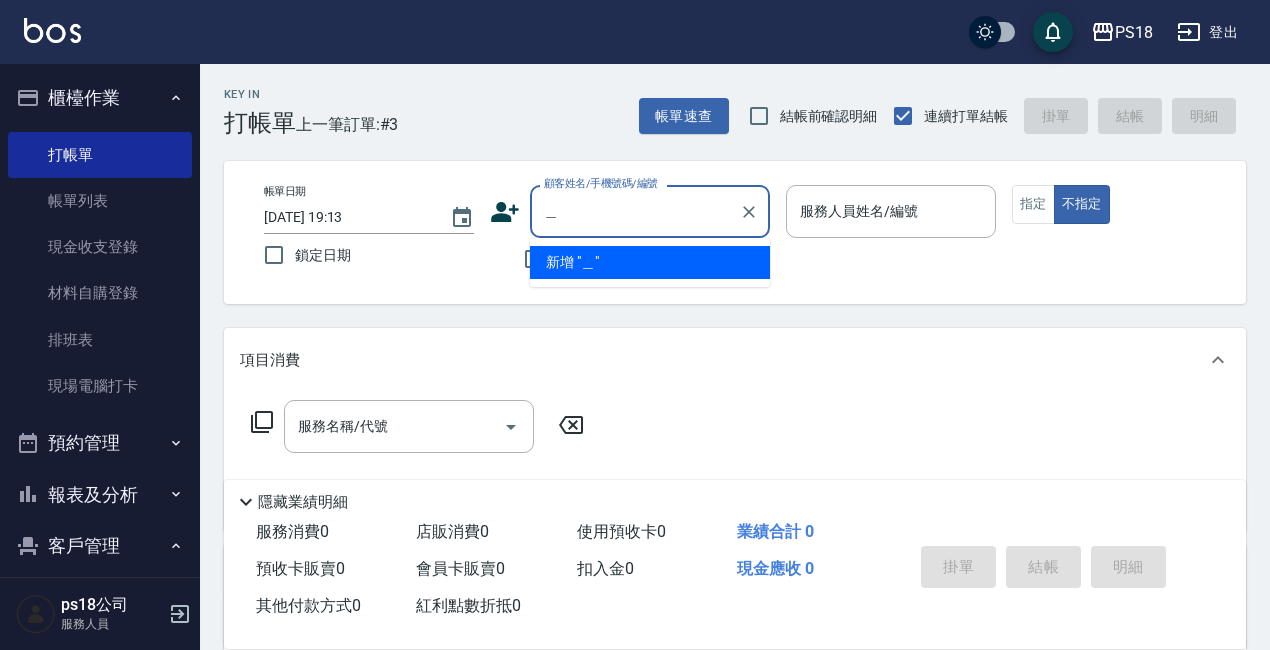 type on "栩" 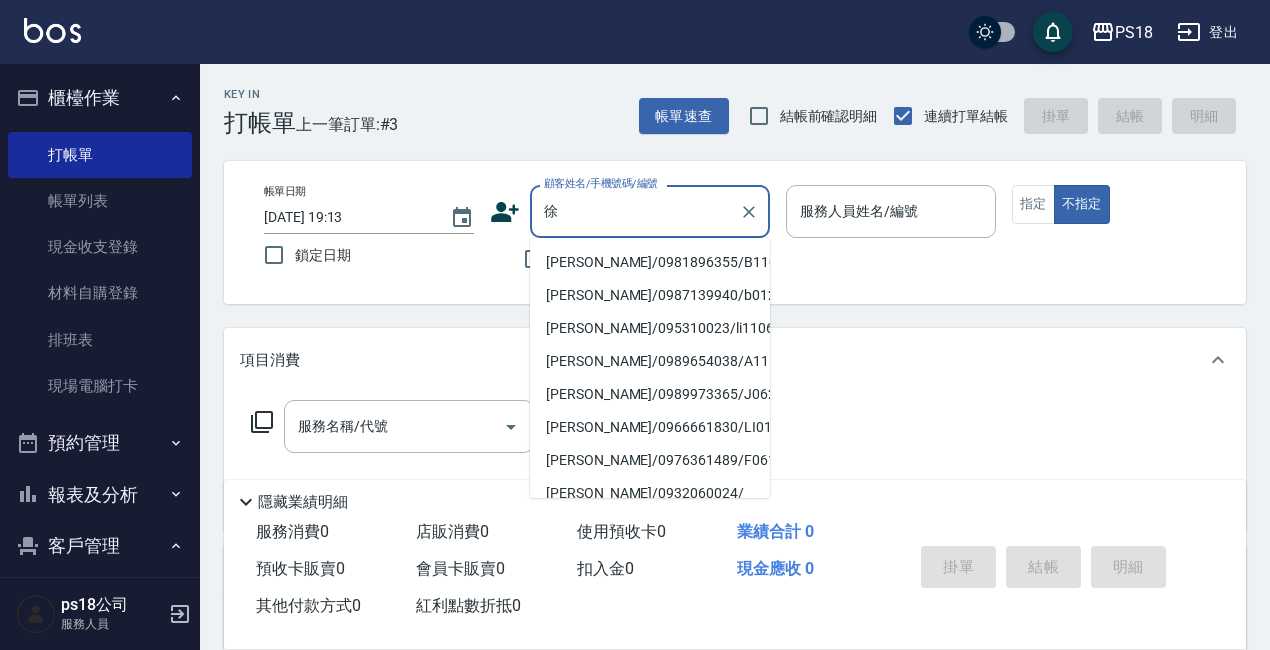 click on "徐" at bounding box center [635, 211] 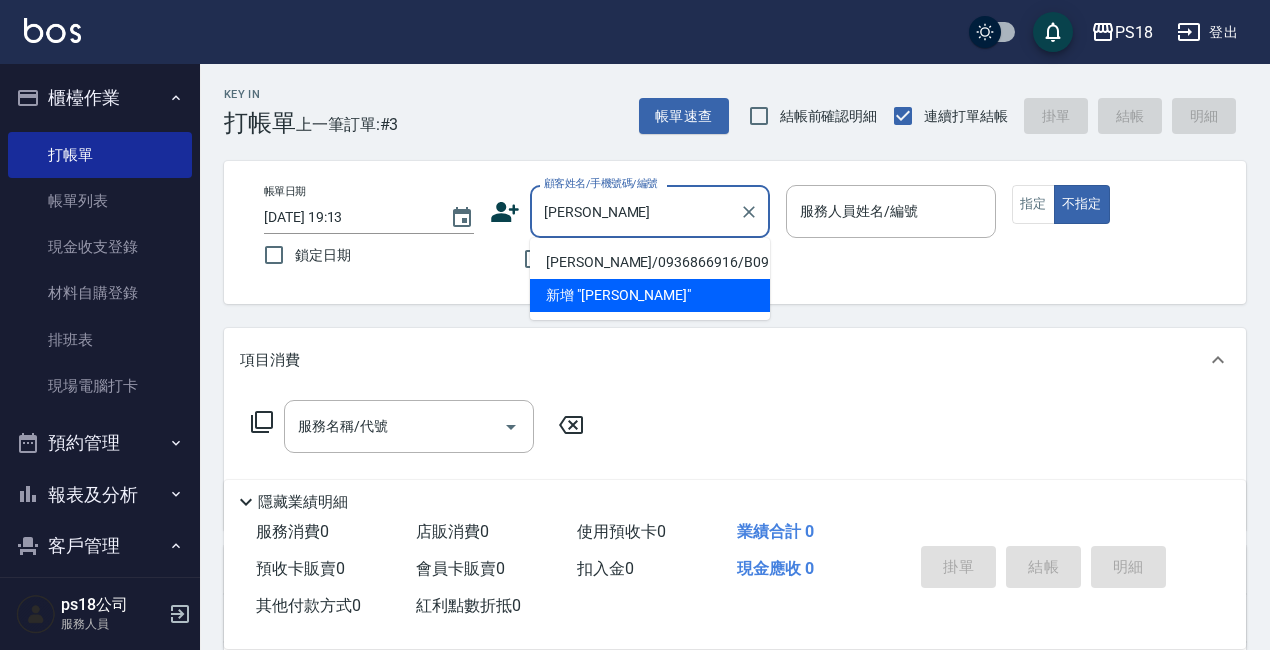 click on "許伯裕/0936866916/B091511" at bounding box center (650, 262) 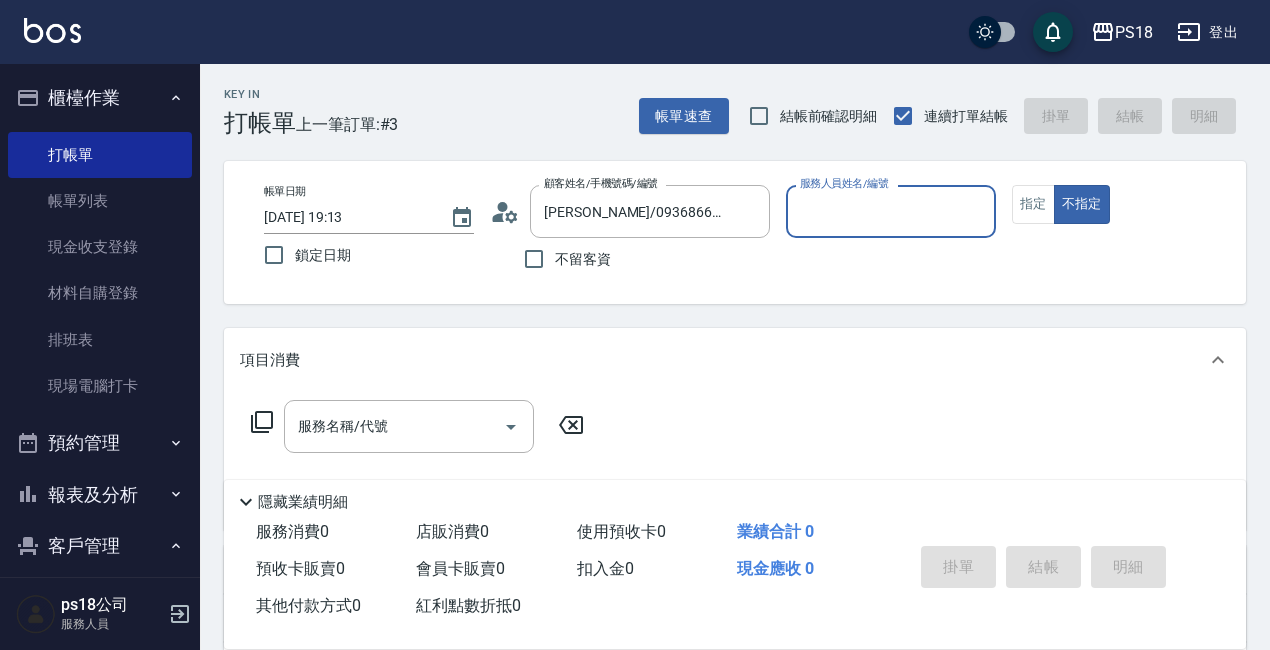 click 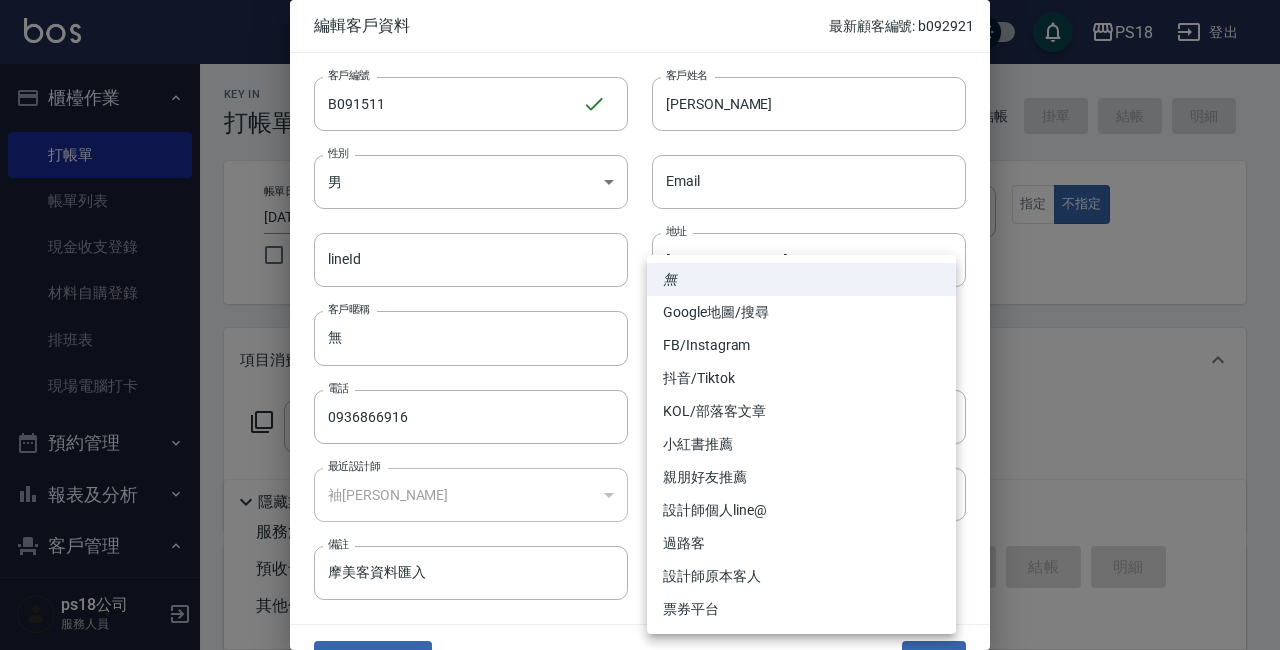 click on "PS18 登出 櫃檯作業 打帳單 帳單列表 現金收支登錄 材料自購登錄 排班表 現場電腦打卡 預約管理 預約管理 單日預約紀錄 單週預約紀錄 報表及分析 報表目錄 消費分析儀表板 店家日報表 互助日報表 互助點數明細 設計師日報表 店販抽成明細 客戶管理 客戶列表 員工及薪資 員工列表 全店打卡記錄 商品管理 商品列表 ps18公司 服務人員 Key In 打帳單 上一筆訂單:#3 帳單速查 結帳前確認明細 連續打單結帳 掛單 結帳 明細 帳單日期 2025/07/10 19:13 鎖定日期 顧客姓名/手機號碼/編號 許伯裕/0936866916/B091511 顧客姓名/手機號碼/編號 不留客資 服務人員姓名/編號 服務人員姓名/編號 指定 不指定 項目消費 服務名稱/代號 服務名稱/代號 店販銷售 服務人員姓名/編號 服務人員姓名/編號 商品代號/名稱 商品代號/名稱 預收卡販賣 卡券名稱/代號 卡券名稱/代號 使用預收卡 卡券代號/名稱" at bounding box center (640, 489) 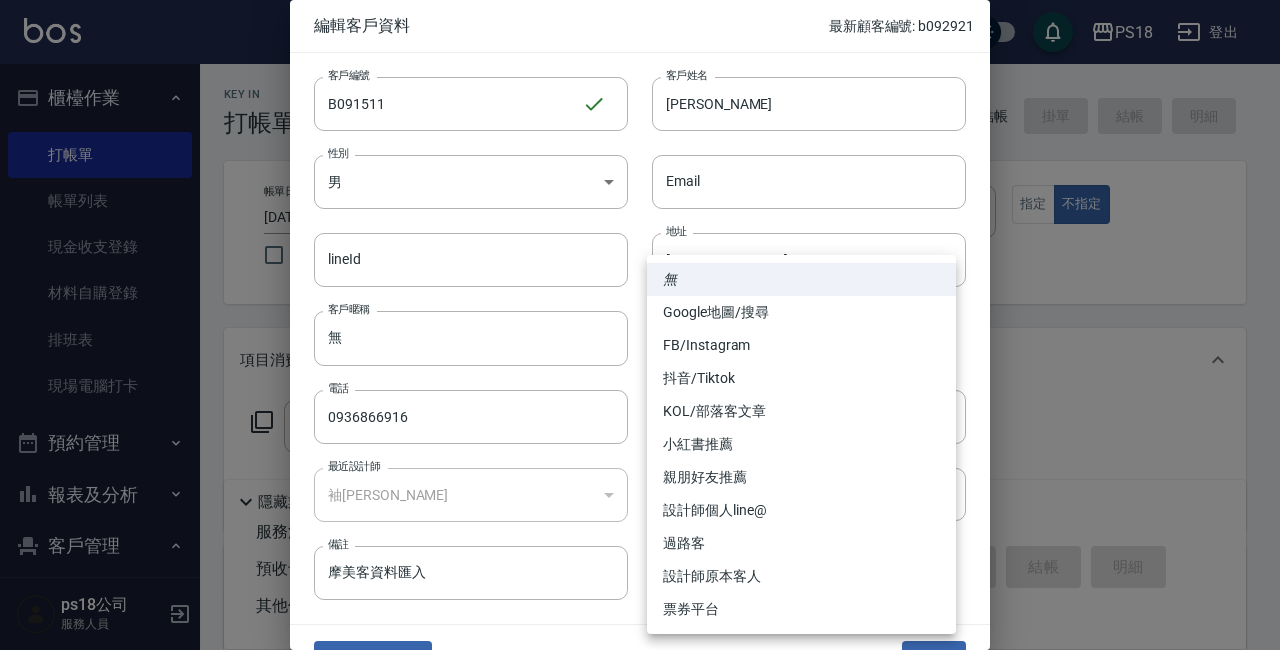 click on "設計師原本客人" at bounding box center (801, 576) 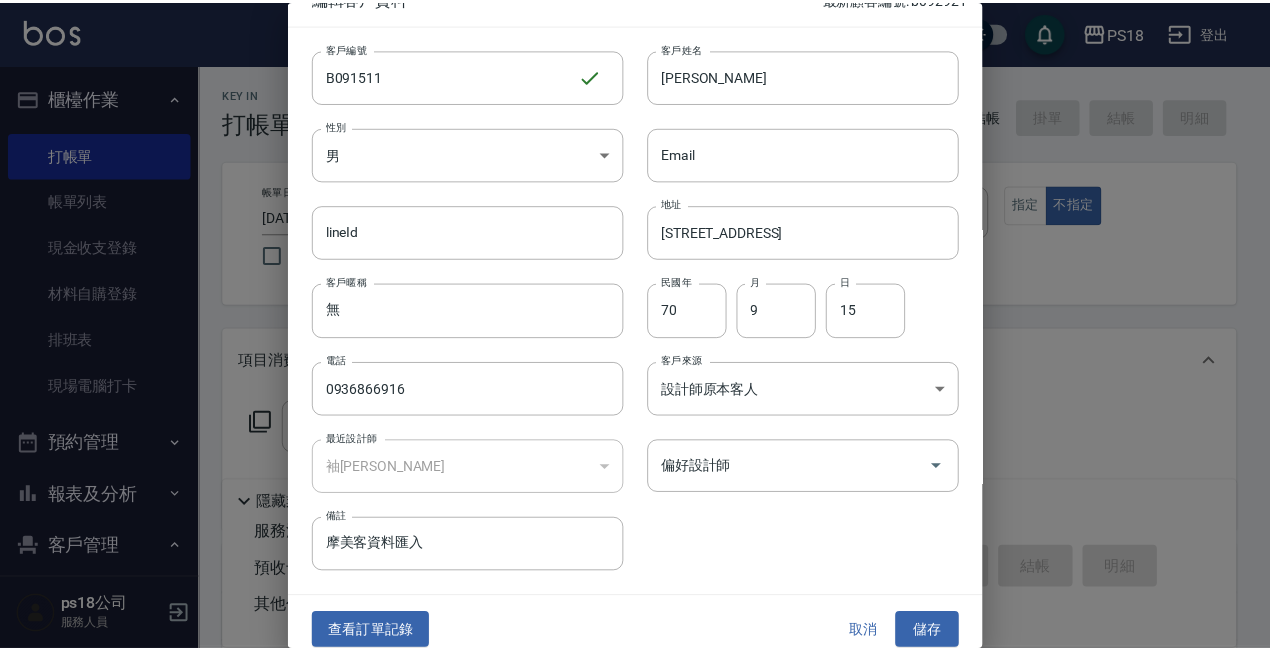 scroll, scrollTop: 43, scrollLeft: 0, axis: vertical 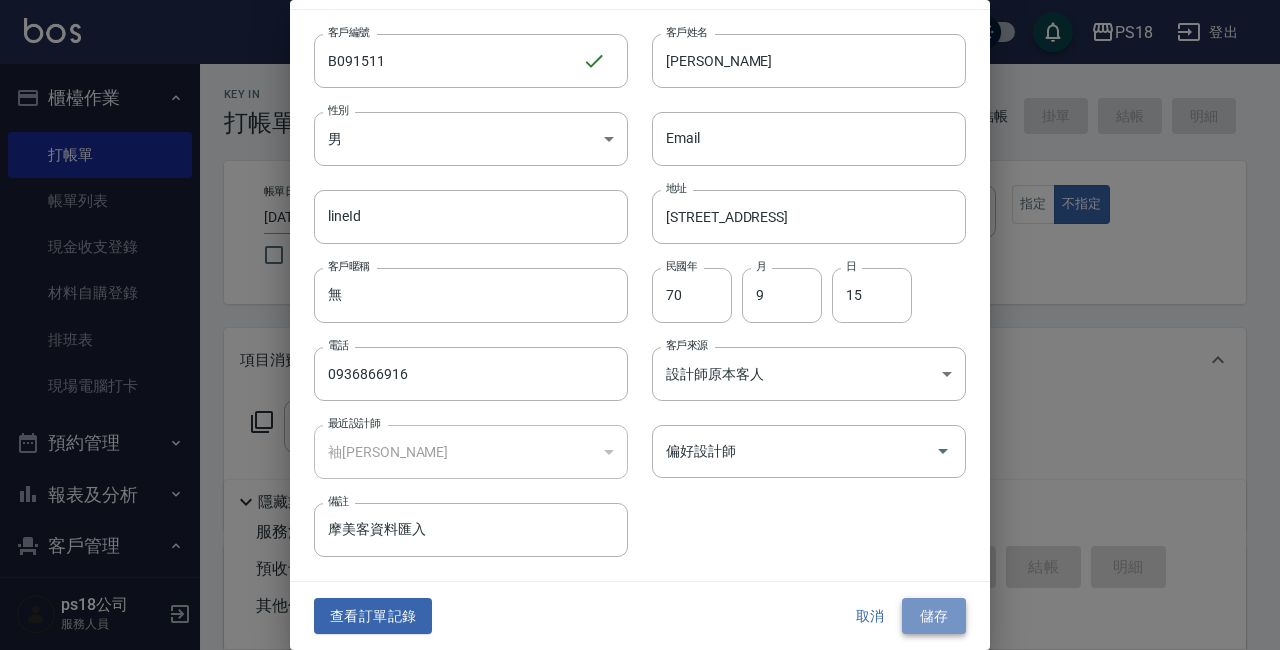 click on "儲存" at bounding box center [934, 616] 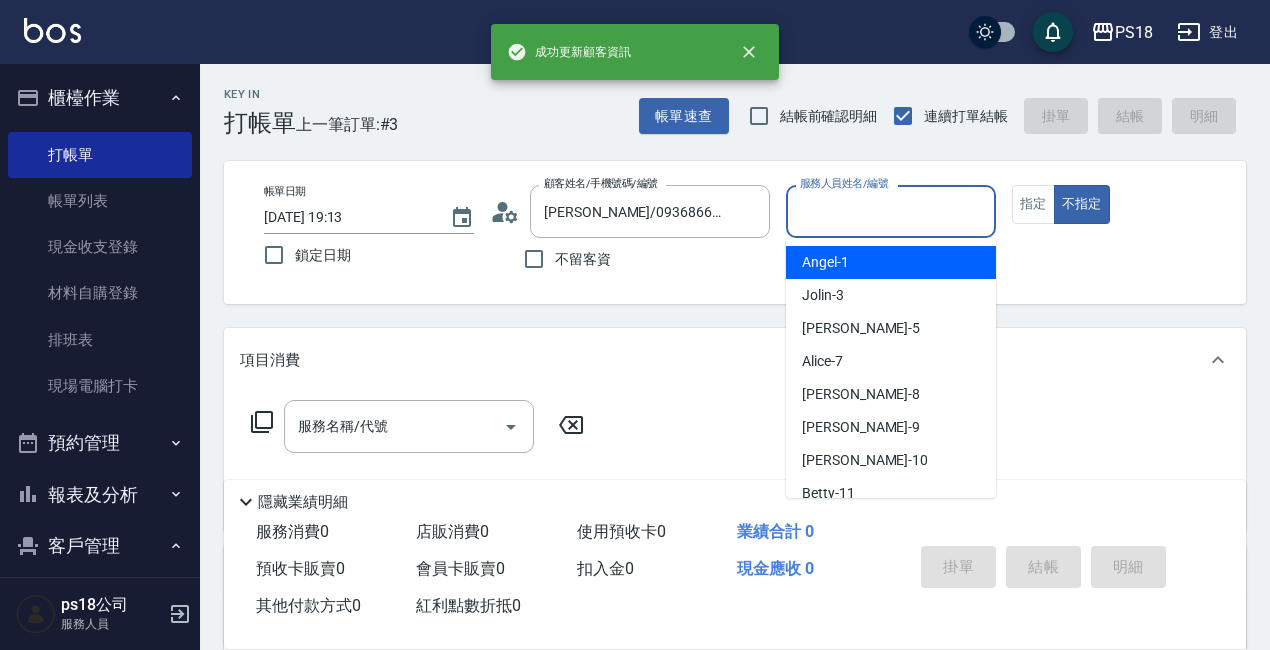 click on "服務人員姓名/編號" at bounding box center (891, 211) 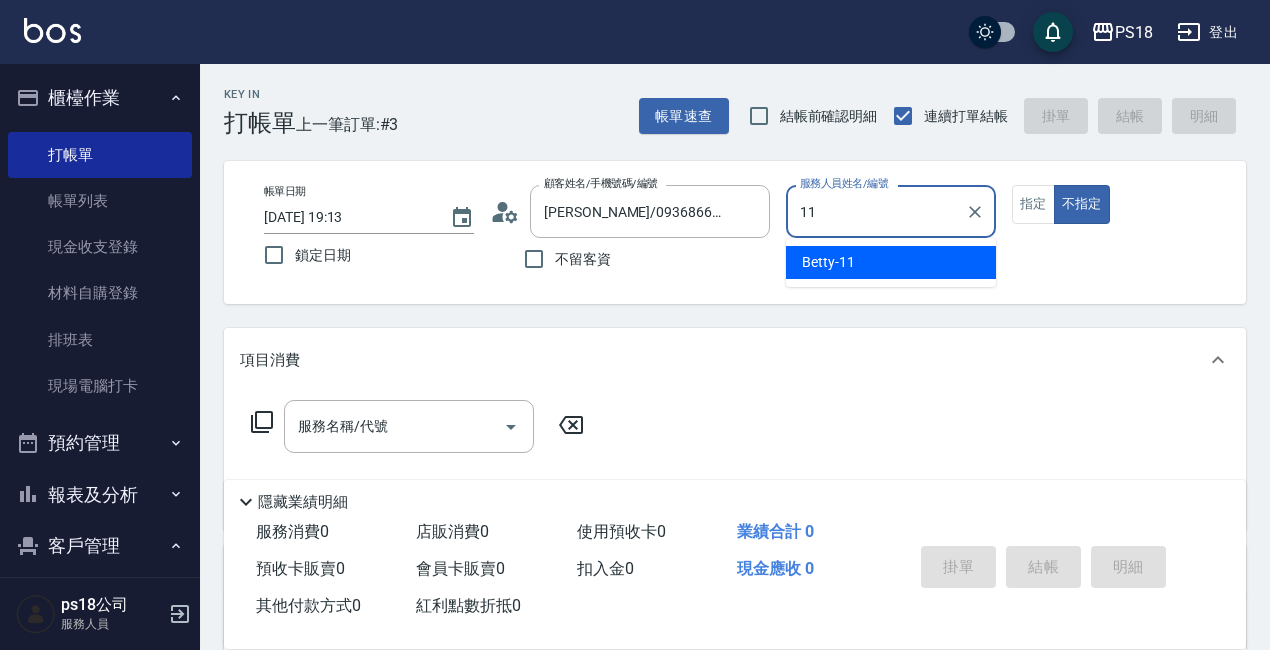 type on "11" 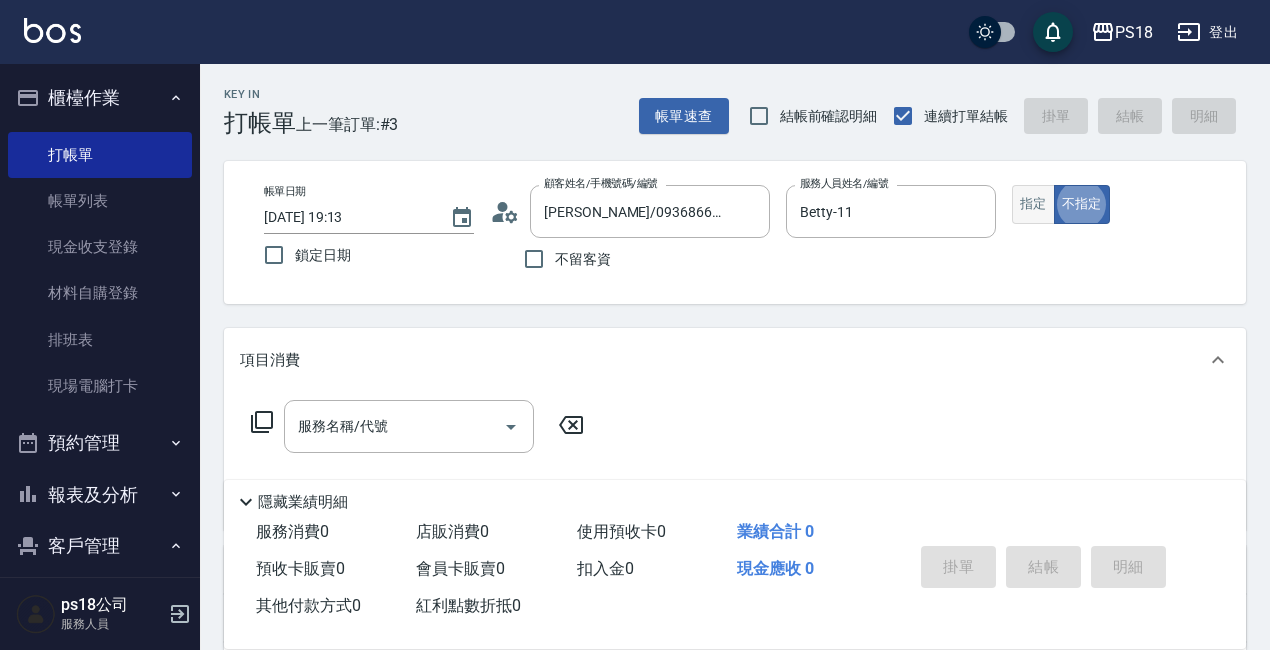 click on "指定" at bounding box center [1033, 204] 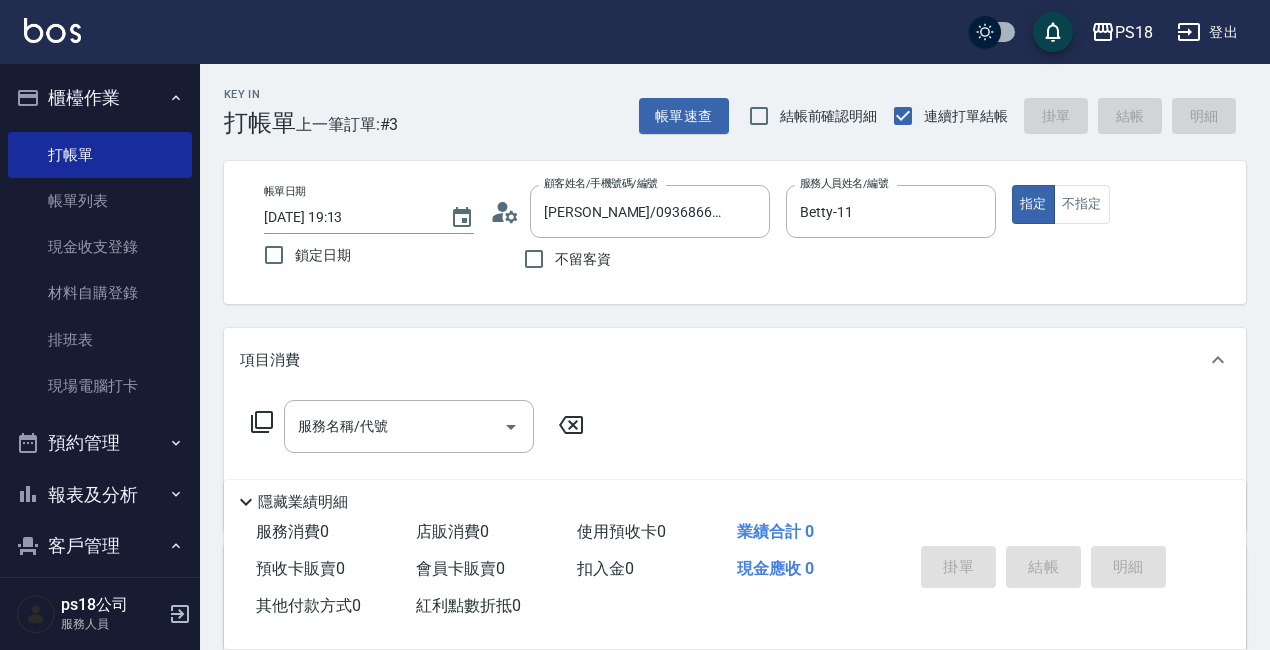 click 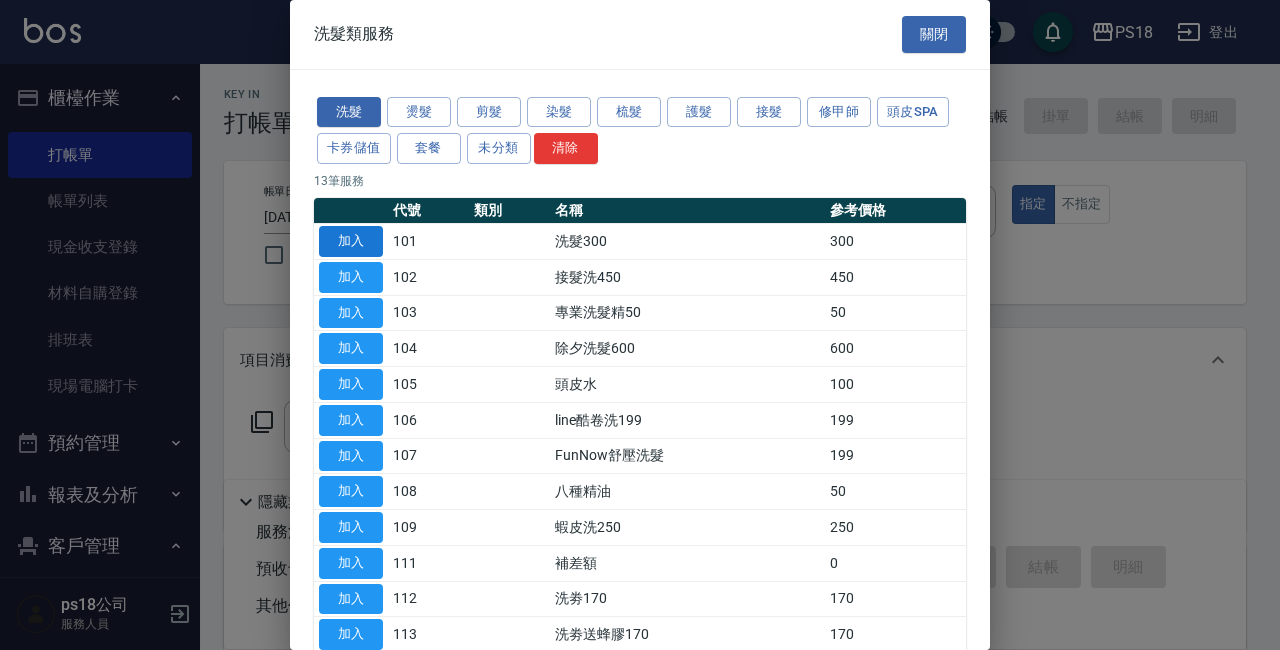 click on "加入" at bounding box center (351, 241) 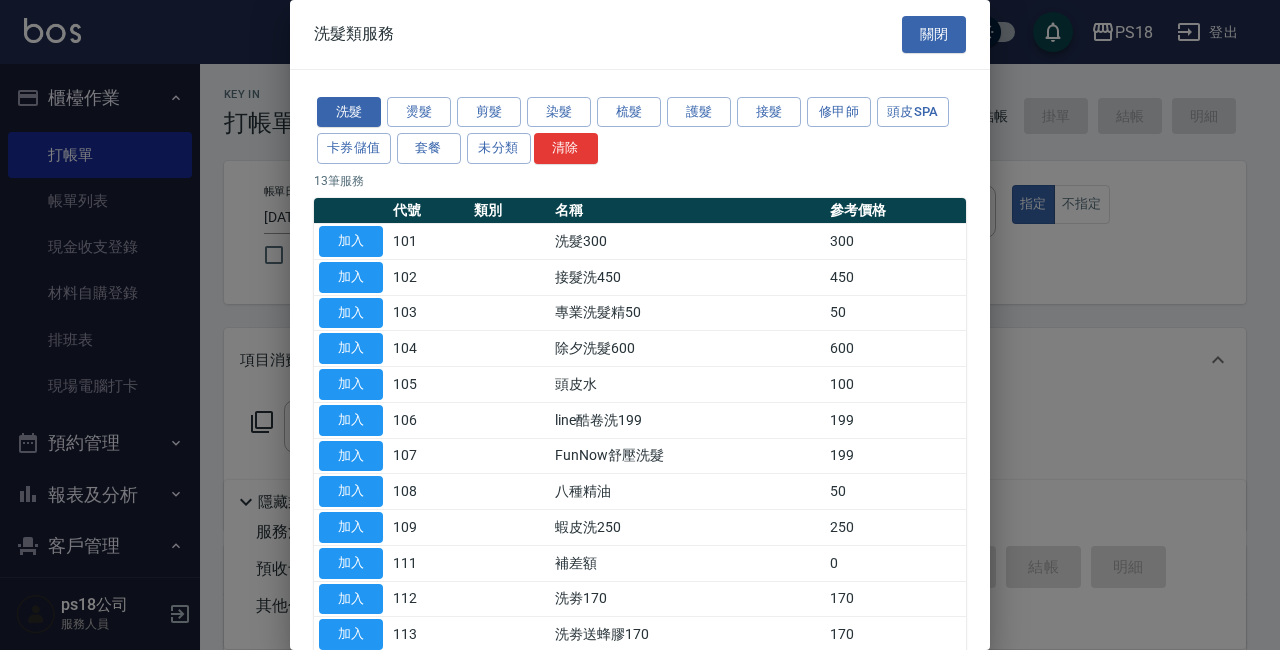 type on "洗髮300(101)" 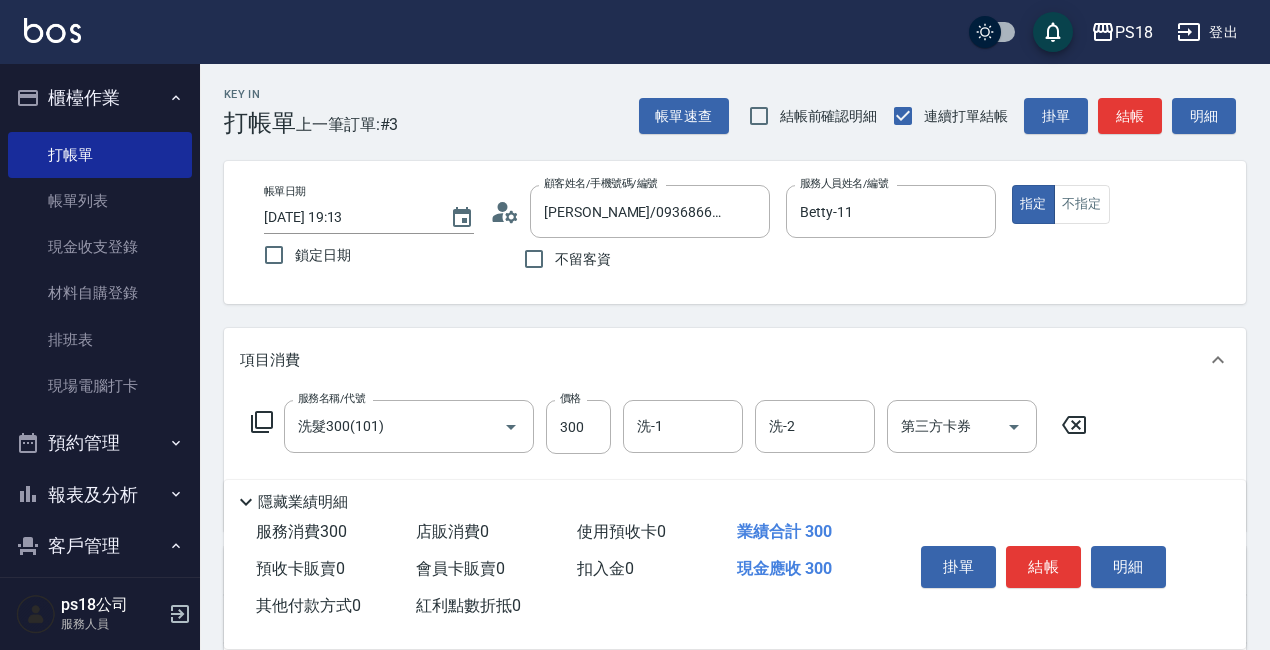 click 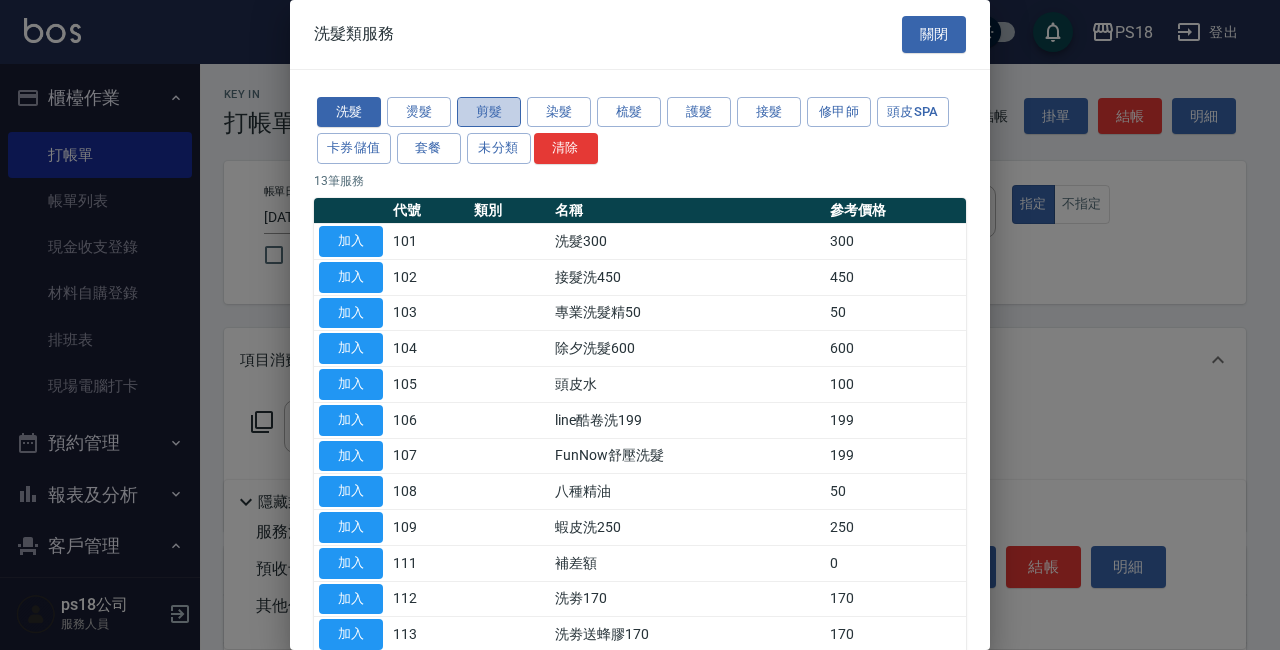 click on "剪髮" at bounding box center [489, 112] 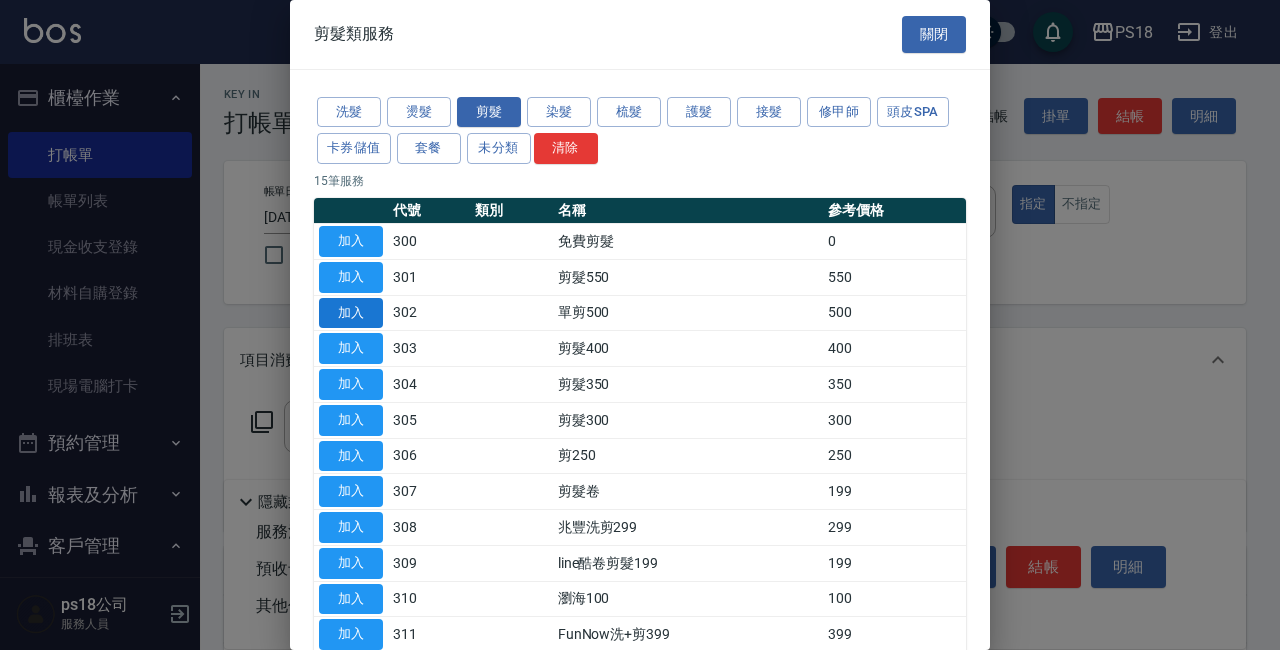 click on "加入" at bounding box center [351, 313] 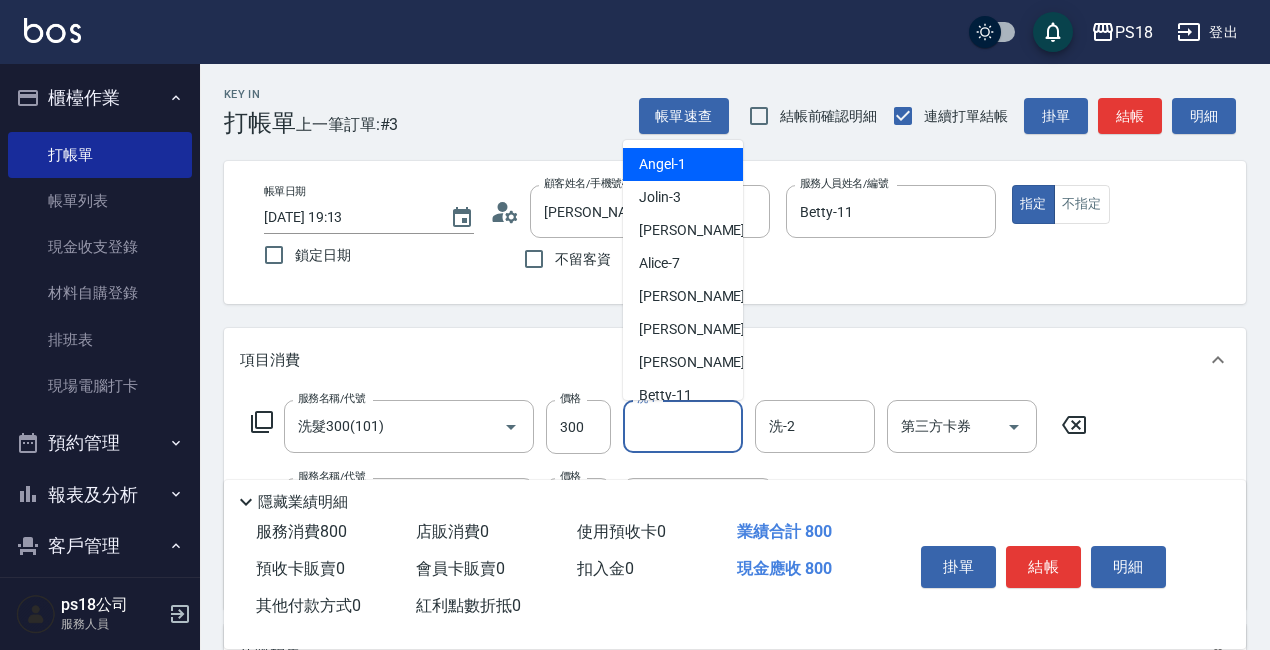 click on "洗-1 洗-1" at bounding box center (683, 426) 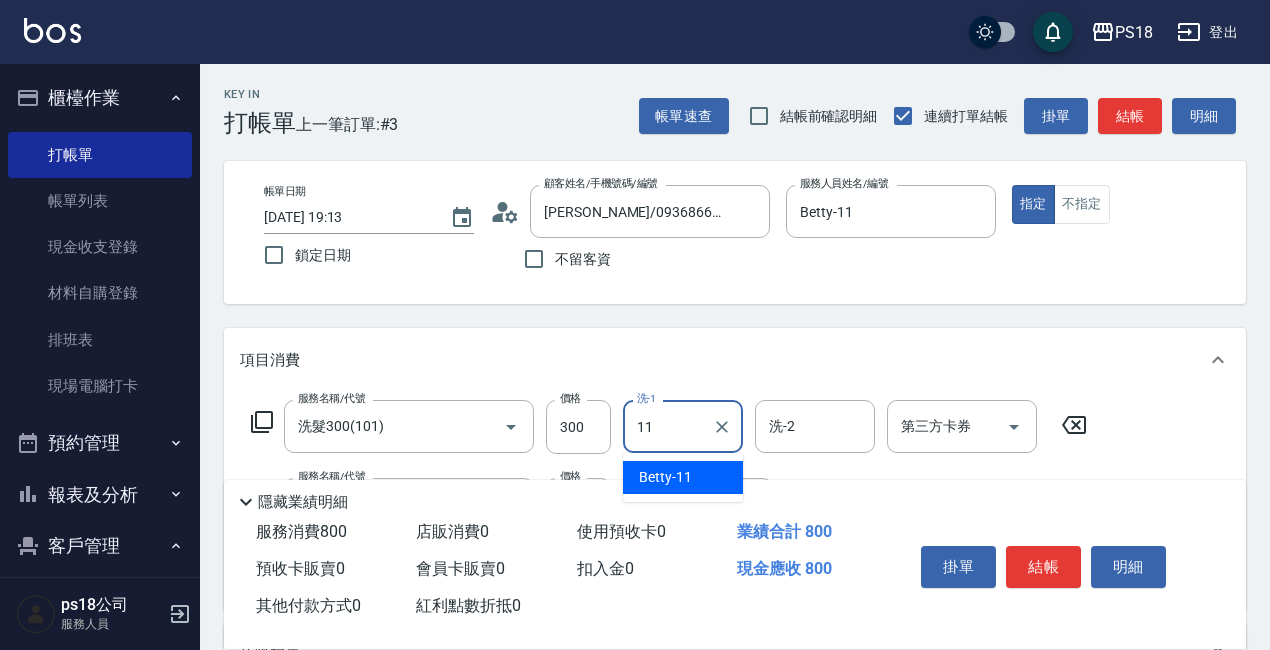 type on "Betty-11" 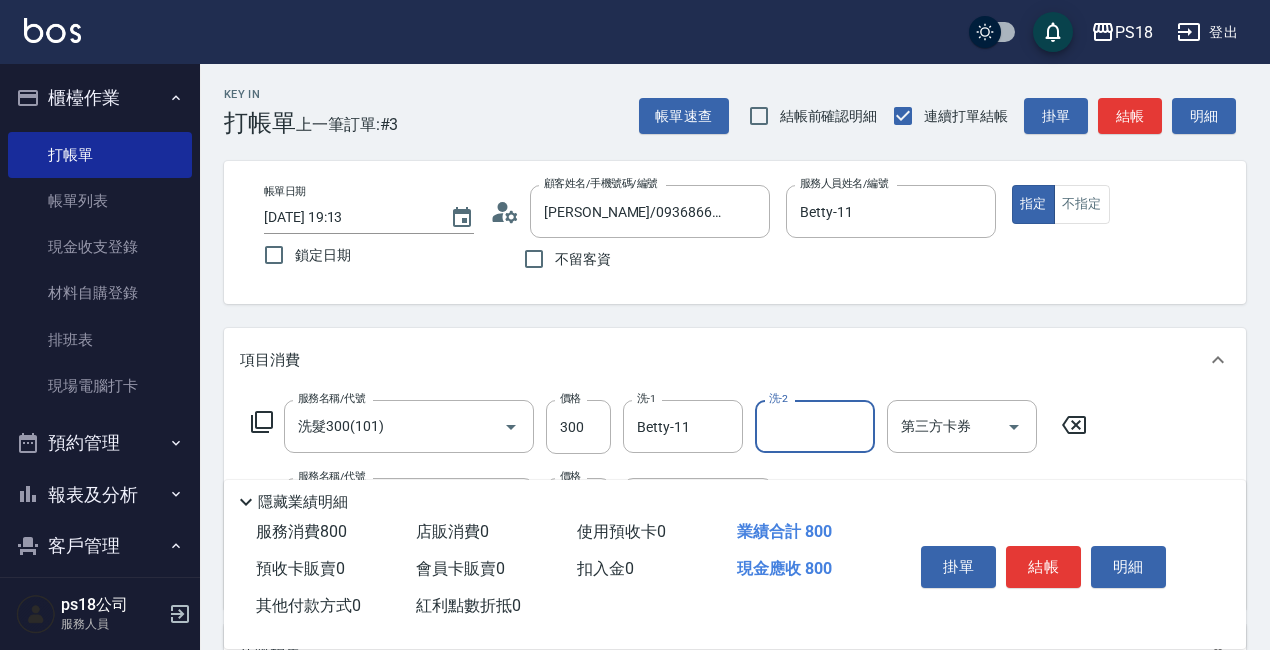 scroll, scrollTop: 407, scrollLeft: 0, axis: vertical 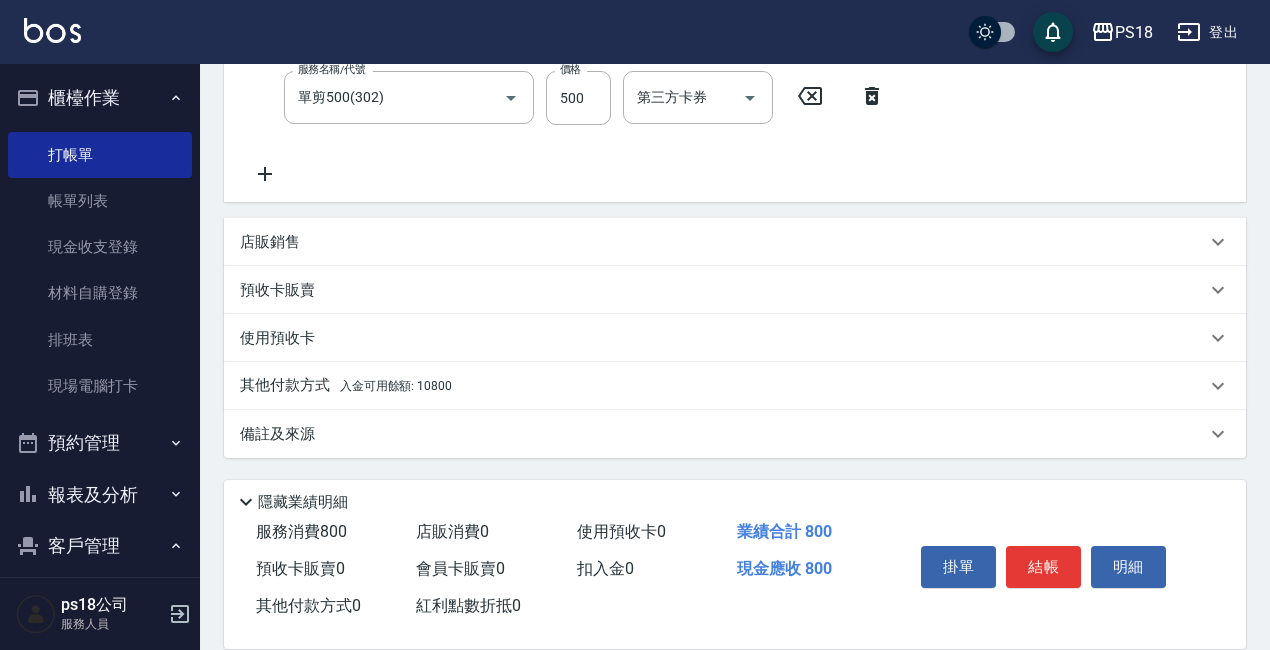 click on "備註及來源" at bounding box center (277, 434) 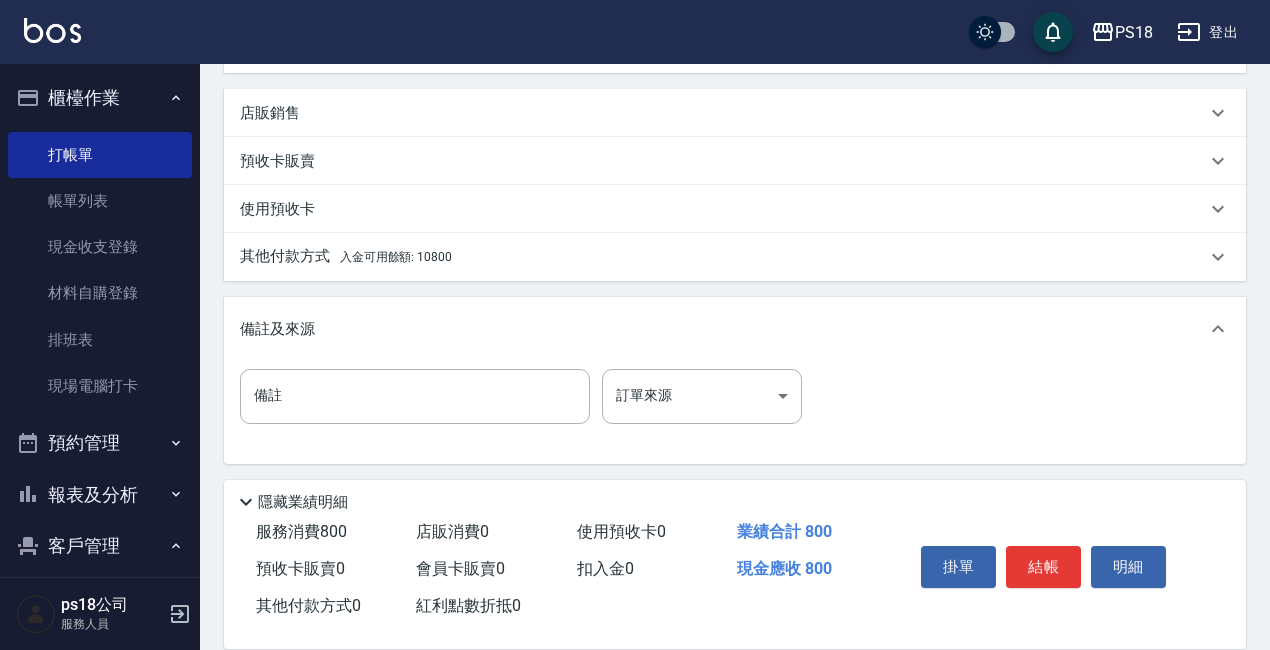 scroll, scrollTop: 541, scrollLeft: 0, axis: vertical 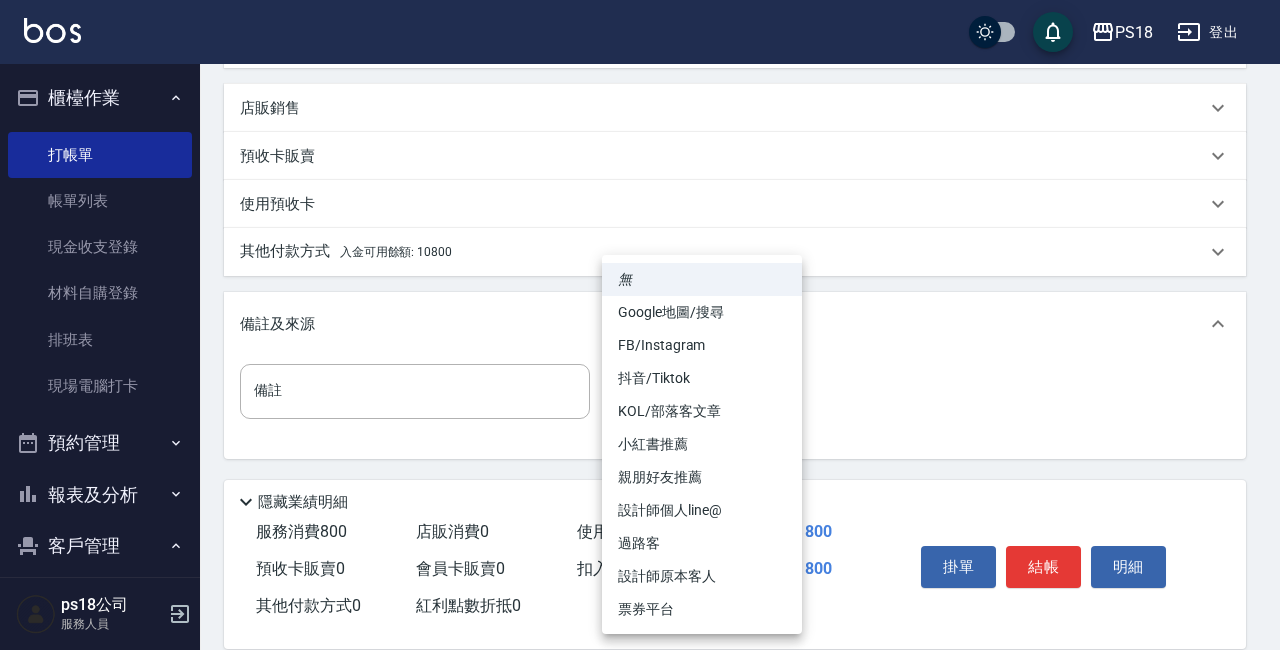 click on "PS18 登出 櫃檯作業 打帳單 帳單列表 現金收支登錄 材料自購登錄 排班表 現場電腦打卡 預約管理 預約管理 單日預約紀錄 單週預約紀錄 報表及分析 報表目錄 消費分析儀表板 店家日報表 互助日報表 互助點數明細 設計師日報表 店販抽成明細 客戶管理 客戶列表 員工及薪資 員工列表 全店打卡記錄 商品管理 商品列表 ps18公司 服務人員 Key In 打帳單 上一筆訂單:#3 帳單速查 結帳前確認明細 連續打單結帳 掛單 結帳 明細 帳單日期 2025/07/10 19:13 鎖定日期 顧客姓名/手機號碼/編號 許伯裕/0936866916/B091511 顧客姓名/手機號碼/編號 不留客資 服務人員姓名/編號 Betty-11 服務人員姓名/編號 指定 不指定 項目消費 服務名稱/代號 洗髮300(101) 服務名稱/代號 價格 300 價格 洗-1 Betty-11 洗-1 洗-2 洗-2 第三方卡券 第三方卡券 服務名稱/代號 單剪500(302) 服務名稱/代號 價格 500 價格 第三方卡券 0" at bounding box center (640, 55) 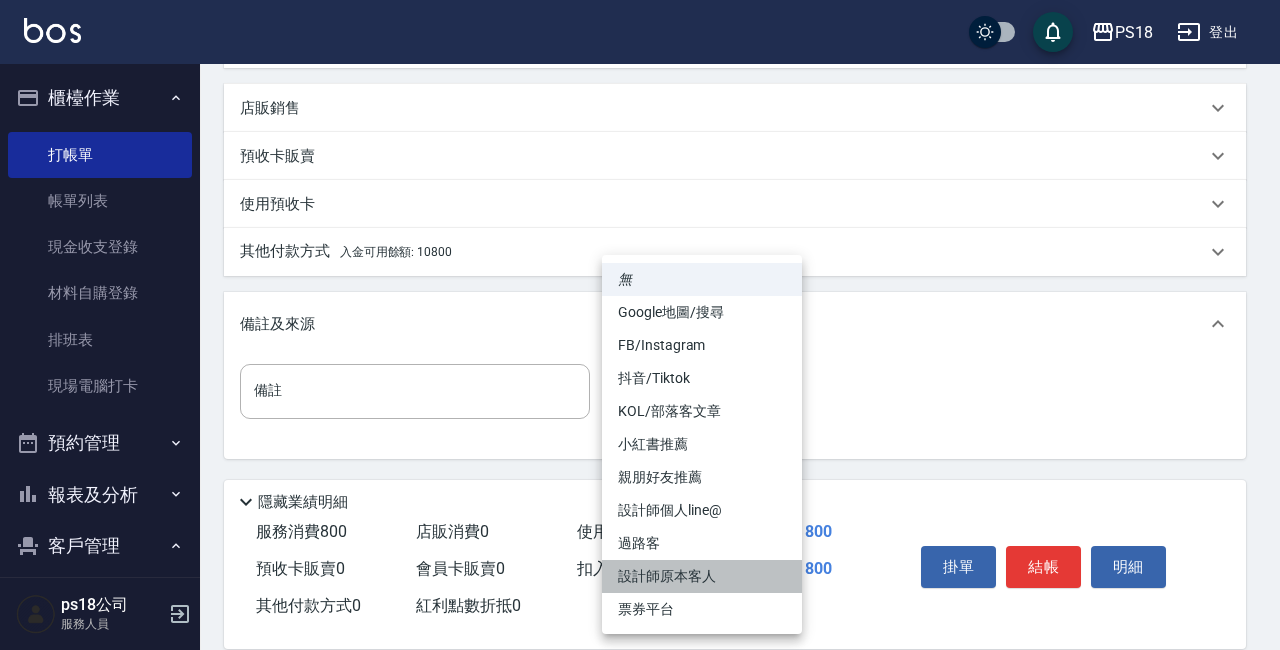 click on "設計師原本客人" at bounding box center [702, 576] 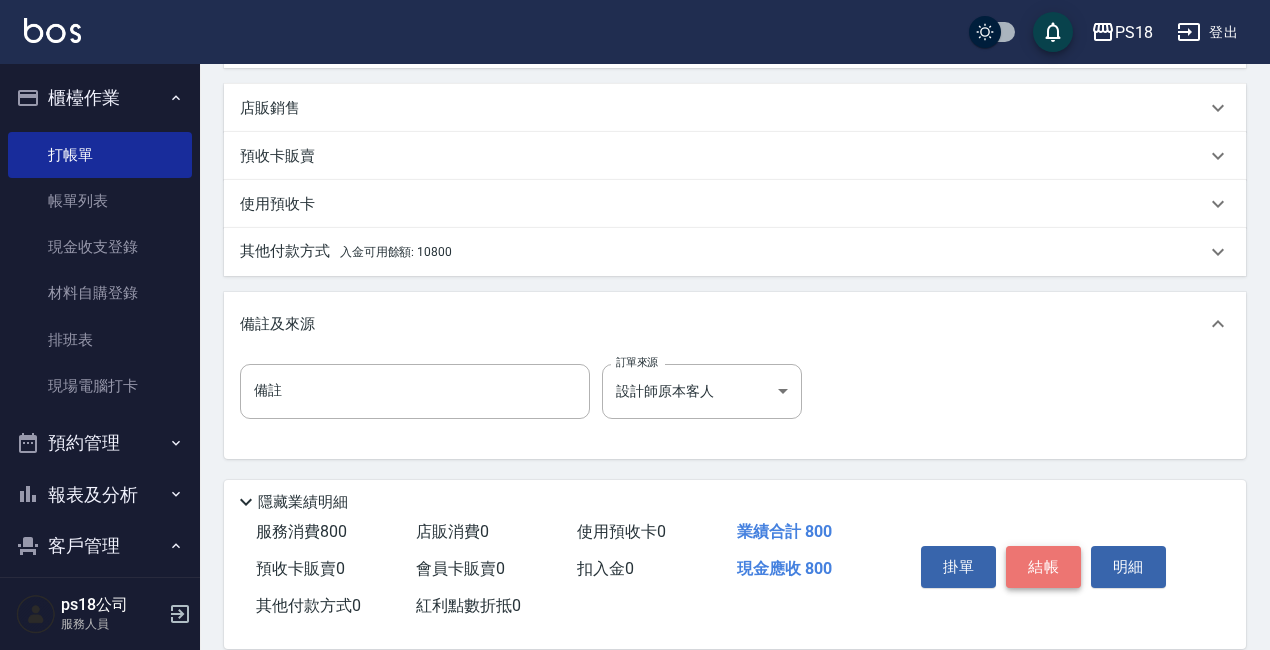 click on "結帳" at bounding box center (1043, 567) 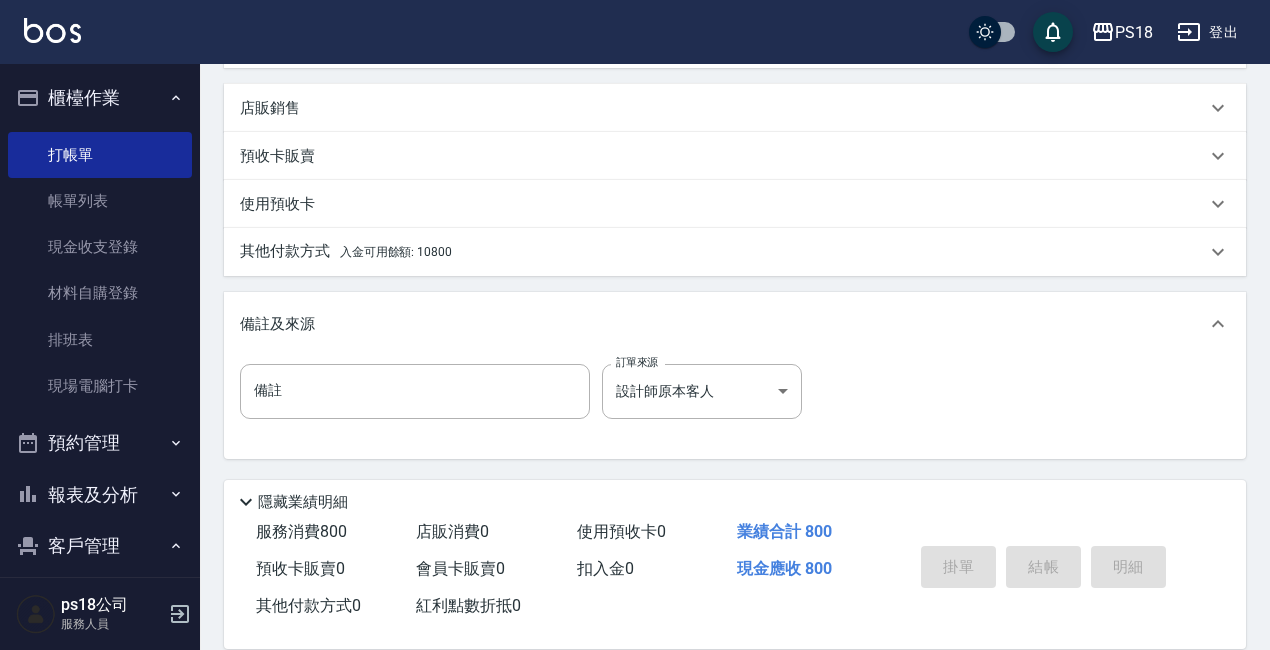 type on "2025/07/10 19:14" 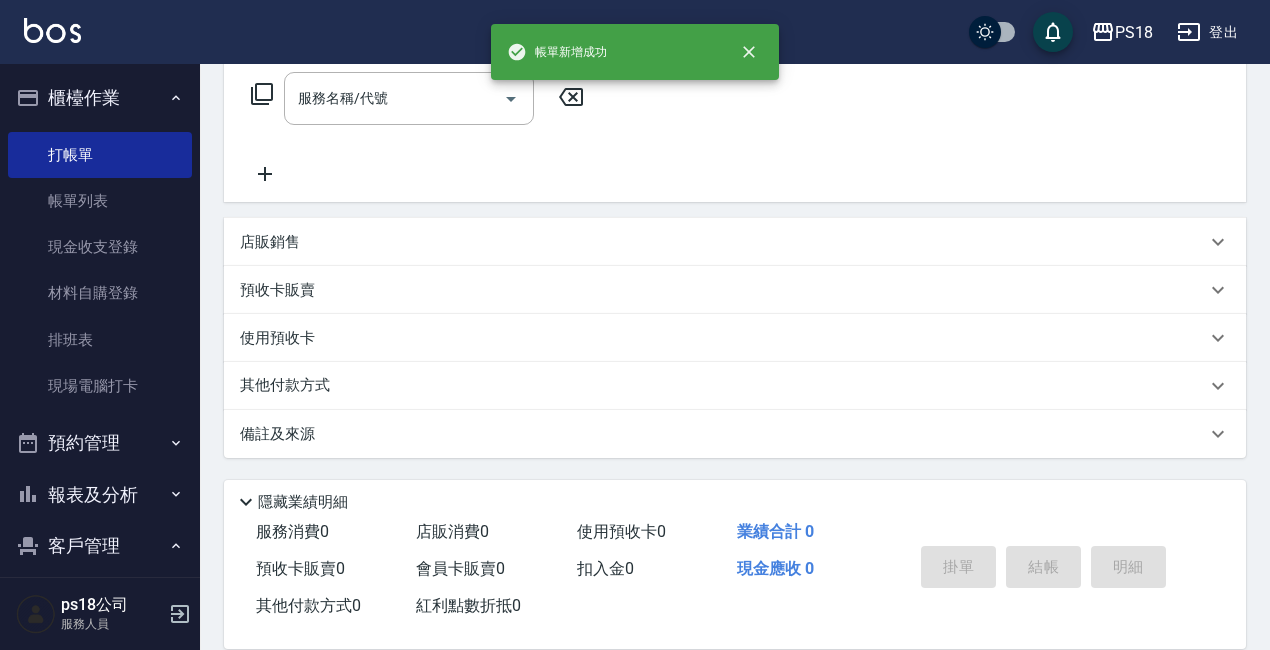 scroll, scrollTop: 0, scrollLeft: 0, axis: both 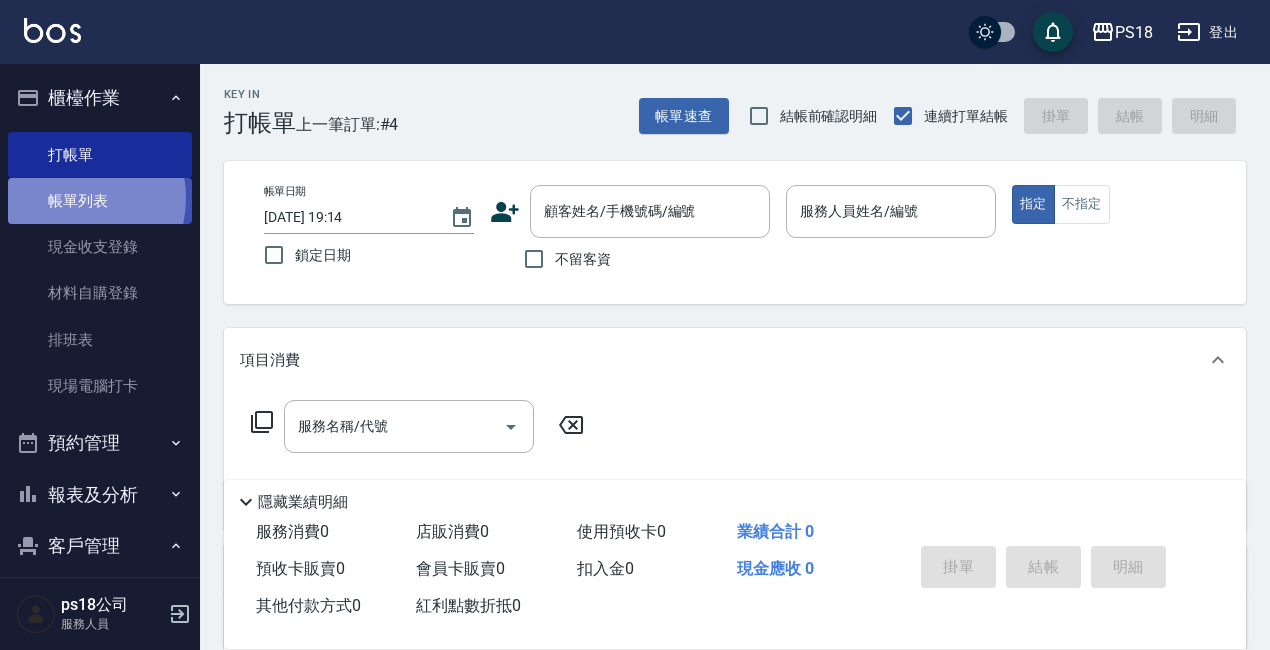 click on "帳單列表" at bounding box center [100, 201] 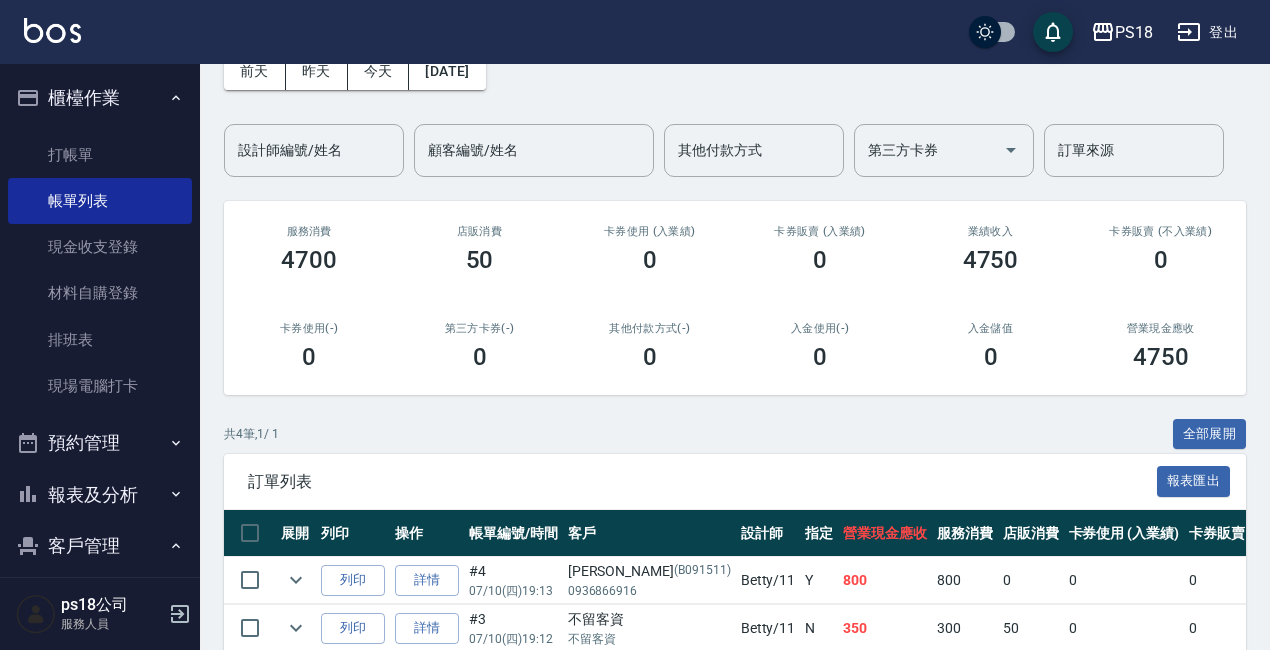 scroll, scrollTop: 300, scrollLeft: 0, axis: vertical 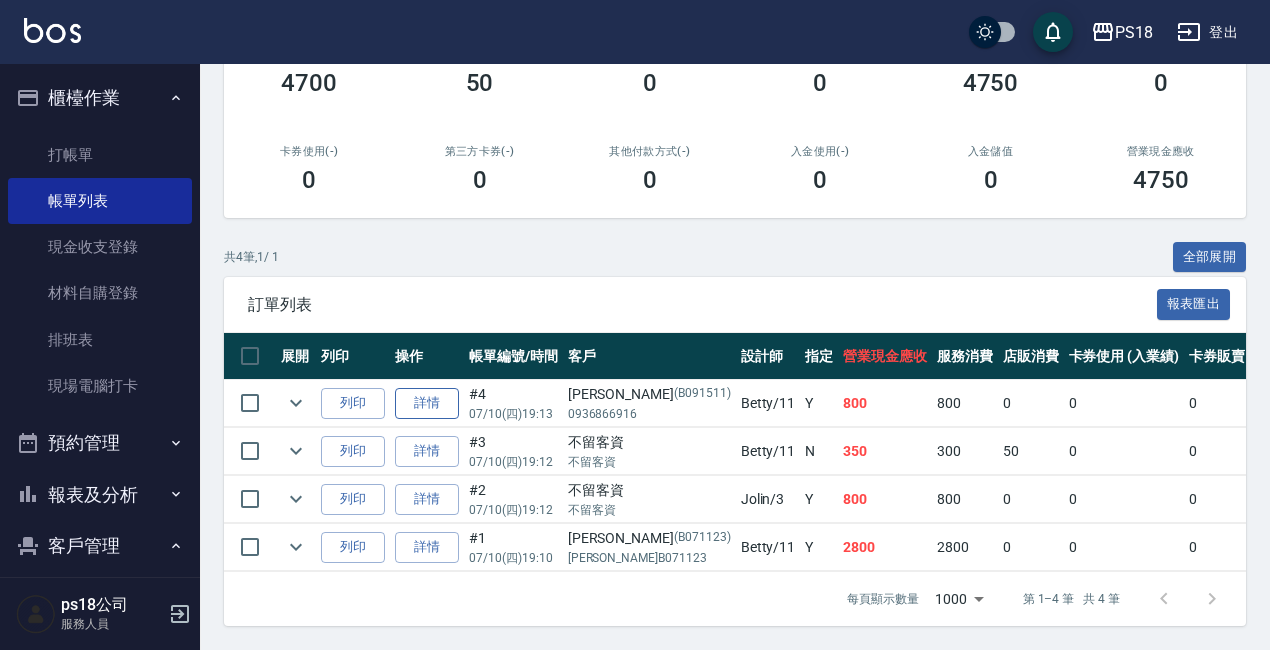 click on "詳情" at bounding box center [427, 403] 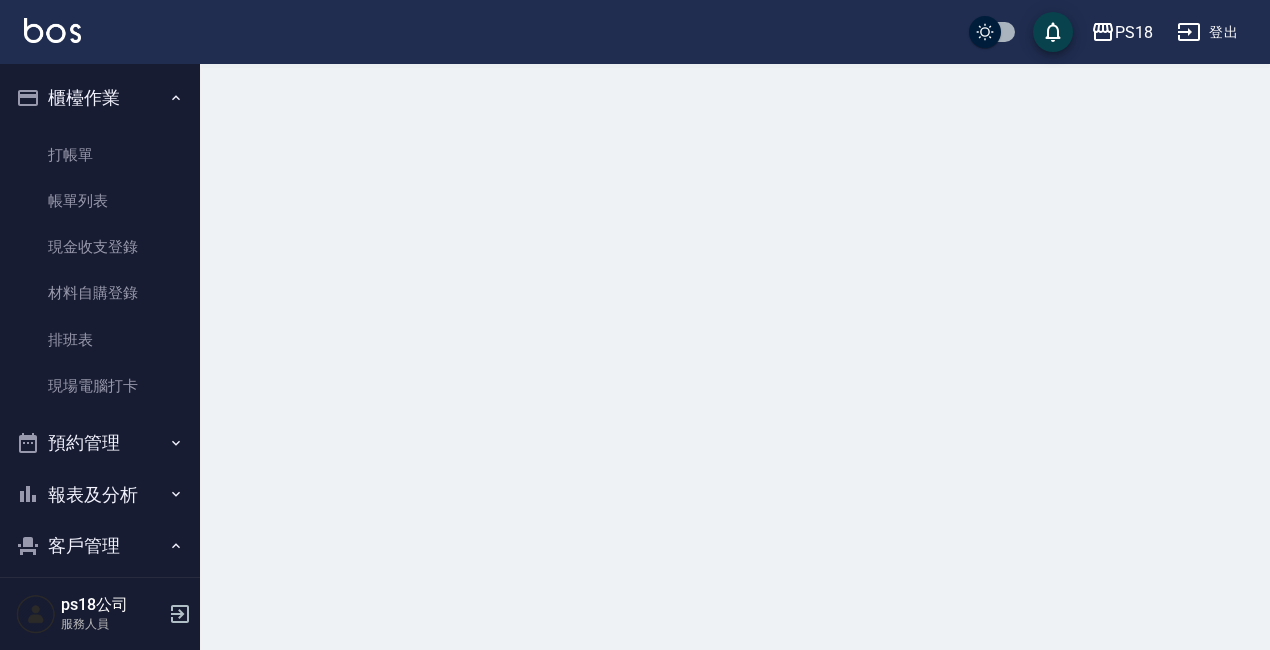 scroll, scrollTop: 0, scrollLeft: 0, axis: both 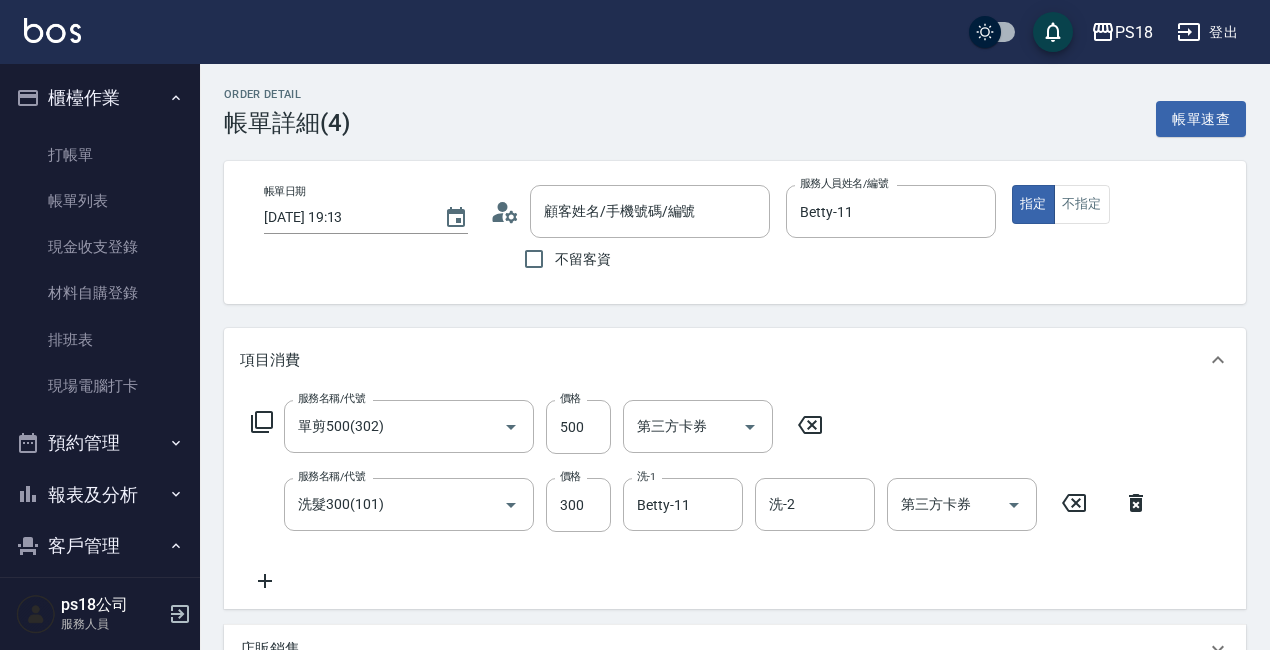 type on "2025/07/10 19:13" 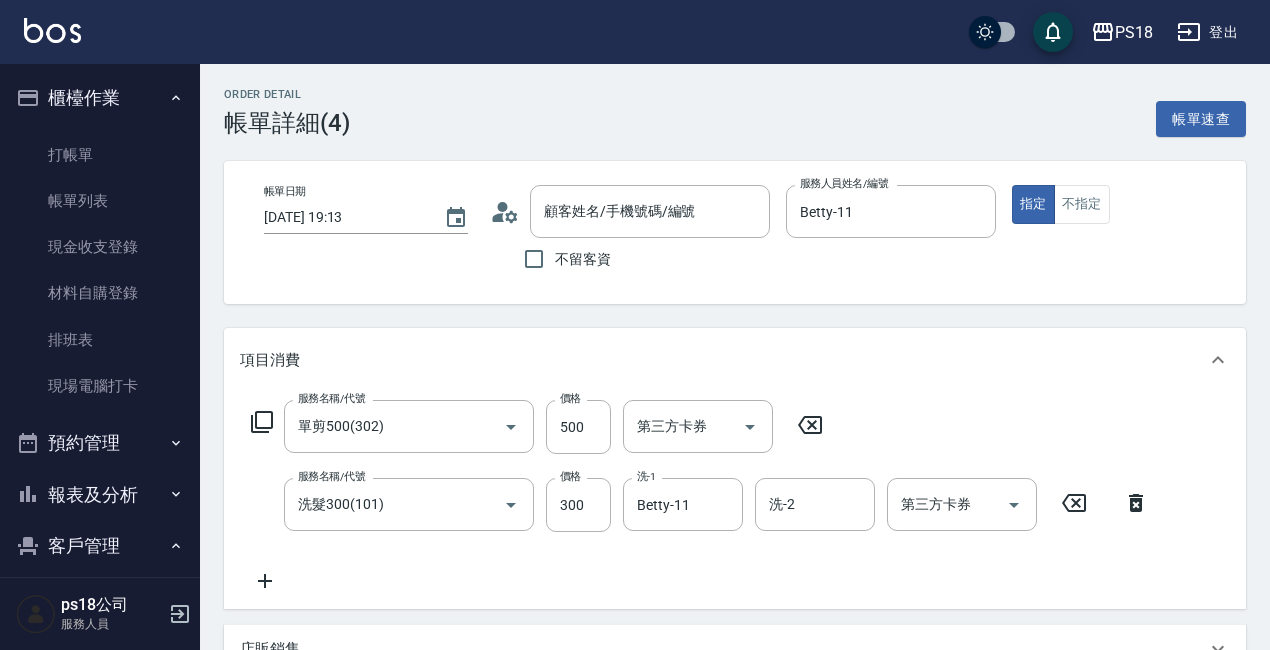type on "Betty-11" 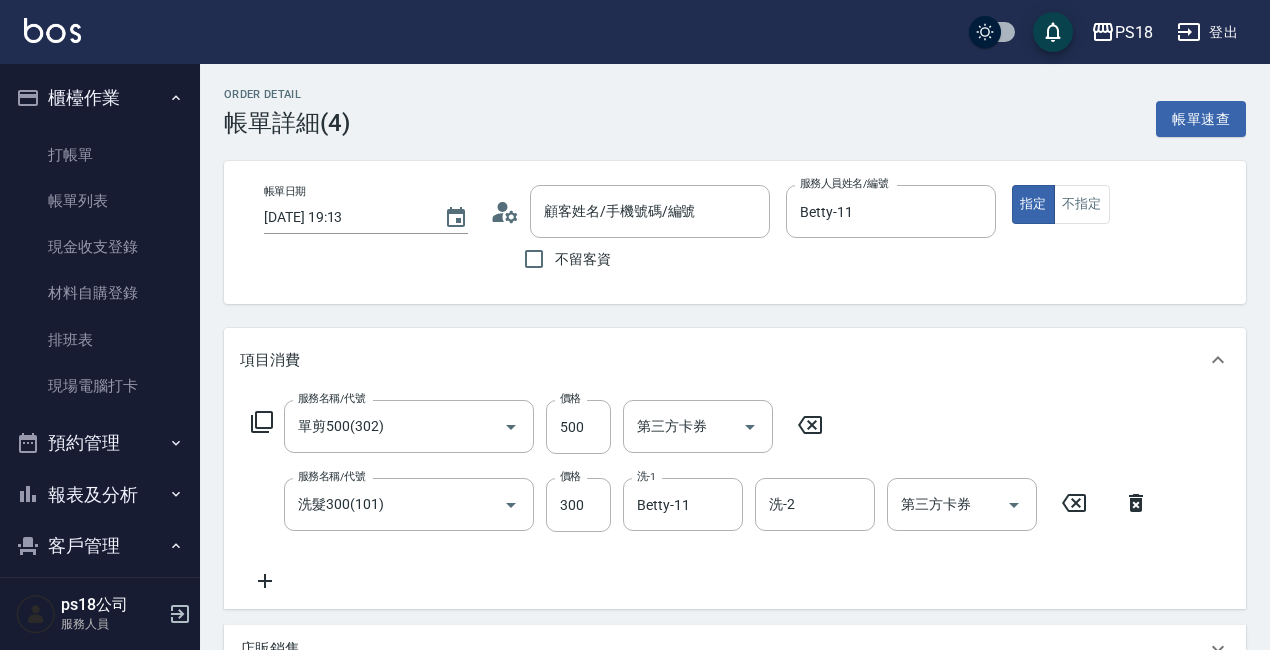 scroll, scrollTop: 383, scrollLeft: 0, axis: vertical 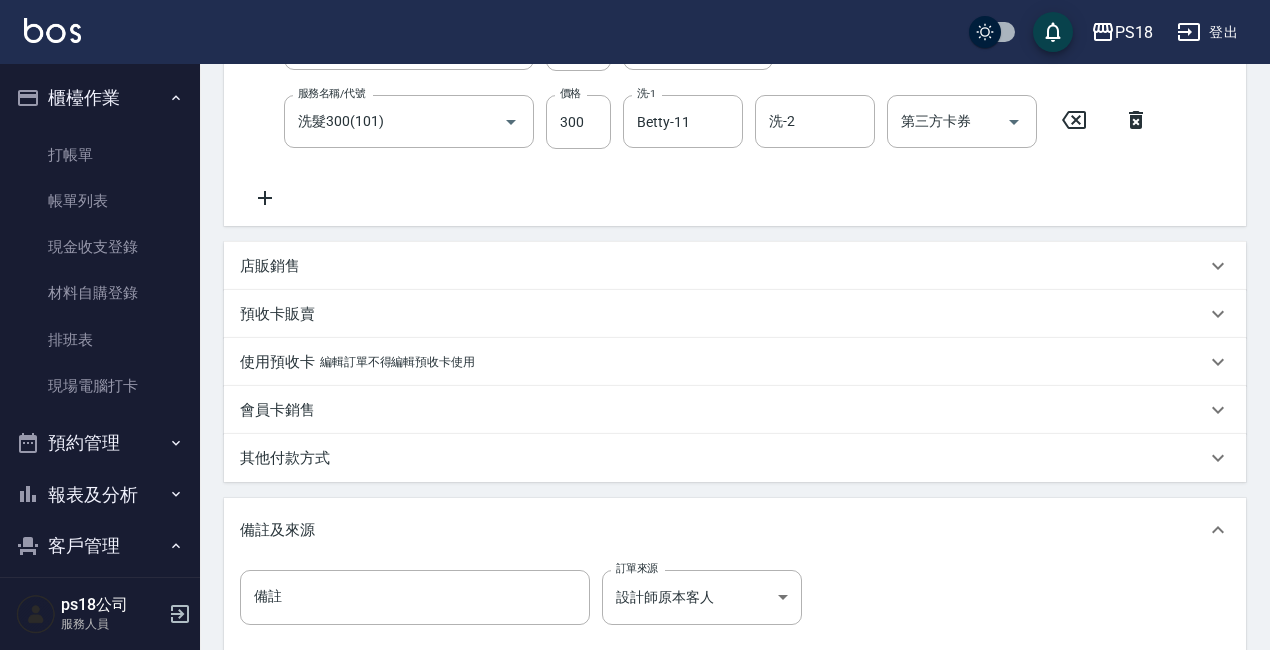 type on "許伯裕/0936866916/B091511" 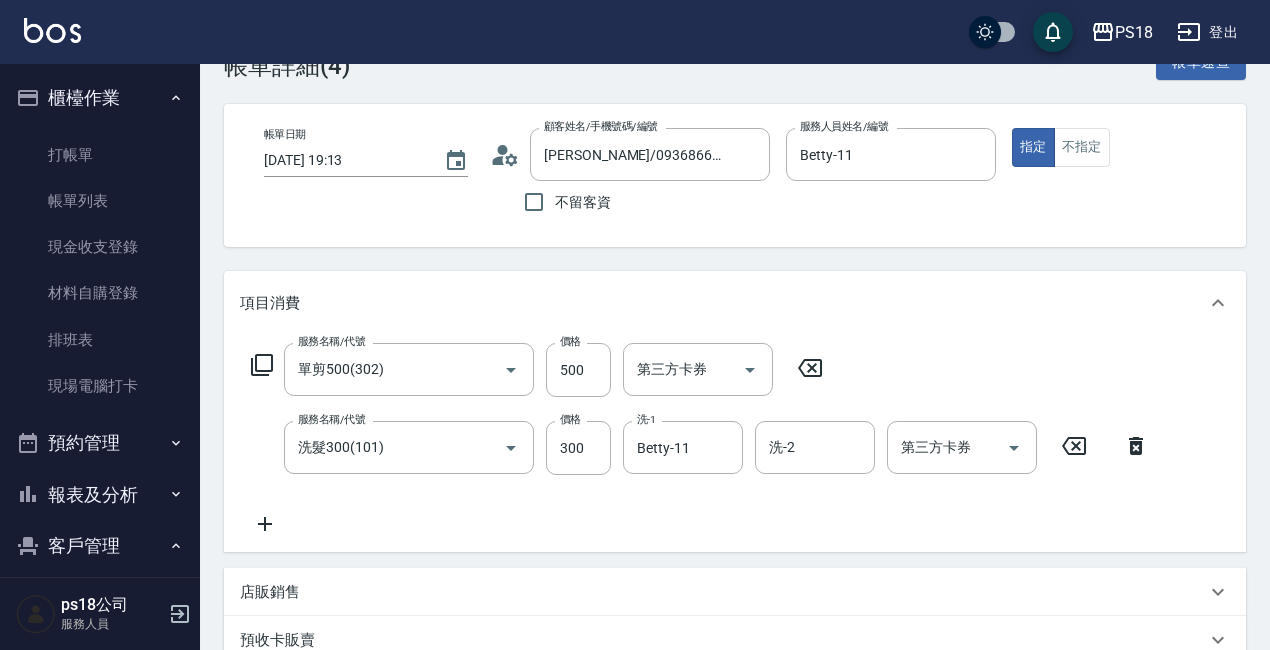 scroll, scrollTop: 0, scrollLeft: 0, axis: both 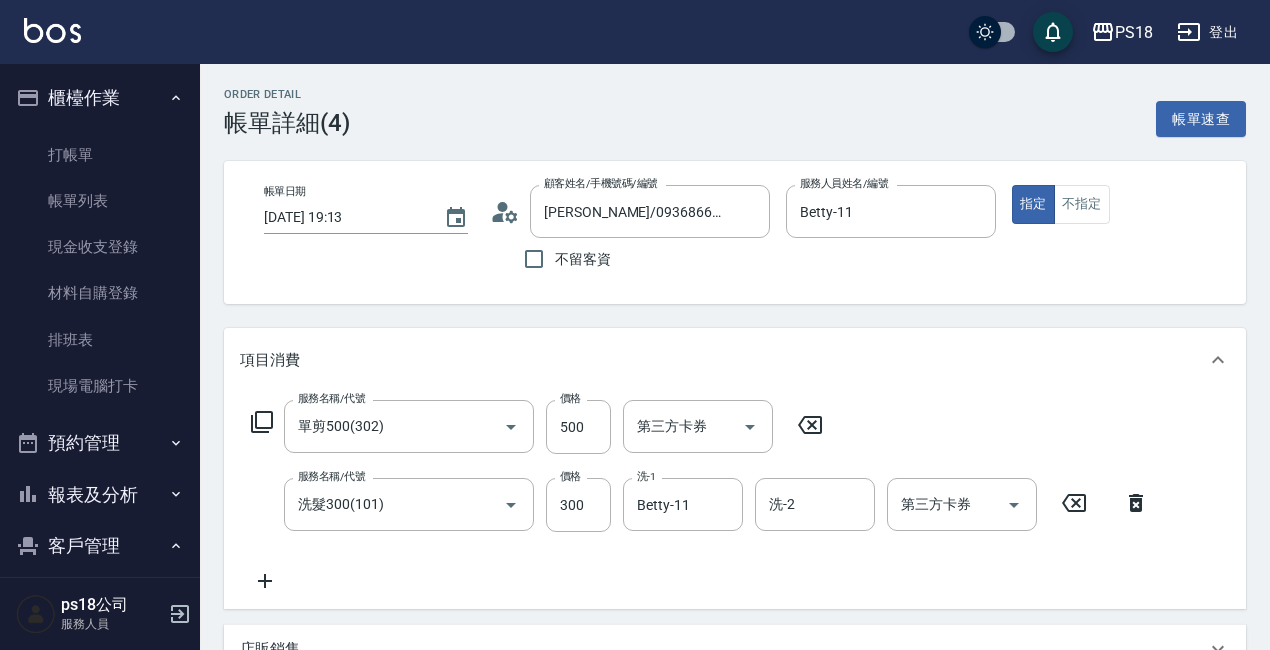 drag, startPoint x: 1134, startPoint y: 497, endPoint x: 992, endPoint y: 494, distance: 142.0317 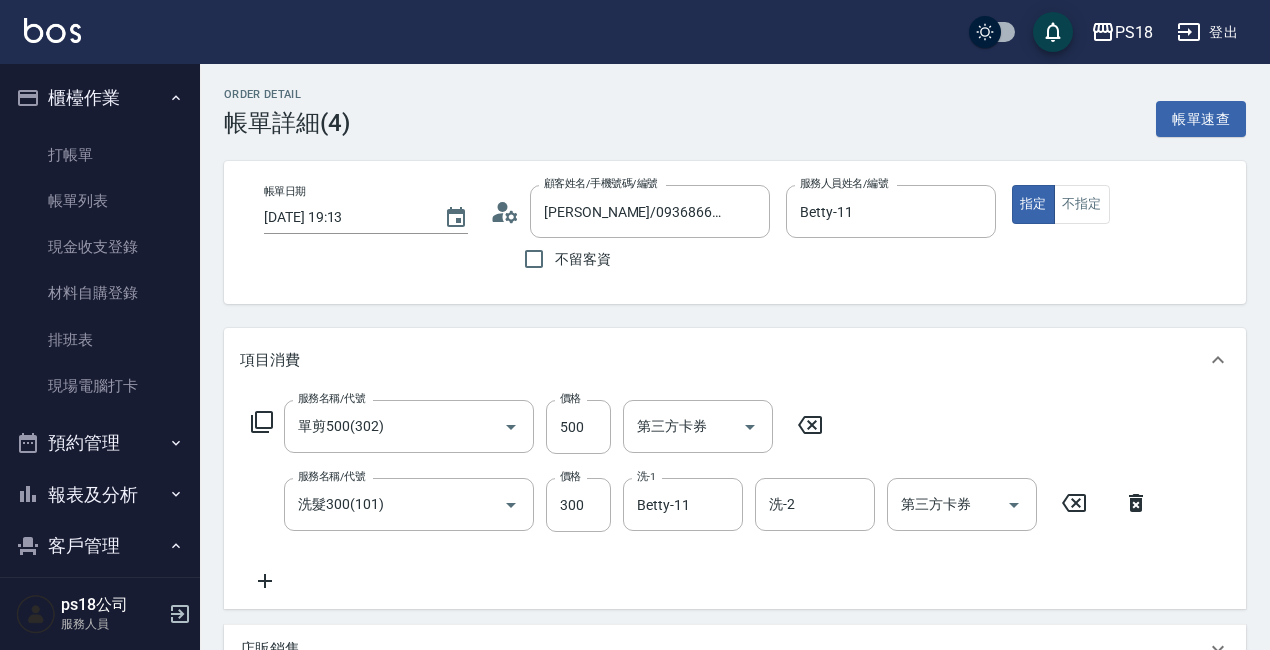 click 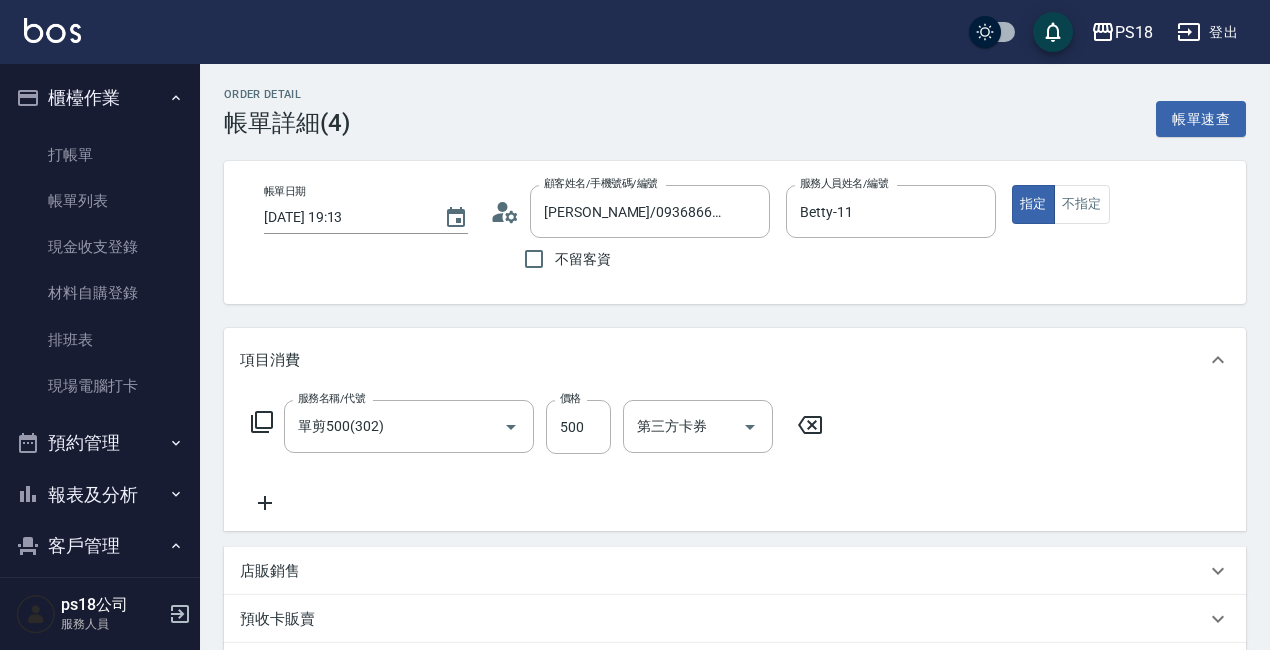 click 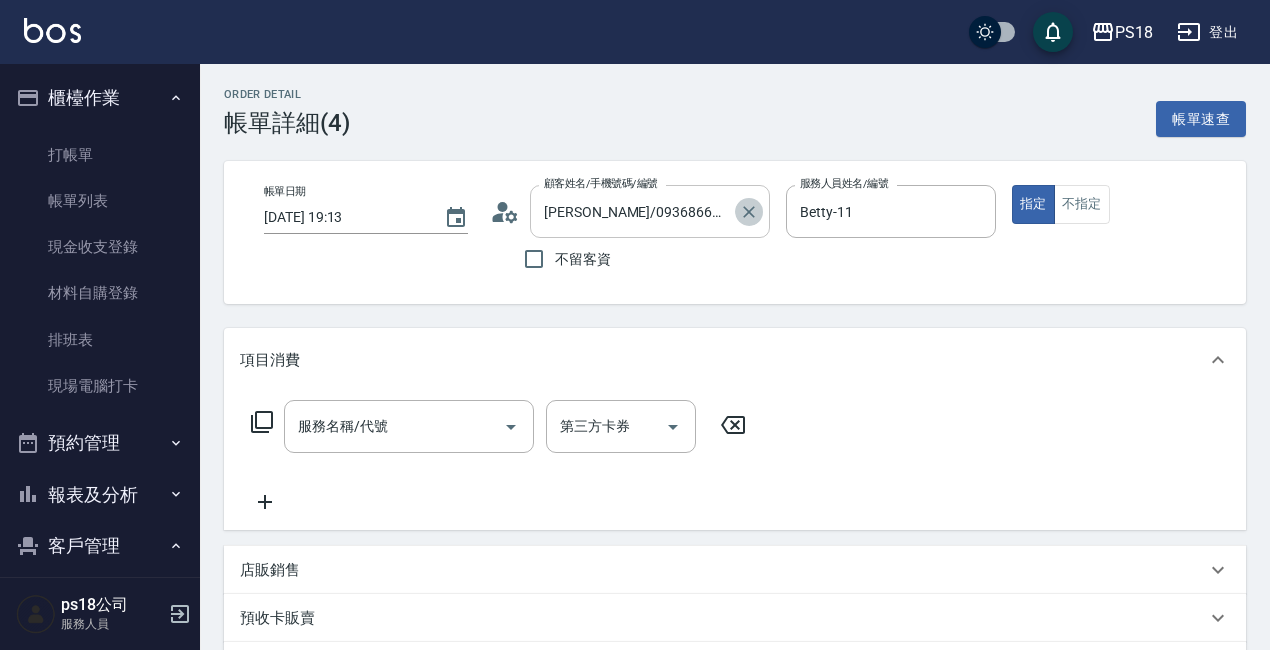 click 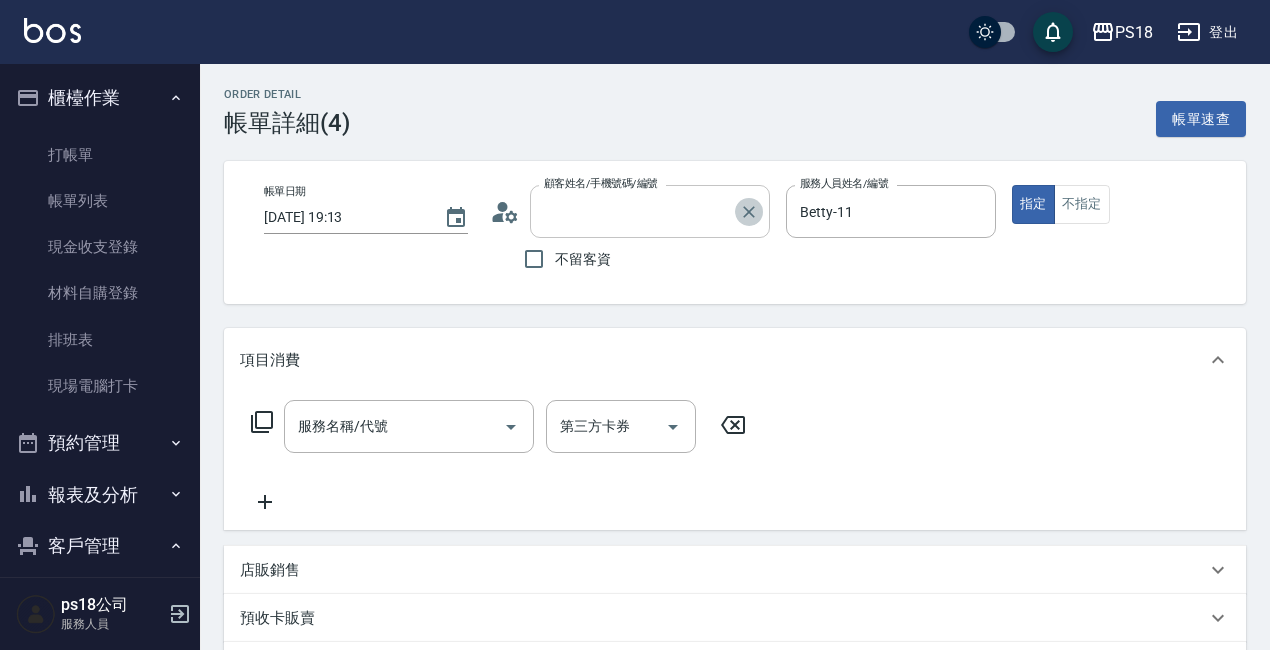 scroll, scrollTop: 0, scrollLeft: 0, axis: both 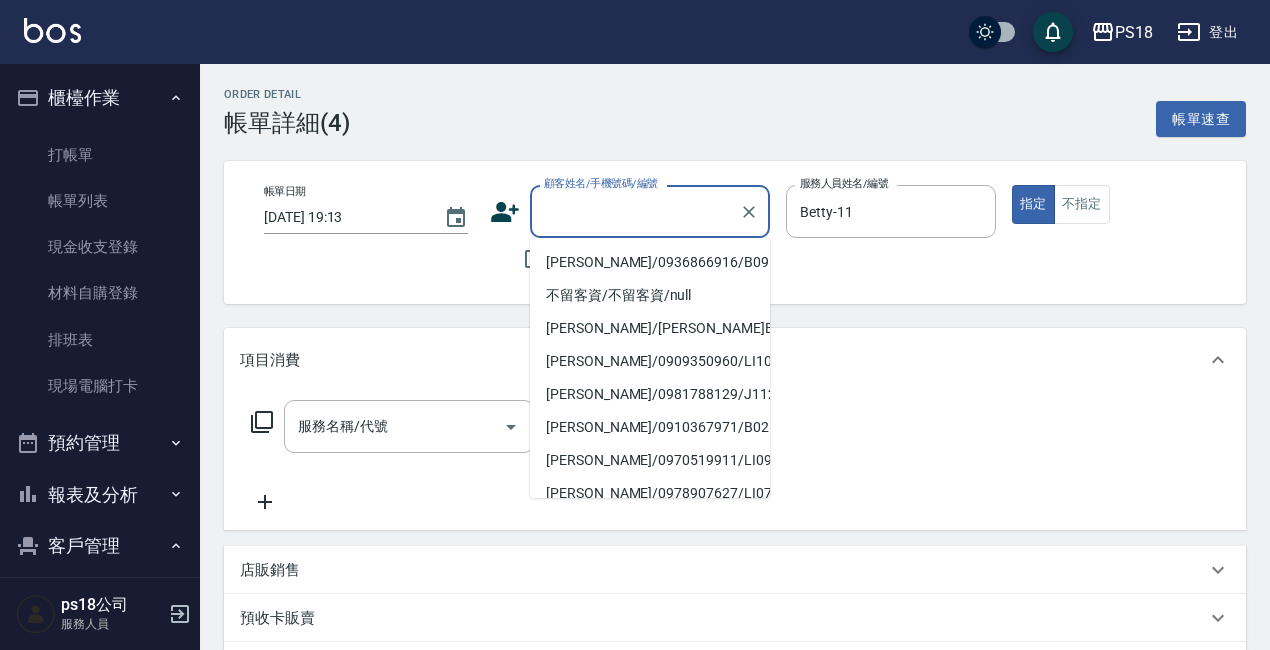 click on "顧客姓名/手機號碼/編號" at bounding box center (635, 211) 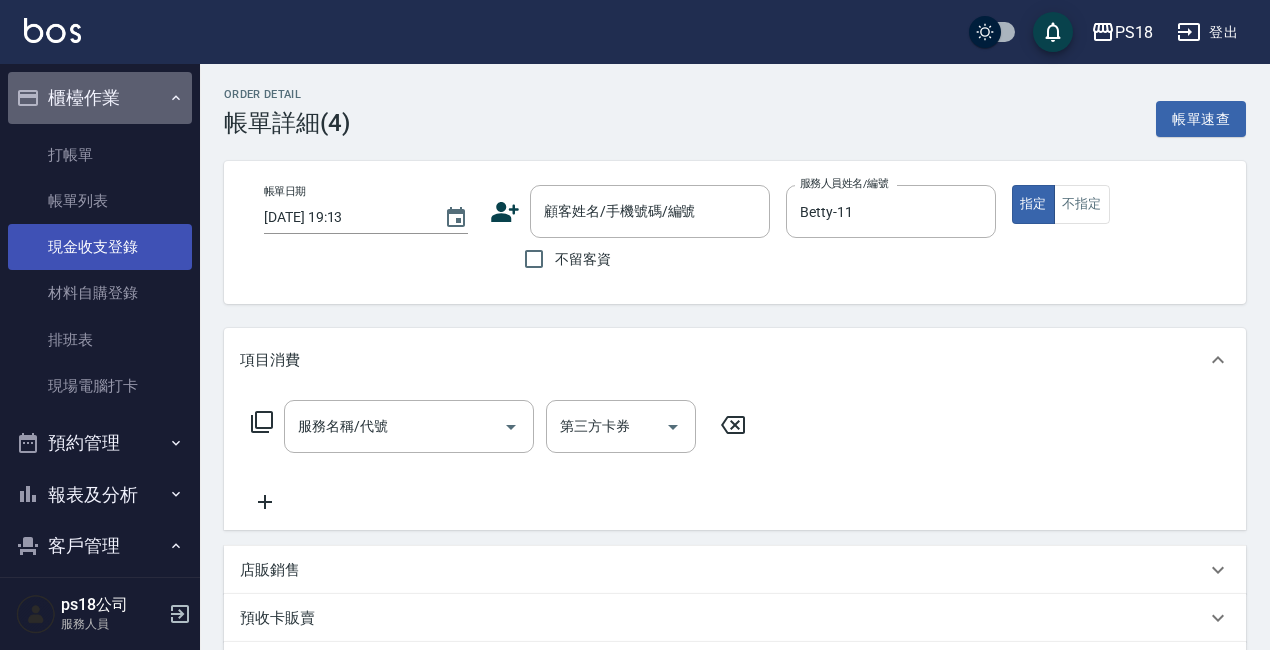 drag, startPoint x: 165, startPoint y: 93, endPoint x: 171, endPoint y: 266, distance: 173.10402 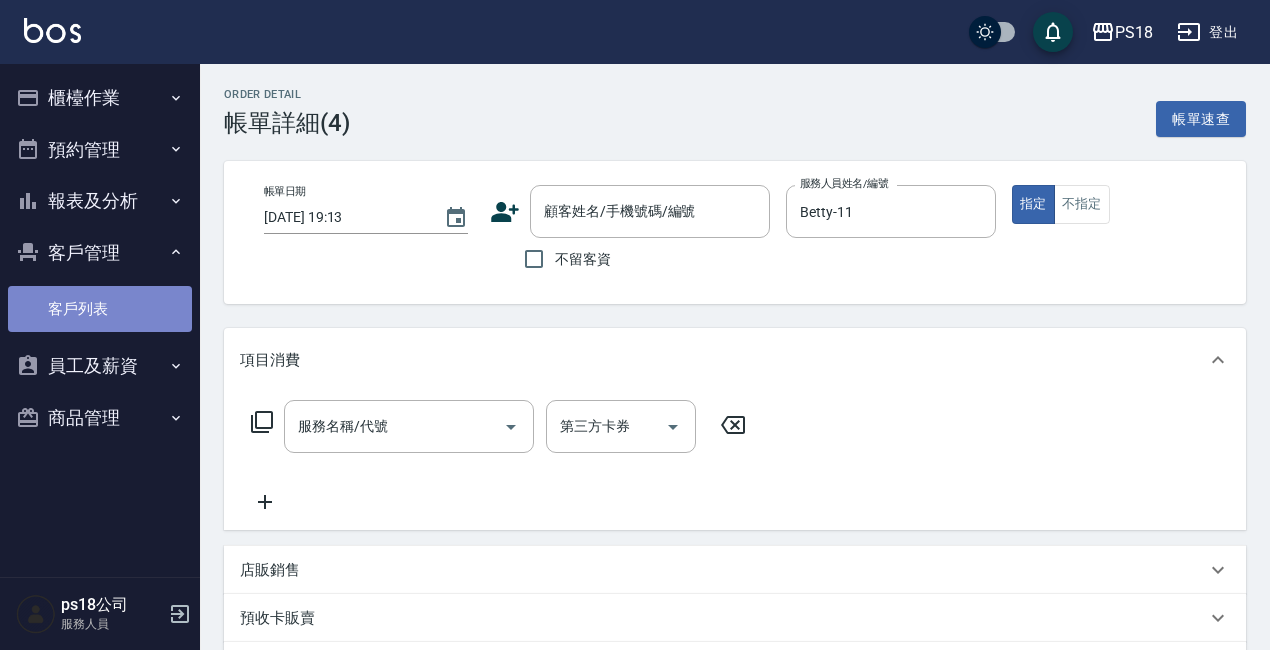 click on "客戶列表" at bounding box center [100, 309] 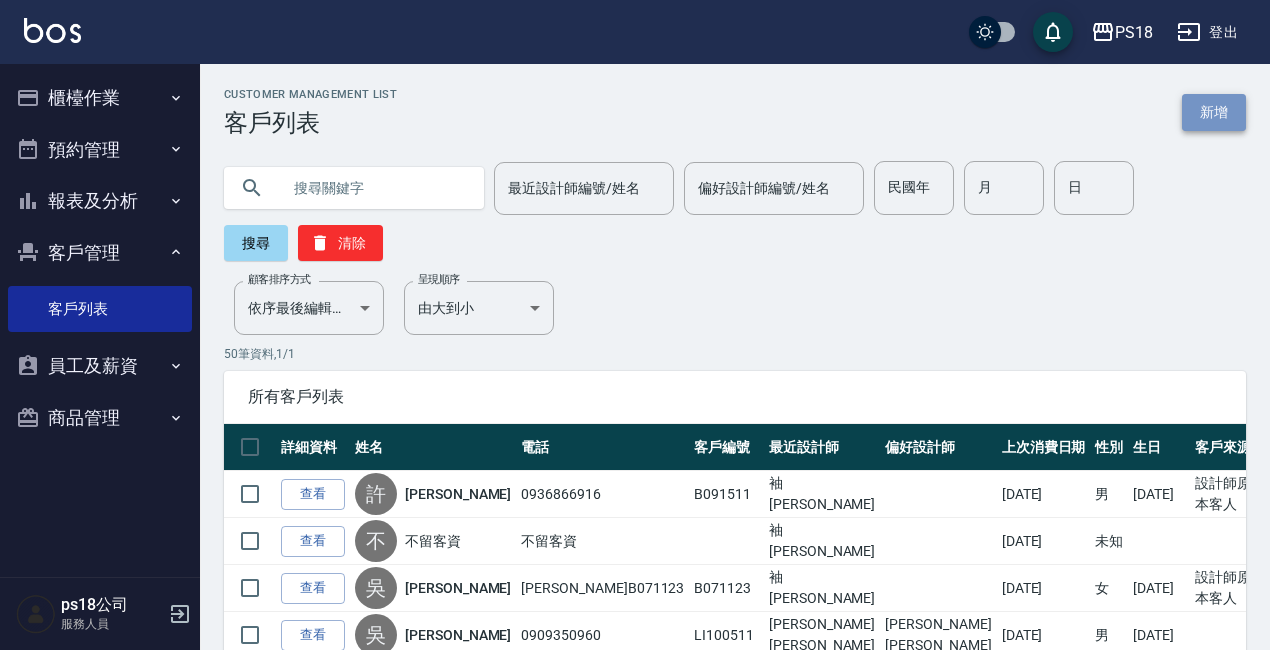 click on "新增" at bounding box center (1214, 112) 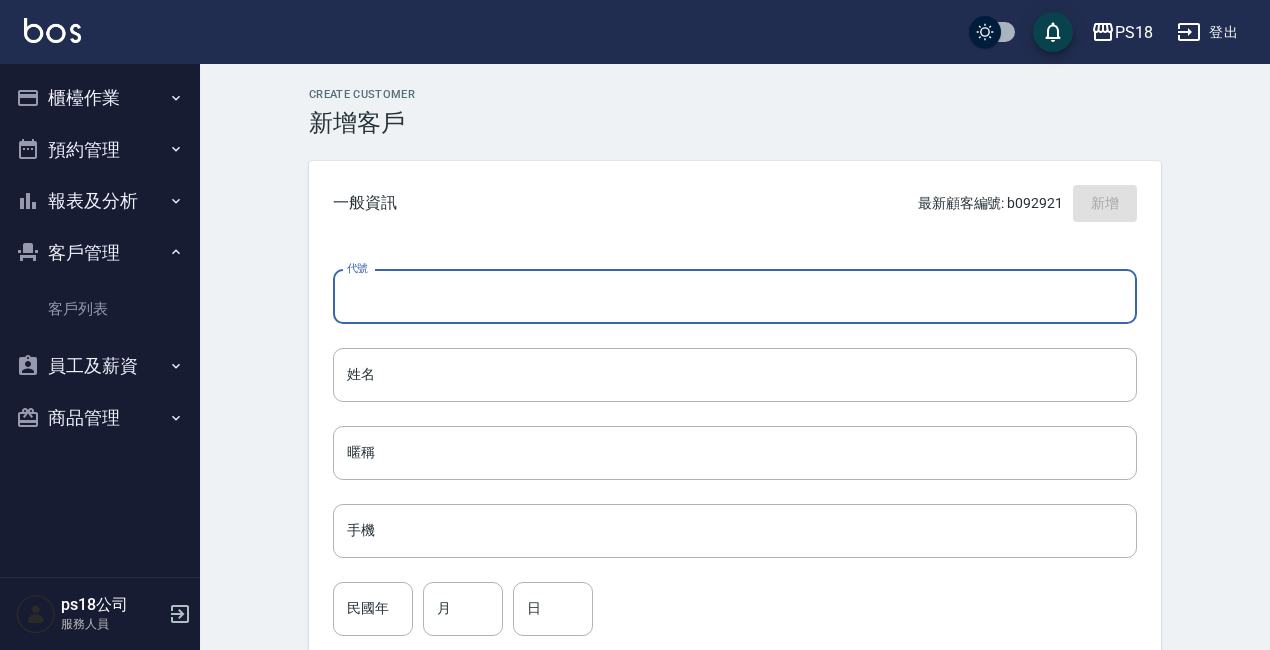 click on "代號" at bounding box center [735, 297] 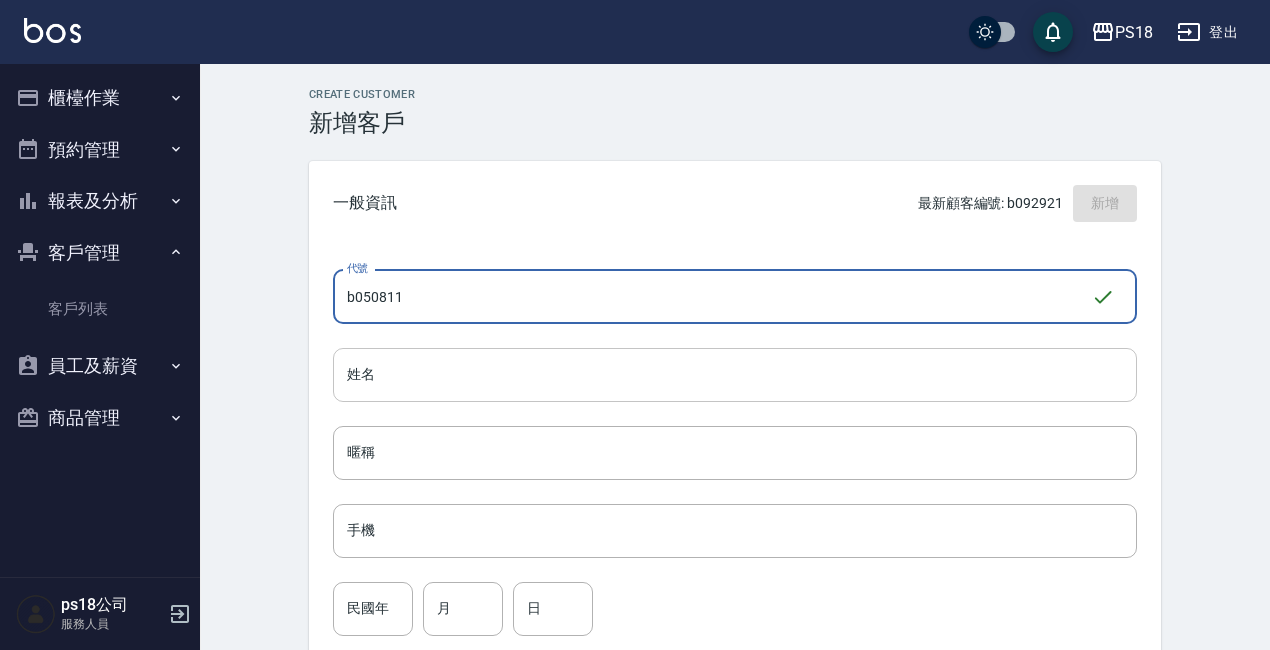 type on "b050811" 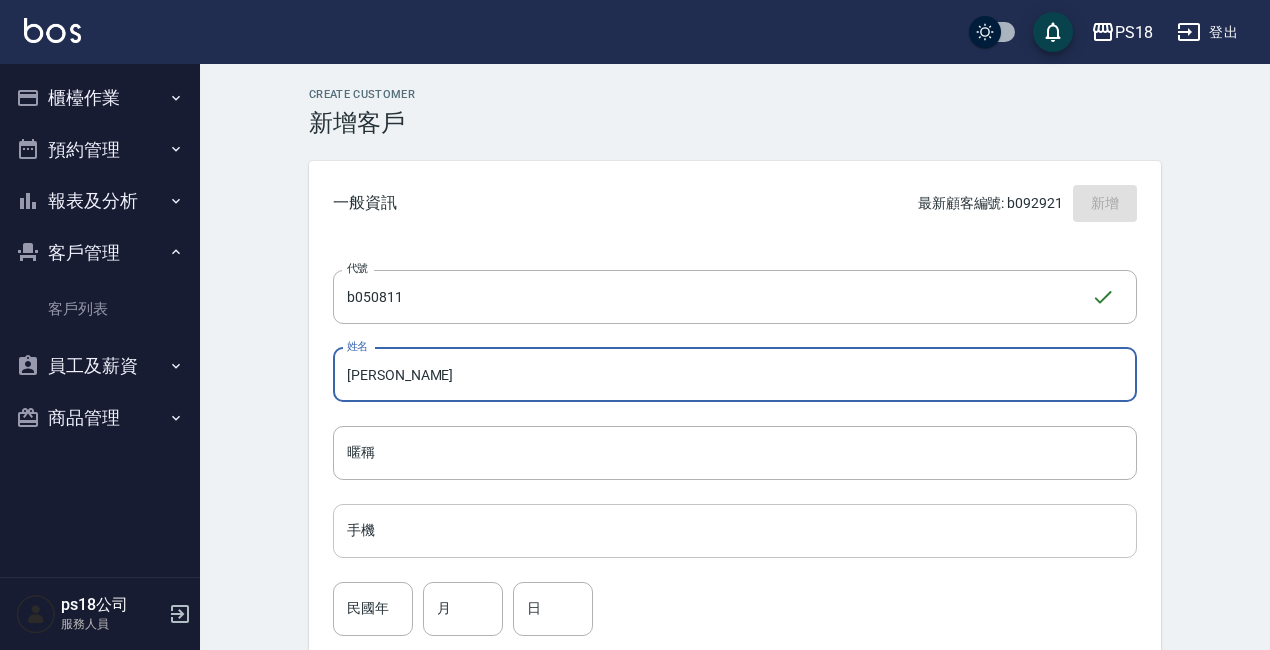 type on "黃健榮" 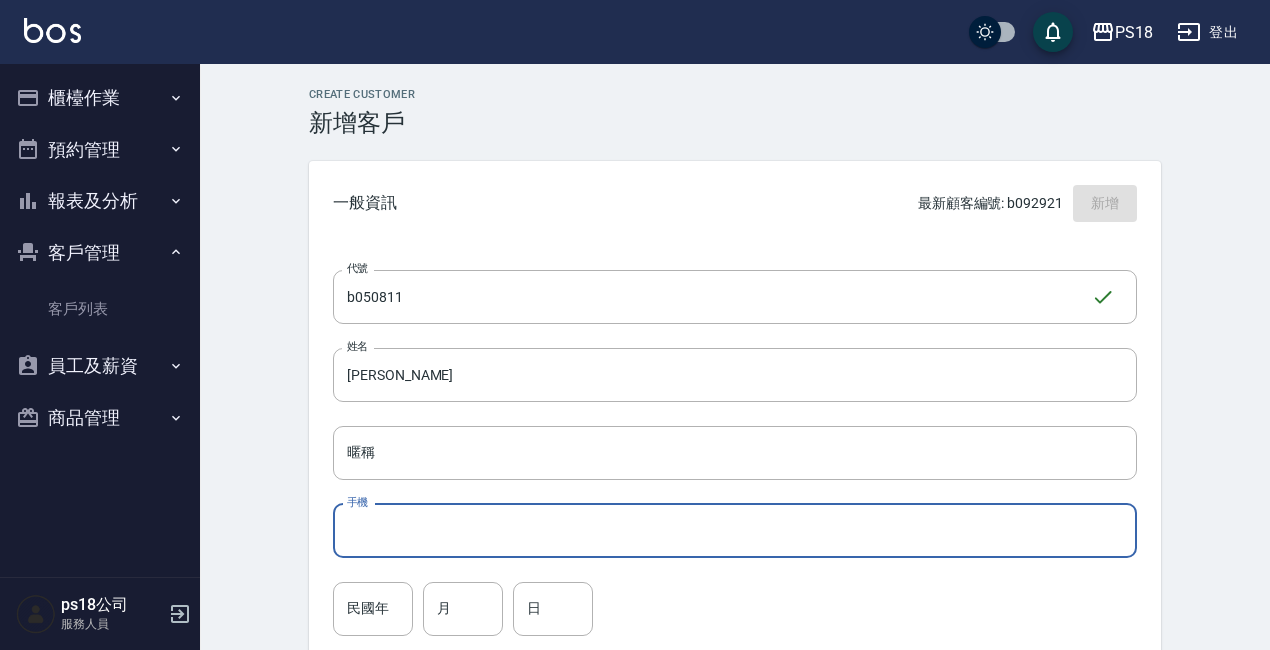 click on "手機" at bounding box center [735, 531] 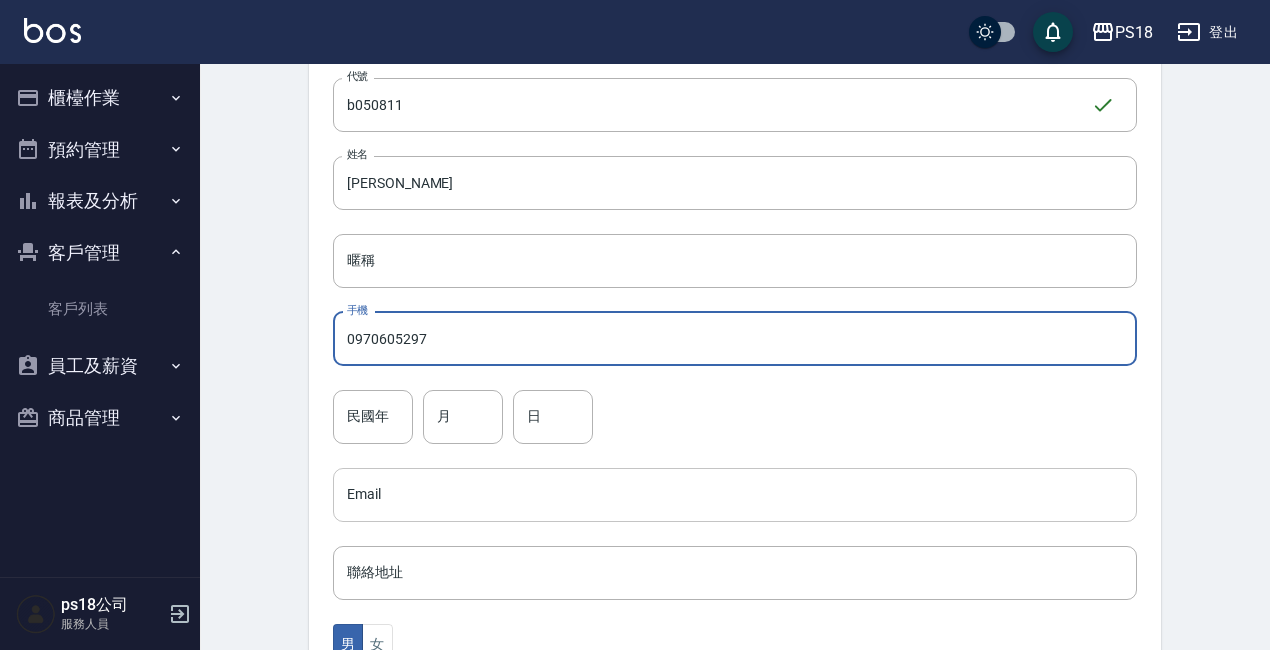 scroll, scrollTop: 200, scrollLeft: 0, axis: vertical 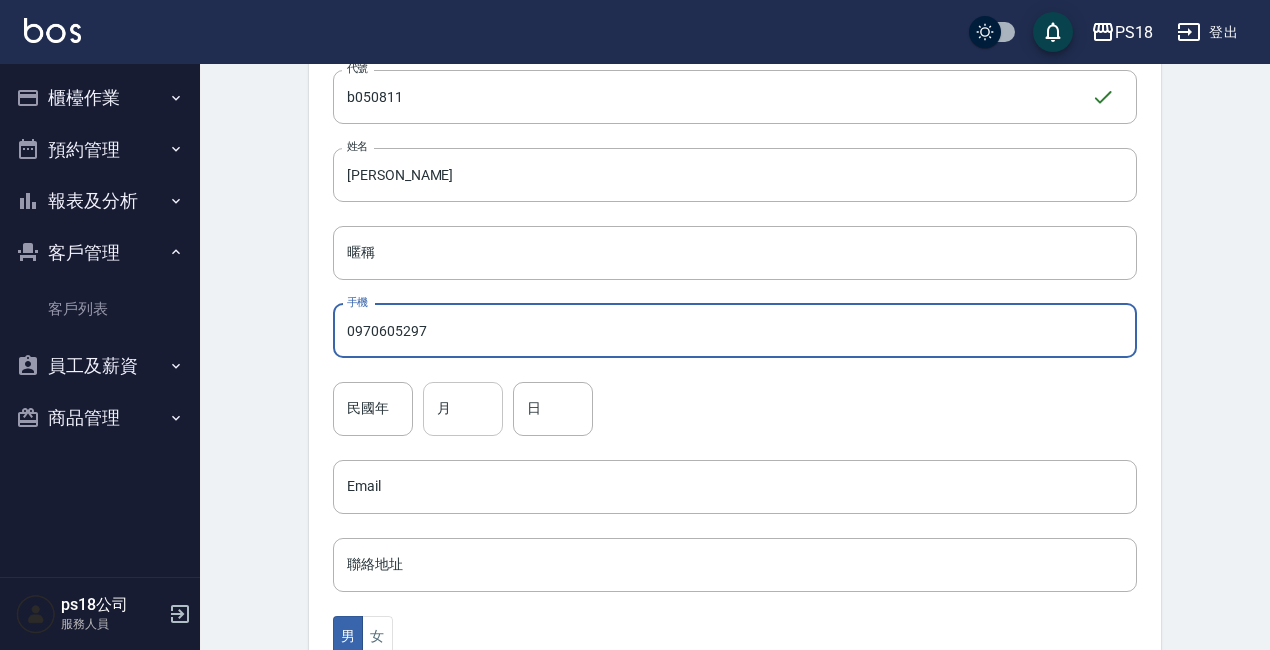 type on "0970605297" 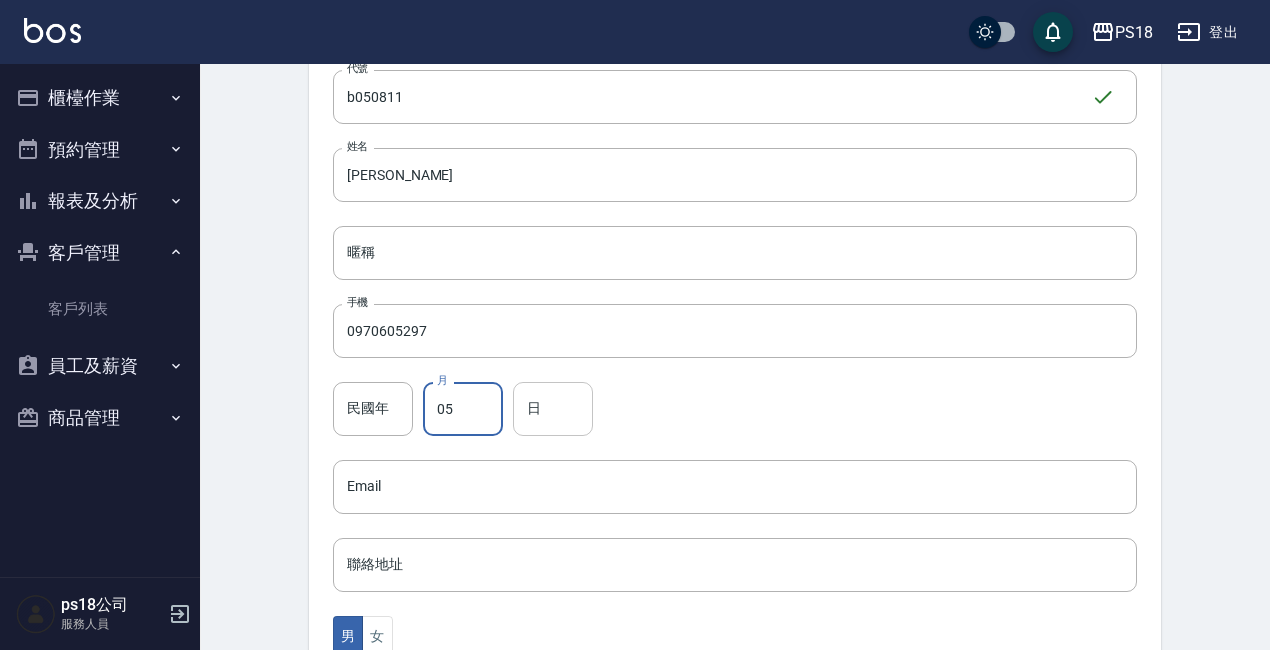 type on "05" 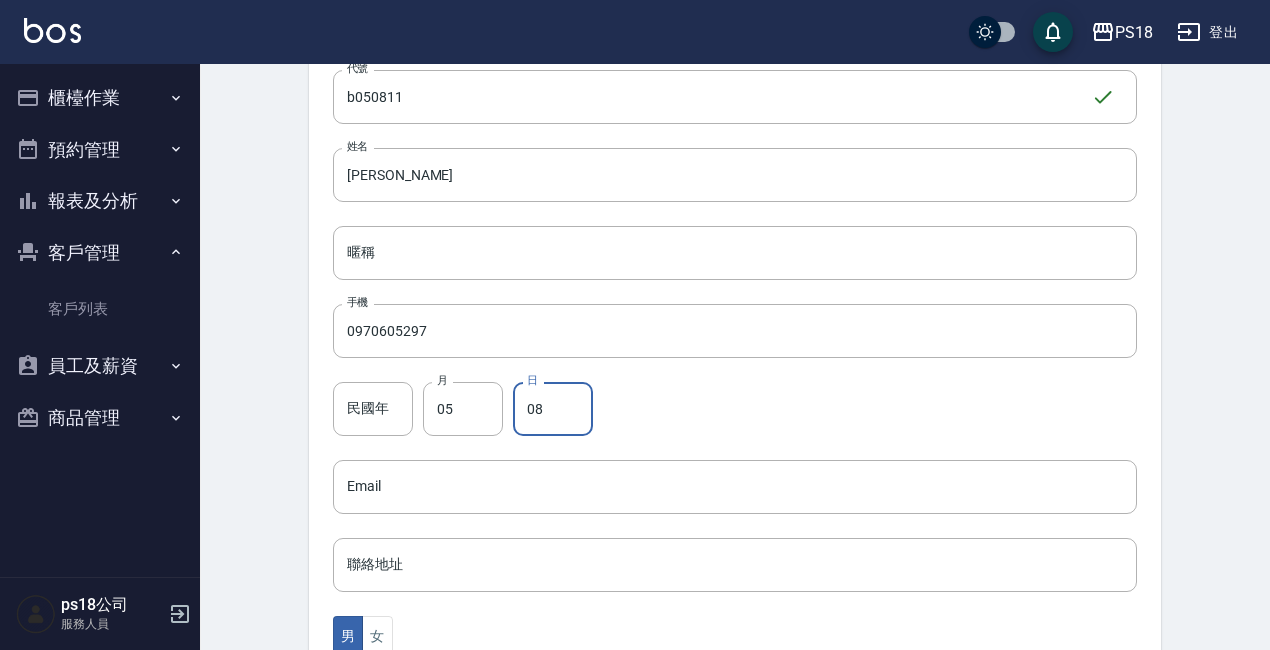 type on "08" 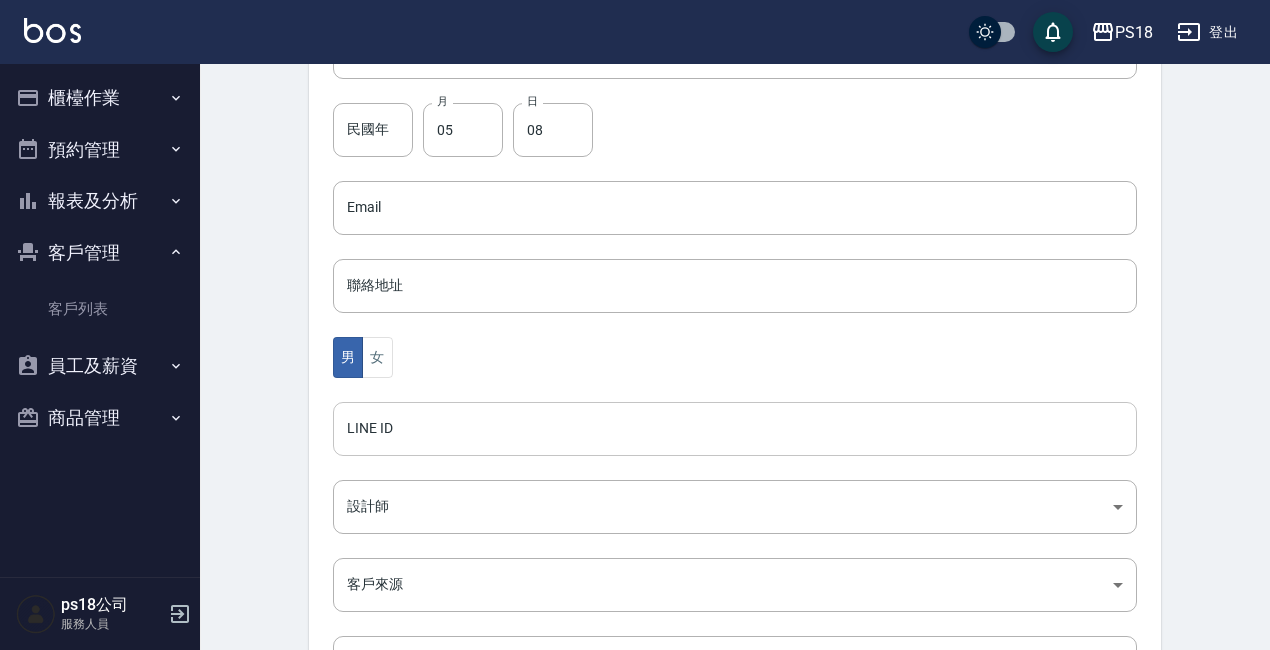 scroll, scrollTop: 600, scrollLeft: 0, axis: vertical 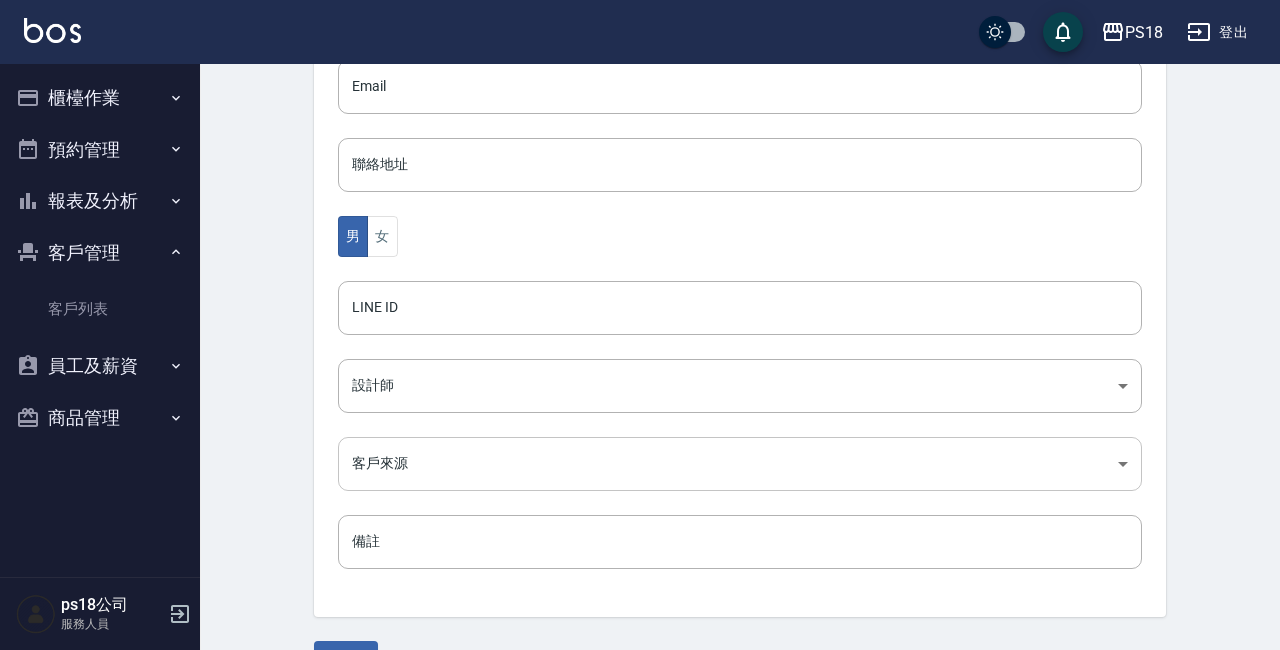 click on "PS18 登出 櫃檯作業 打帳單 帳單列表 現金收支登錄 材料自購登錄 排班表 現場電腦打卡 預約管理 預約管理 單日預約紀錄 單週預約紀錄 報表及分析 報表目錄 消費分析儀表板 店家日報表 互助日報表 互助點數明細 設計師日報表 店販抽成明細 客戶管理 客戶列表 員工及薪資 員工列表 全店打卡記錄 商品管理 商品列表 ps18公司 服務人員 Create Customer 新增客戶 一般資訊 最新顧客編號: b092921 新增 代號 b050811 ​ 代號 姓名 黃健榮 姓名 暱稱 暱稱 手機 0970605297 手機 民國年 民國年 月 05 月 日 08 日 Email Email 聯絡地址 聯絡地址 男 女 LINE ID LINE ID 設計師 ​ 設計師 客戶來源 ​ 客戶來源 備註 備註 新增" at bounding box center (640, 51) 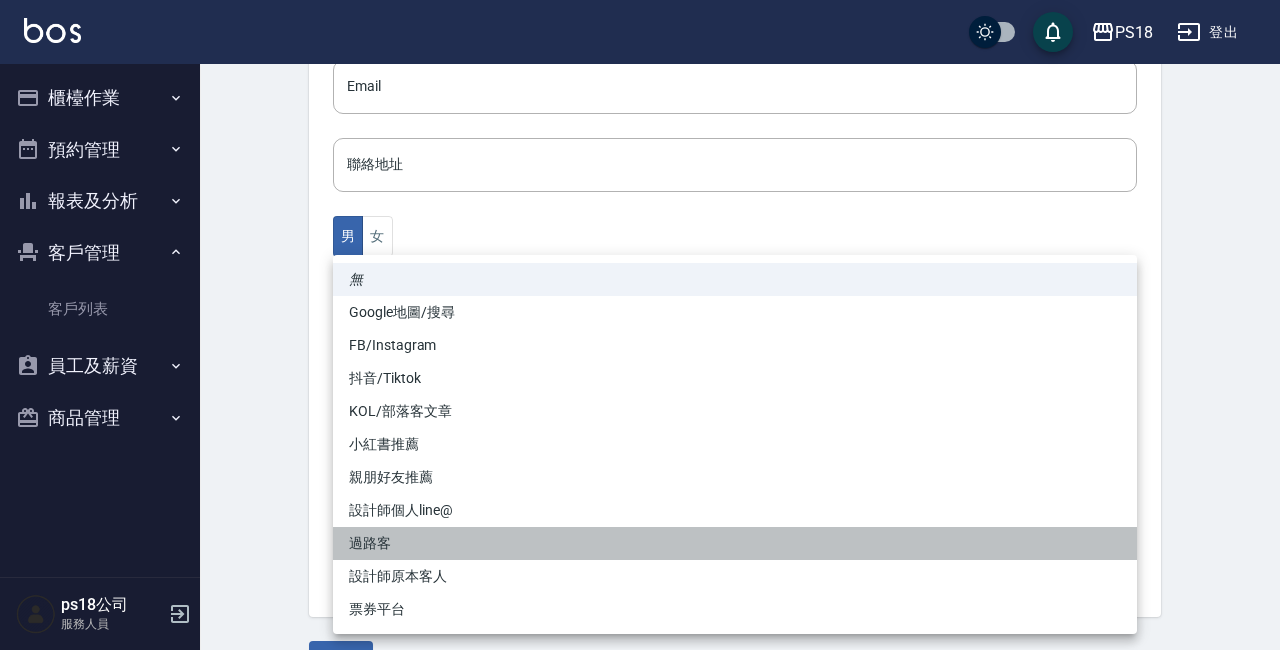 click on "過路客" at bounding box center (735, 543) 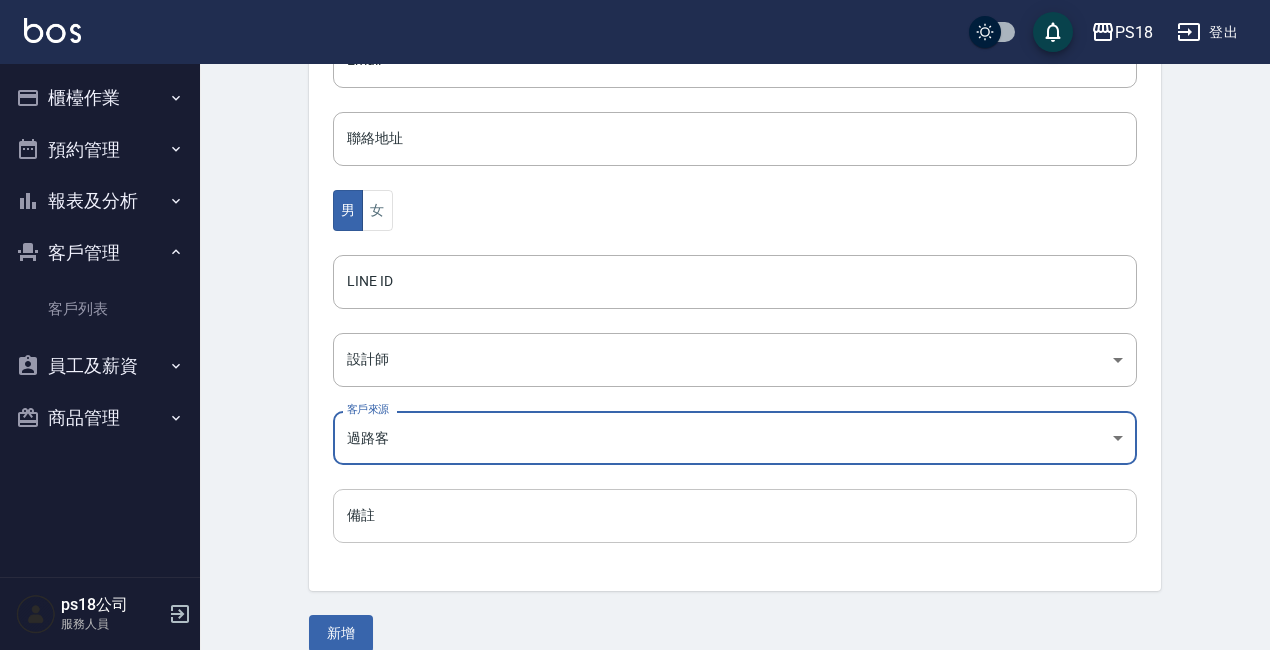 scroll, scrollTop: 652, scrollLeft: 0, axis: vertical 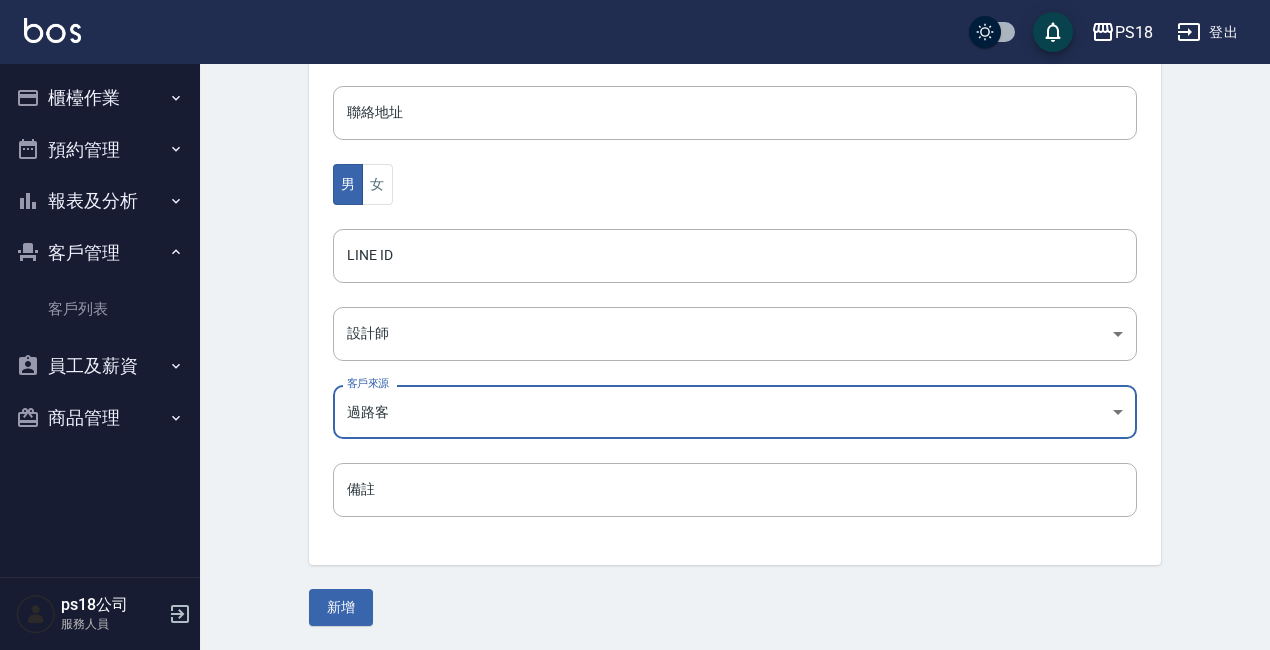 click on "新增" at bounding box center (341, 607) 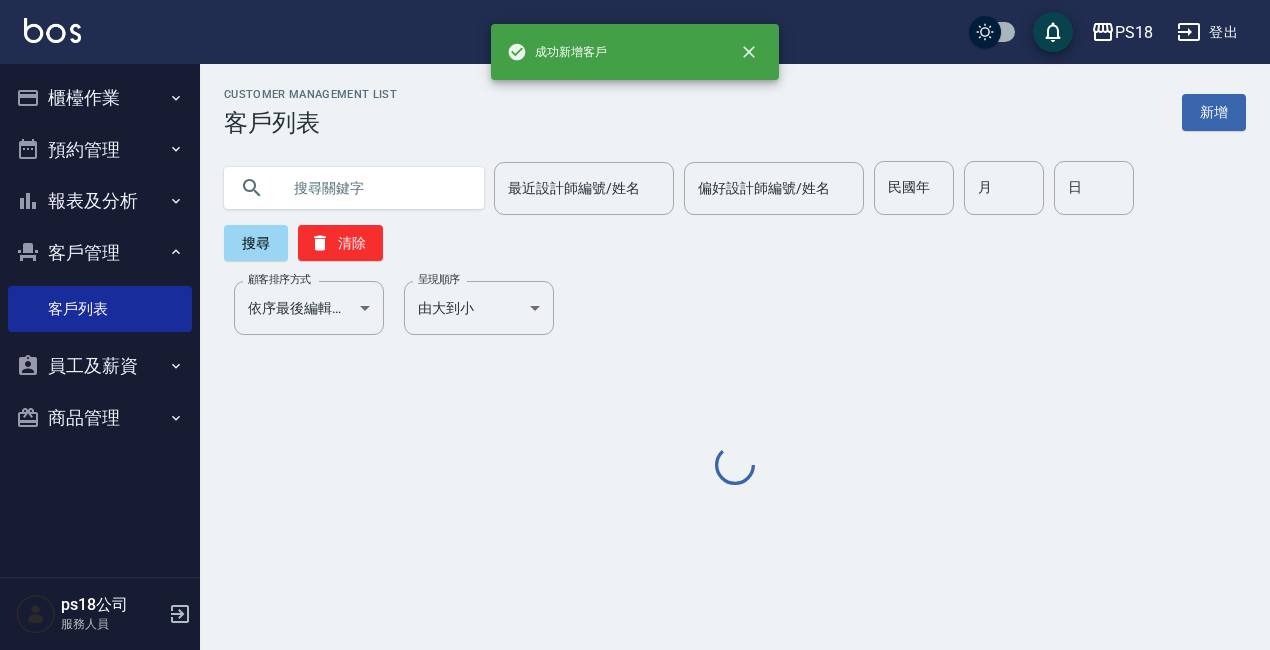 scroll, scrollTop: 0, scrollLeft: 0, axis: both 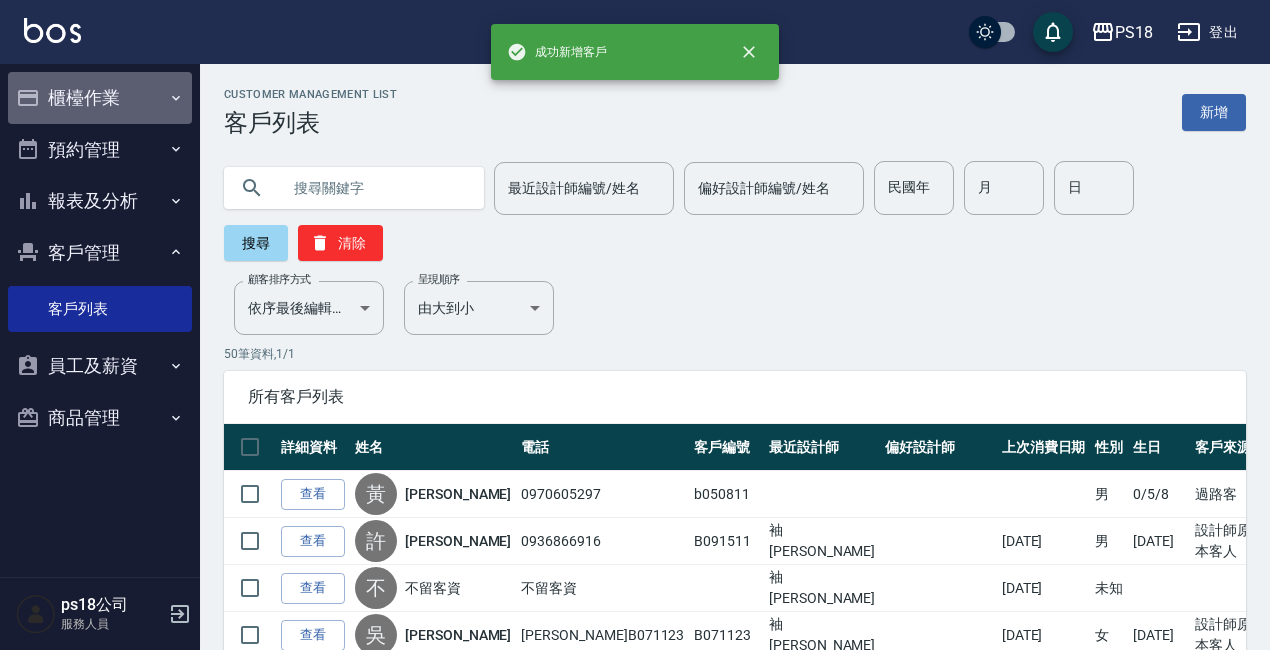 click on "櫃檯作業" at bounding box center [100, 98] 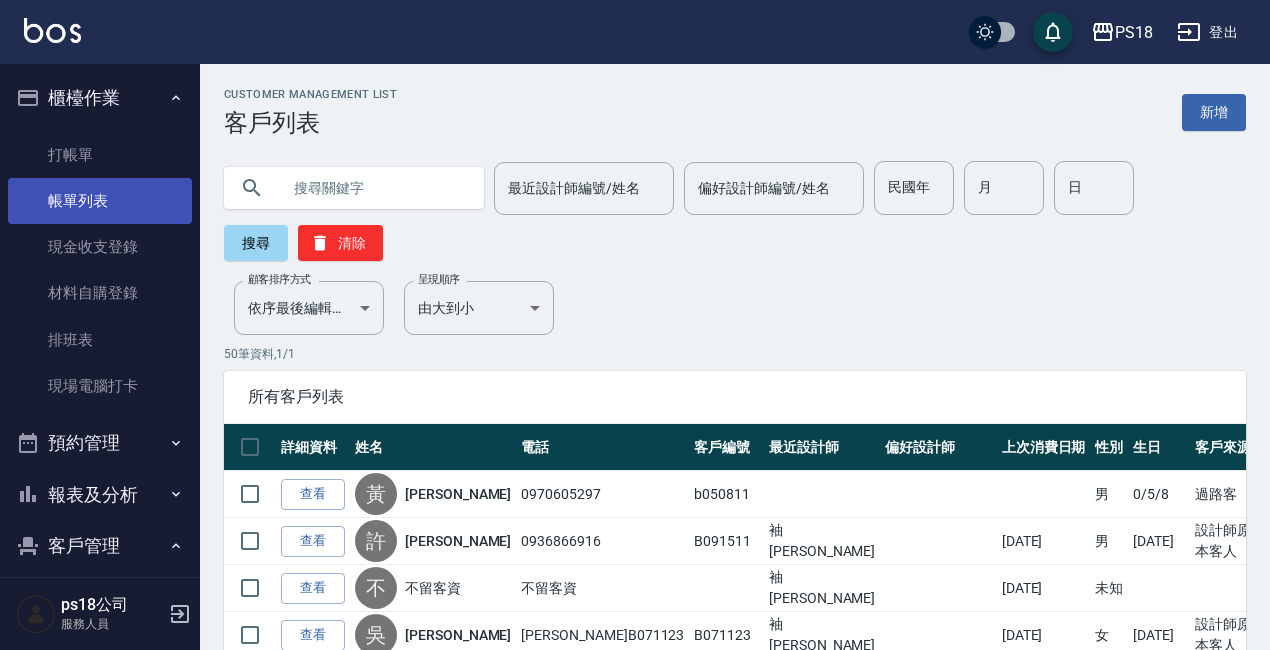 click on "帳單列表" at bounding box center (100, 201) 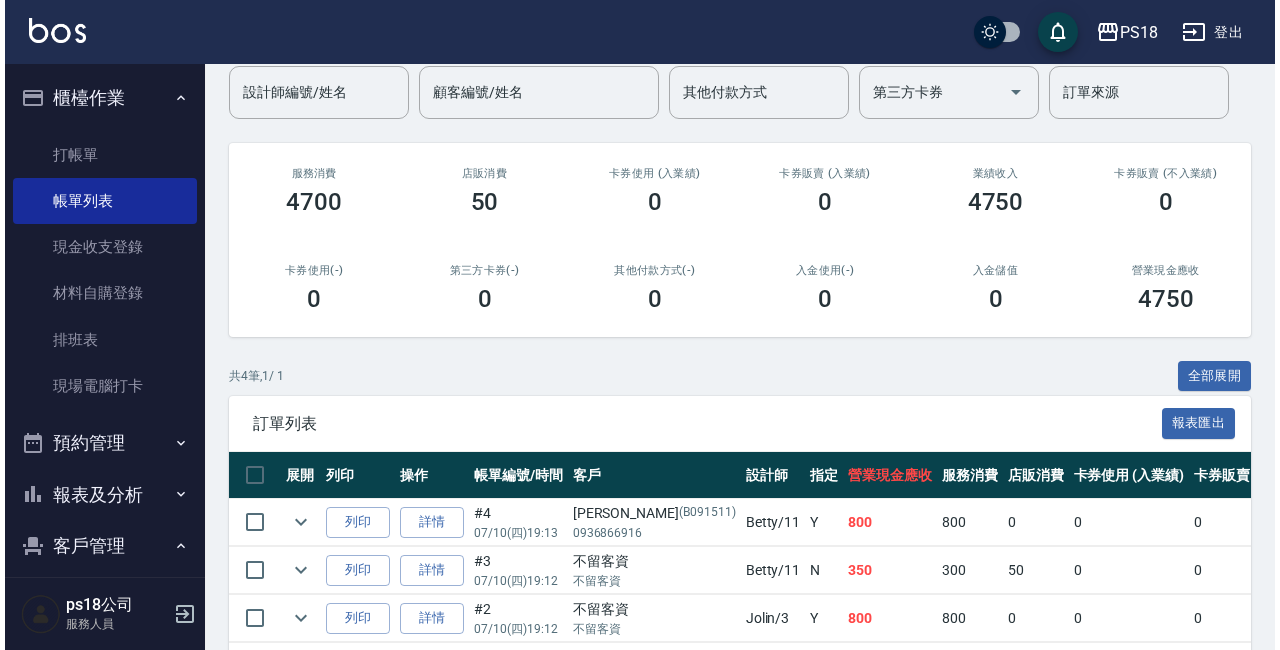 scroll, scrollTop: 0, scrollLeft: 0, axis: both 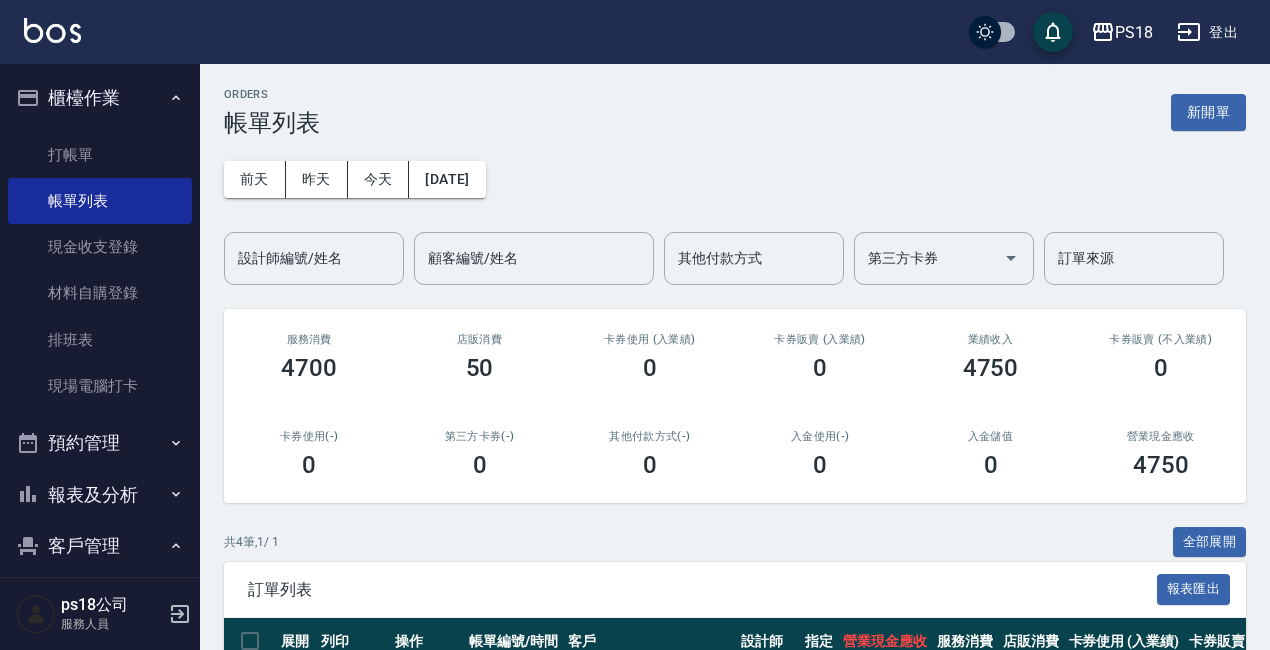 click on "登出" at bounding box center [1207, 32] 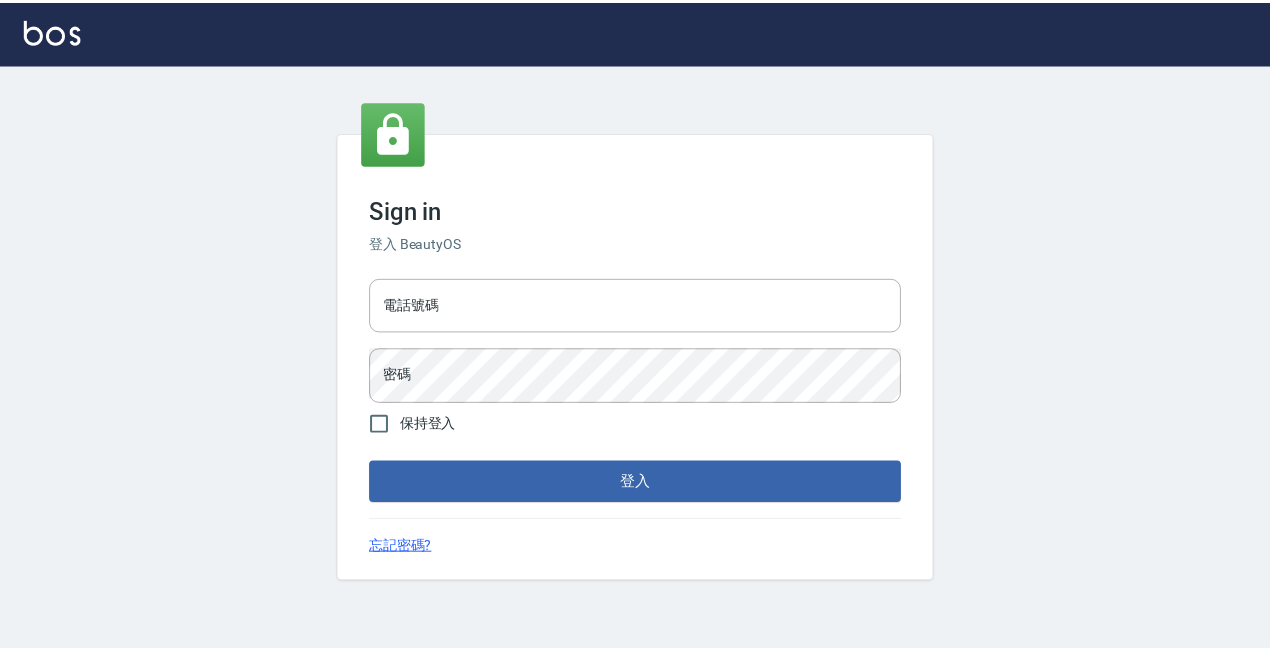 scroll, scrollTop: 0, scrollLeft: 0, axis: both 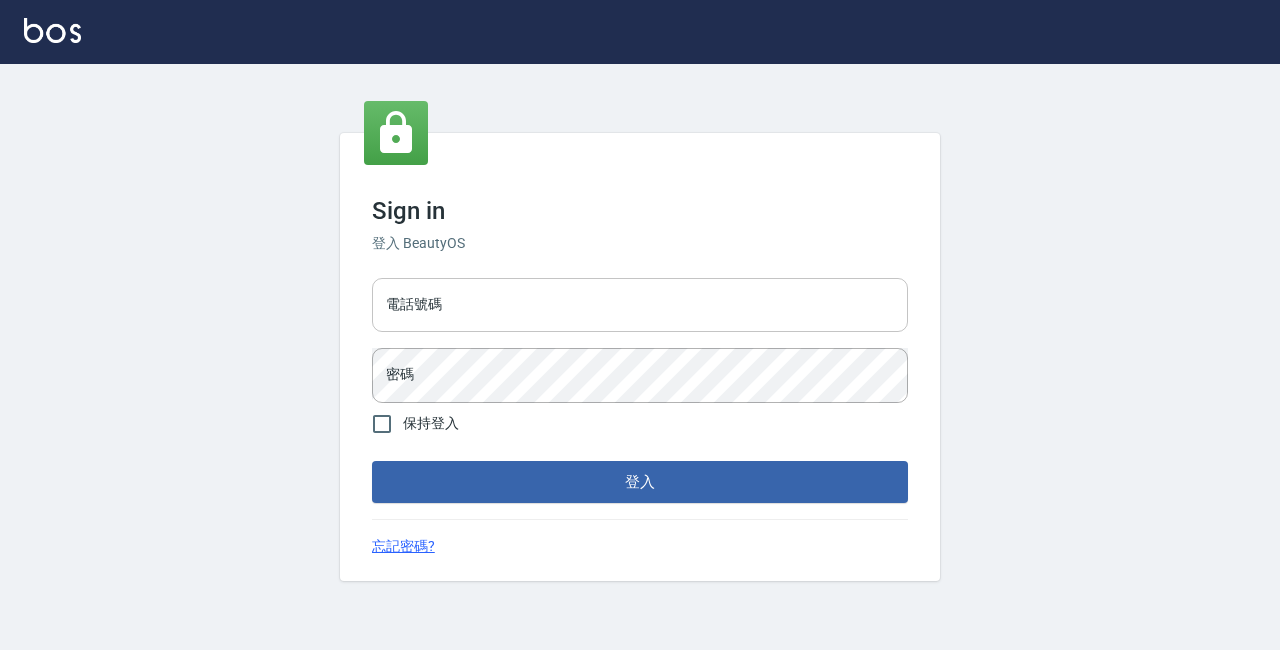 click on "電話號碼" at bounding box center (640, 305) 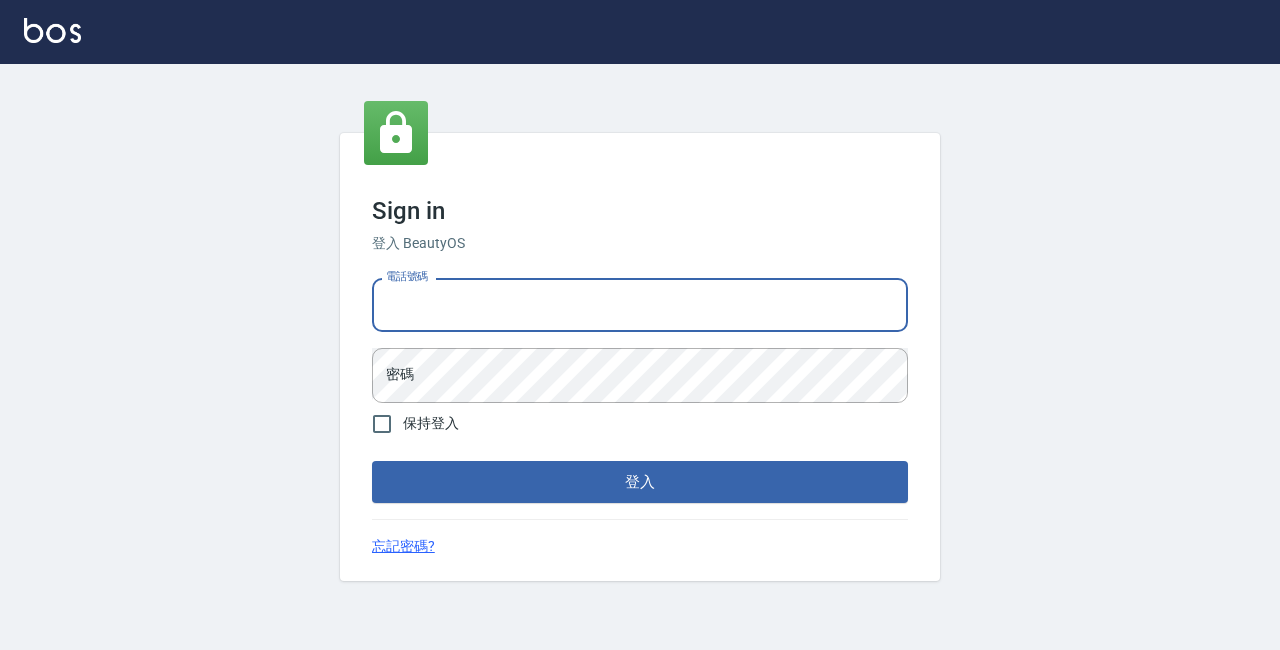 type on "0928704656" 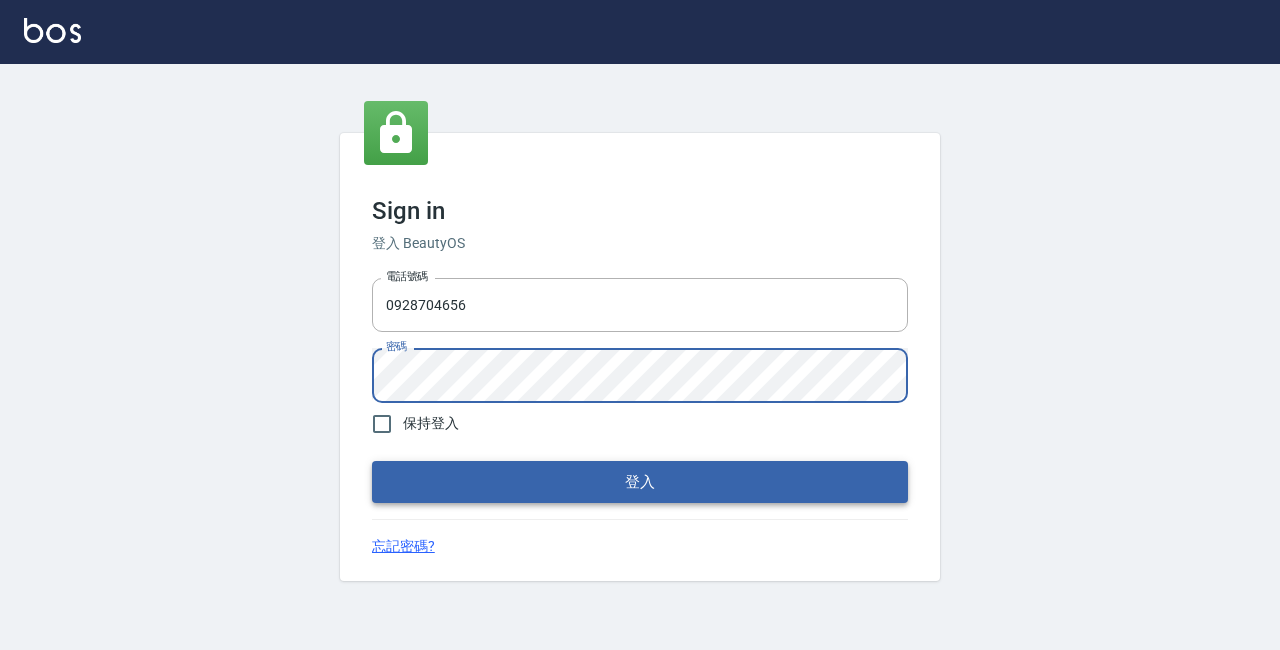 click on "登入" at bounding box center [640, 482] 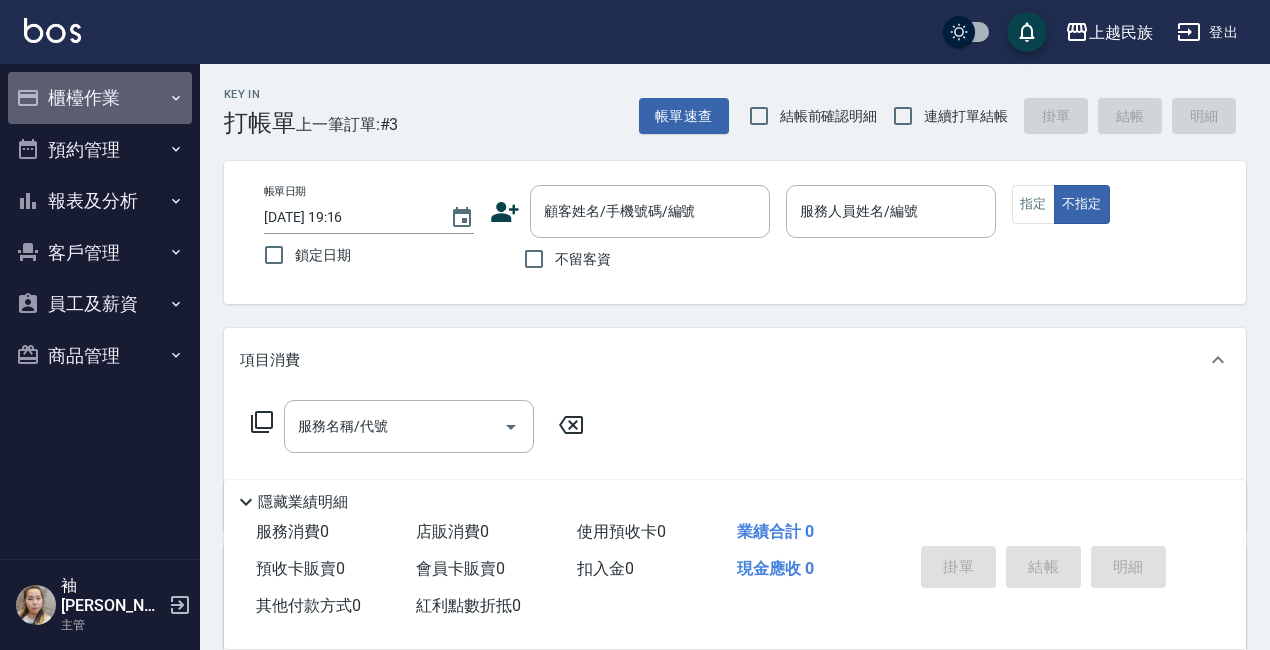 click on "櫃檯作業" at bounding box center [100, 98] 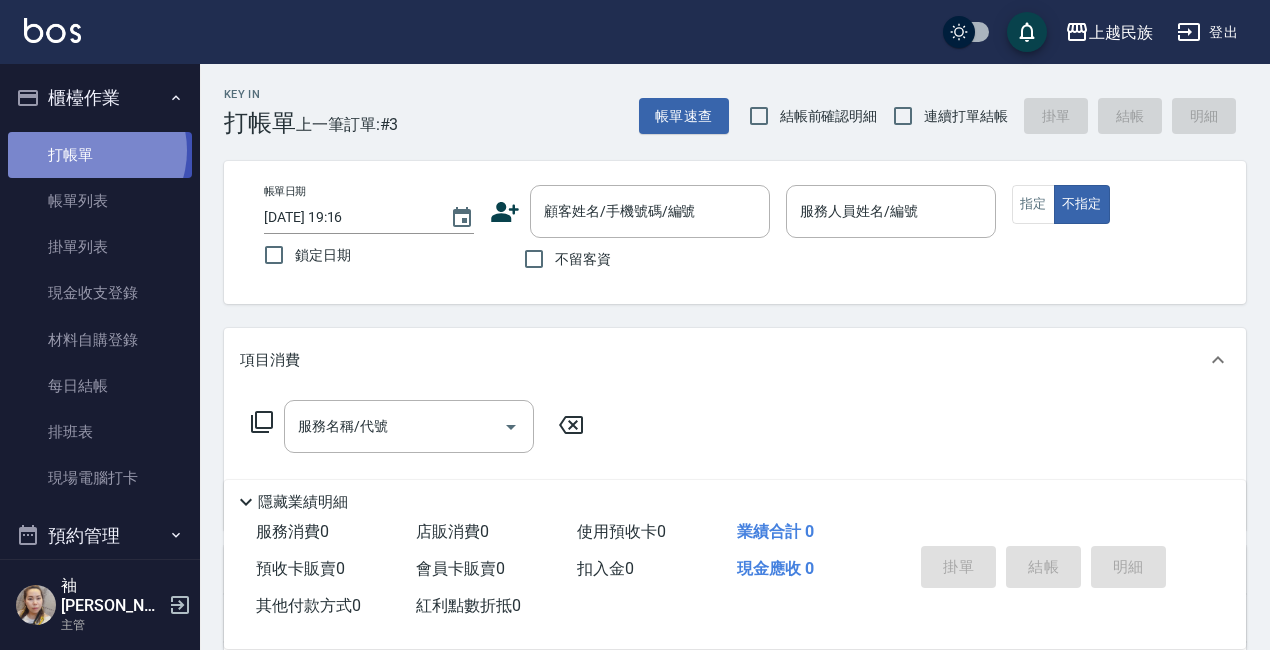 click on "打帳單" at bounding box center [100, 155] 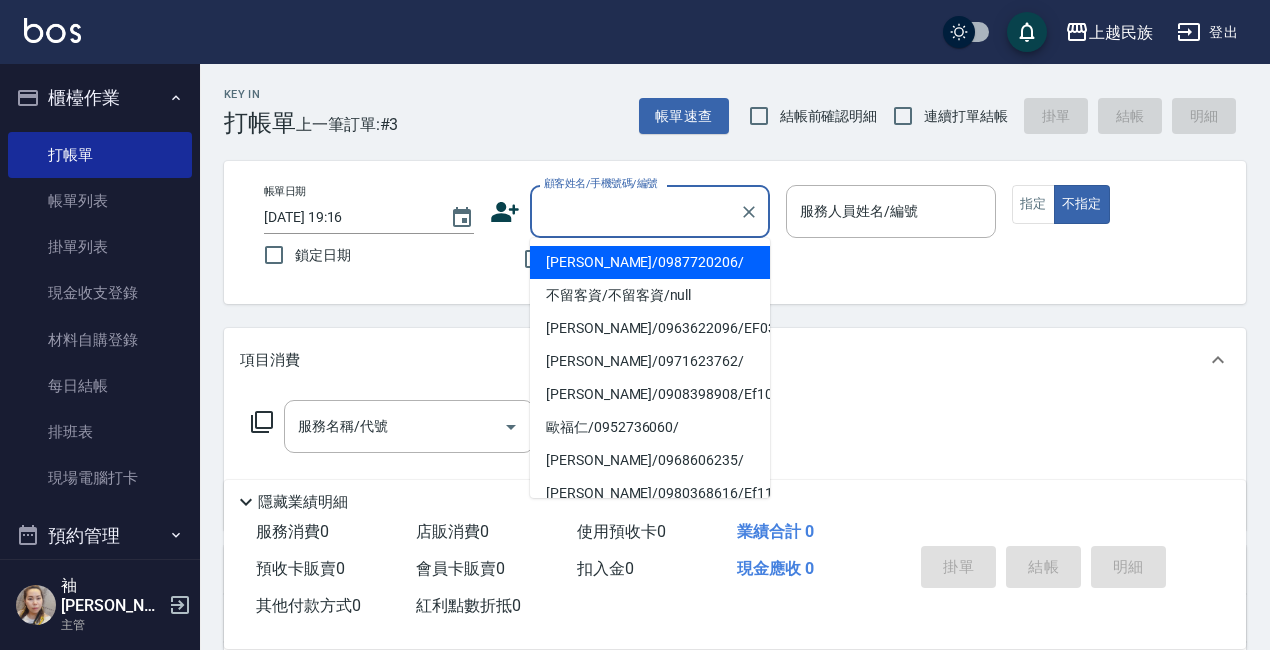 click on "顧客姓名/手機號碼/編號" at bounding box center (635, 211) 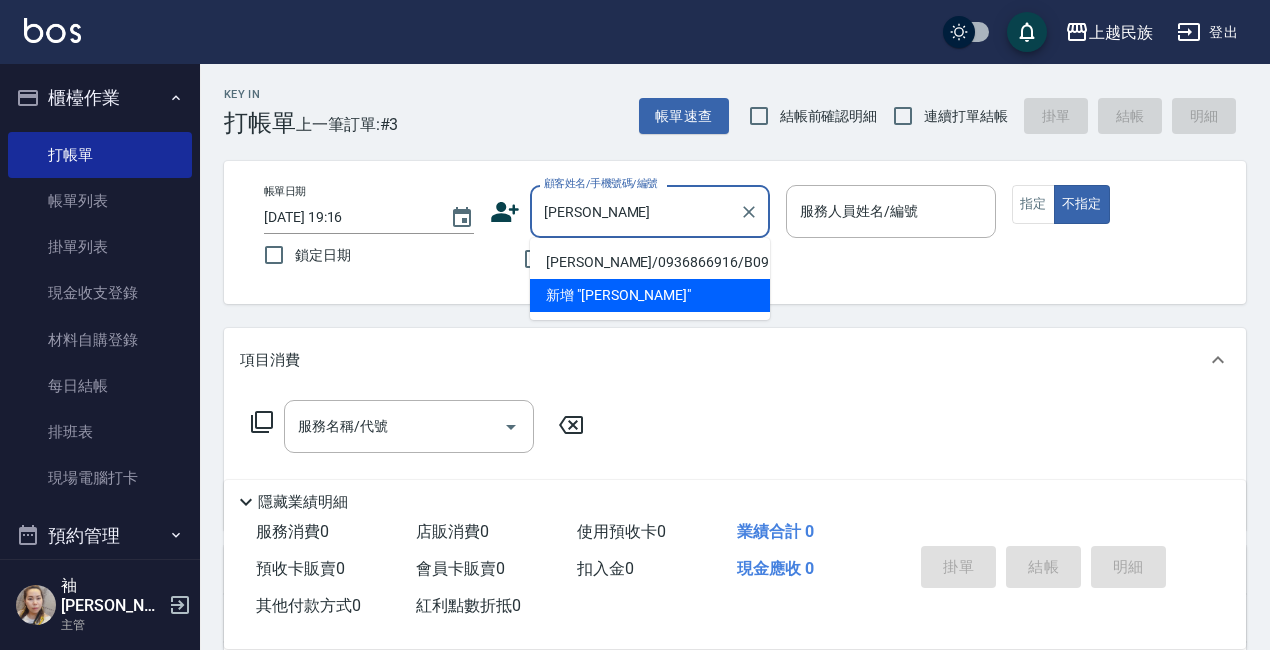 click on "[PERSON_NAME]/0936866916/B091511" at bounding box center [650, 262] 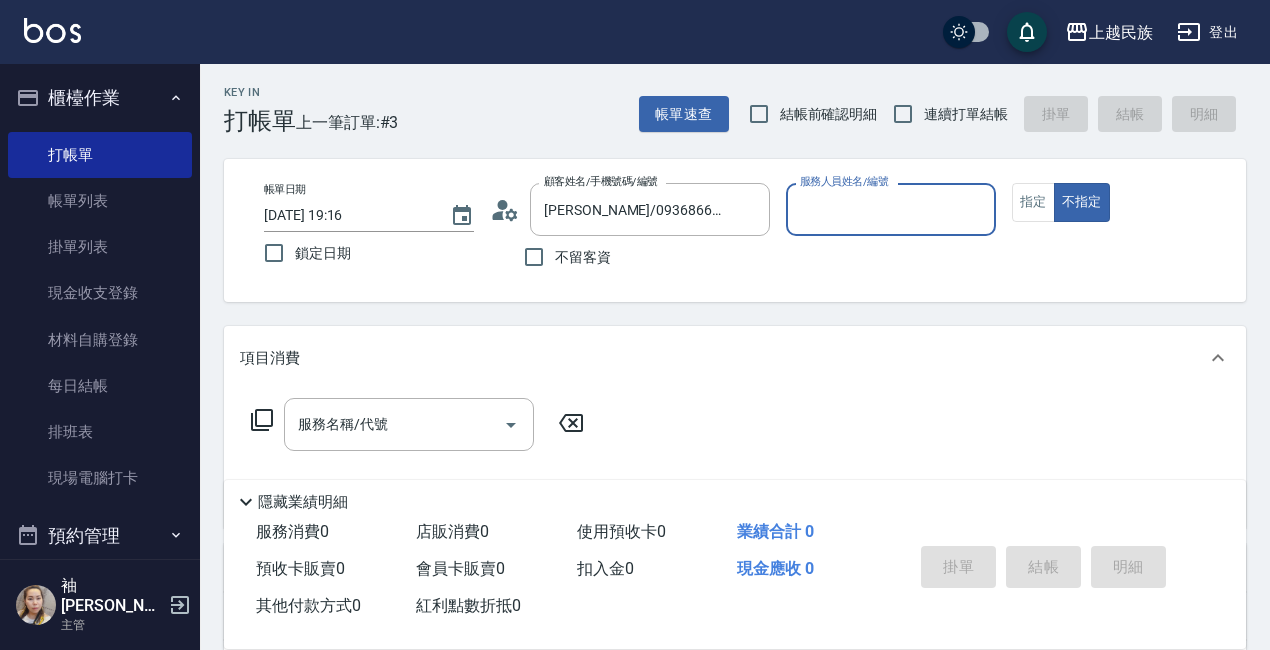 scroll, scrollTop: 0, scrollLeft: 0, axis: both 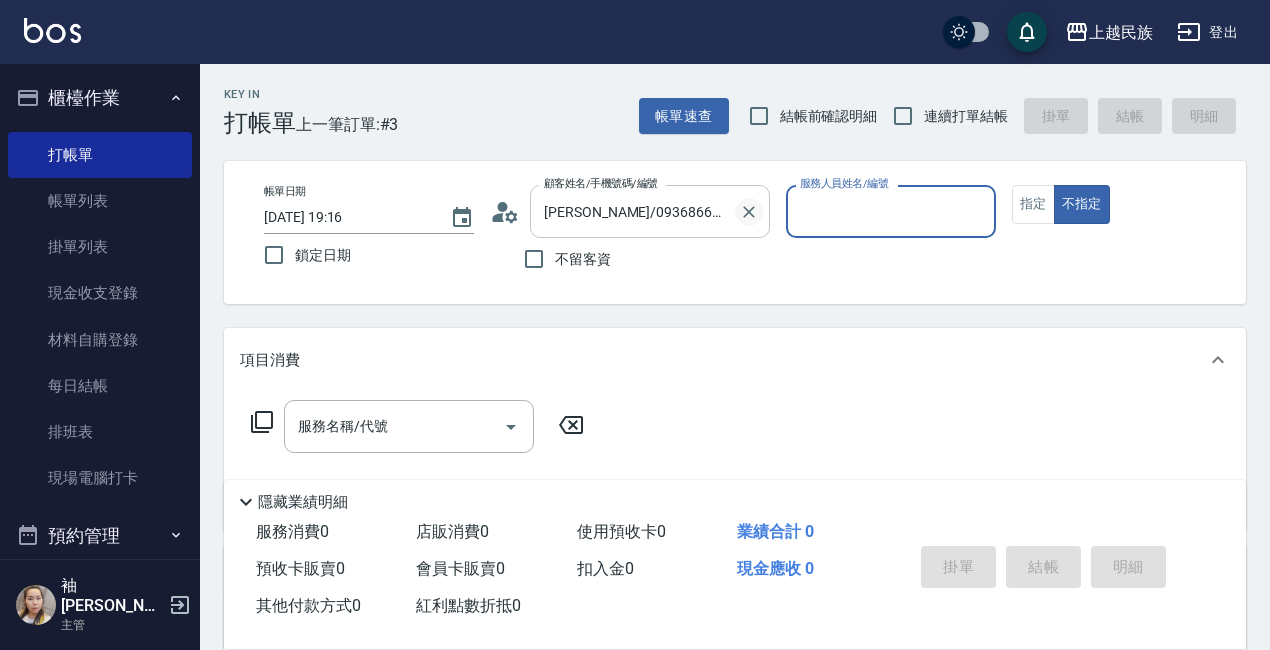 click 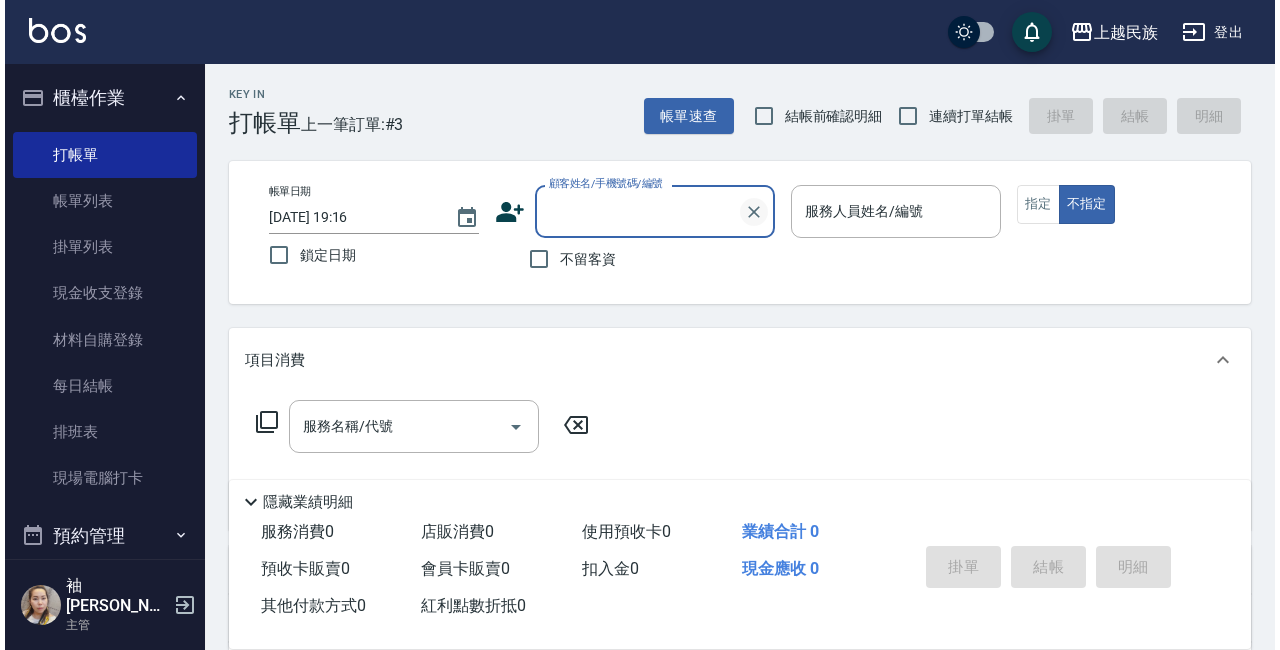 scroll, scrollTop: 0, scrollLeft: 0, axis: both 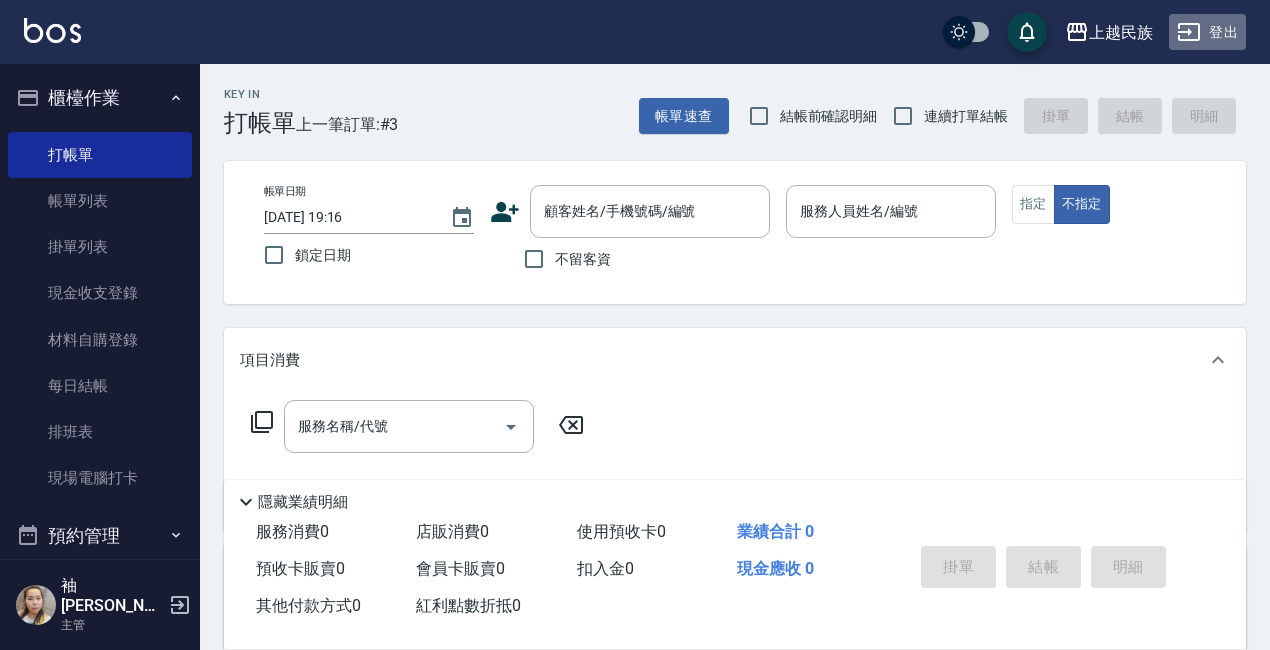 click on "登出" at bounding box center [1207, 32] 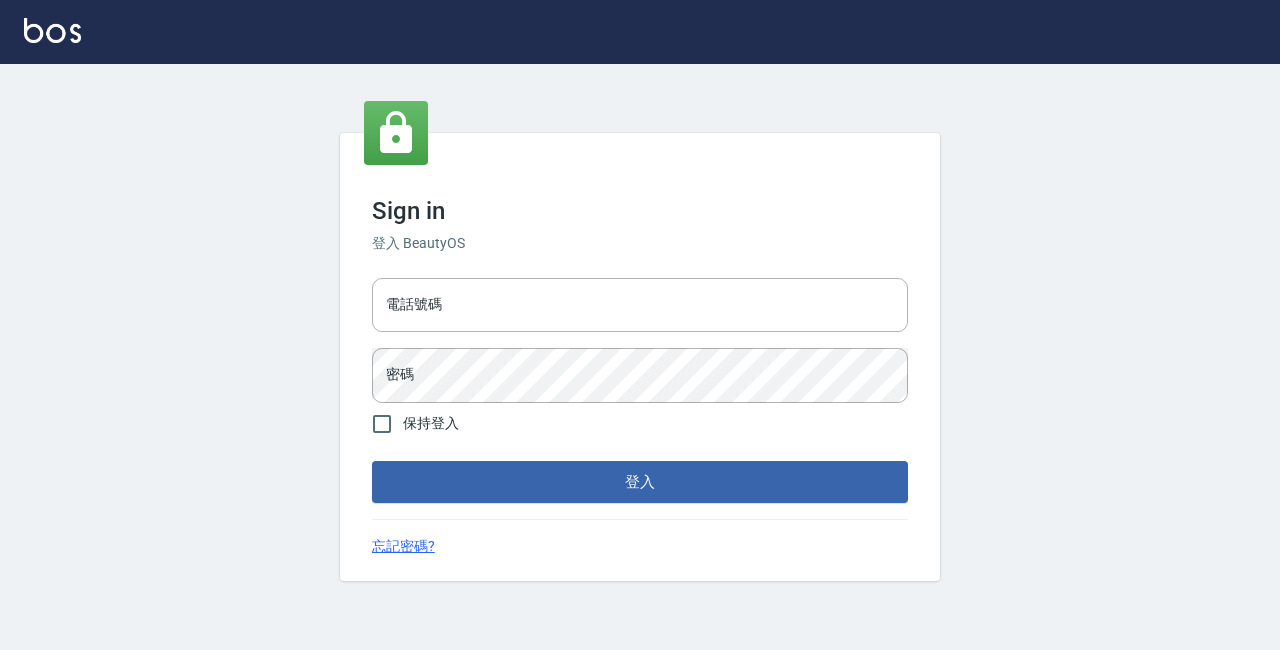 scroll, scrollTop: 0, scrollLeft: 0, axis: both 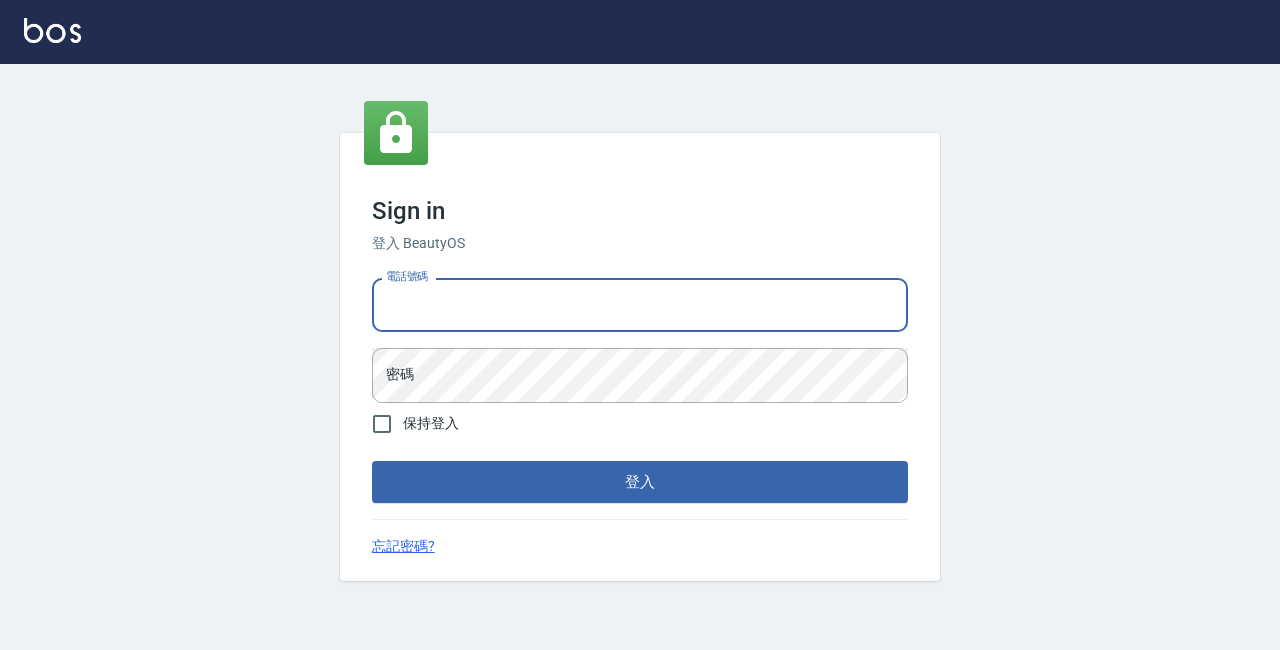 click on "電話號碼" at bounding box center (640, 305) 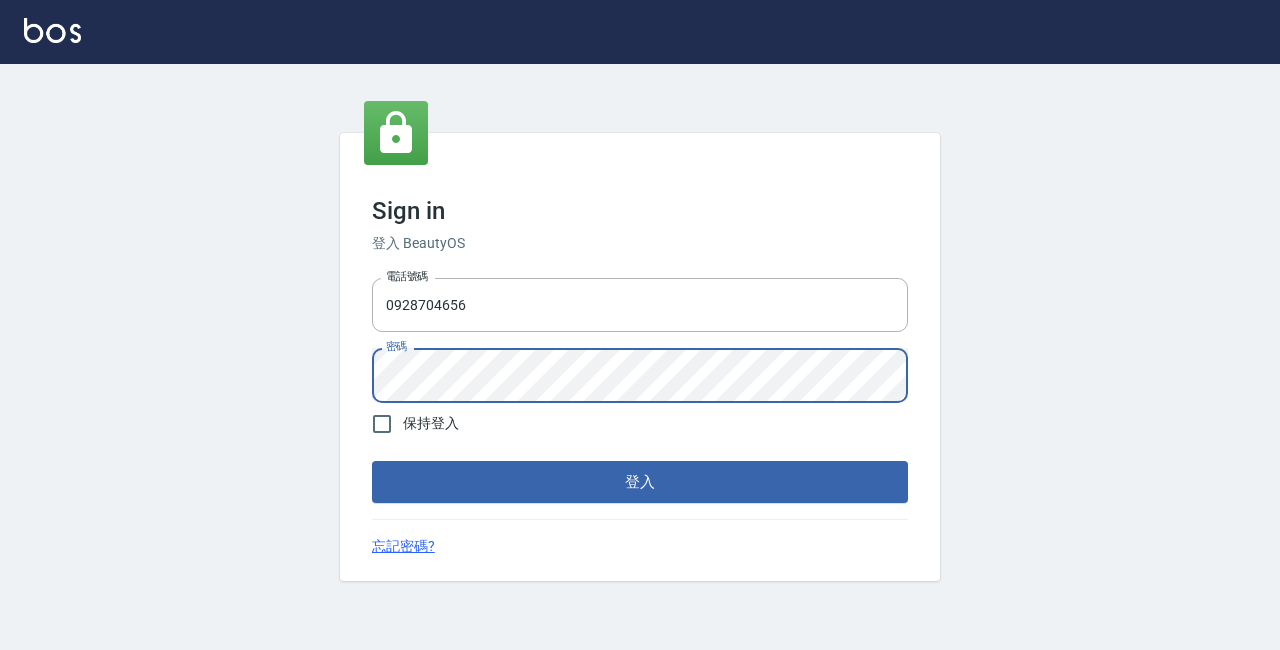 click on "登入" at bounding box center [640, 482] 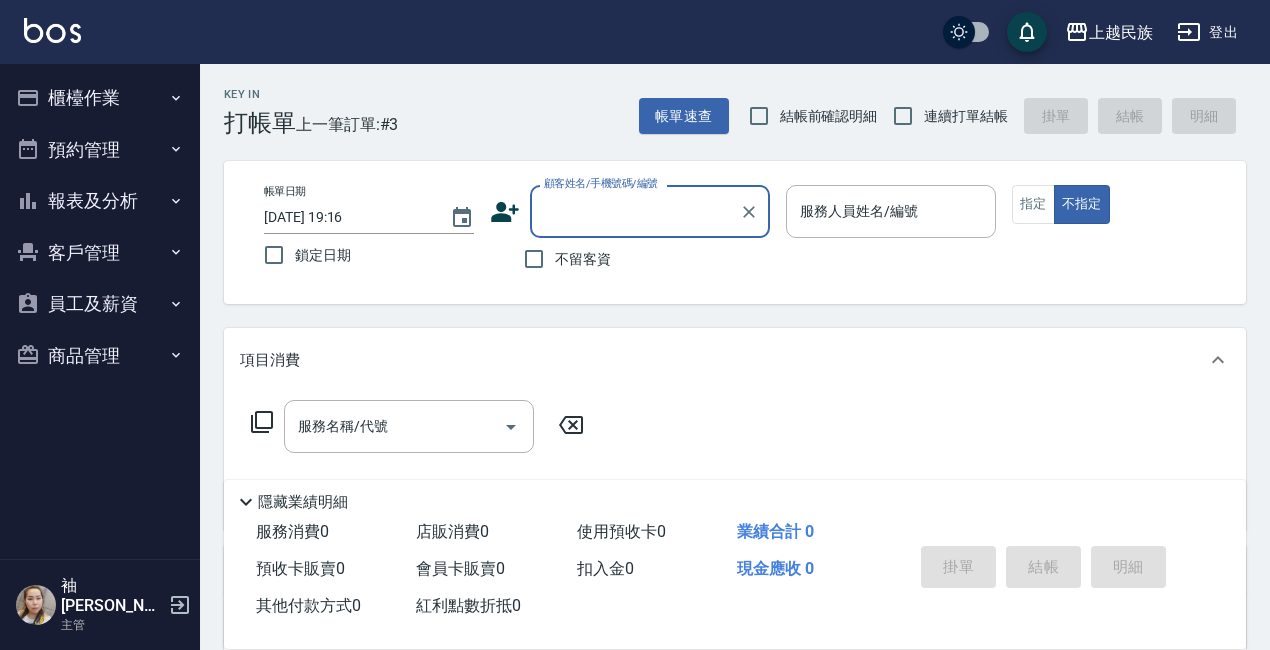 click on "客戶管理" at bounding box center (100, 253) 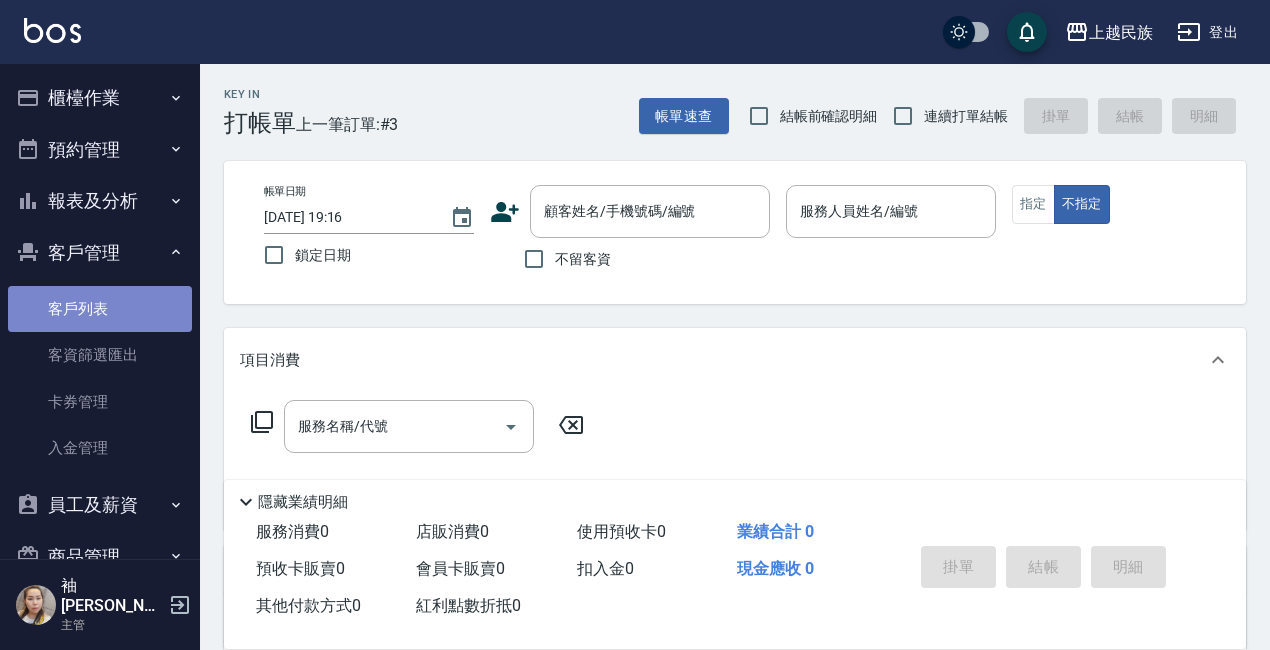 click on "客戶列表" at bounding box center [100, 309] 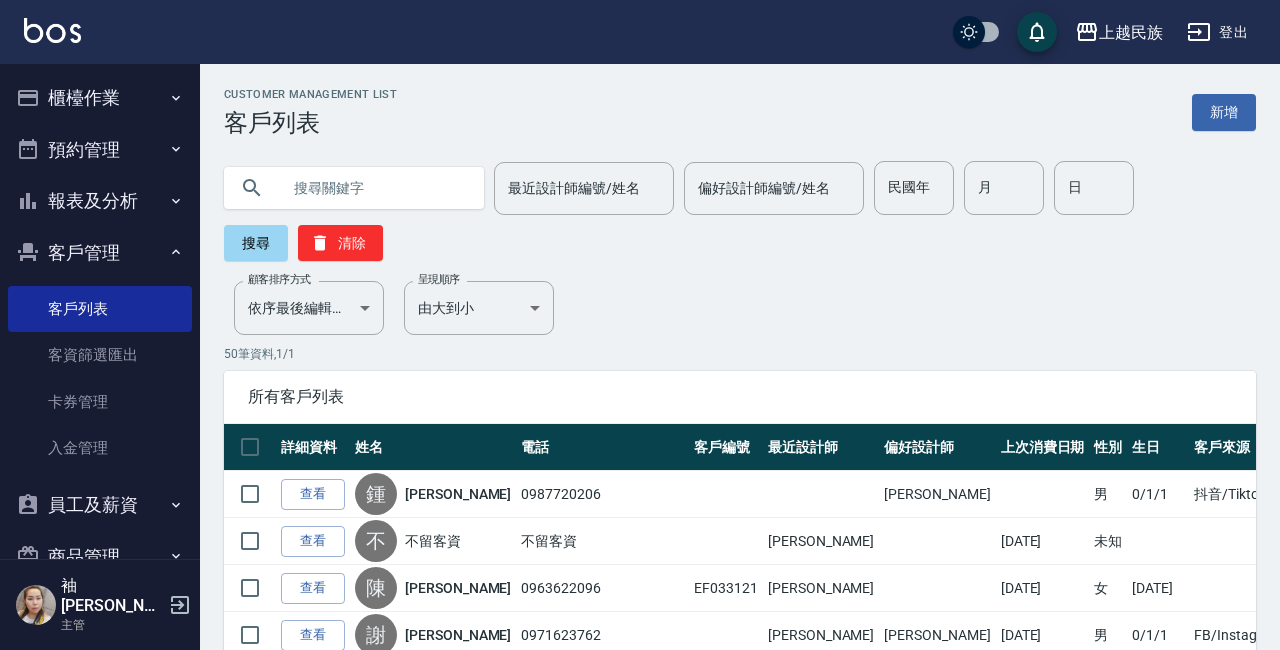 click at bounding box center (374, 188) 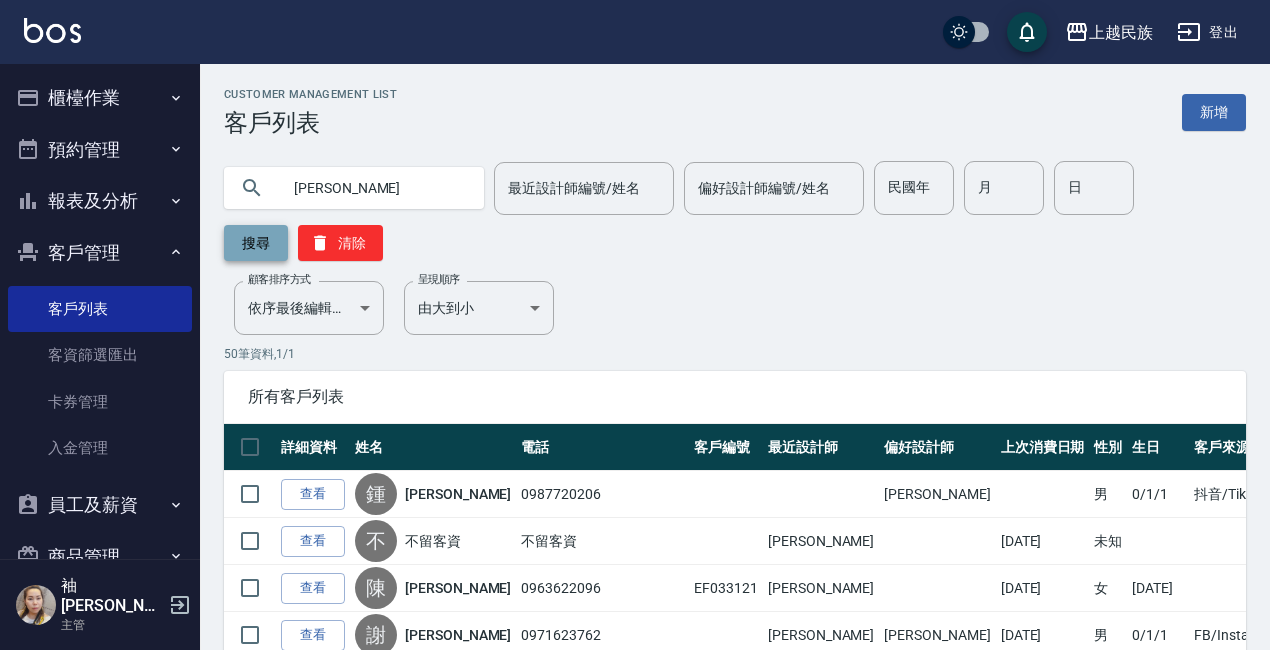 type on "[PERSON_NAME]" 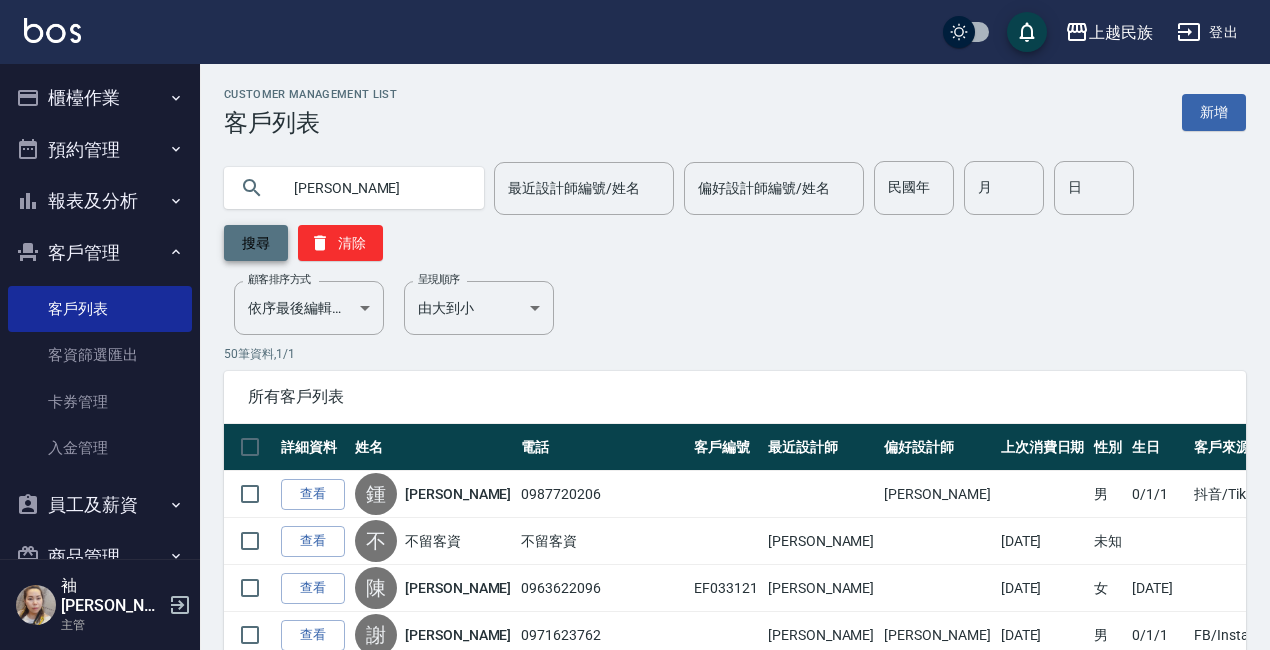 click on "搜尋" at bounding box center [256, 243] 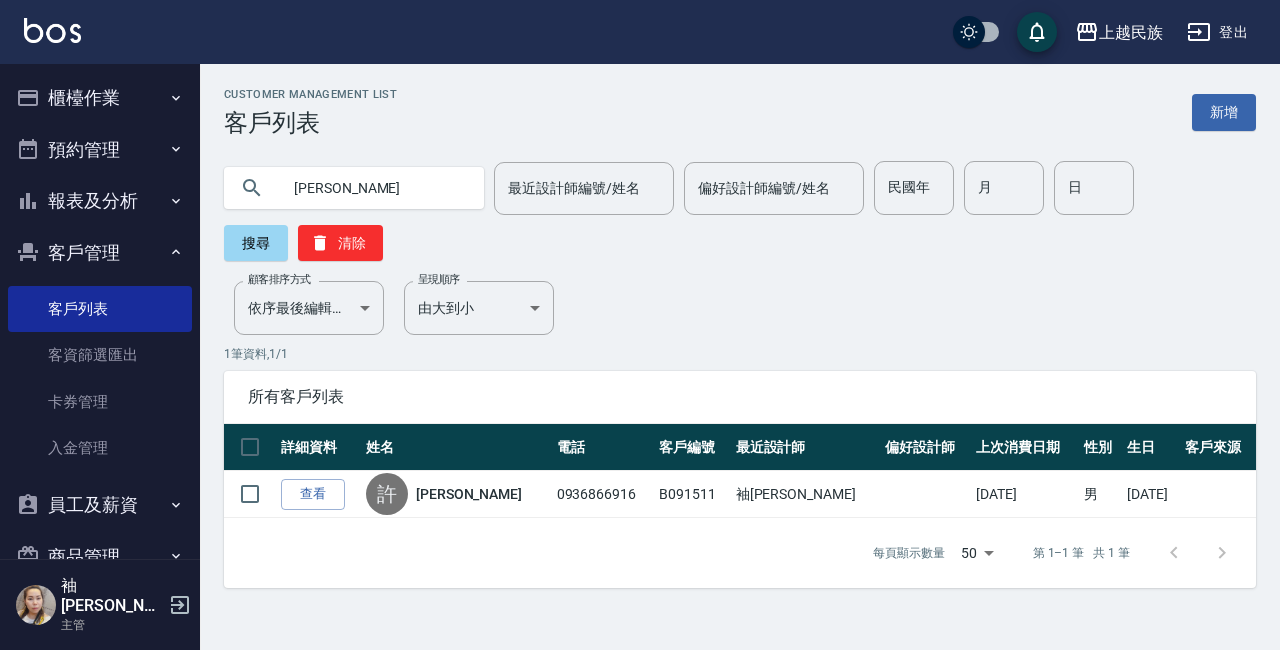 click on "查看" at bounding box center [313, 494] 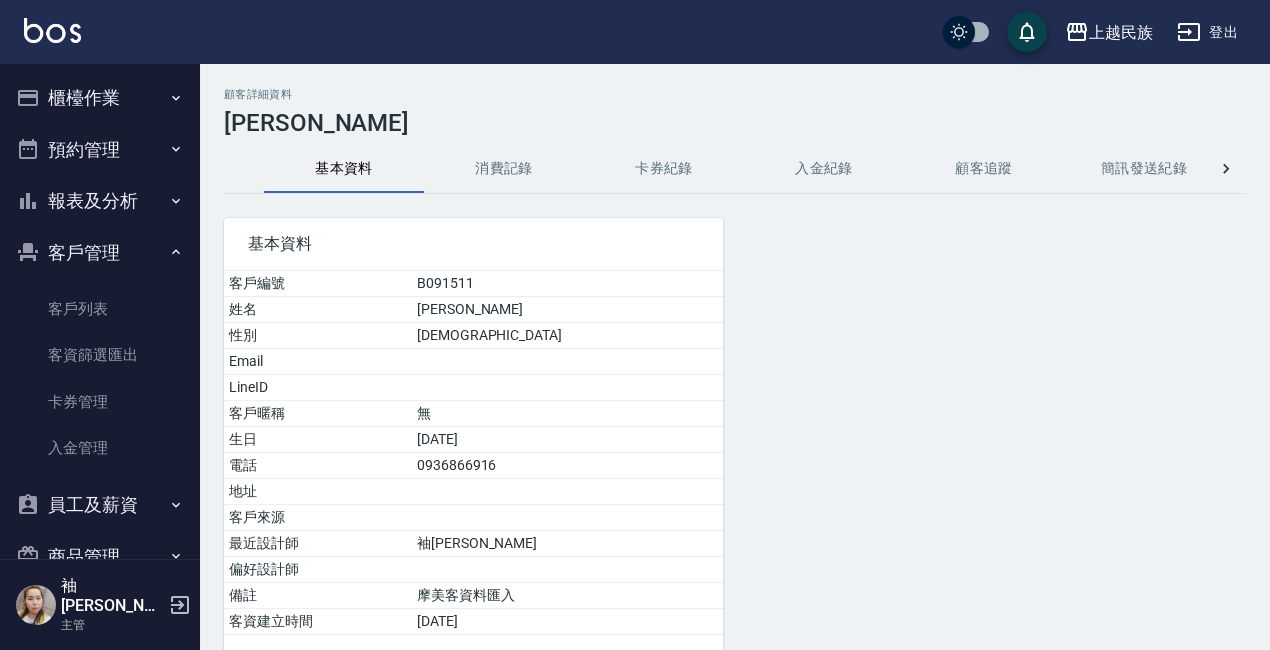 click on "入金紀錄" at bounding box center [824, 169] 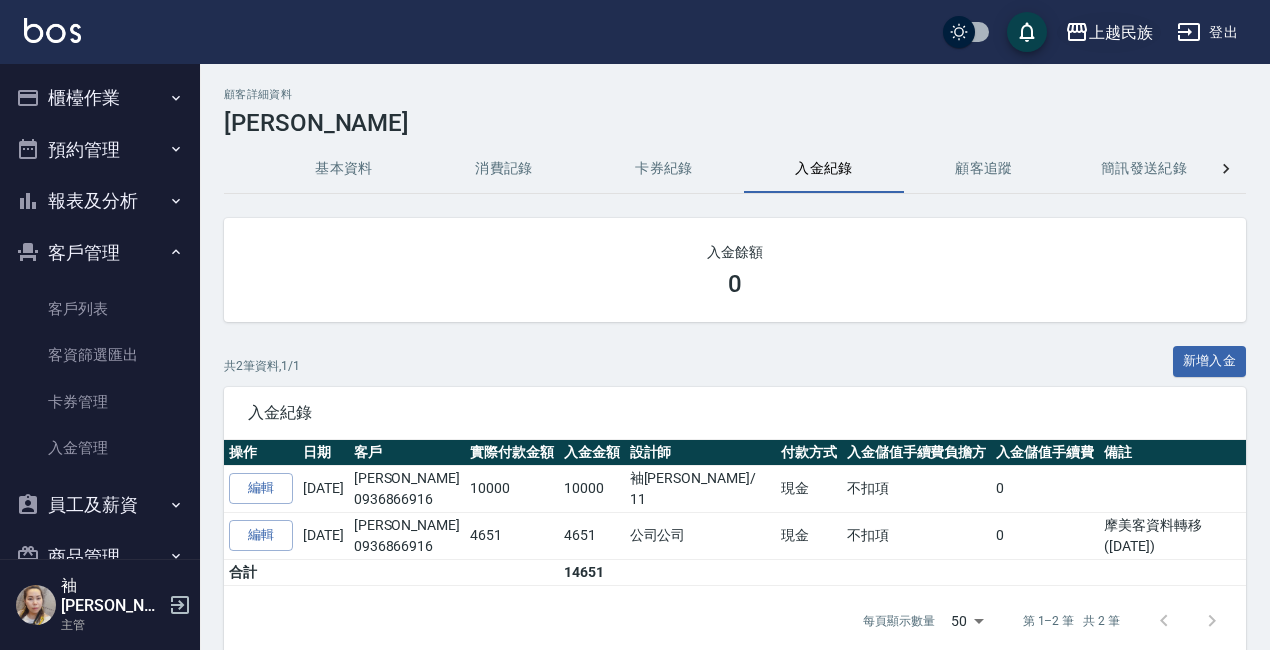 click on "上越民族" at bounding box center [1121, 32] 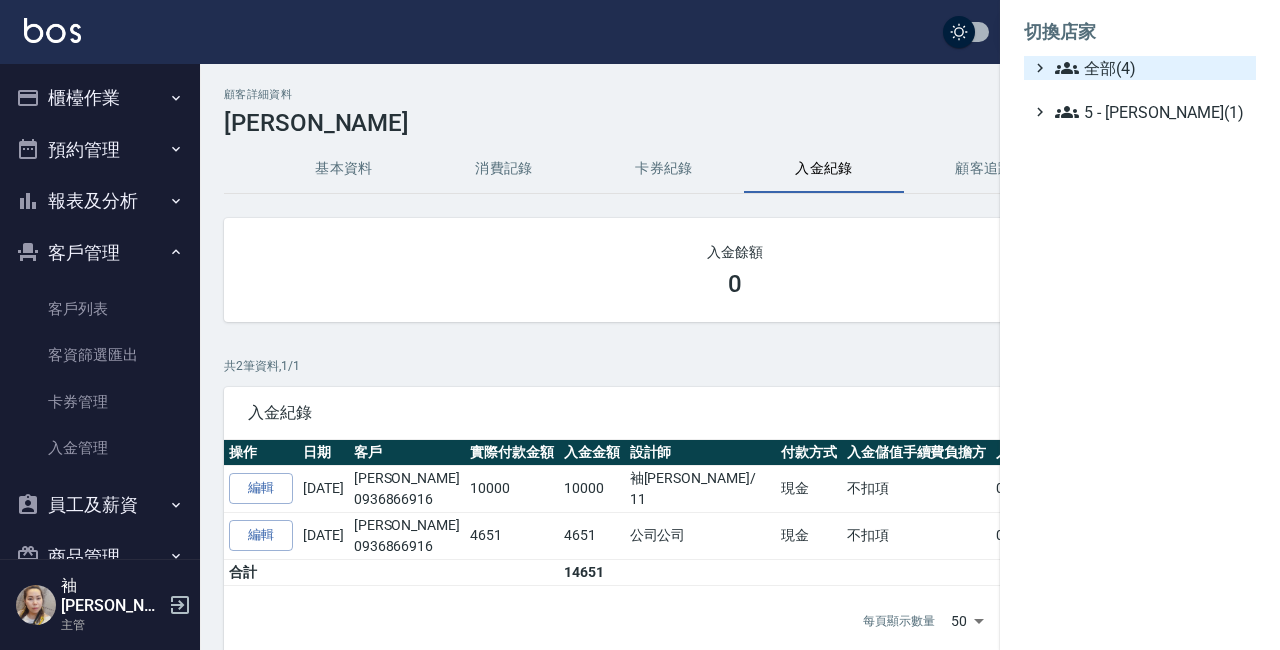 click on "全部(4)" at bounding box center [1151, 68] 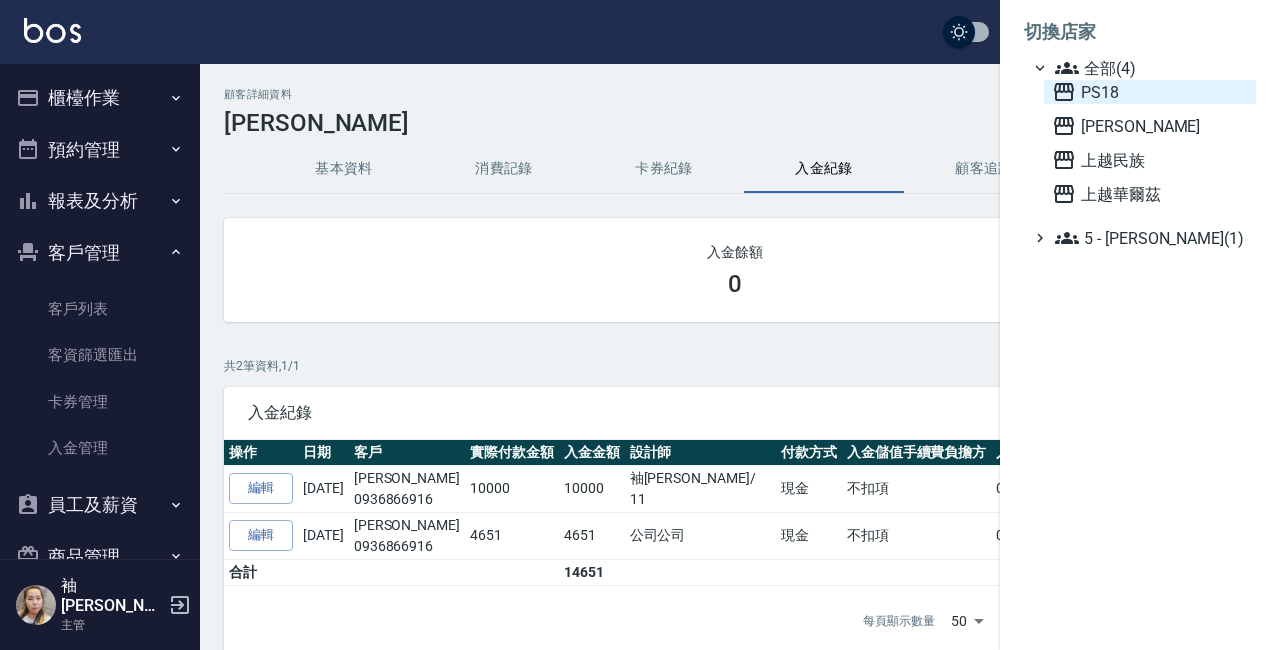 click on "PS18" at bounding box center (1150, 92) 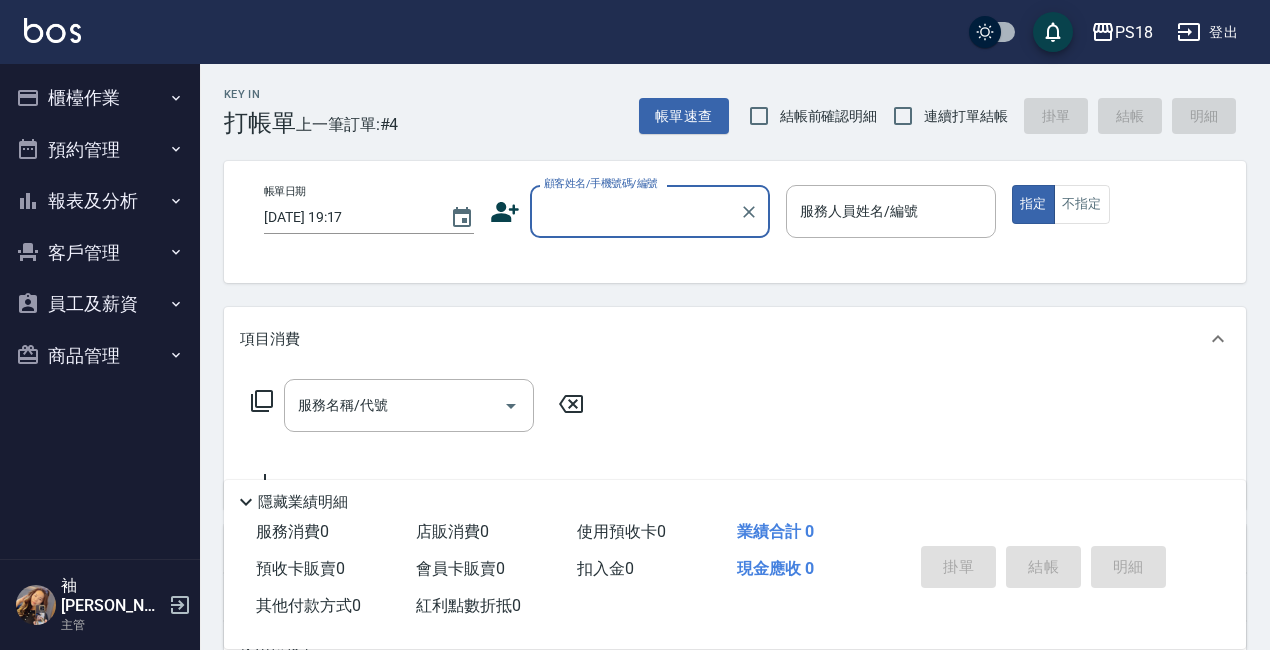 scroll, scrollTop: 0, scrollLeft: 0, axis: both 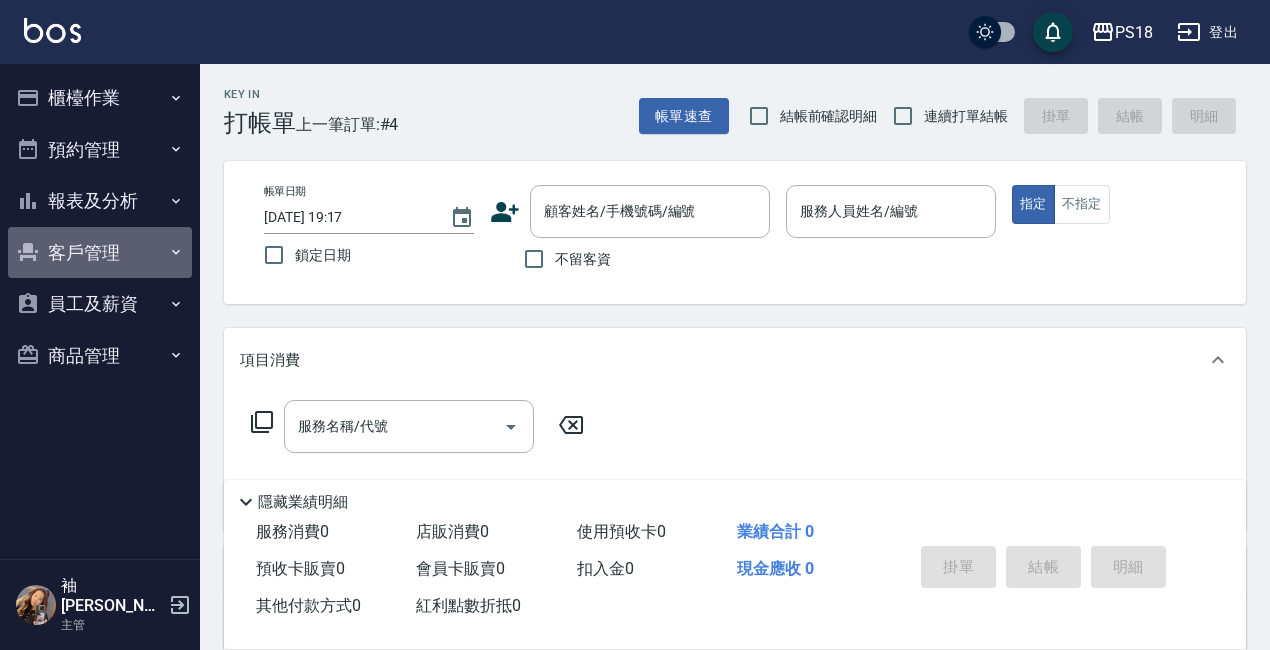 click on "客戶管理" at bounding box center (100, 253) 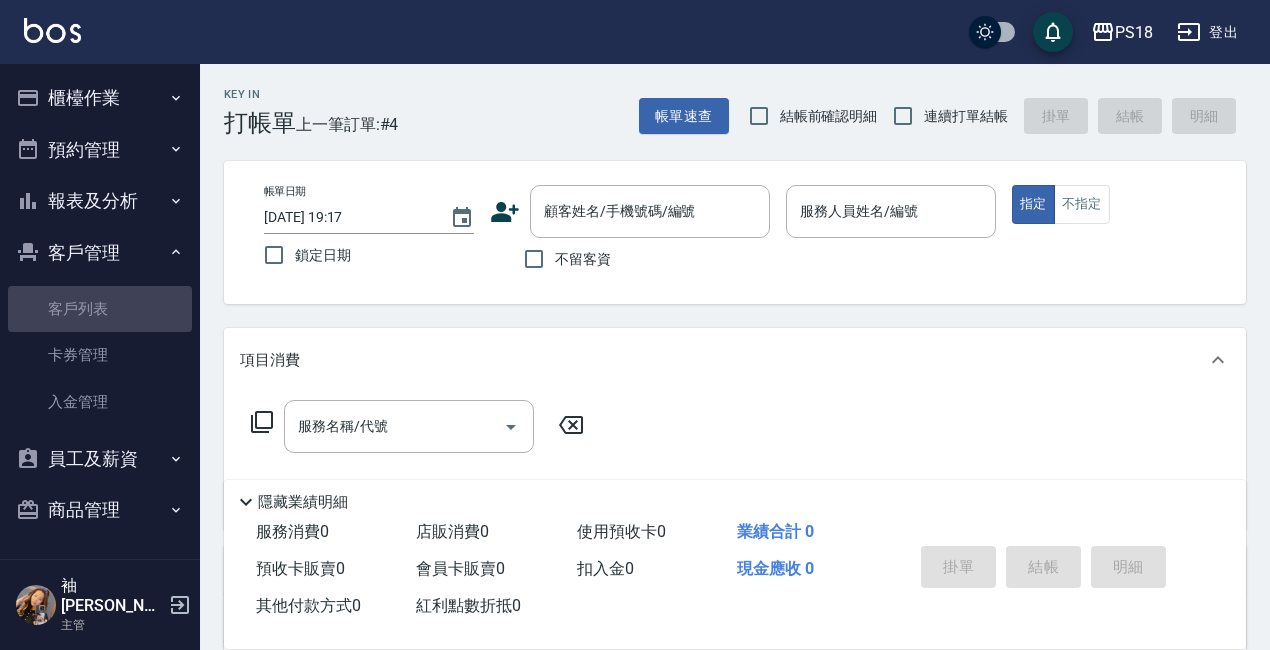 drag, startPoint x: 84, startPoint y: 306, endPoint x: 245, endPoint y: 144, distance: 228.39659 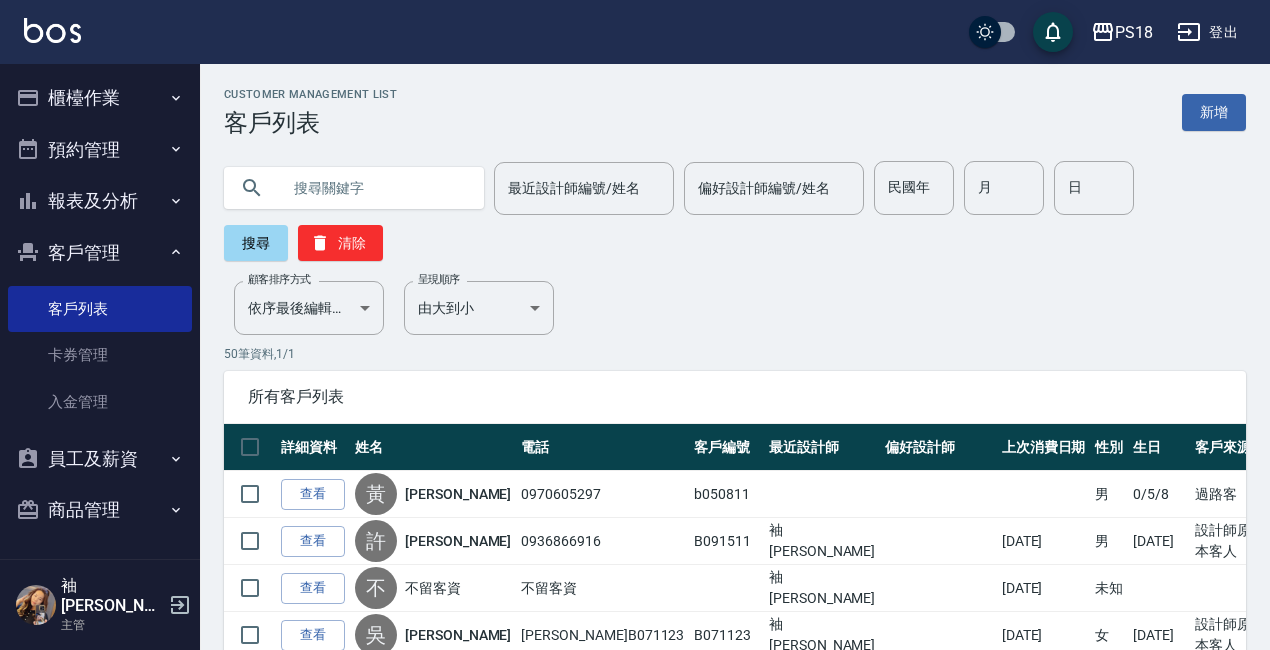 click at bounding box center (374, 188) 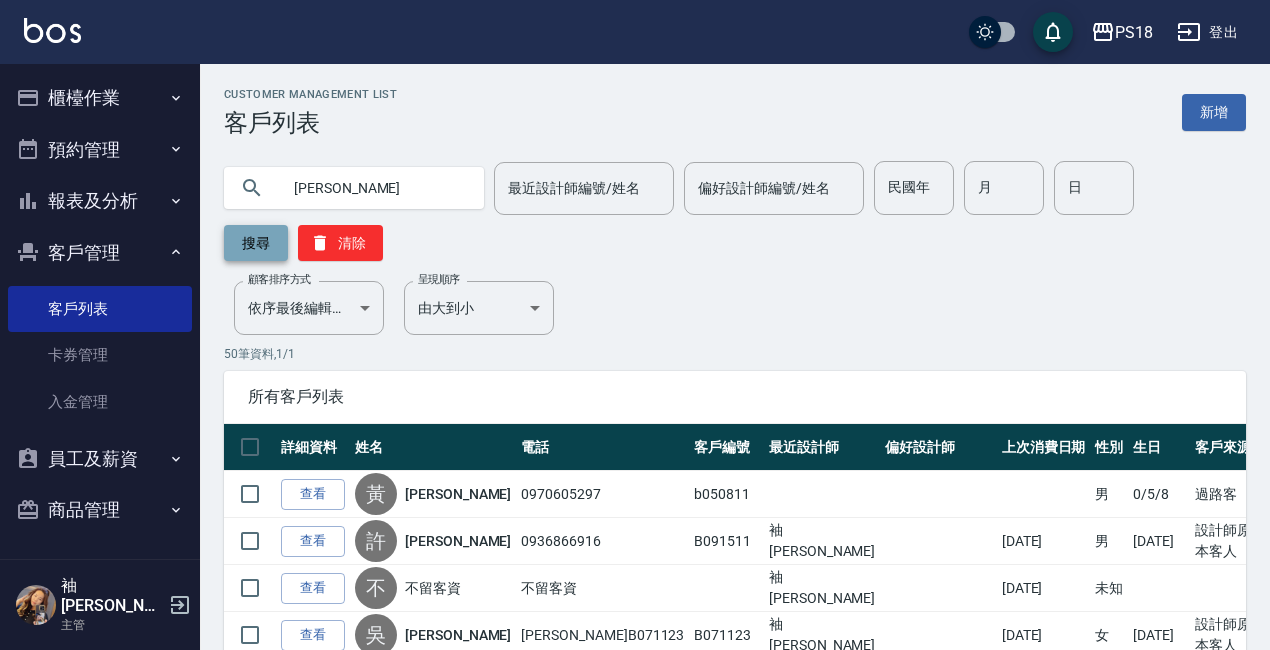 type on "[PERSON_NAME]" 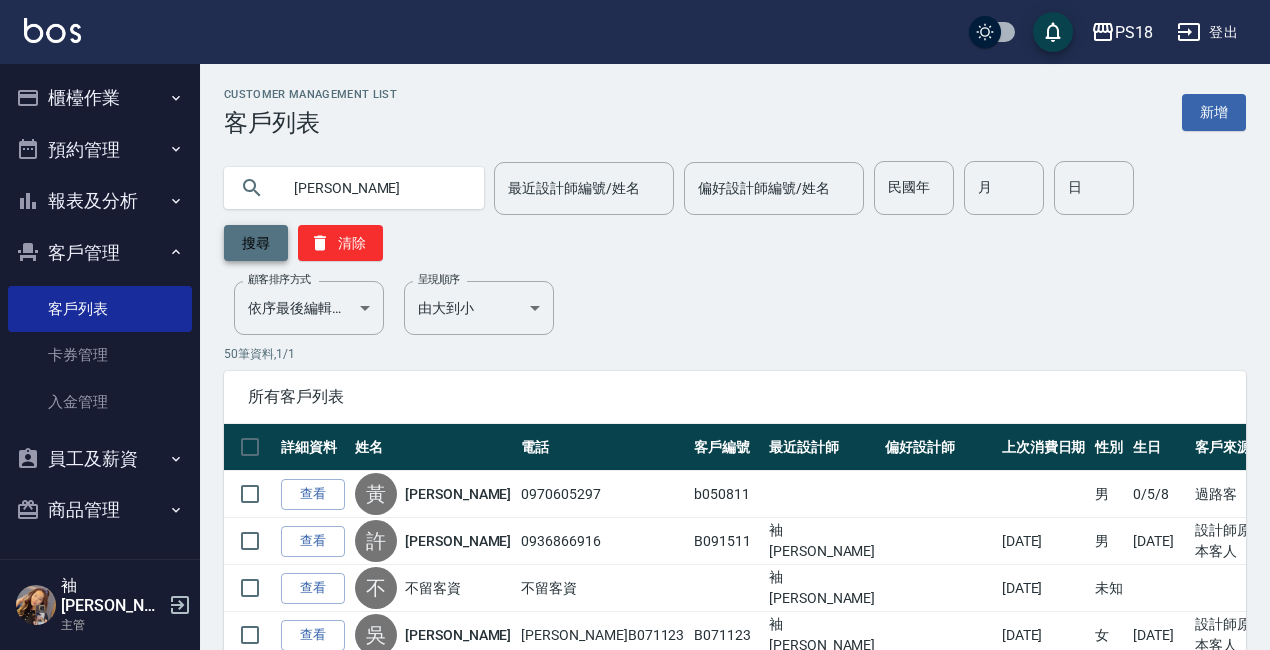 click on "搜尋" at bounding box center [256, 243] 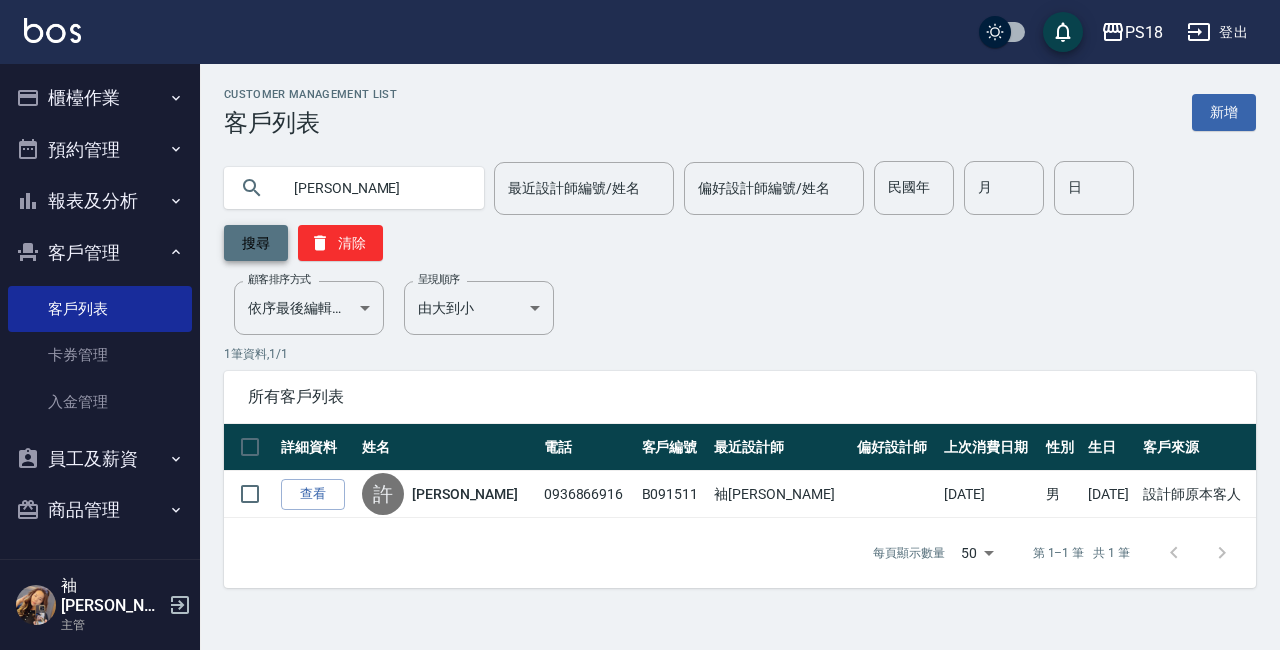 click on "搜尋" at bounding box center (256, 243) 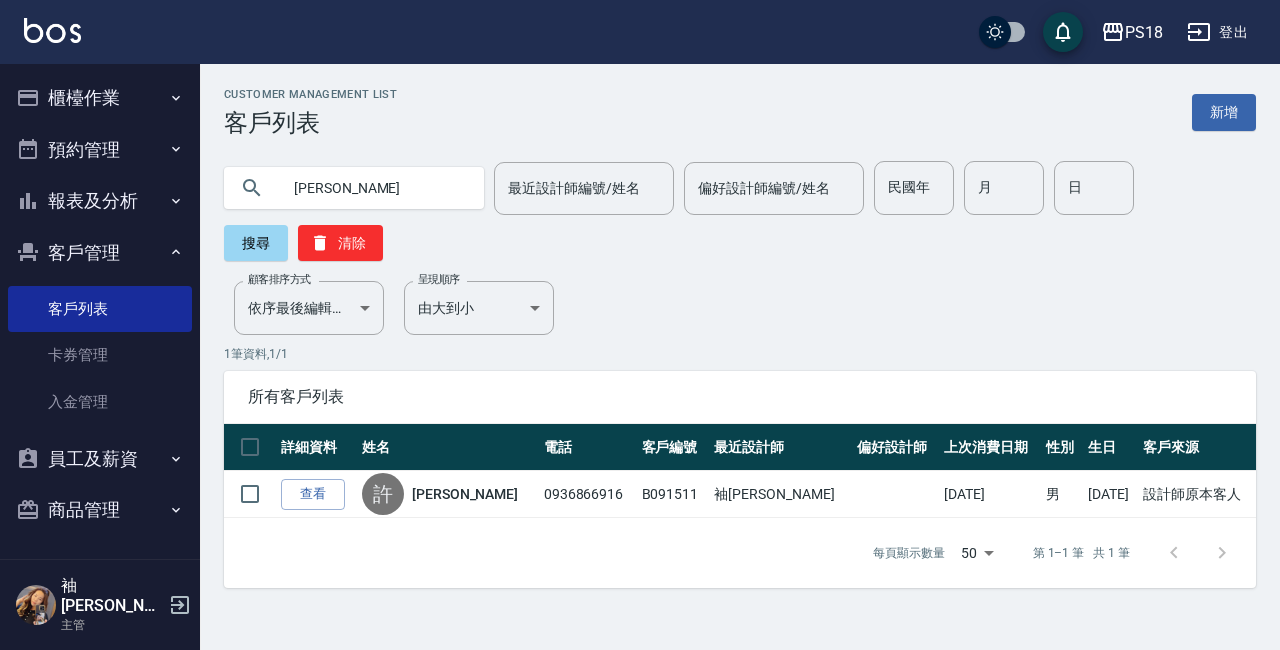 click on "查看" at bounding box center (313, 494) 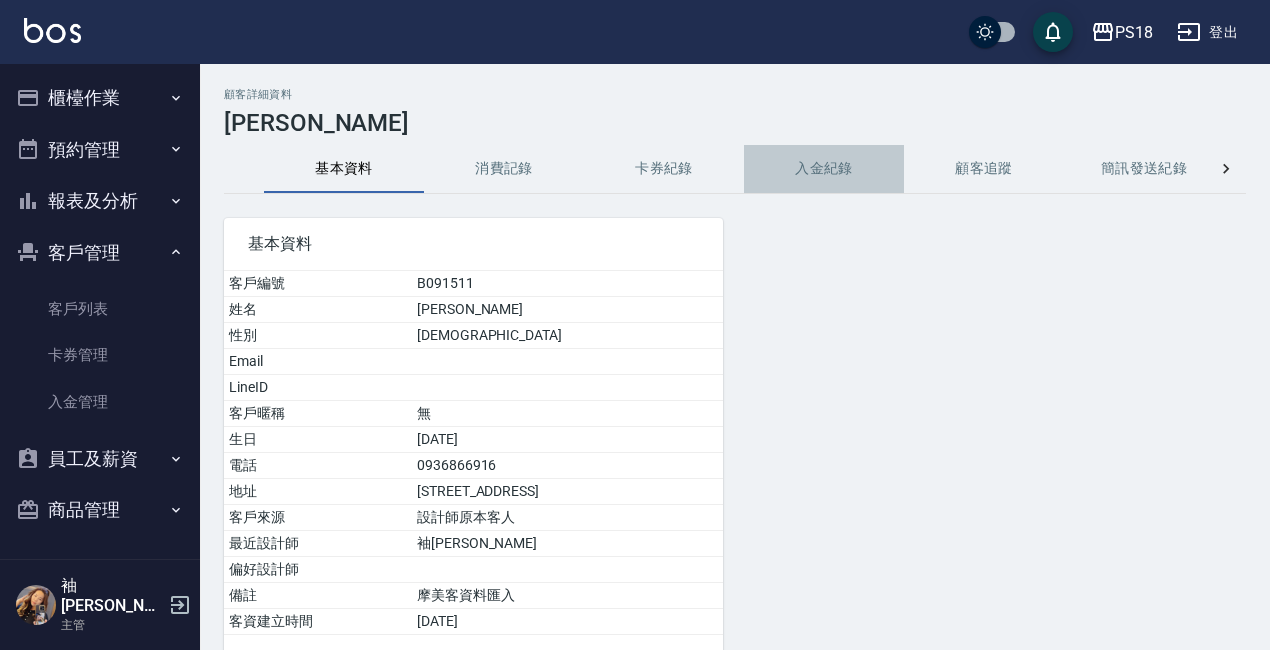 click on "入金紀錄" at bounding box center (824, 169) 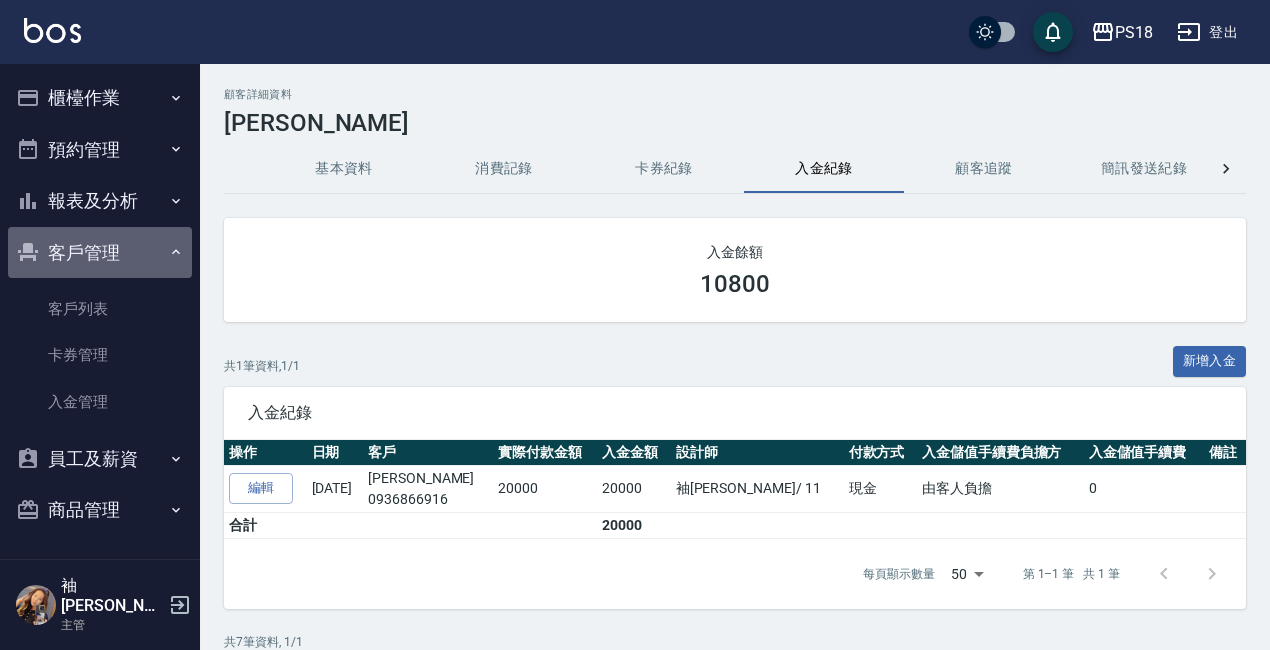 click on "客戶管理" at bounding box center [100, 253] 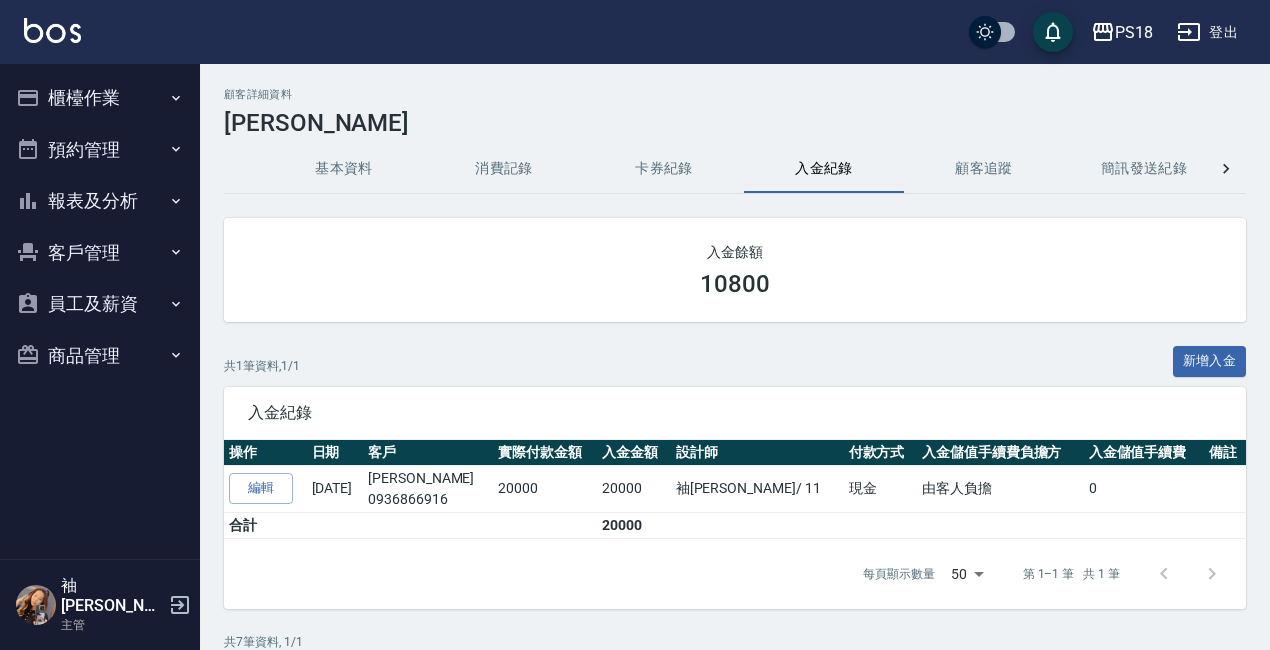 click on "櫃檯作業" at bounding box center [100, 98] 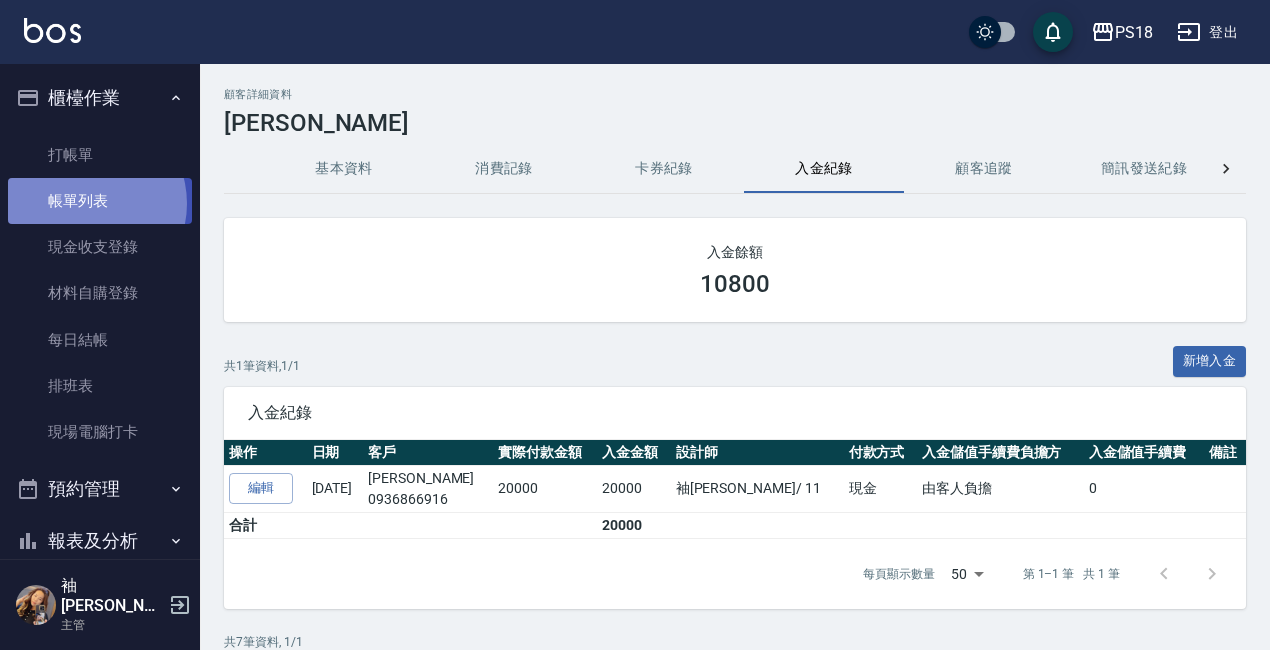 drag, startPoint x: 84, startPoint y: 204, endPoint x: 61, endPoint y: 190, distance: 26.925823 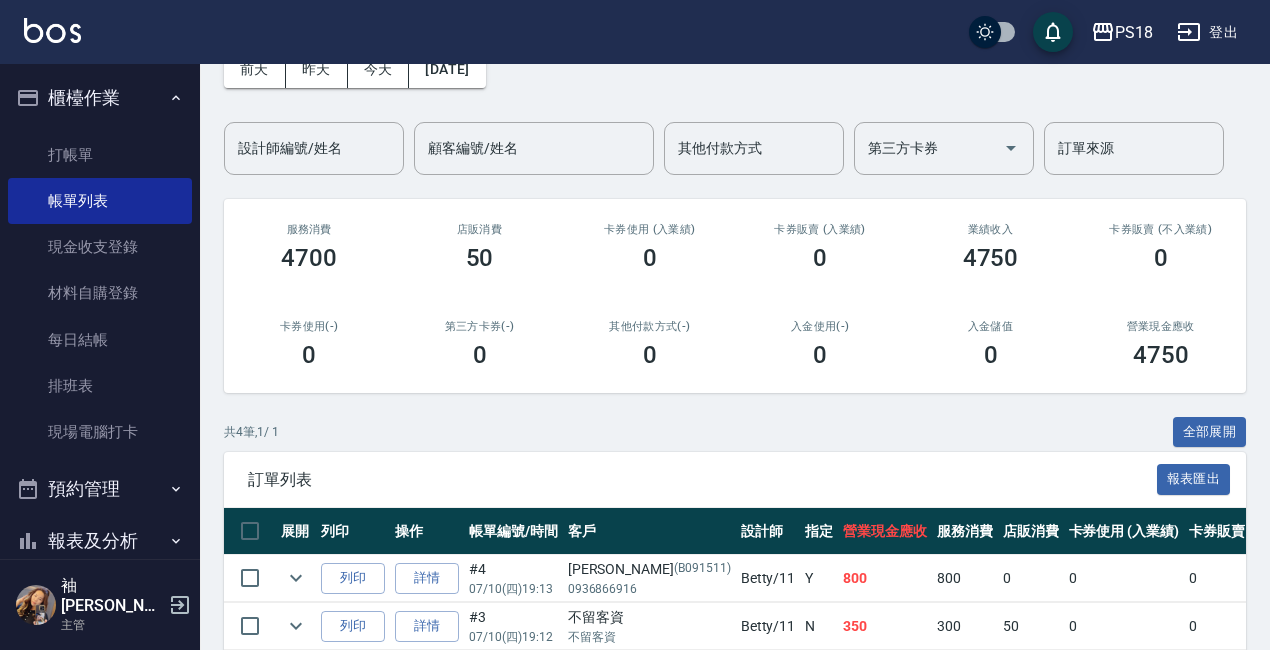 scroll, scrollTop: 302, scrollLeft: 0, axis: vertical 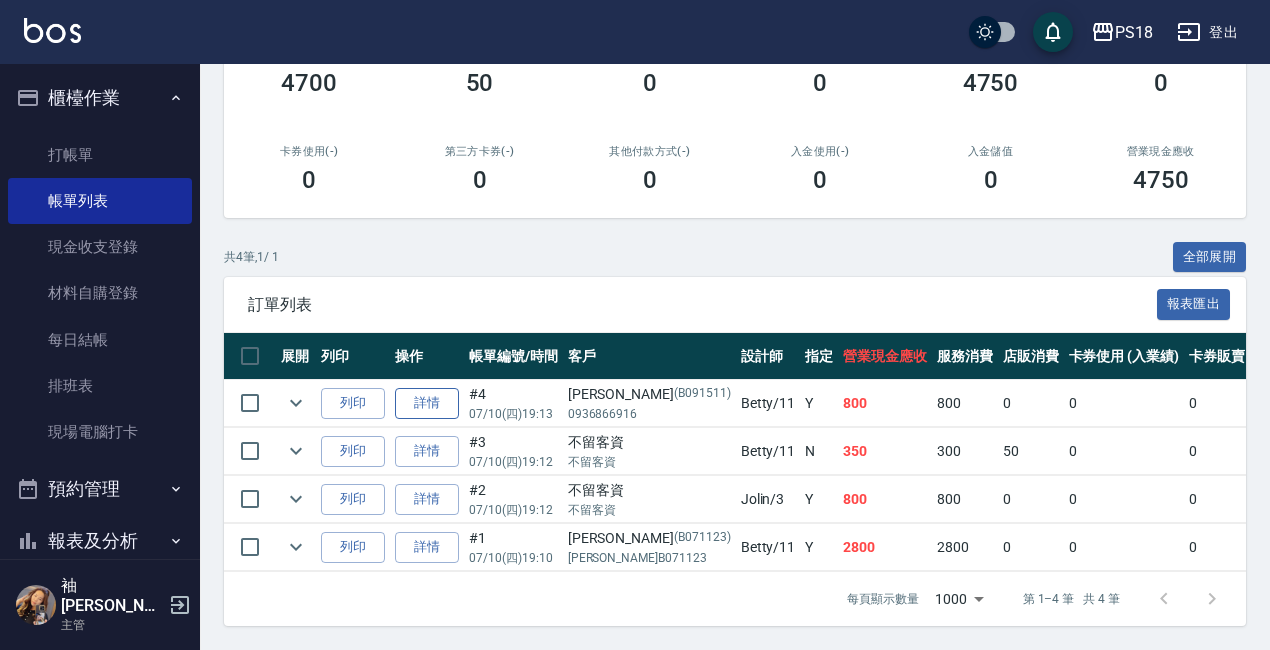 click on "詳情" at bounding box center [427, 403] 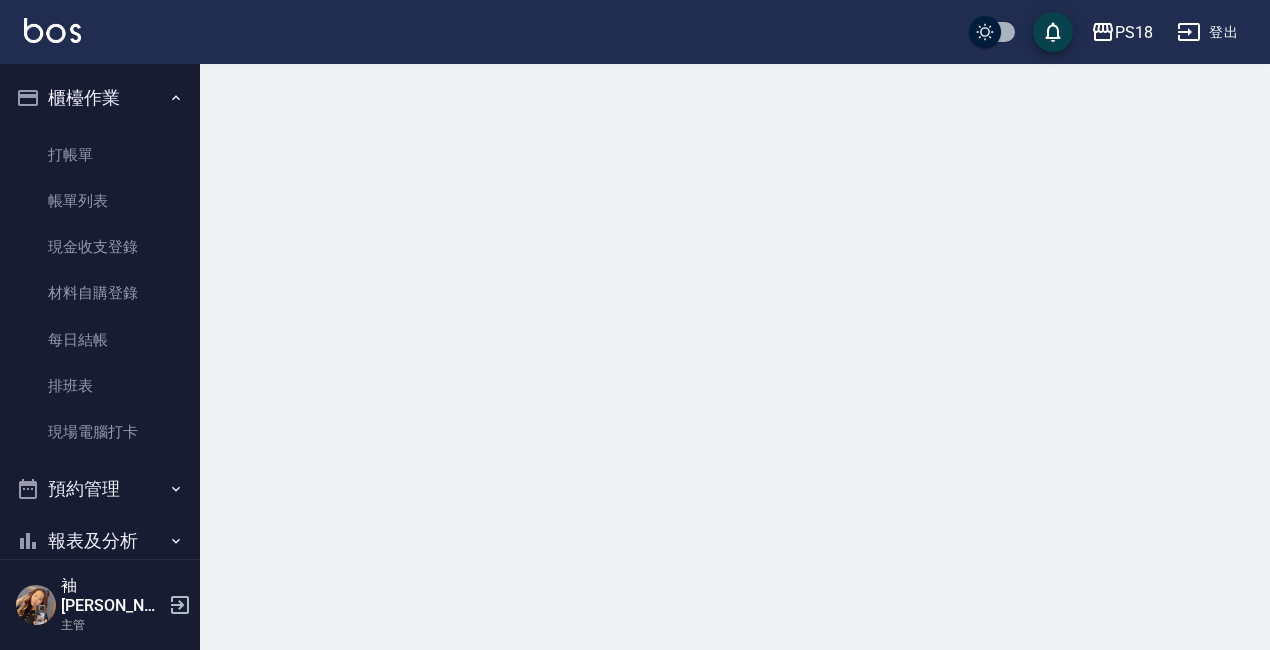 scroll, scrollTop: 0, scrollLeft: 0, axis: both 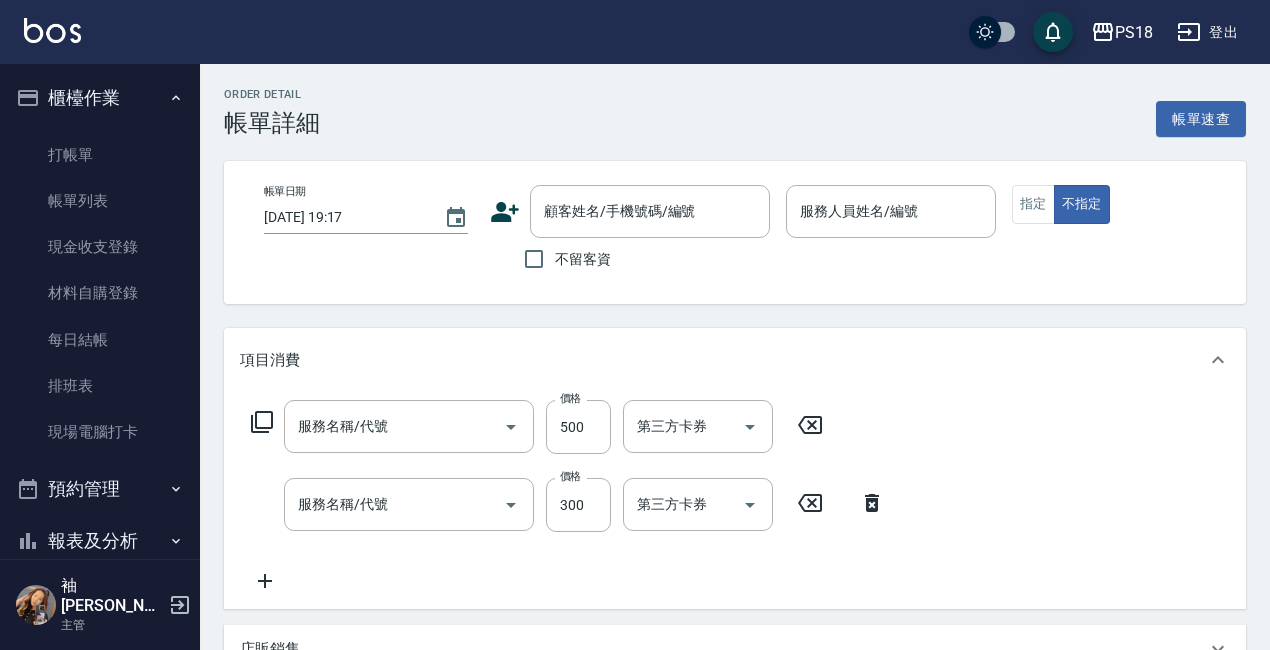 type on "[DATE] 19:13" 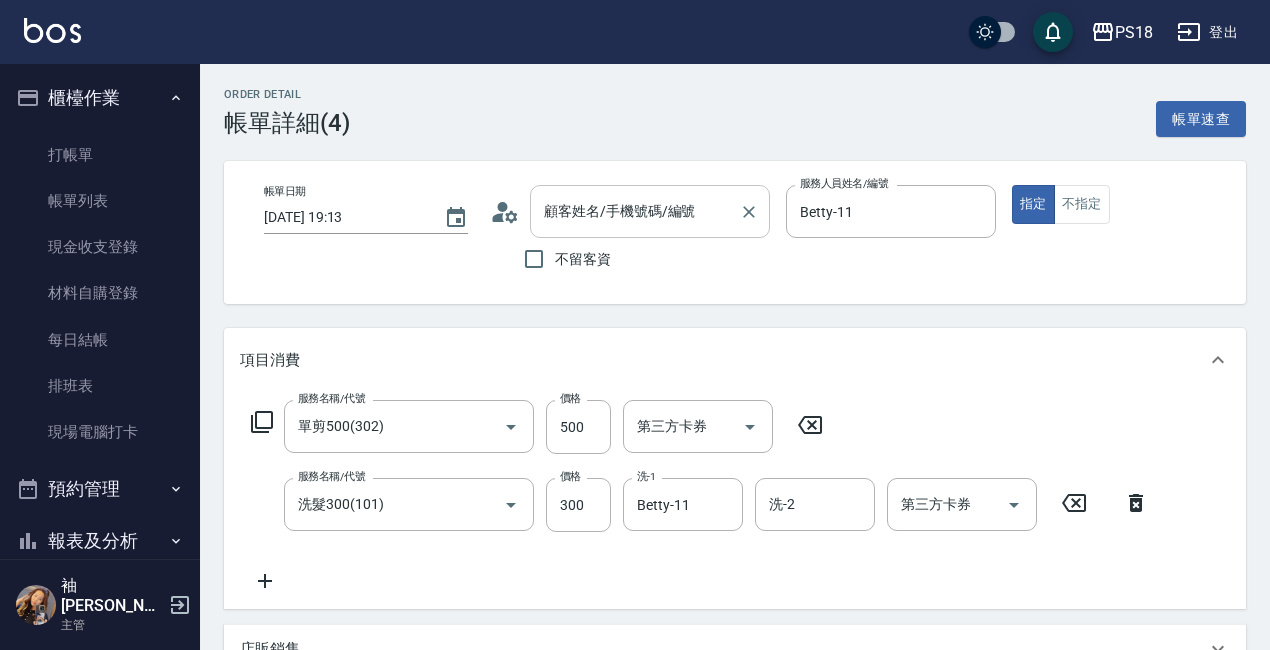type on "單剪500(302)" 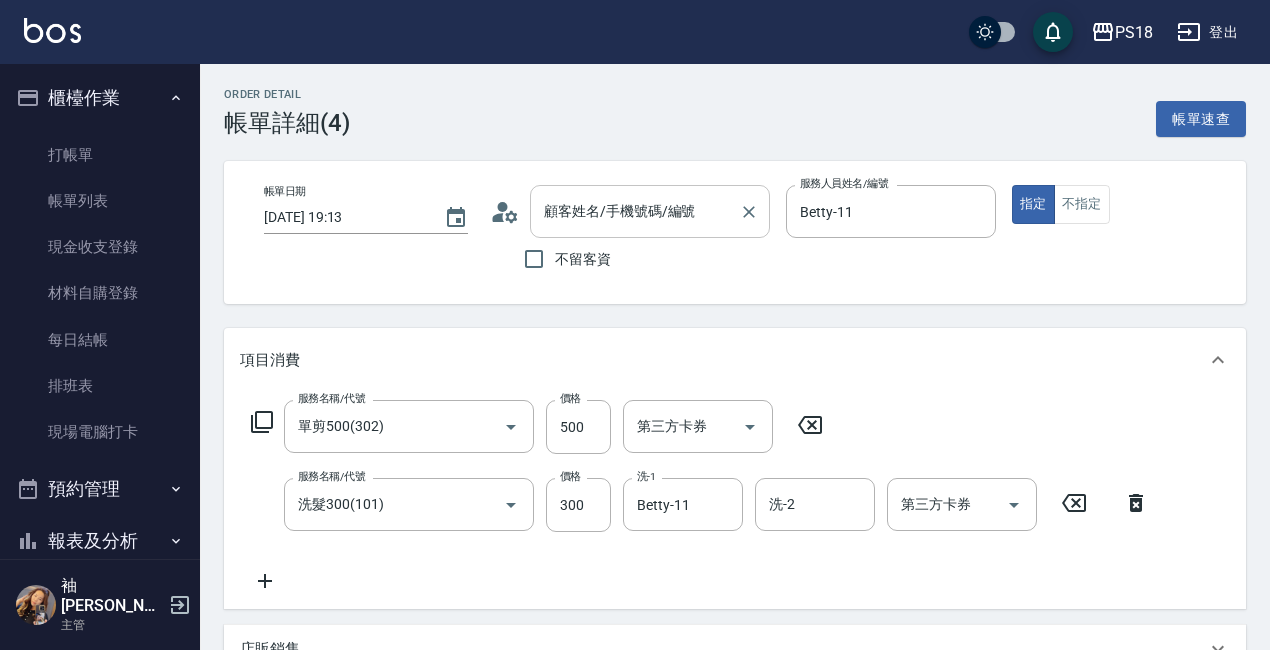 type on "洗髮300(101)" 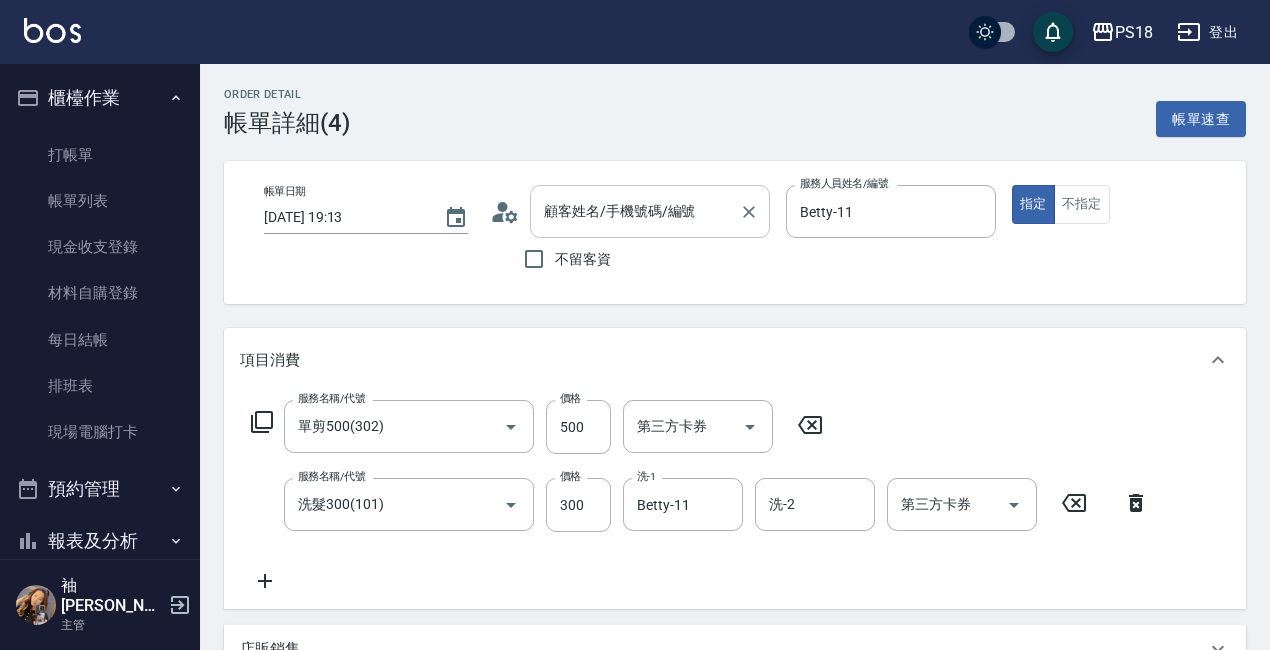 type on "[PERSON_NAME]/0936866916/B091511" 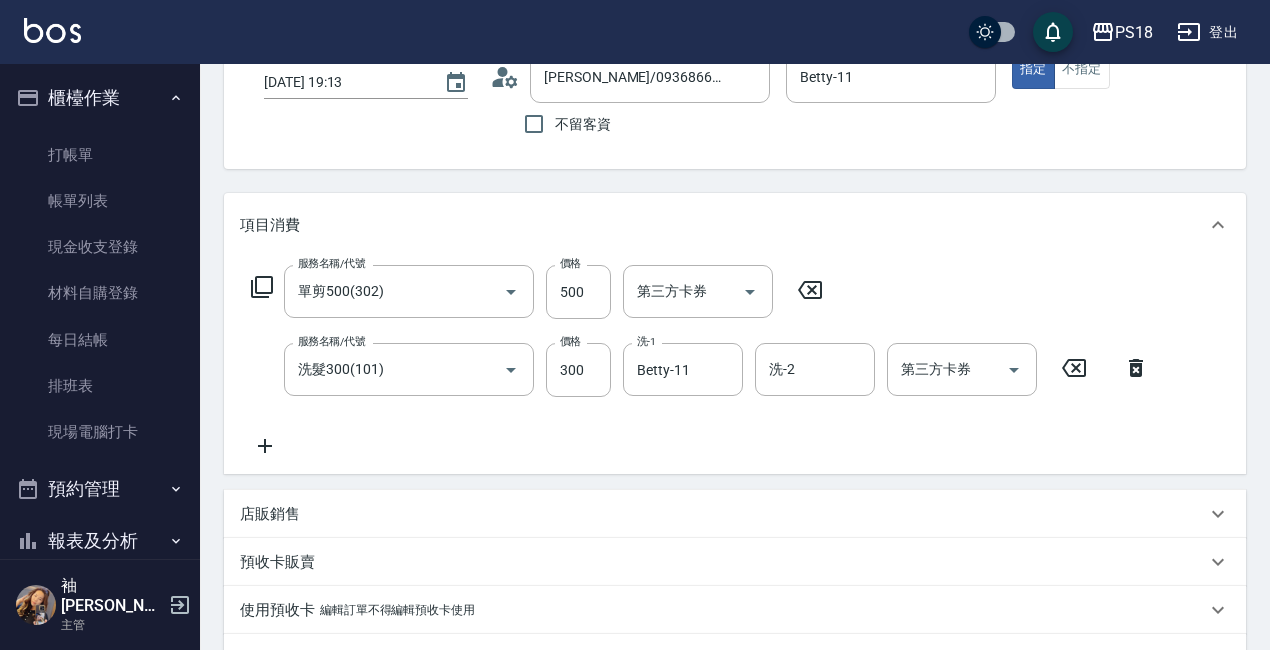 scroll, scrollTop: 0, scrollLeft: 0, axis: both 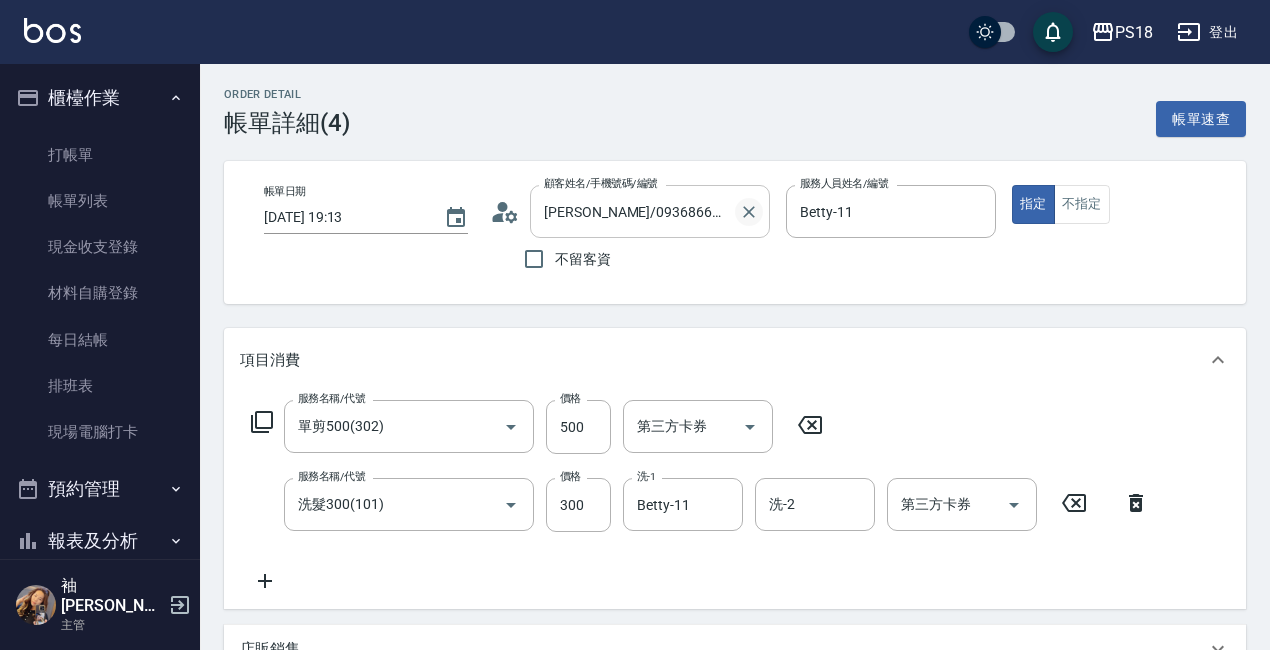 click 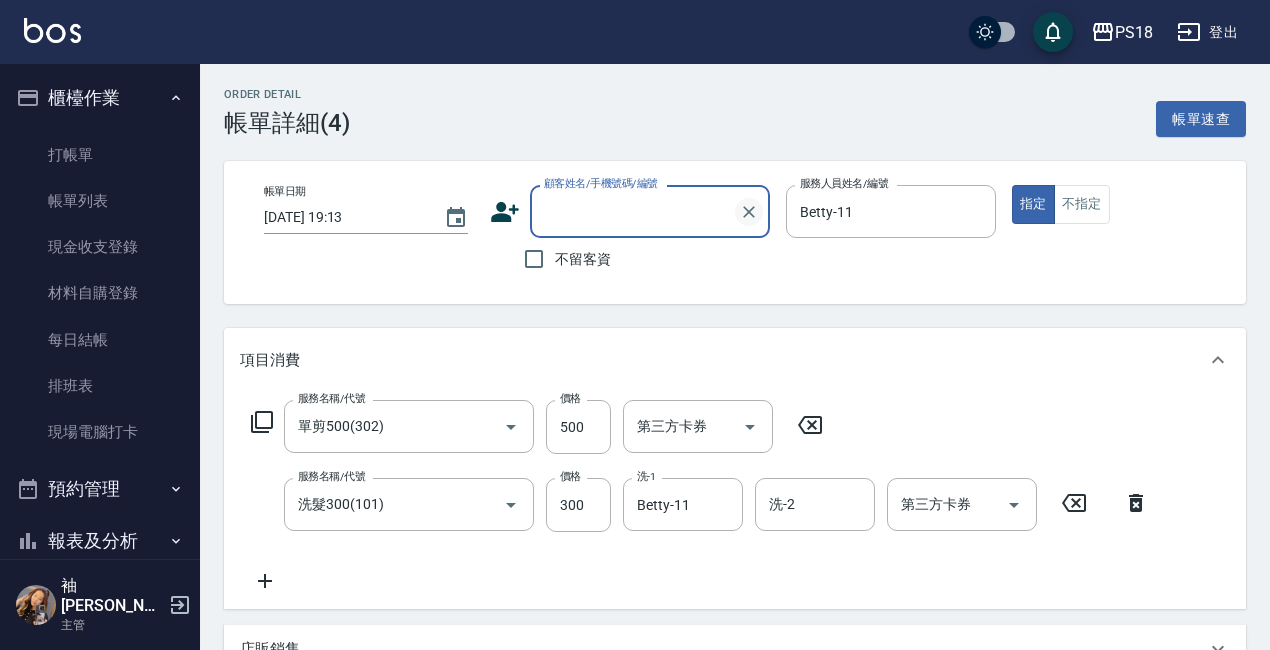 scroll, scrollTop: 0, scrollLeft: 0, axis: both 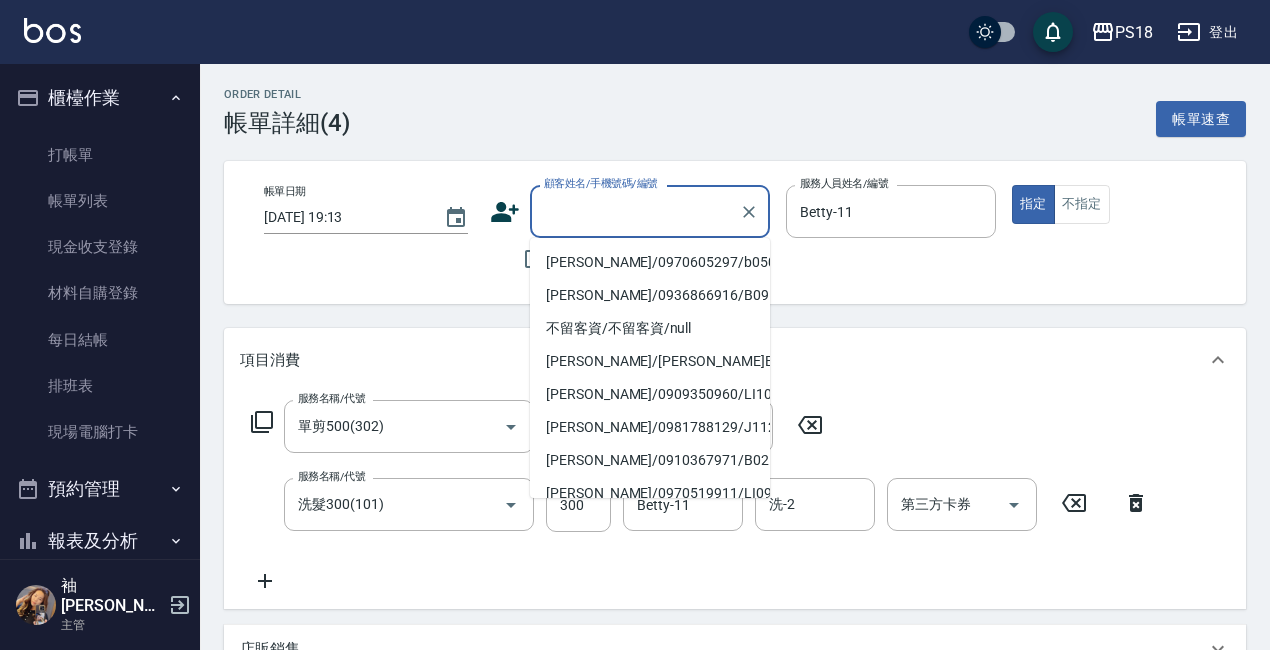 click on "顧客姓名/手機號碼/編號" at bounding box center (635, 211) 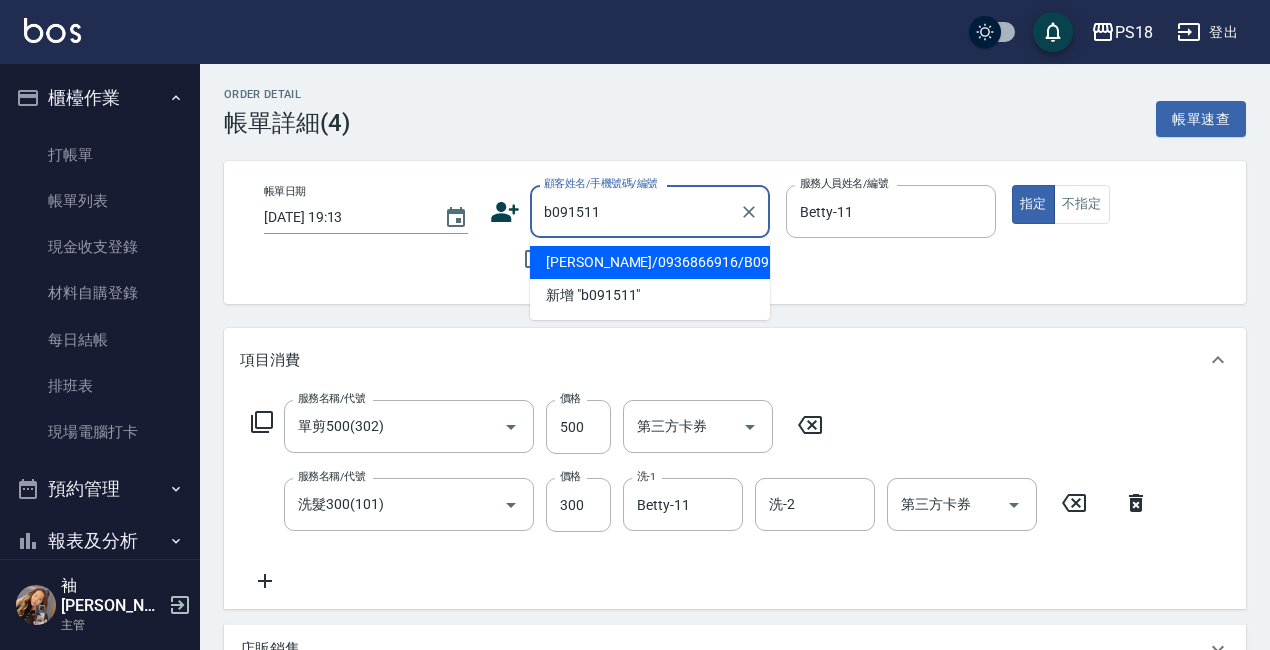 click on "許伯裕/0936866916/B091511" at bounding box center [650, 262] 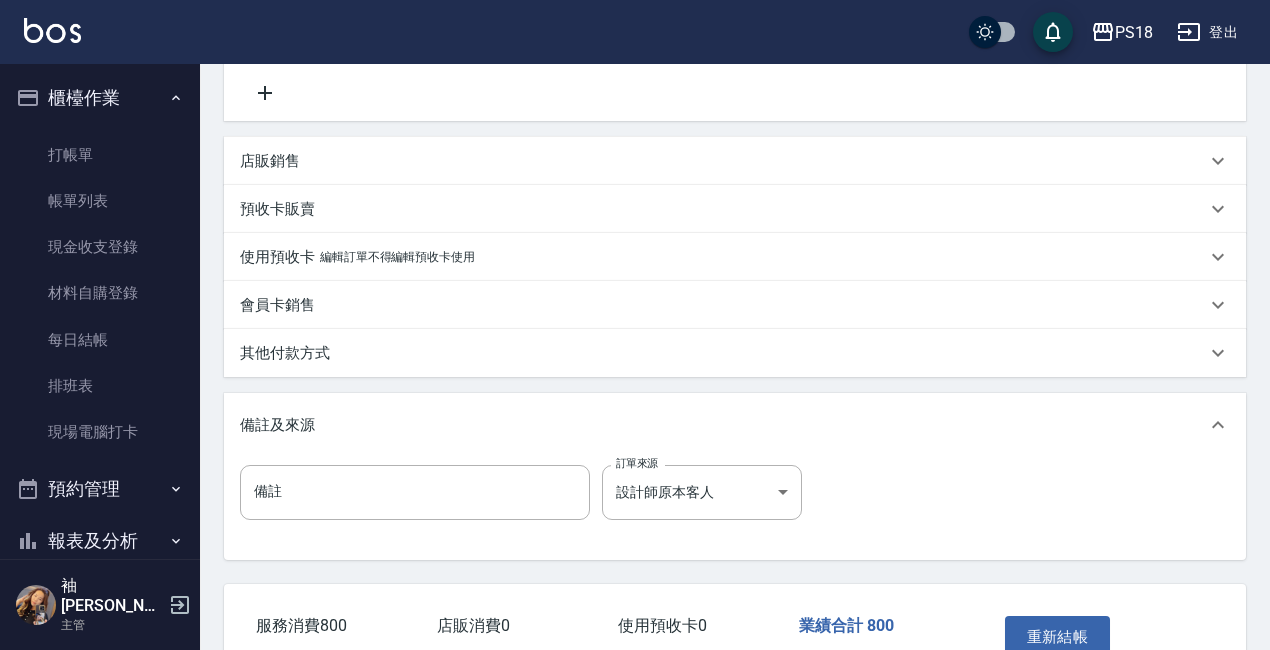scroll, scrollTop: 614, scrollLeft: 0, axis: vertical 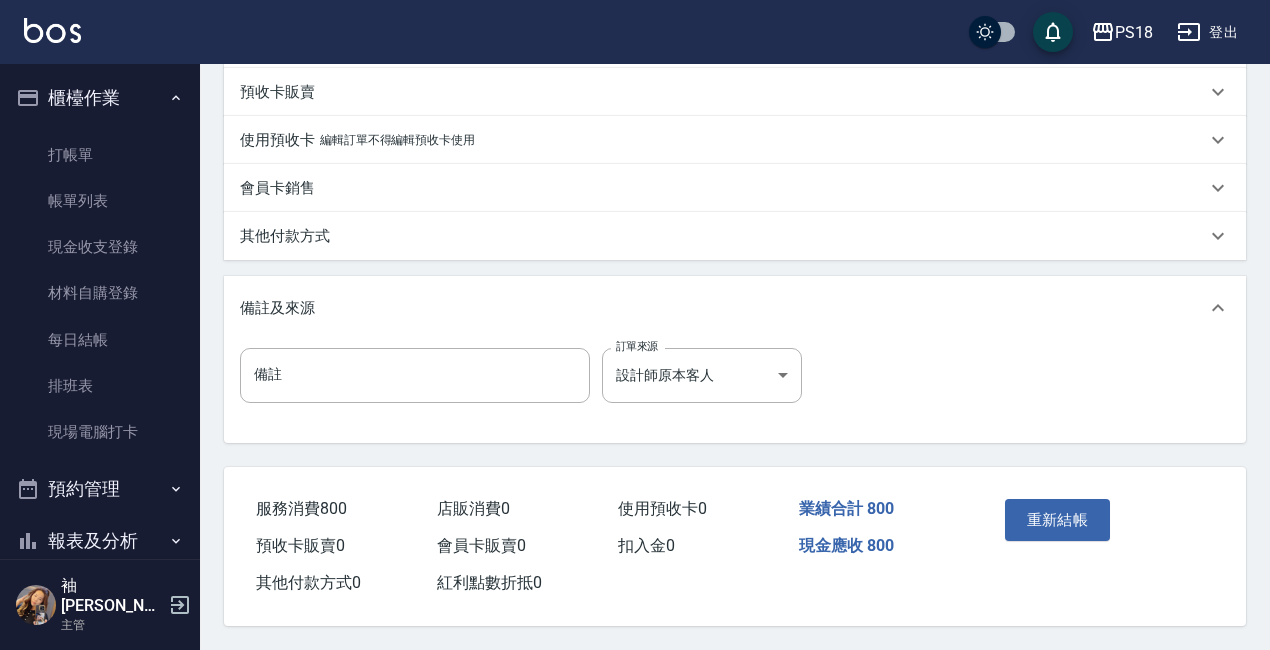 click on "其他付款方式" at bounding box center (285, 236) 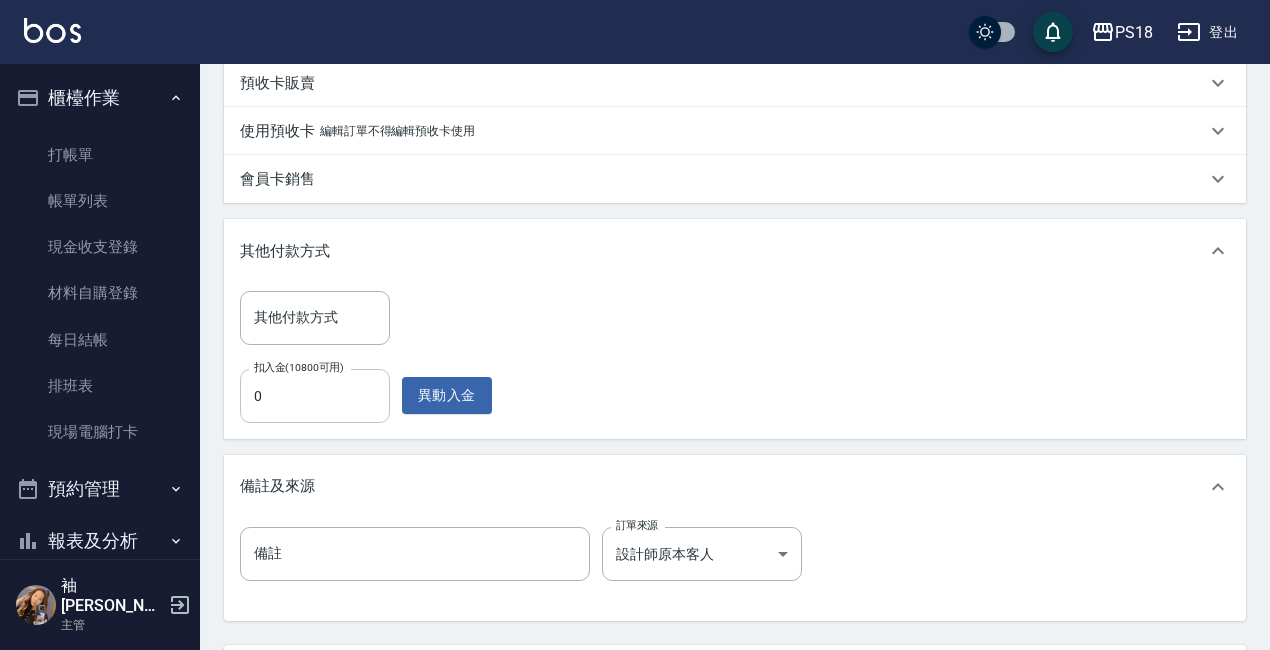 click on "0" at bounding box center [315, 396] 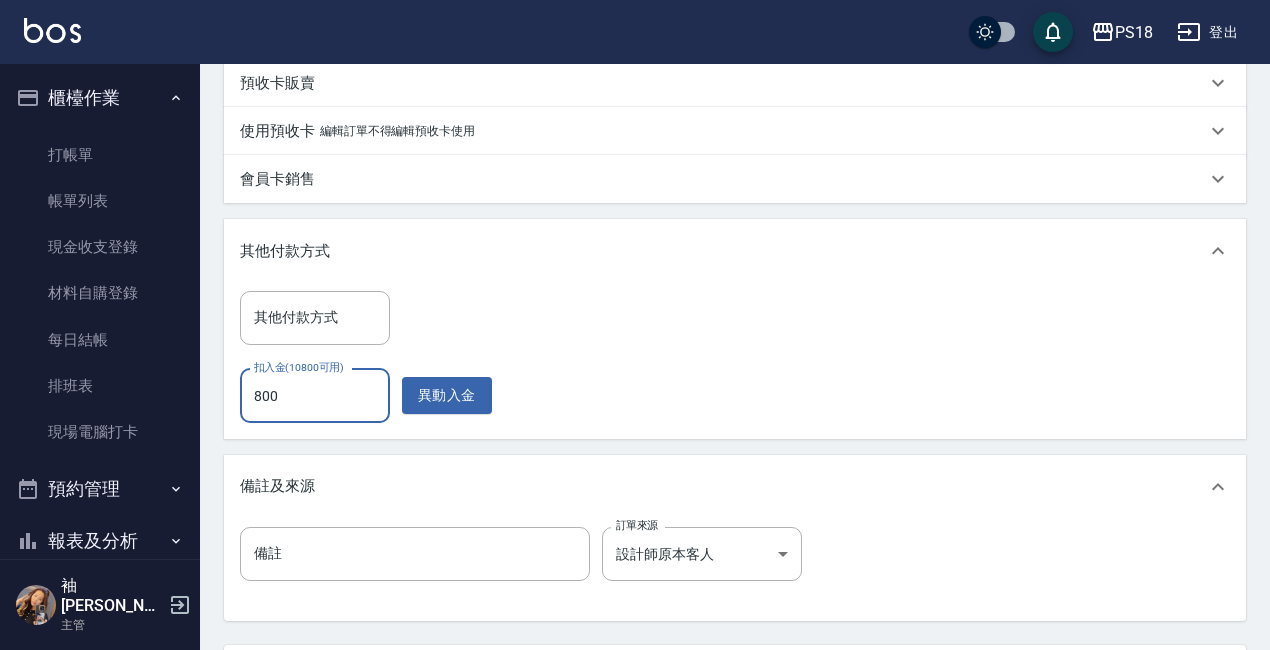type on "800" 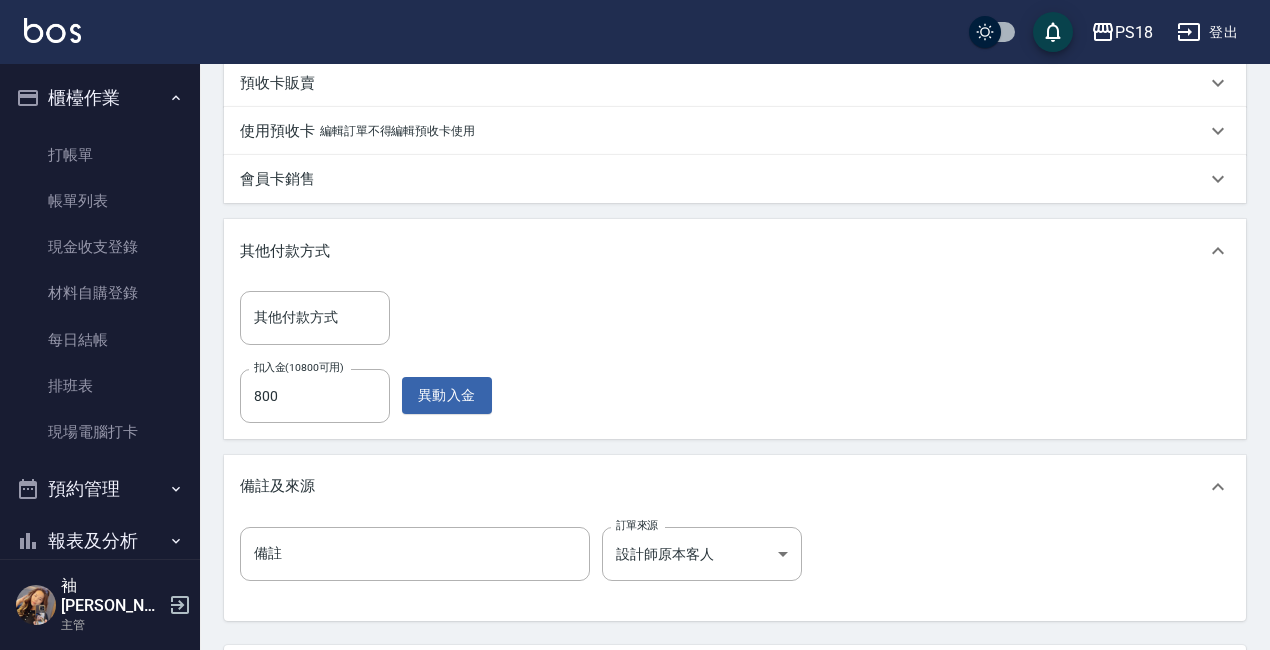 scroll, scrollTop: 801, scrollLeft: 0, axis: vertical 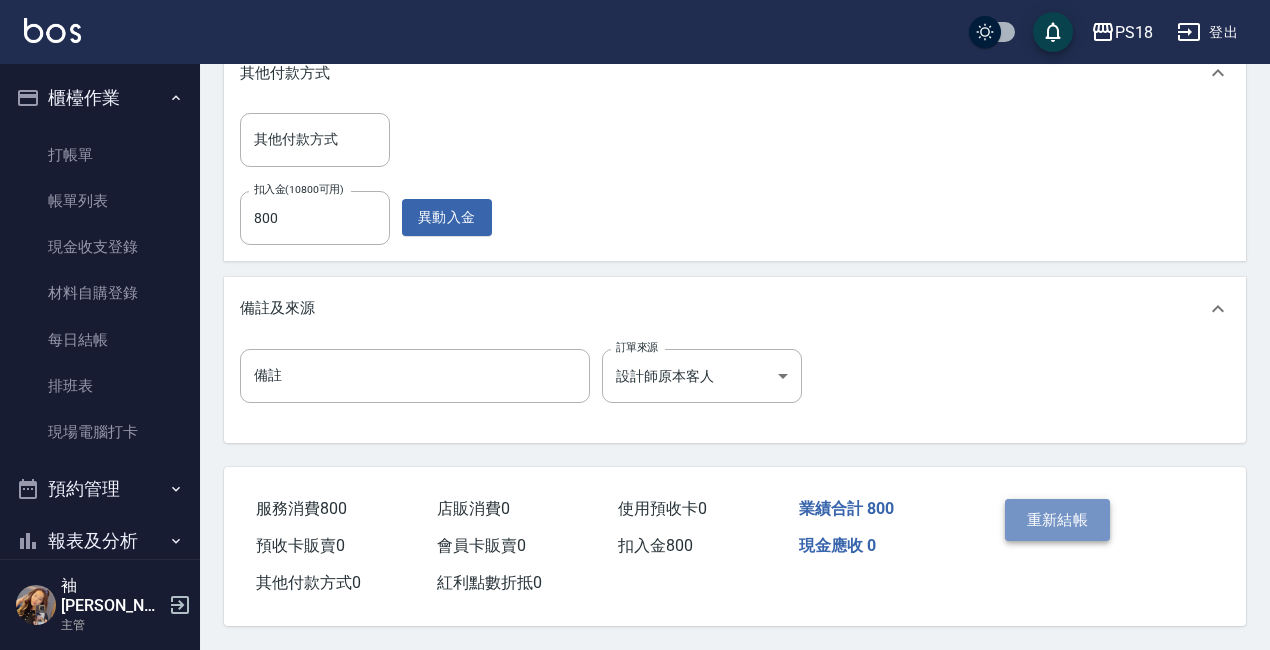 click on "重新結帳" at bounding box center [1058, 520] 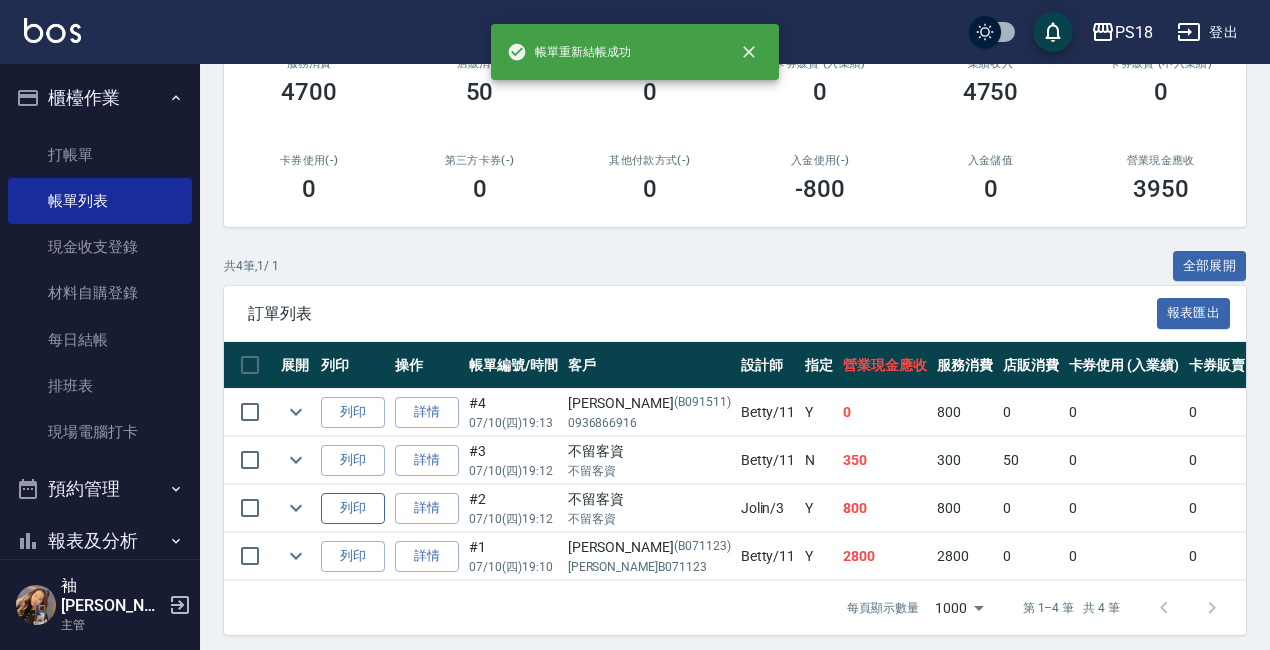 scroll, scrollTop: 302, scrollLeft: 0, axis: vertical 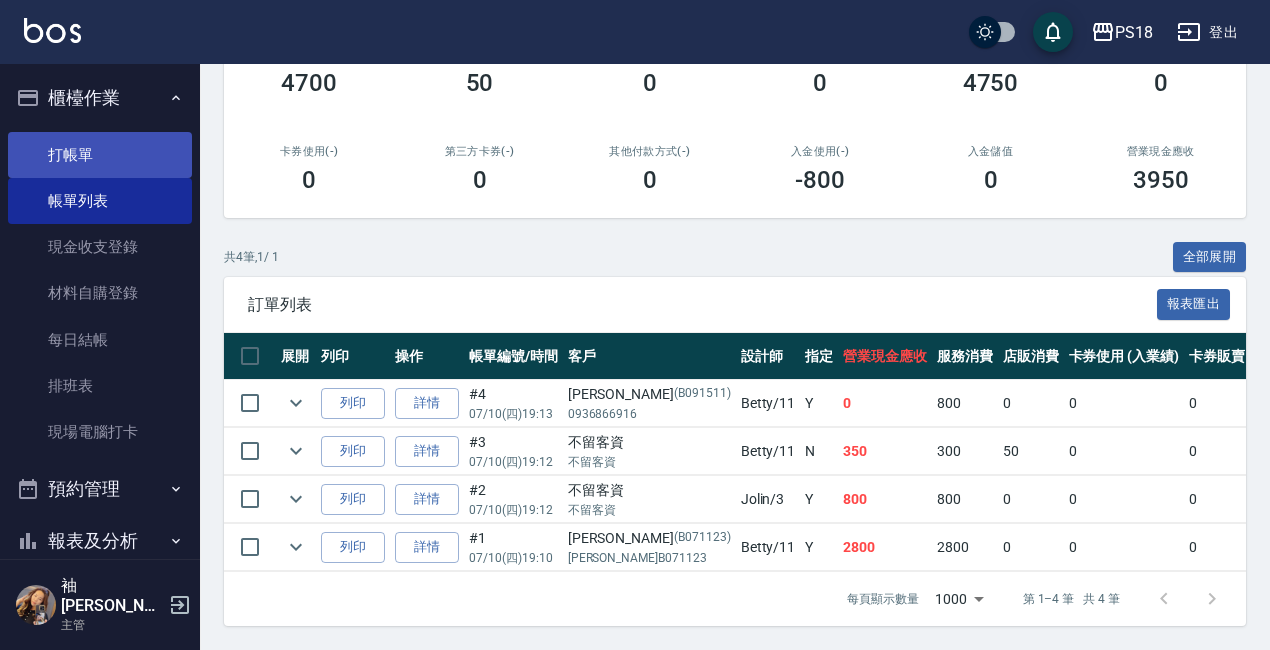 click on "打帳單" at bounding box center [100, 155] 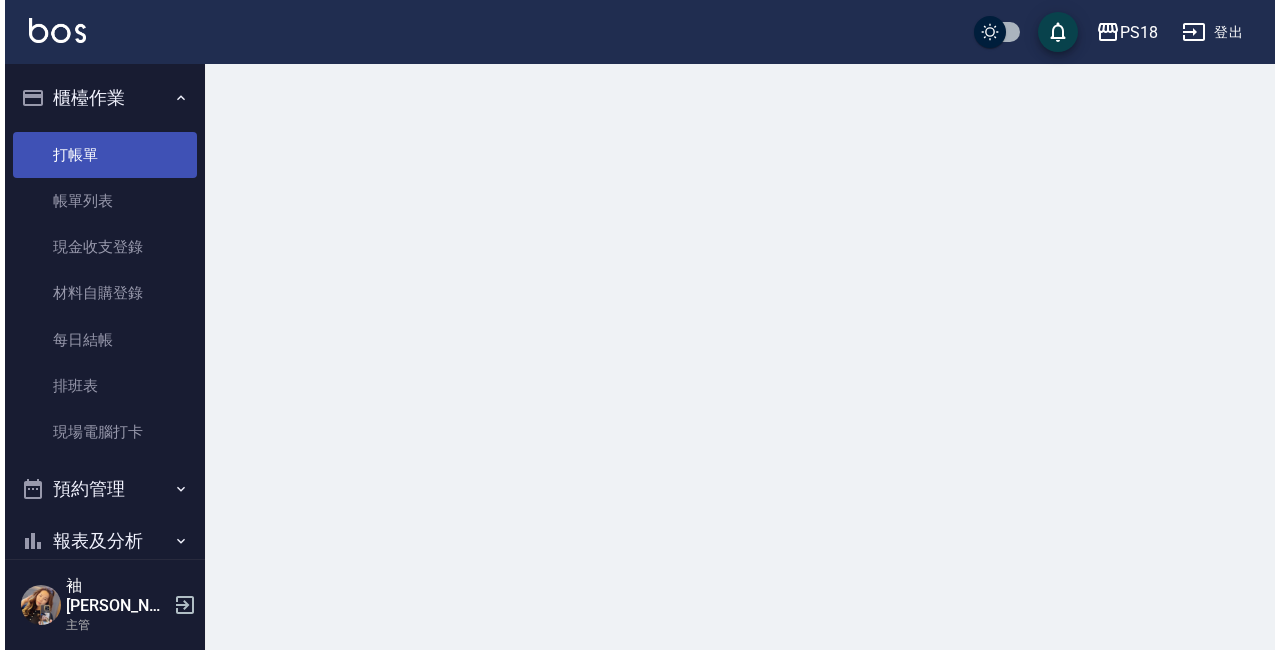 scroll, scrollTop: 0, scrollLeft: 0, axis: both 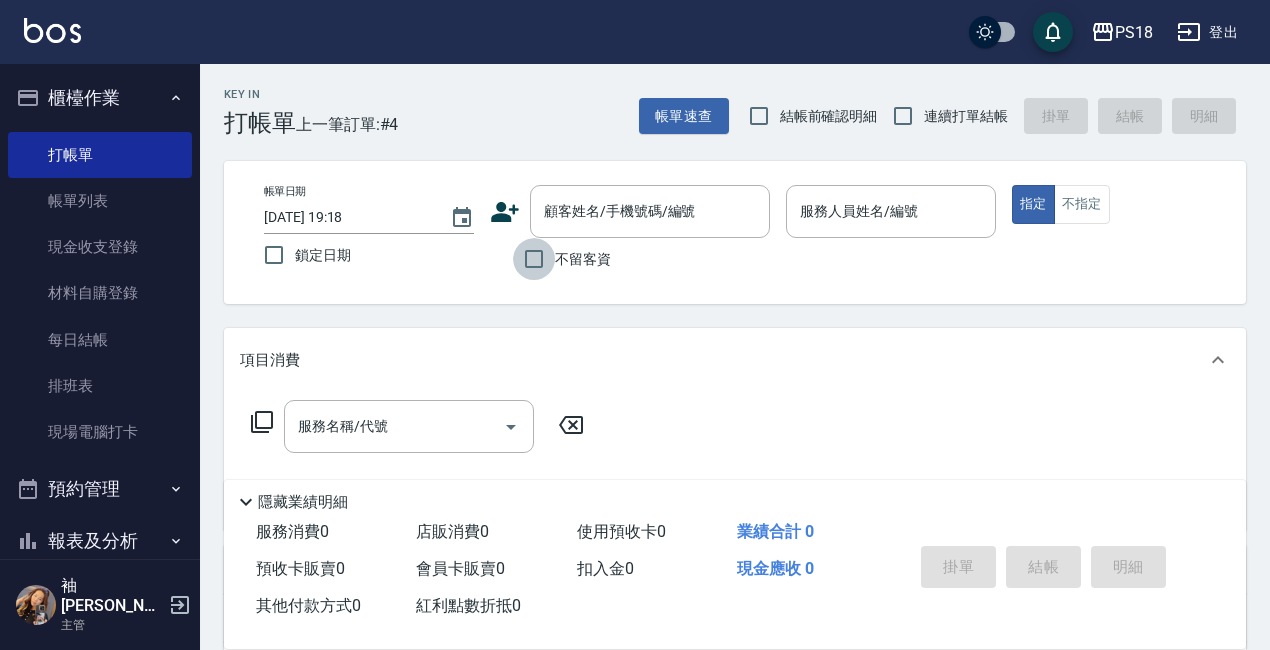 click on "不留客資" at bounding box center [534, 259] 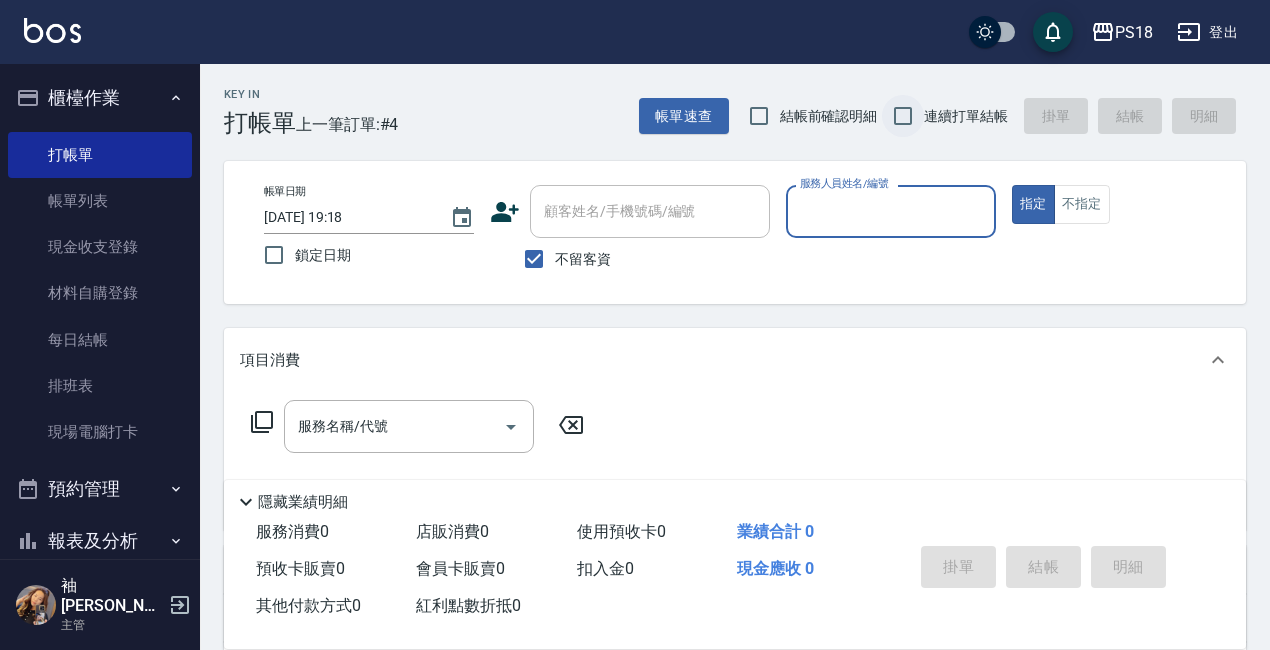 click on "連續打單結帳" at bounding box center [903, 116] 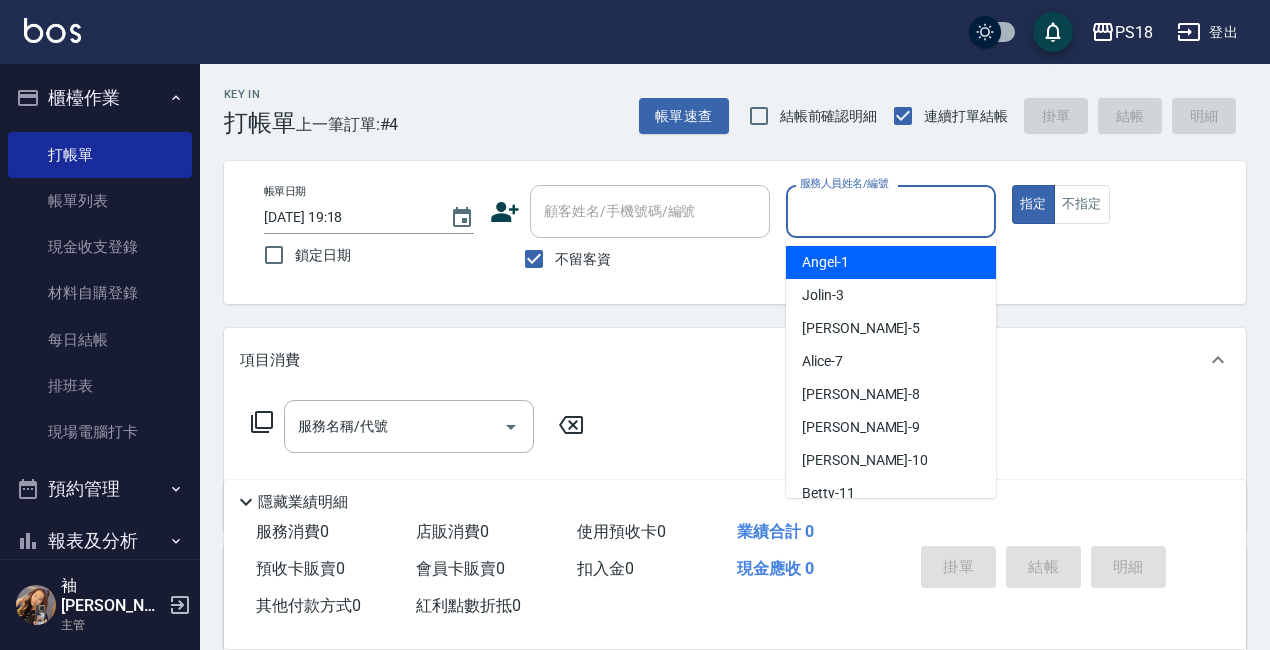 click on "服務人員姓名/編號" at bounding box center (891, 211) 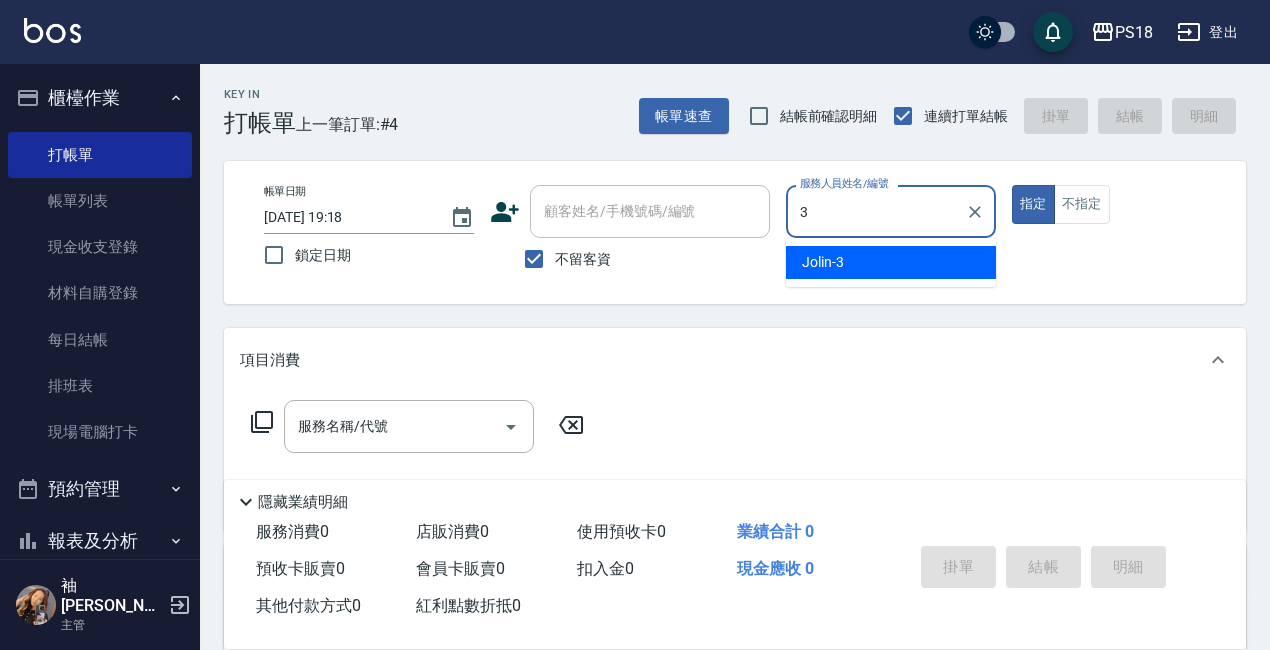 type on "3" 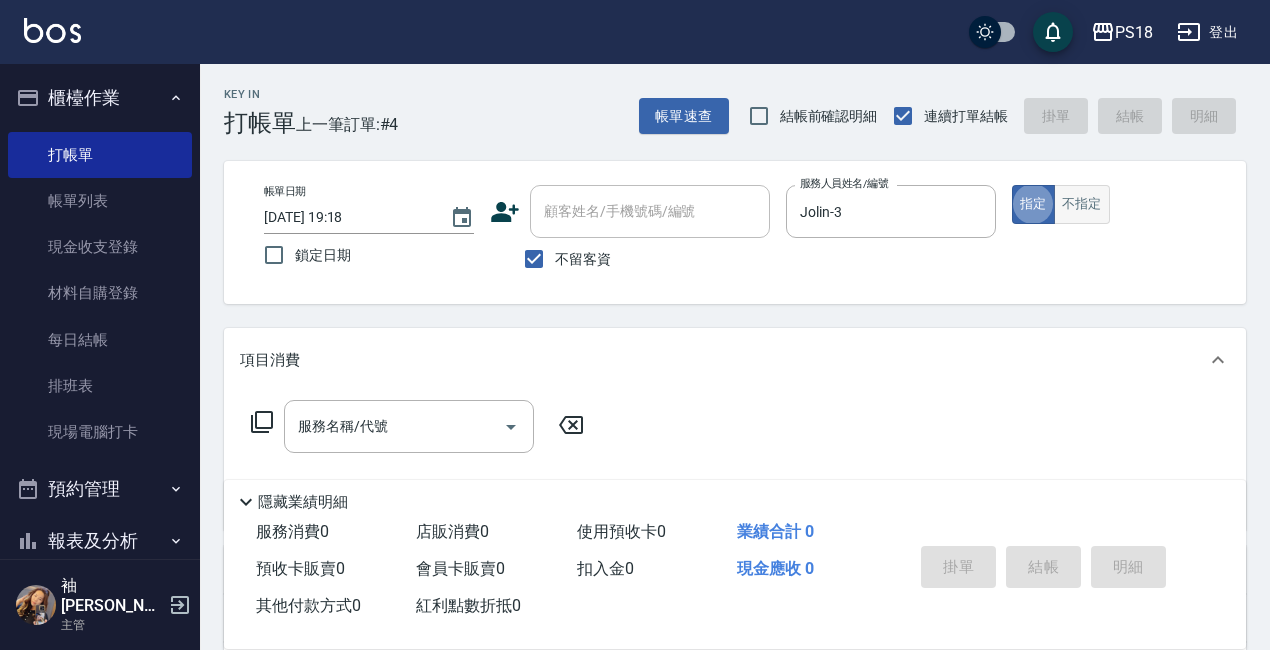 click on "不指定" at bounding box center [1082, 204] 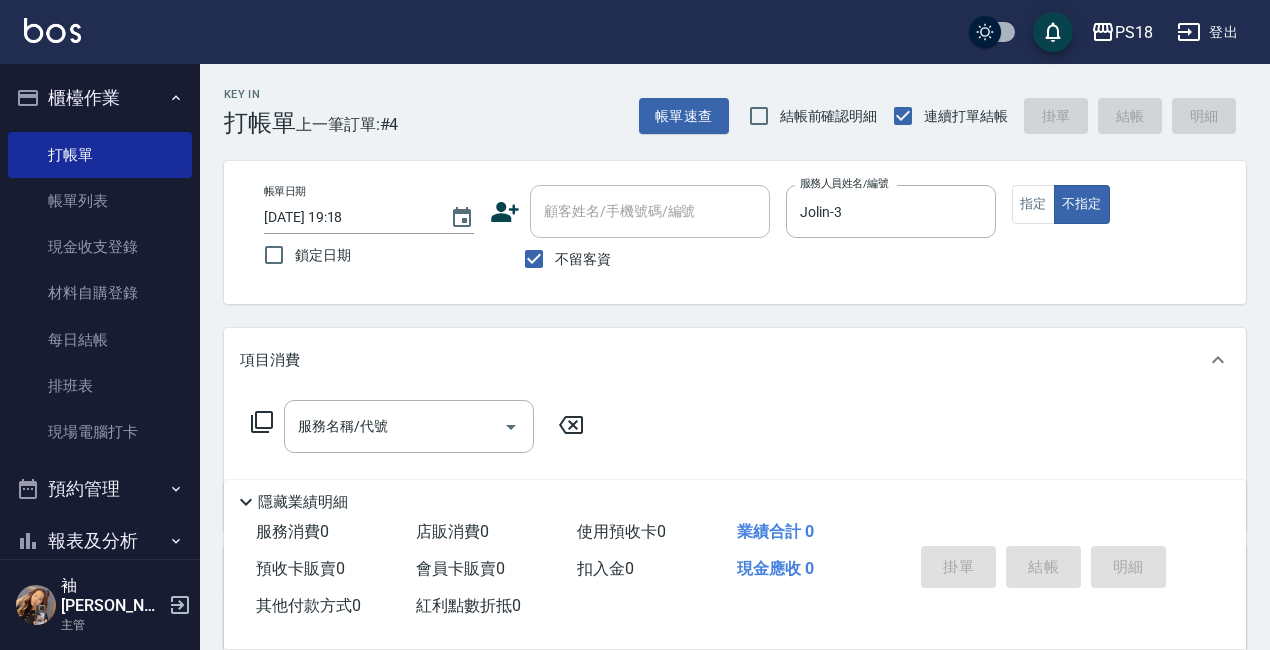 click 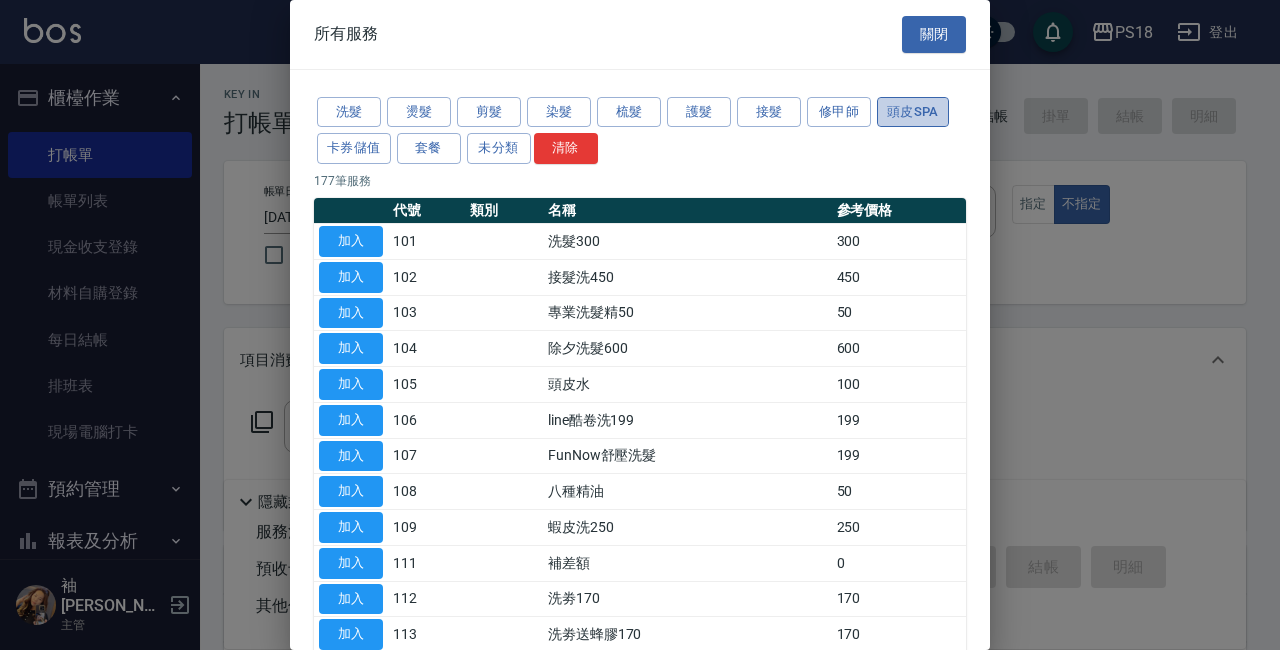 click on "頭皮SPA" at bounding box center (913, 112) 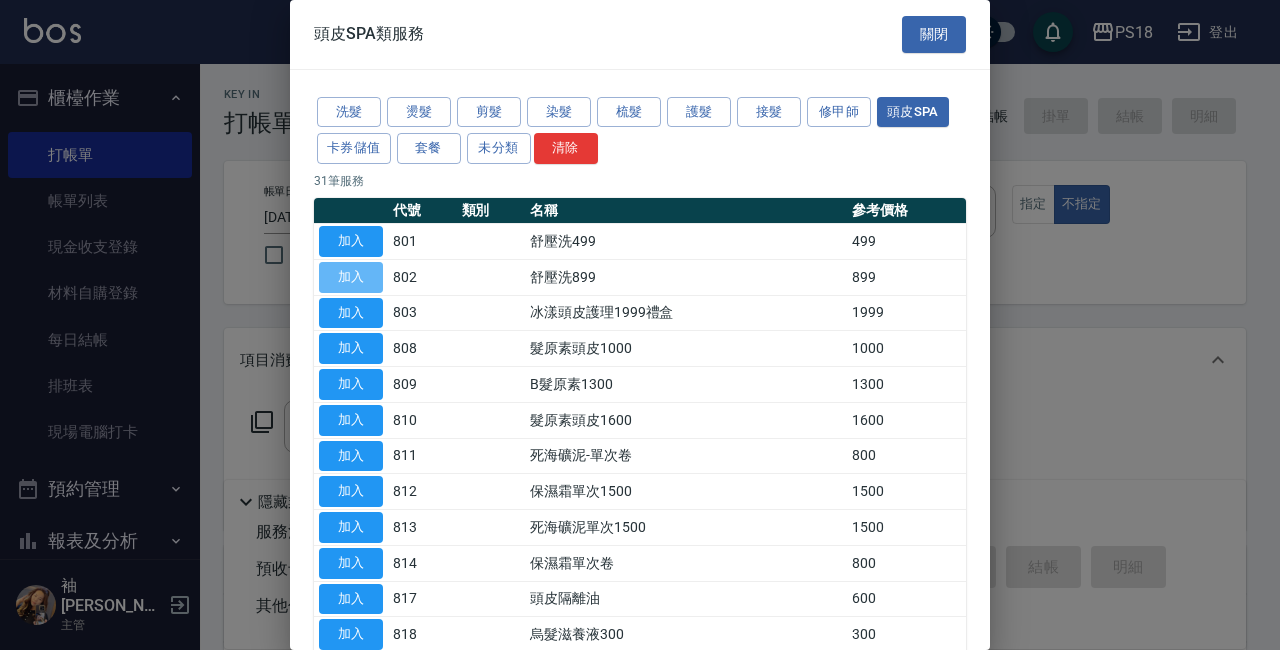 drag, startPoint x: 351, startPoint y: 269, endPoint x: 517, endPoint y: 434, distance: 234.0534 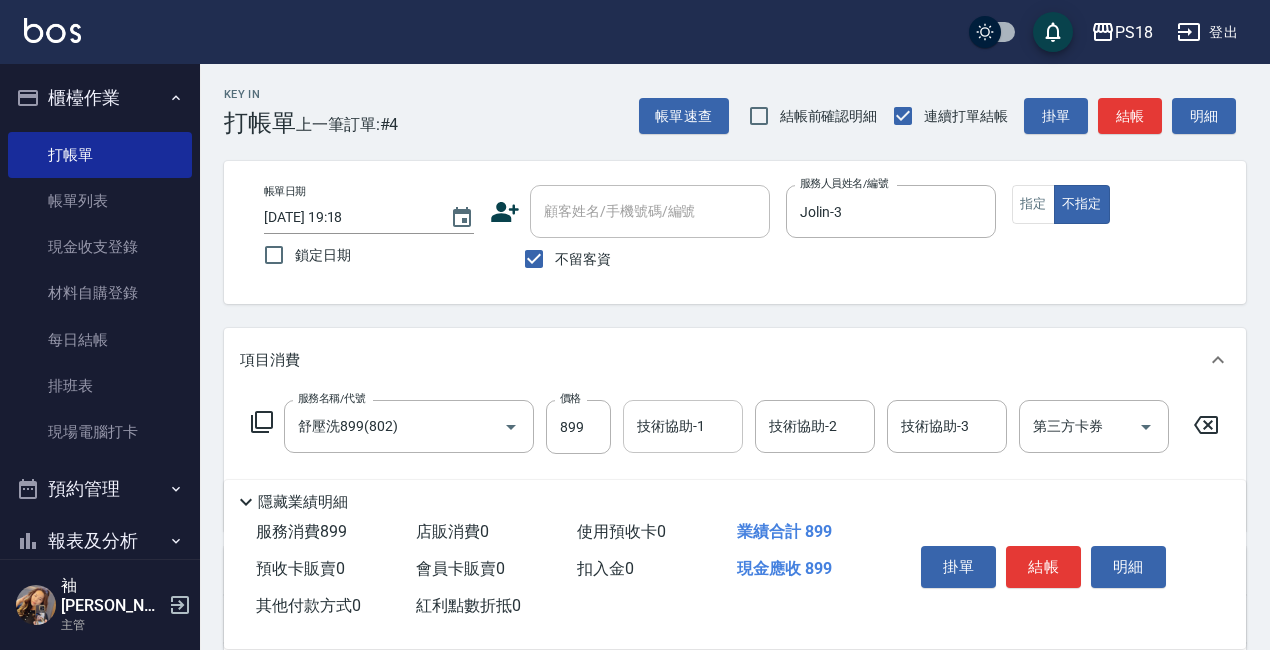 click on "技術協助-1" at bounding box center (683, 426) 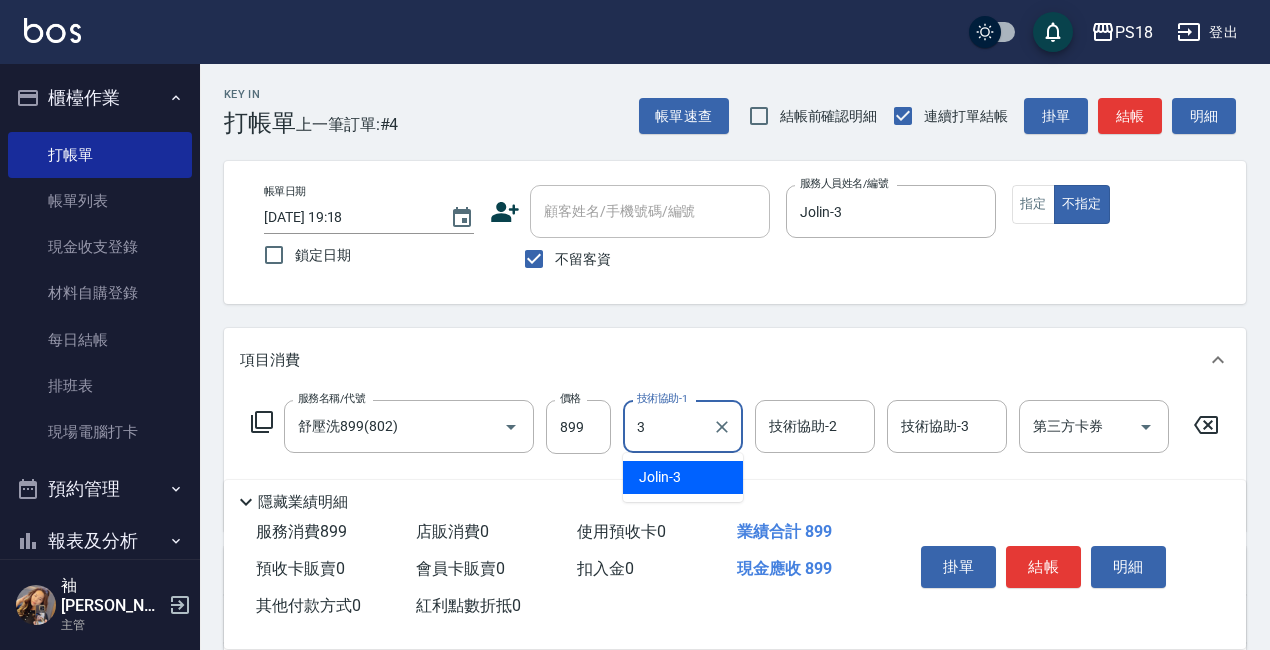 type on "Jolin-3" 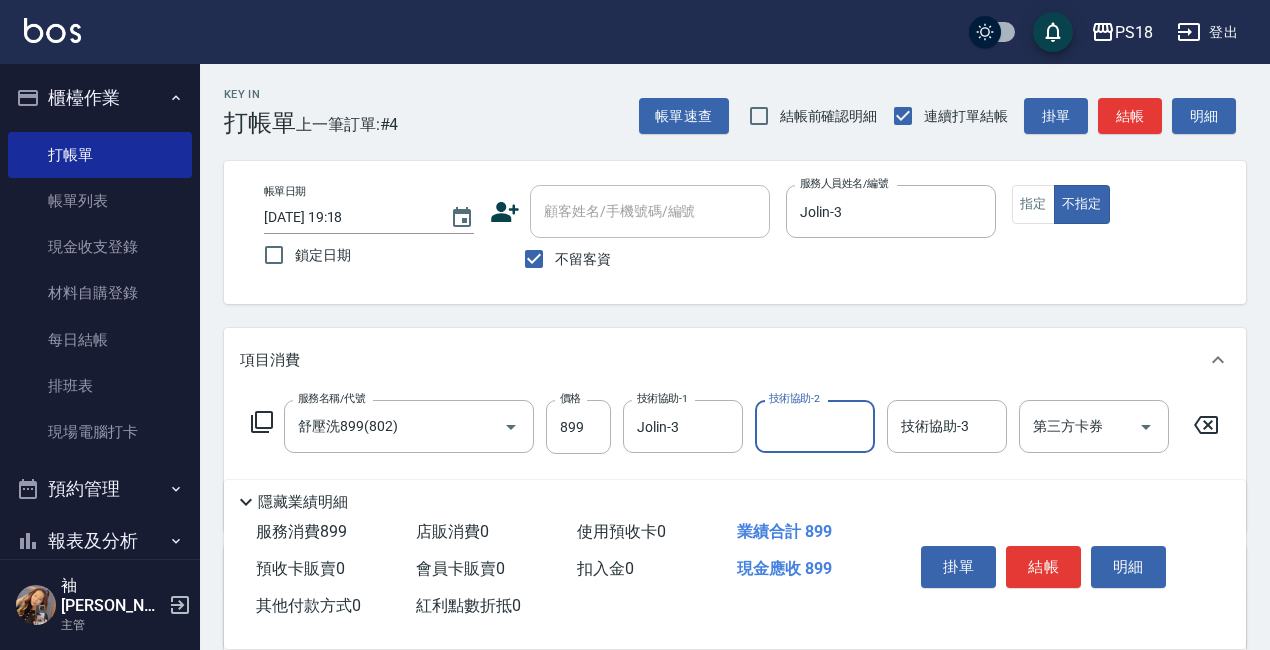 click 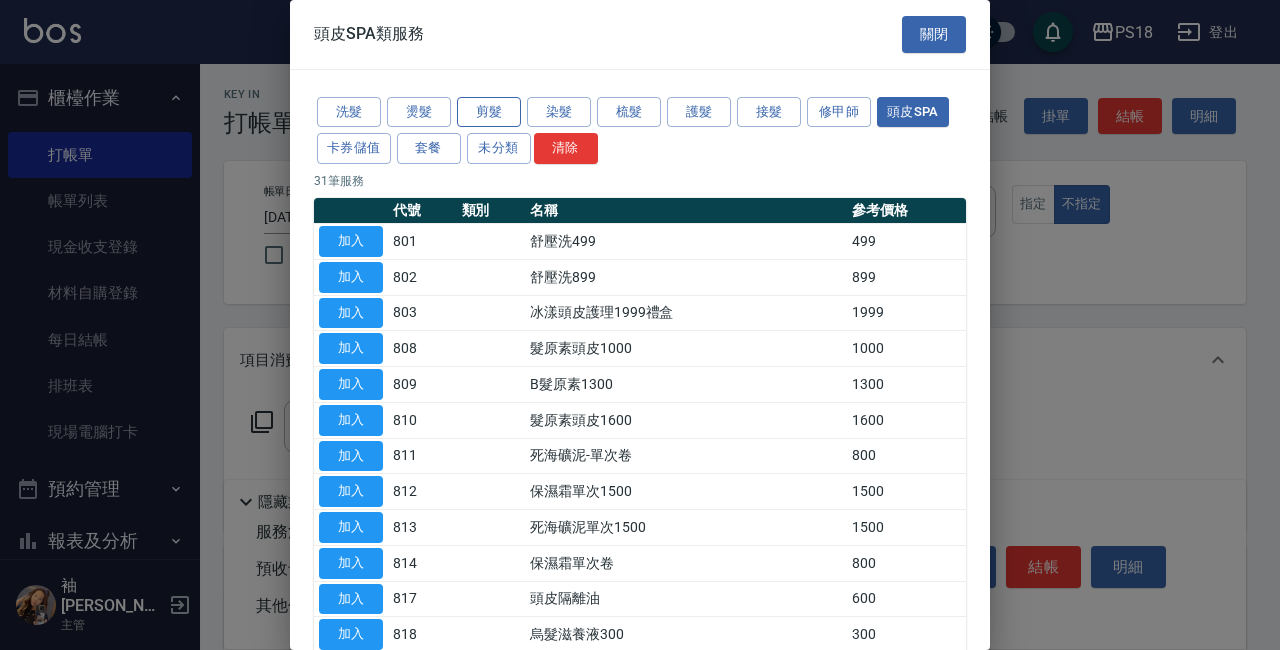 click on "剪髮" at bounding box center (489, 112) 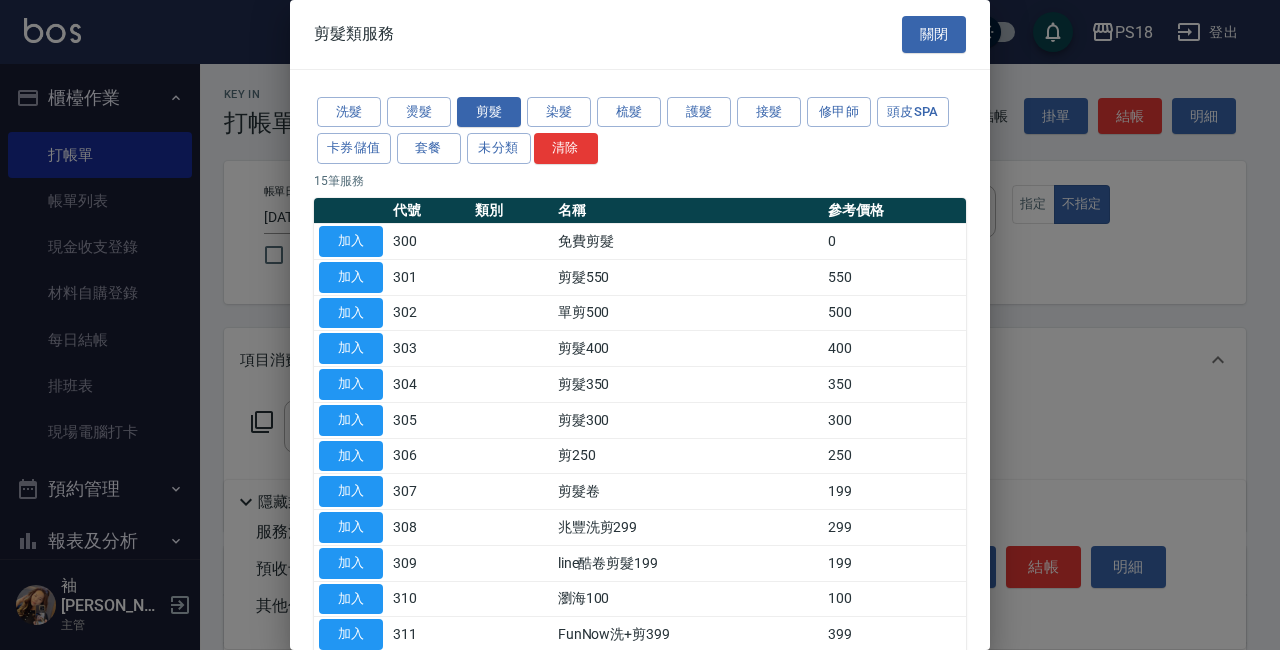 click on "加入" at bounding box center [351, 313] 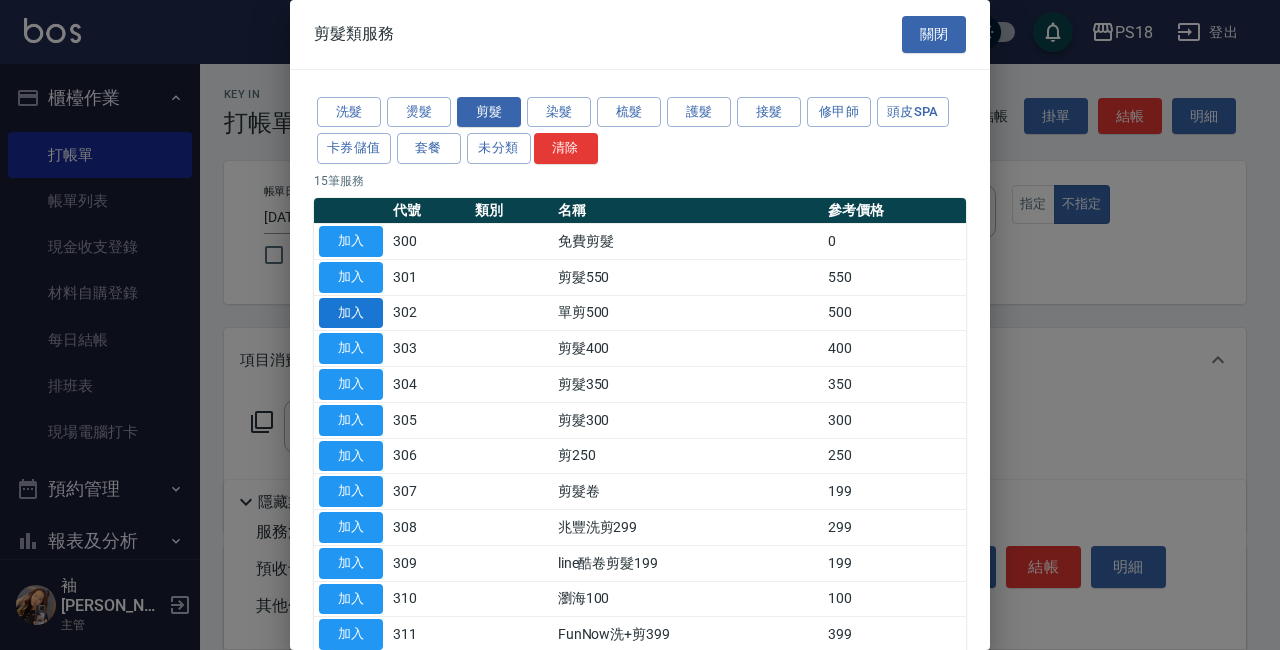 click on "加入" at bounding box center [351, 313] 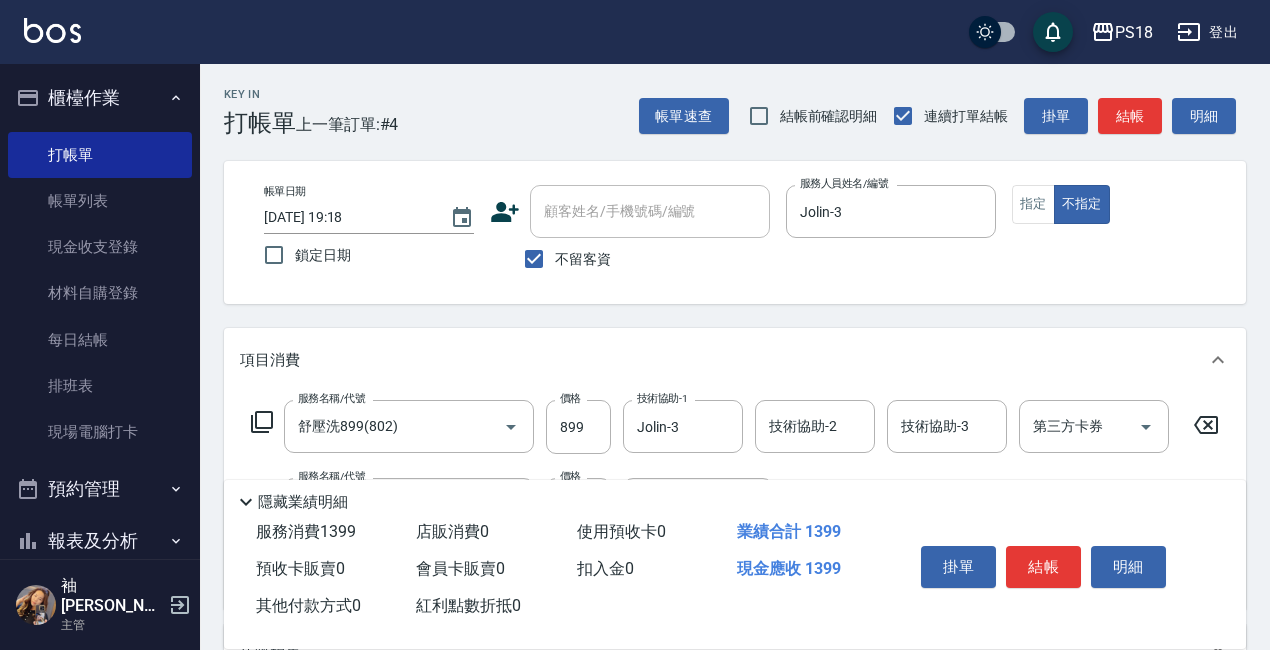 click 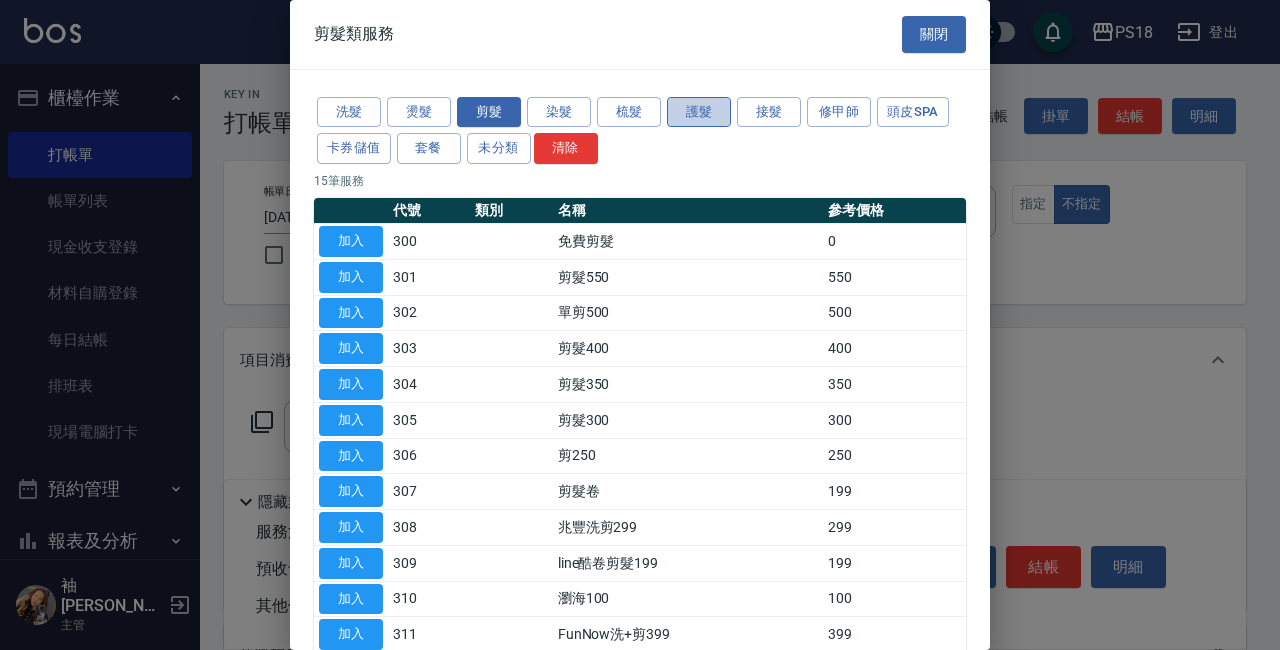 click on "護髮" at bounding box center (699, 112) 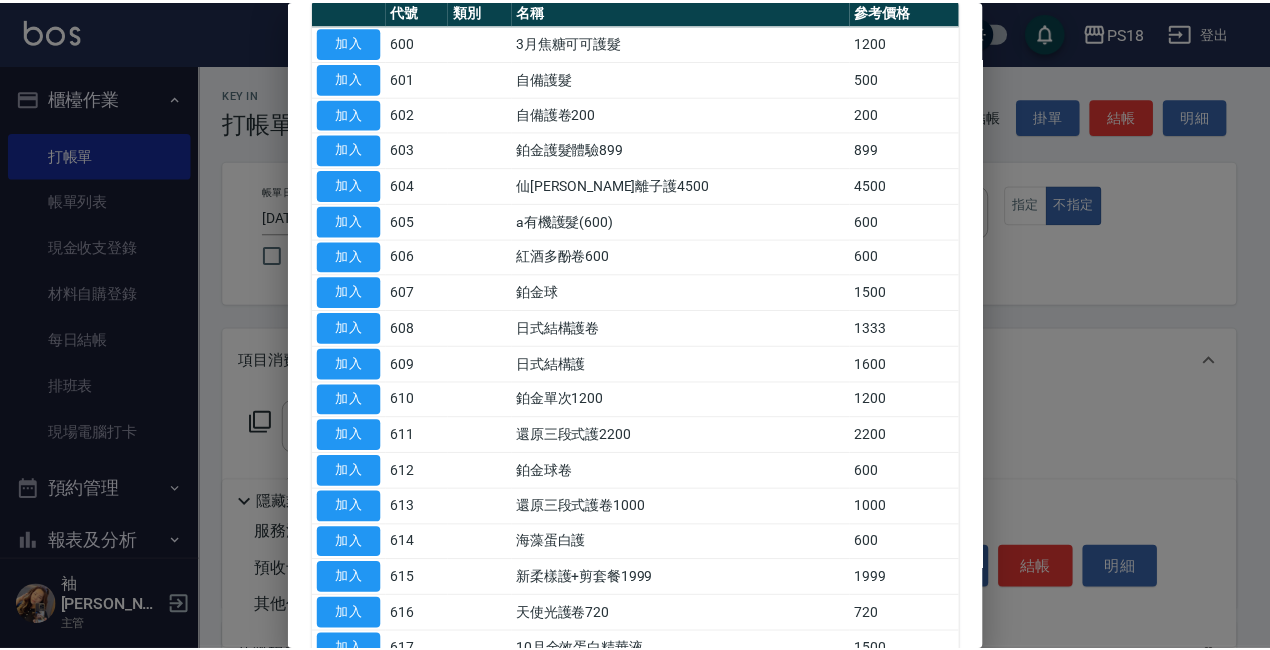 scroll, scrollTop: 300, scrollLeft: 0, axis: vertical 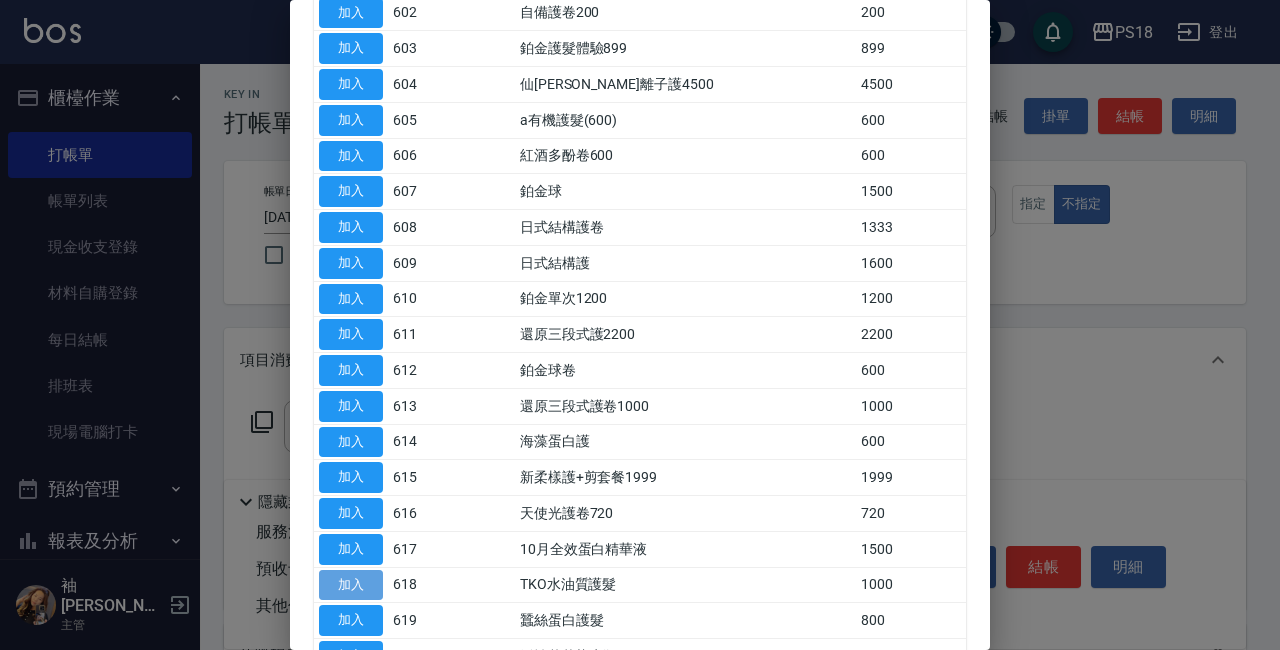 click on "加入" at bounding box center (351, 585) 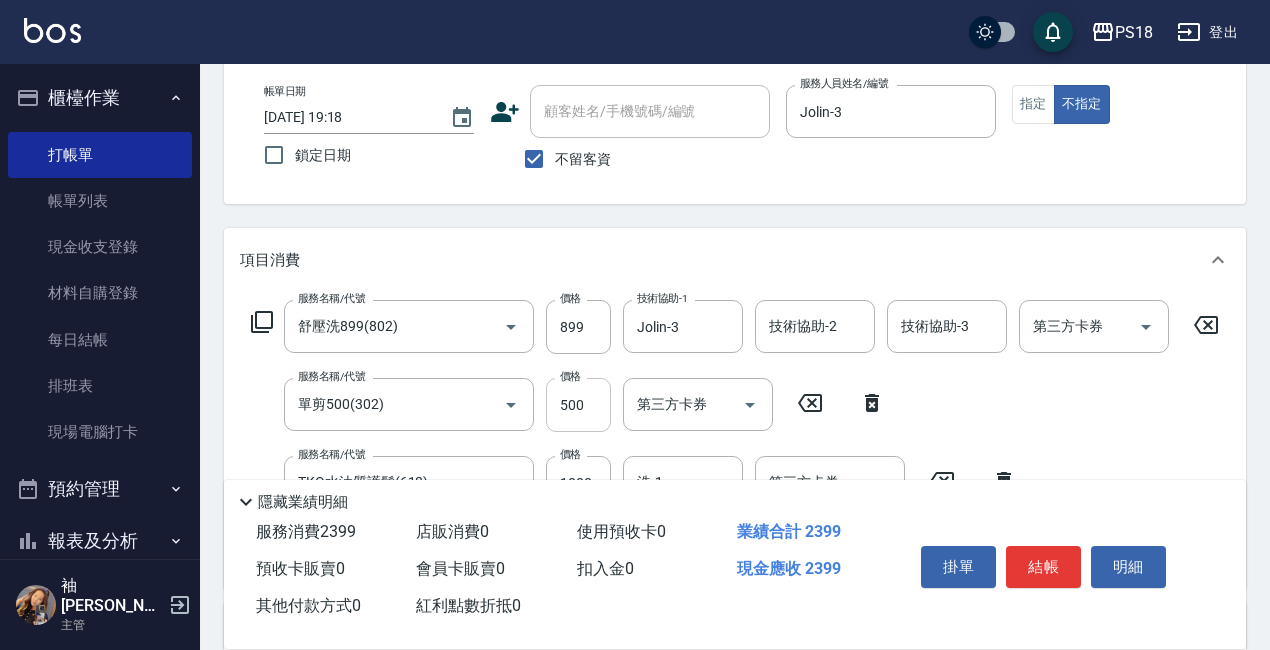 scroll, scrollTop: 200, scrollLeft: 0, axis: vertical 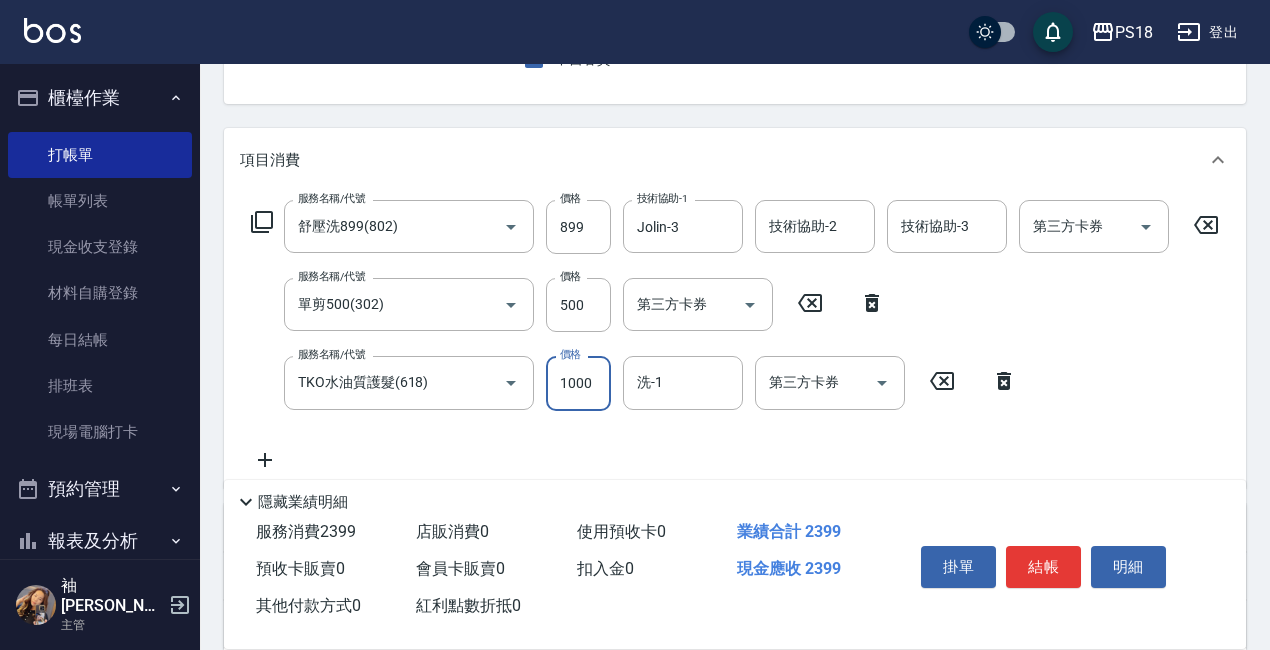 click on "1000" at bounding box center (578, 383) 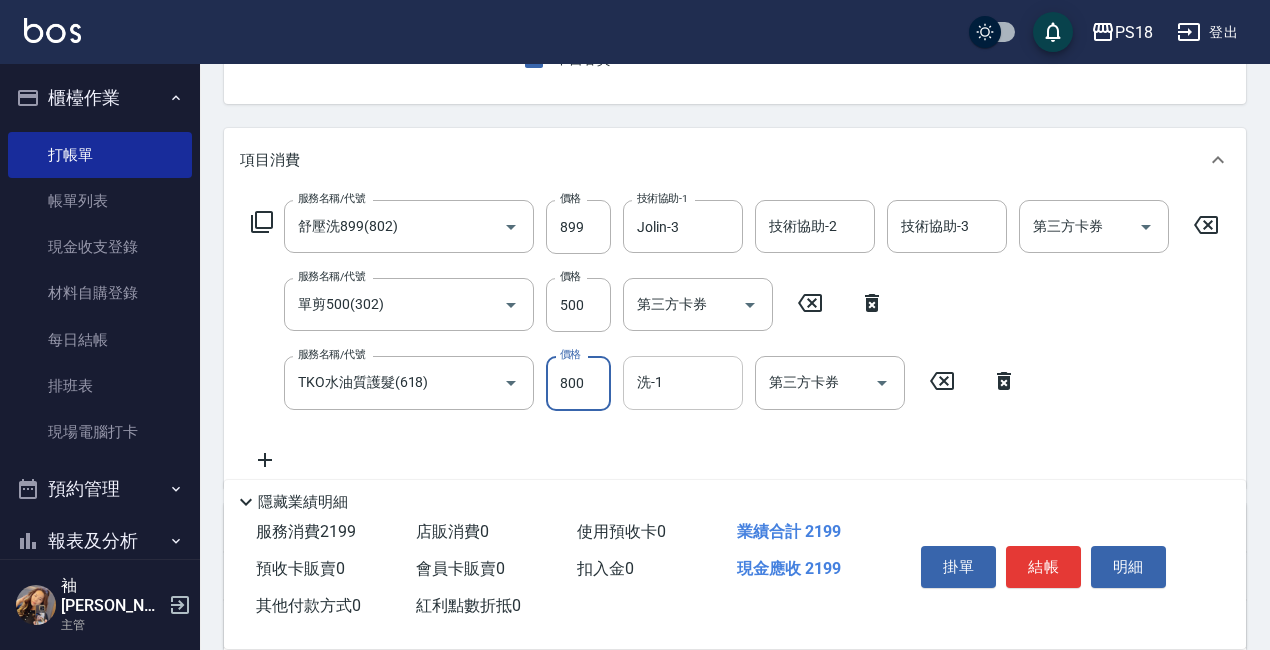 type on "800" 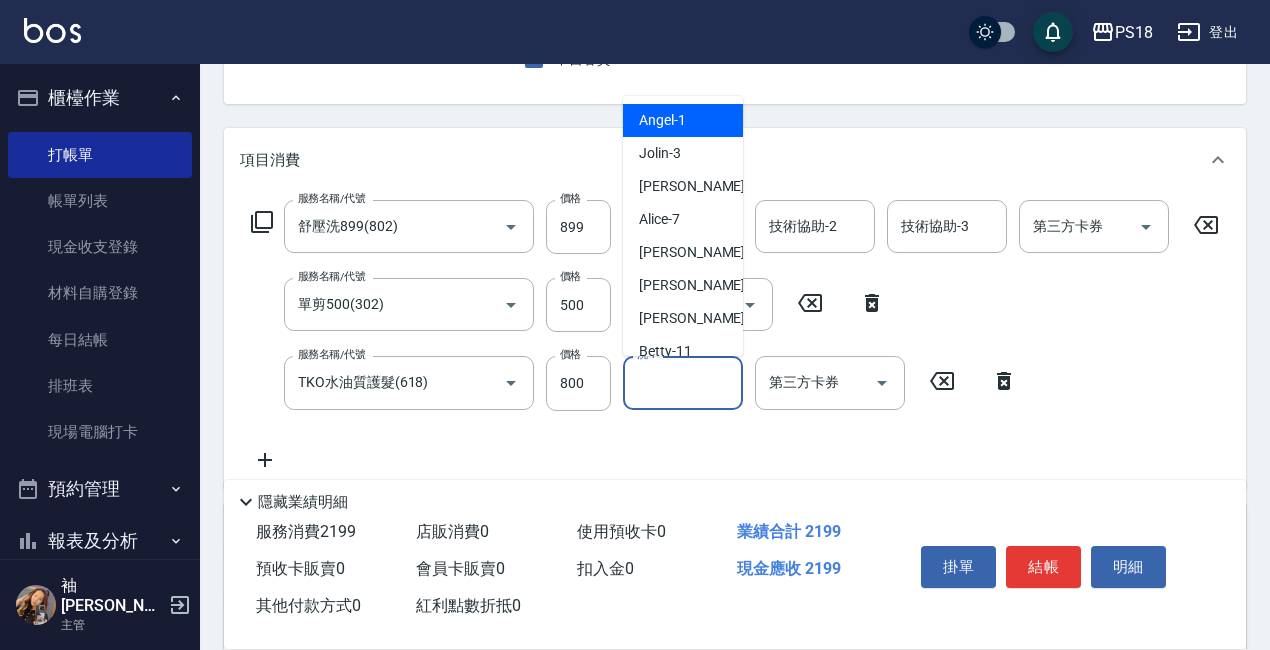 click on "洗-1" at bounding box center (683, 382) 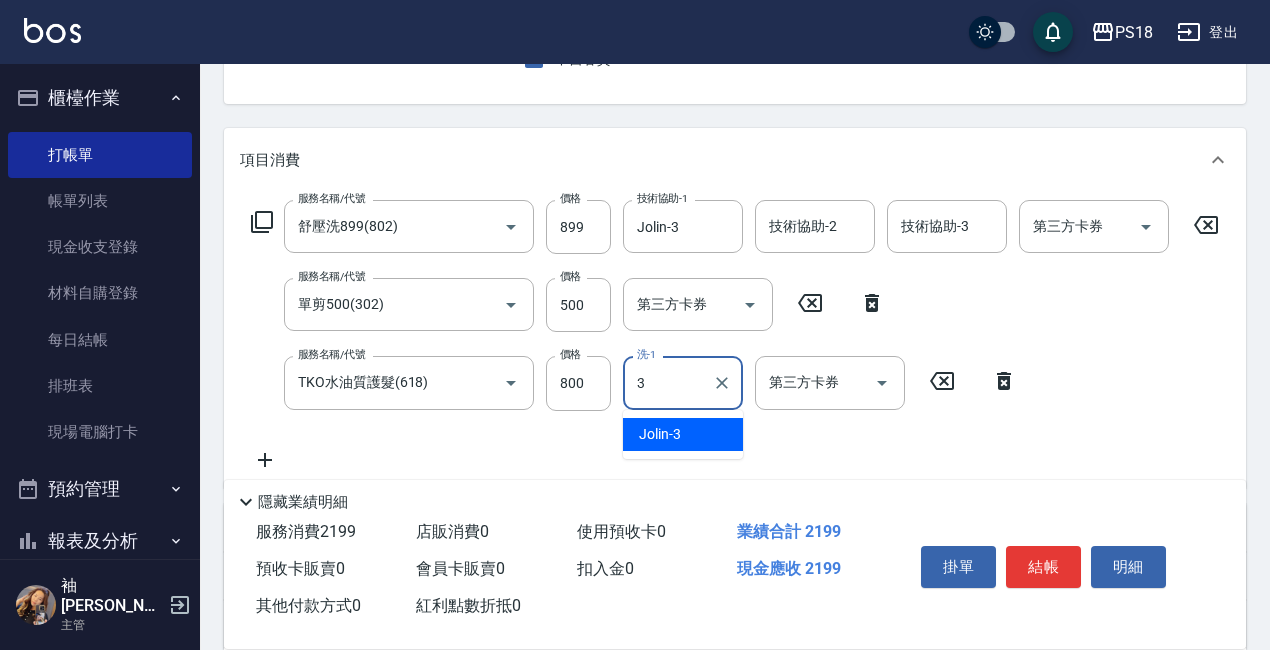 type on "Jolin-3" 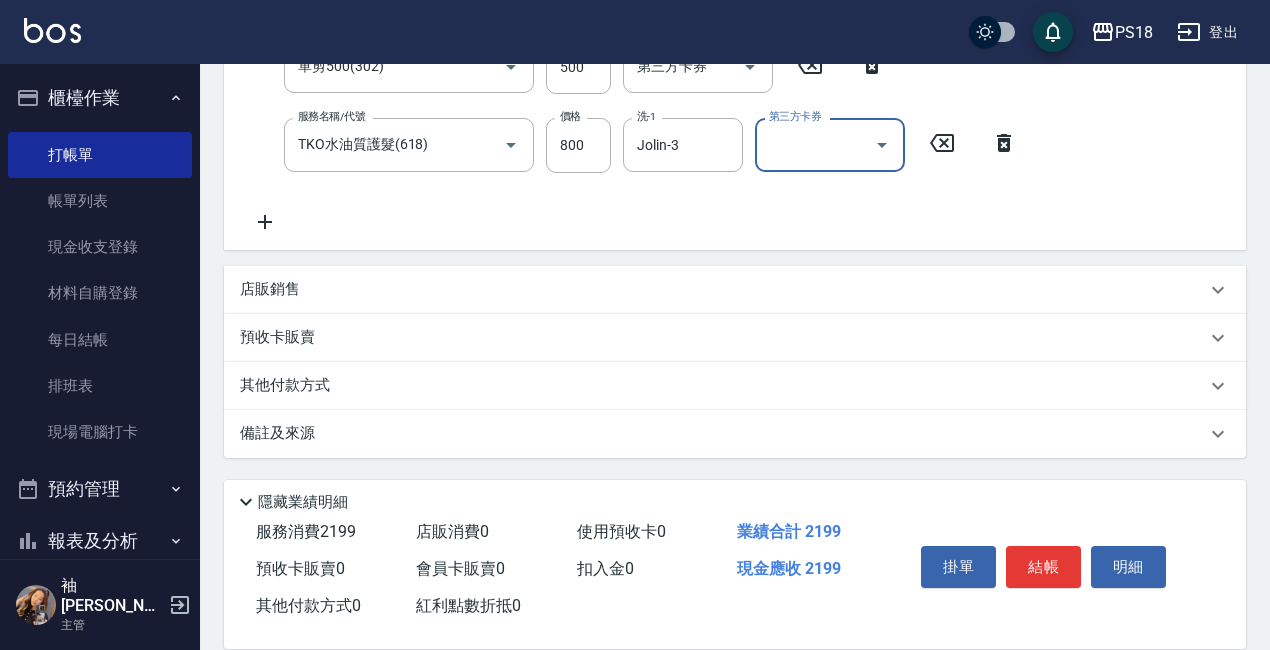 scroll, scrollTop: 455, scrollLeft: 0, axis: vertical 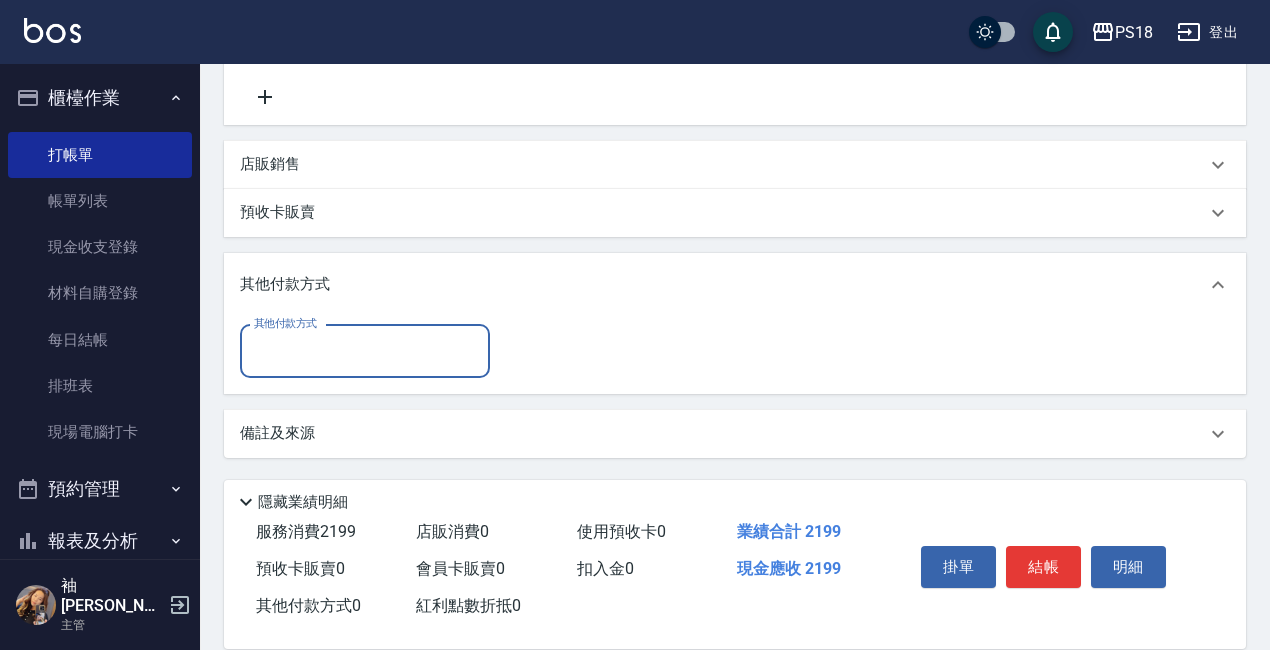 click on "其他付款方式" at bounding box center (365, 351) 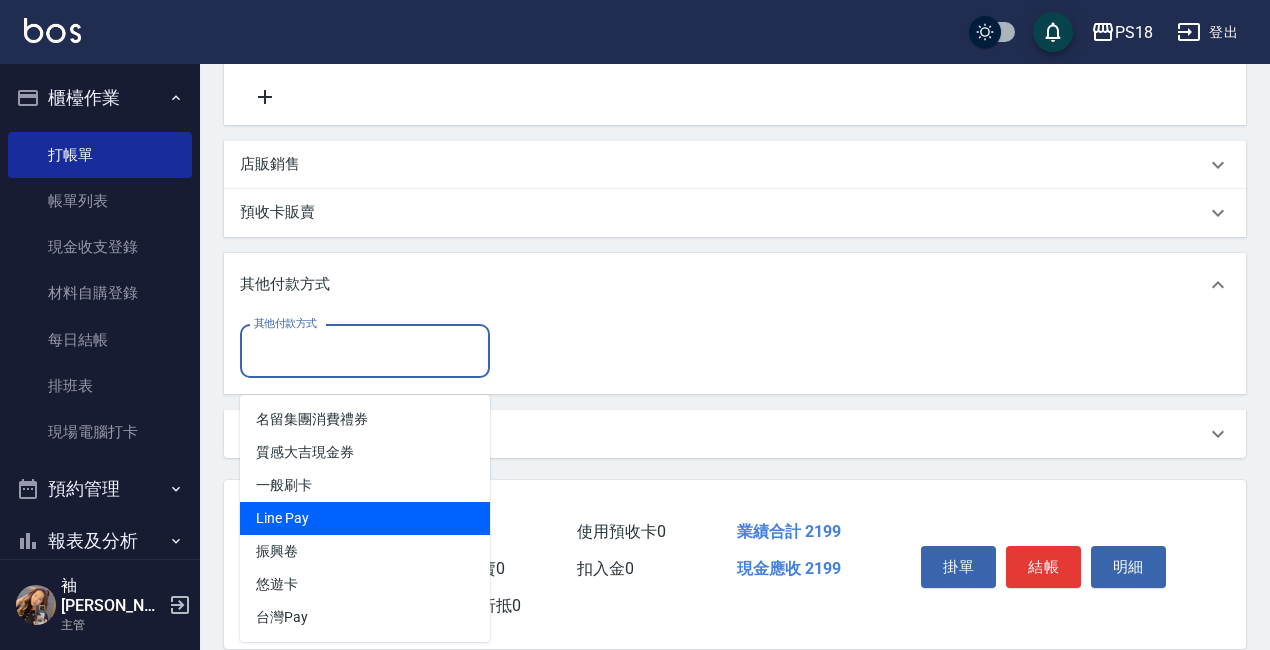 click on "Line Pay" at bounding box center (365, 518) 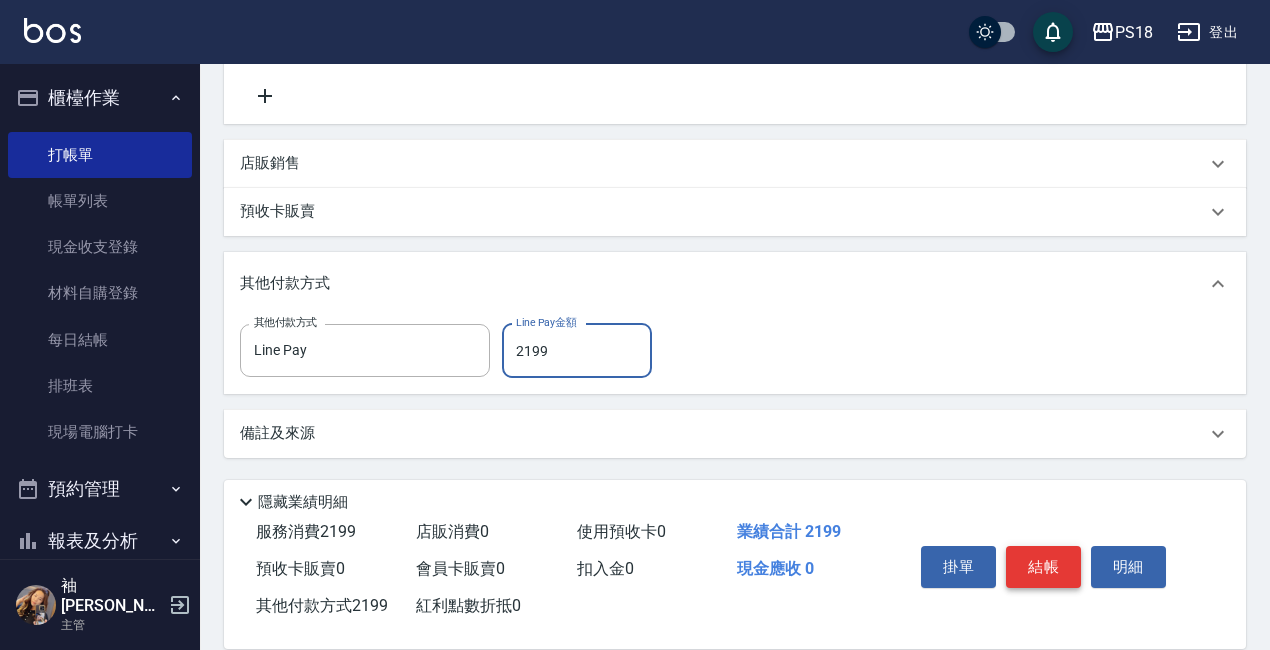 type on "2199" 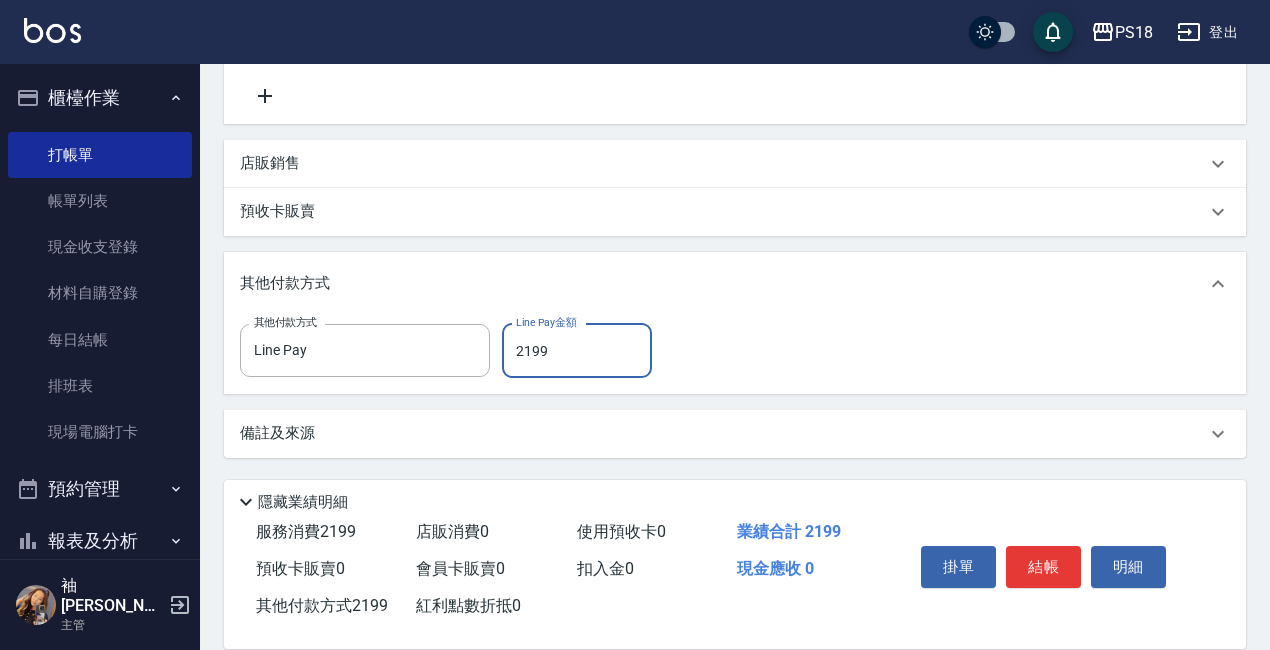 click on "結帳" at bounding box center [1043, 567] 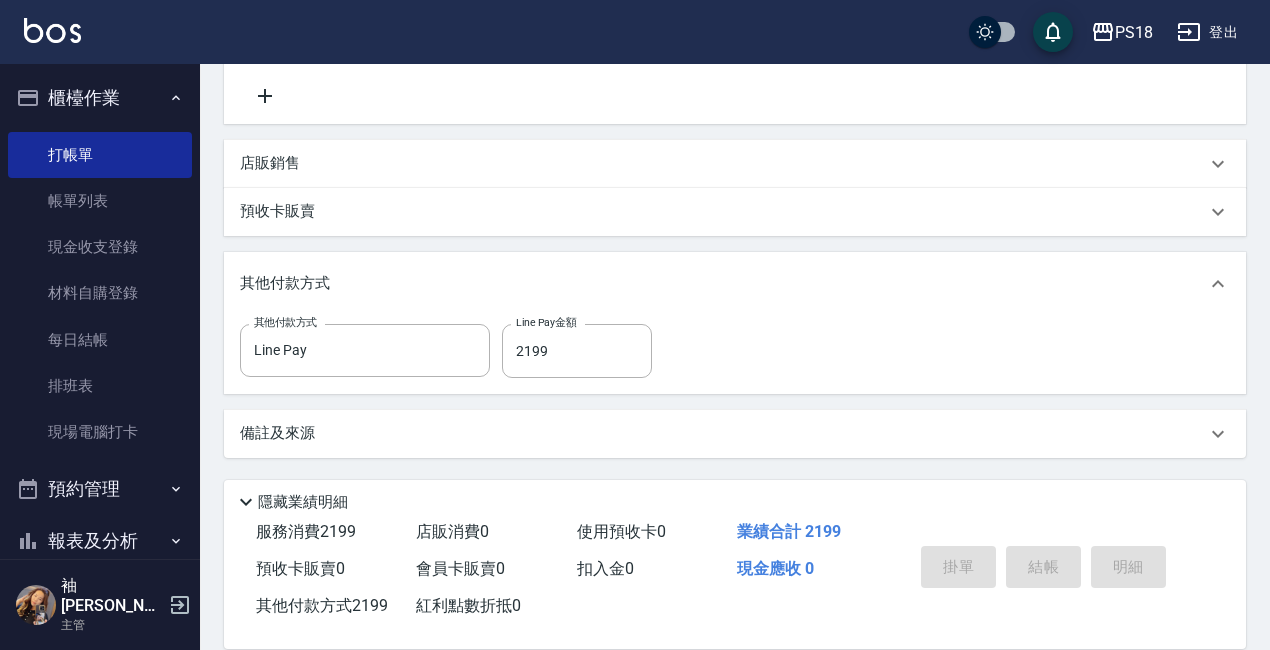 type on "2025/07/10 19:20" 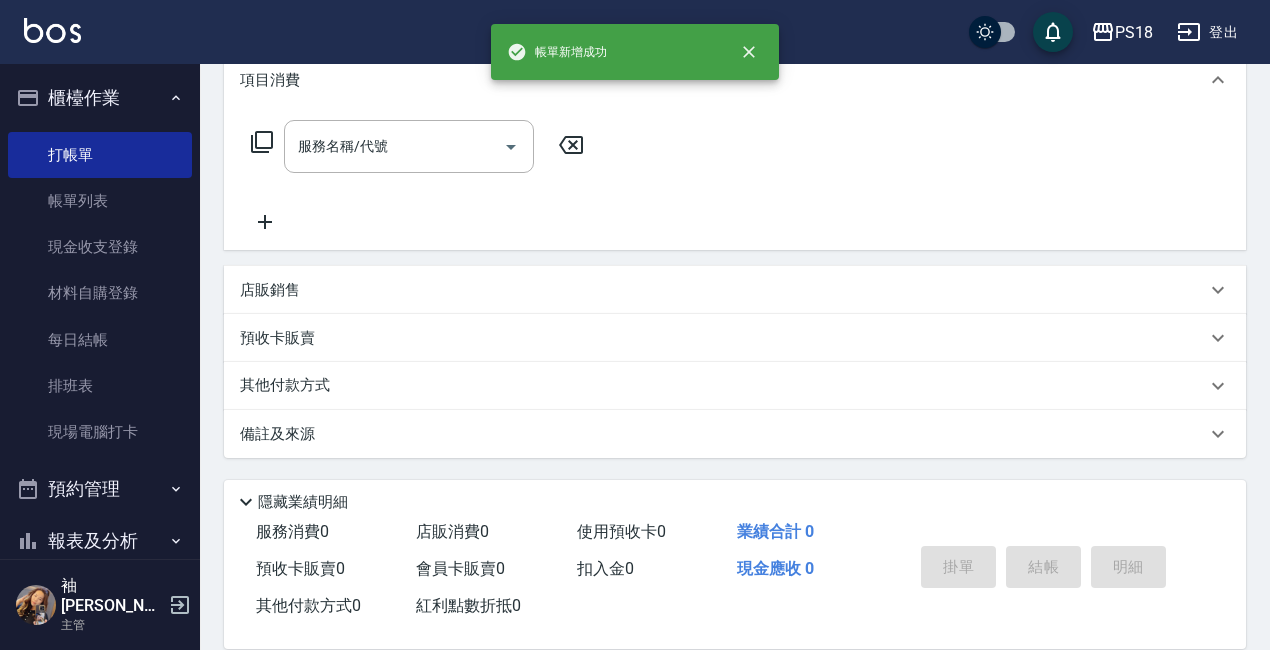 scroll, scrollTop: 0, scrollLeft: 0, axis: both 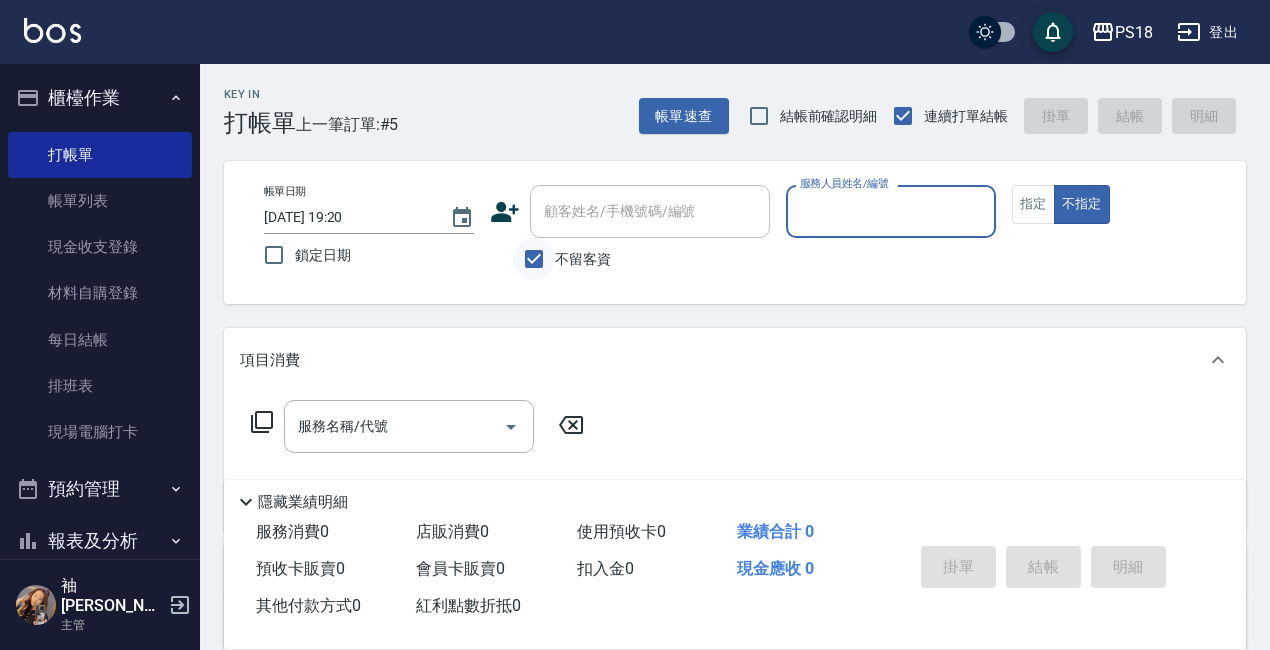 drag, startPoint x: 533, startPoint y: 261, endPoint x: 540, endPoint y: 244, distance: 18.384777 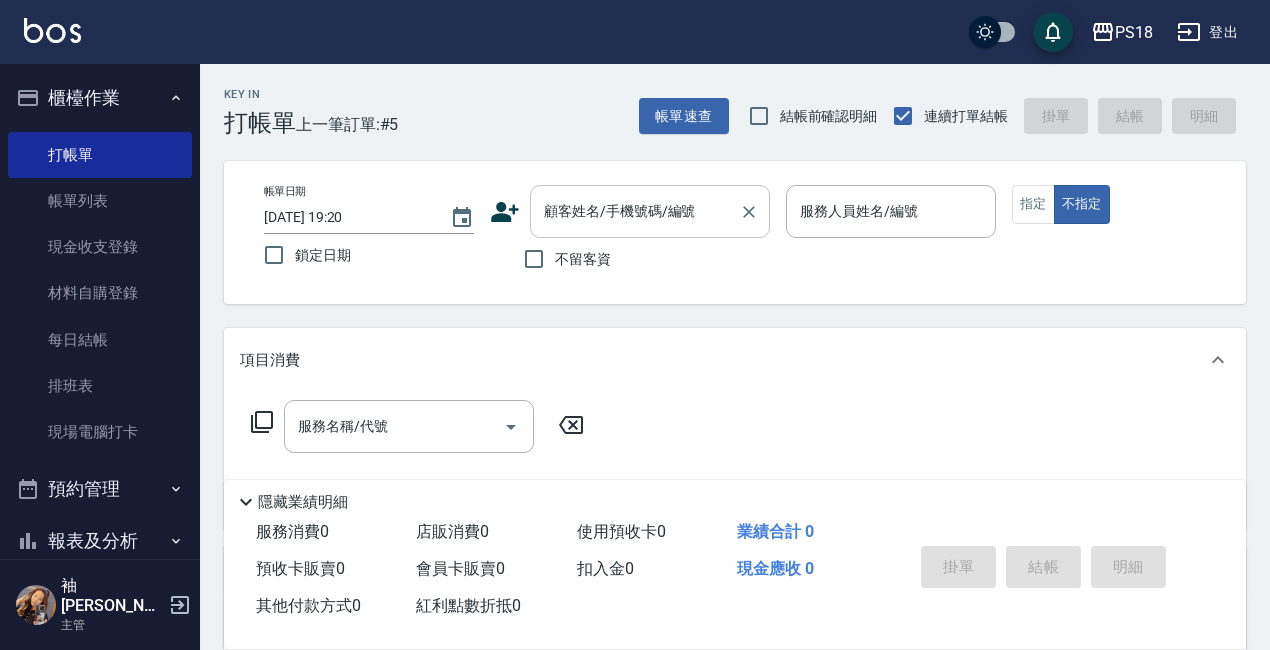 click on "顧客姓名/手機號碼/編號" at bounding box center (635, 211) 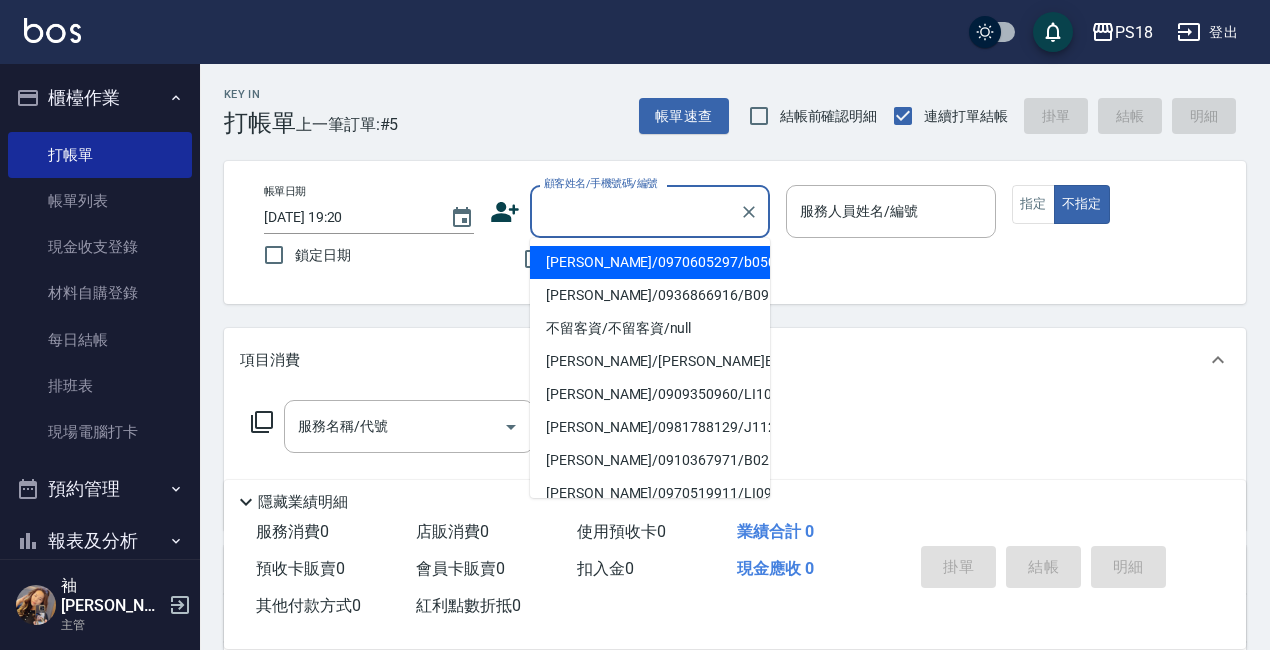click on "黃健榮/0970605297/b050811" at bounding box center (650, 262) 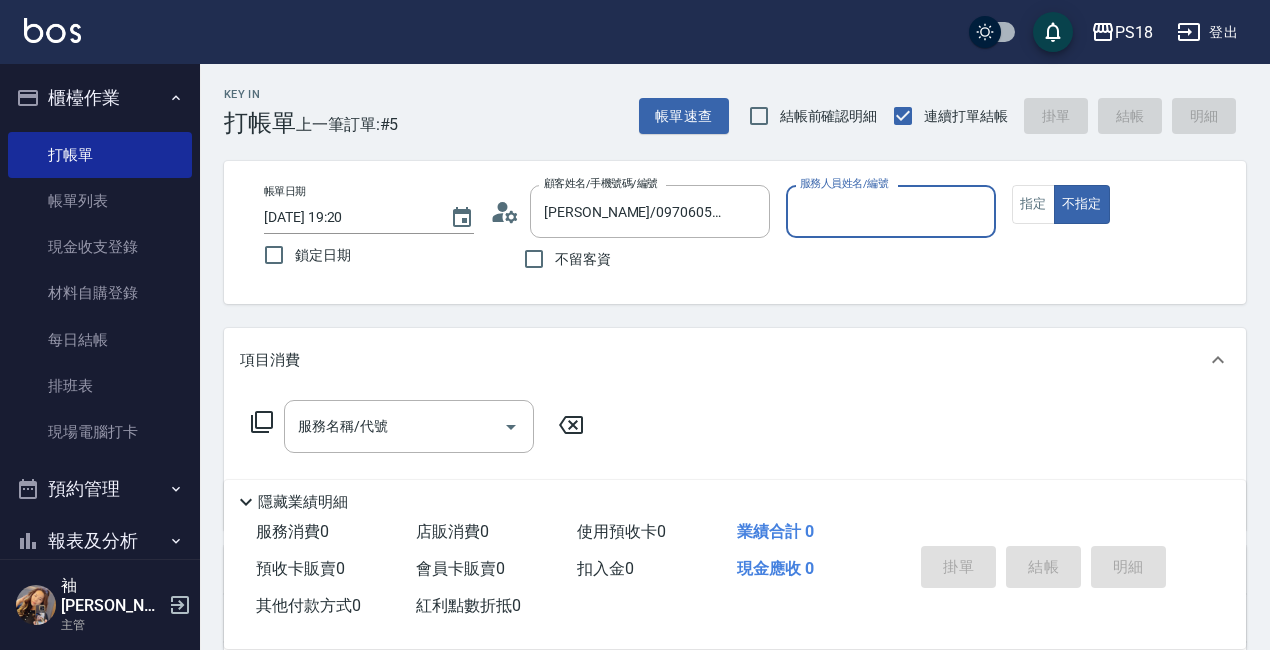 click on "服務人員姓名/編號" at bounding box center (891, 211) 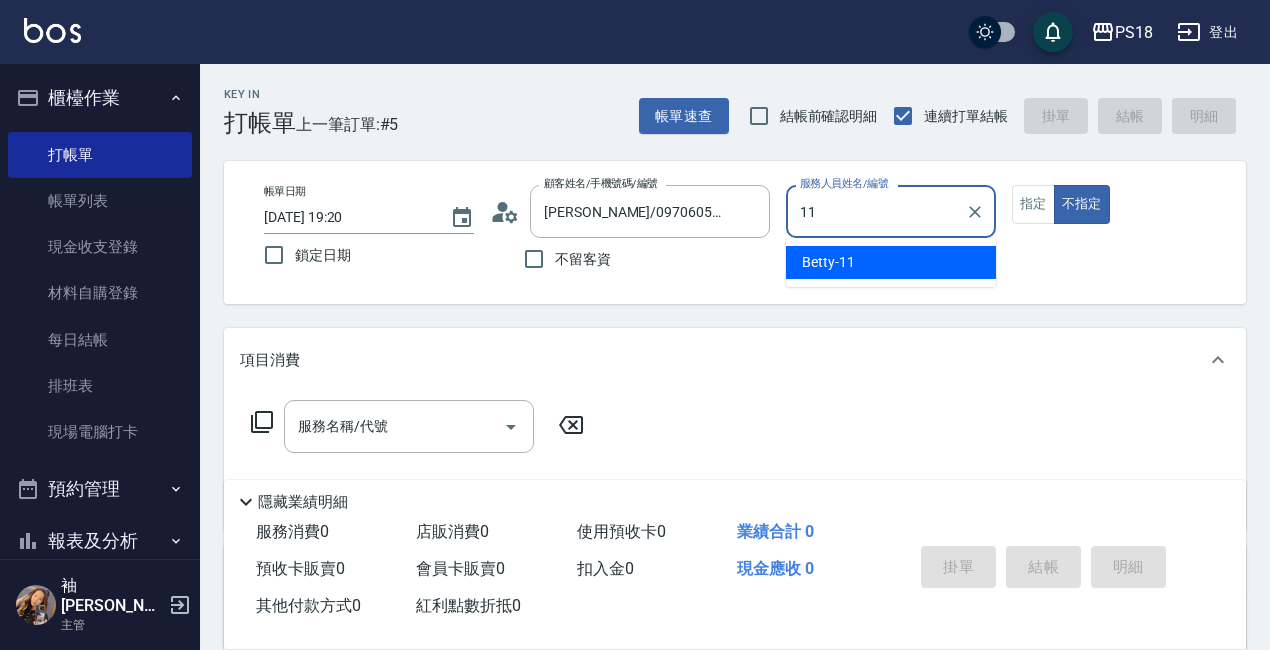 type on "11" 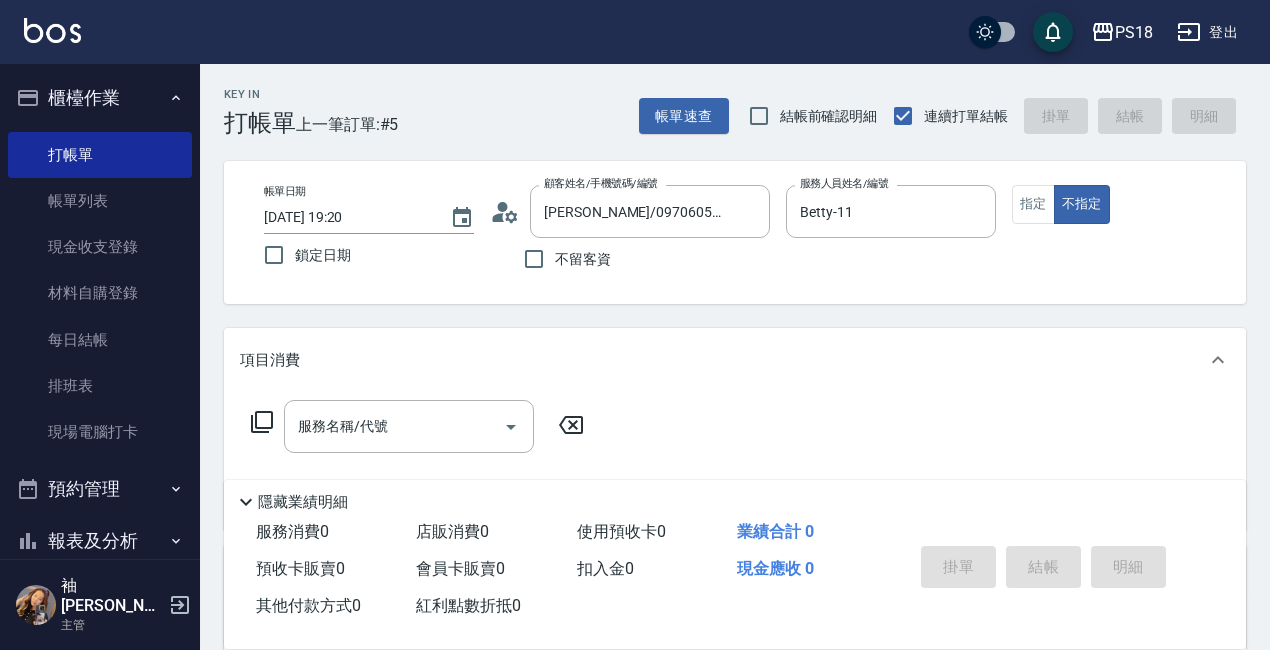 click 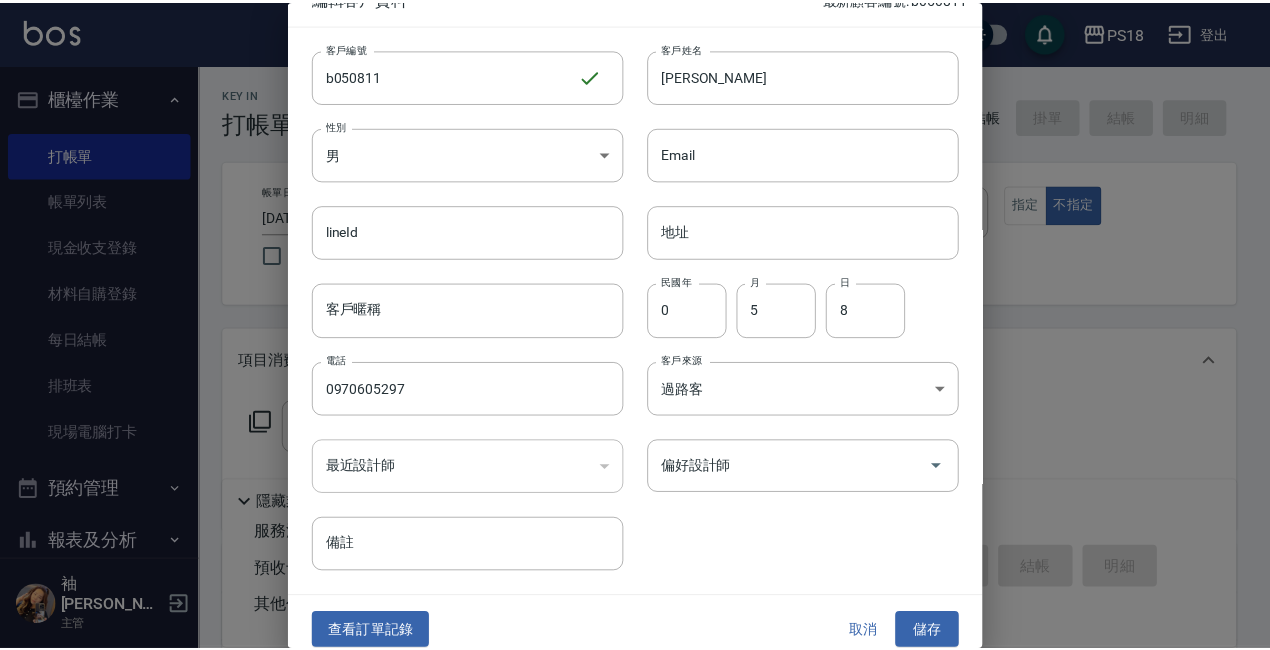 scroll, scrollTop: 43, scrollLeft: 0, axis: vertical 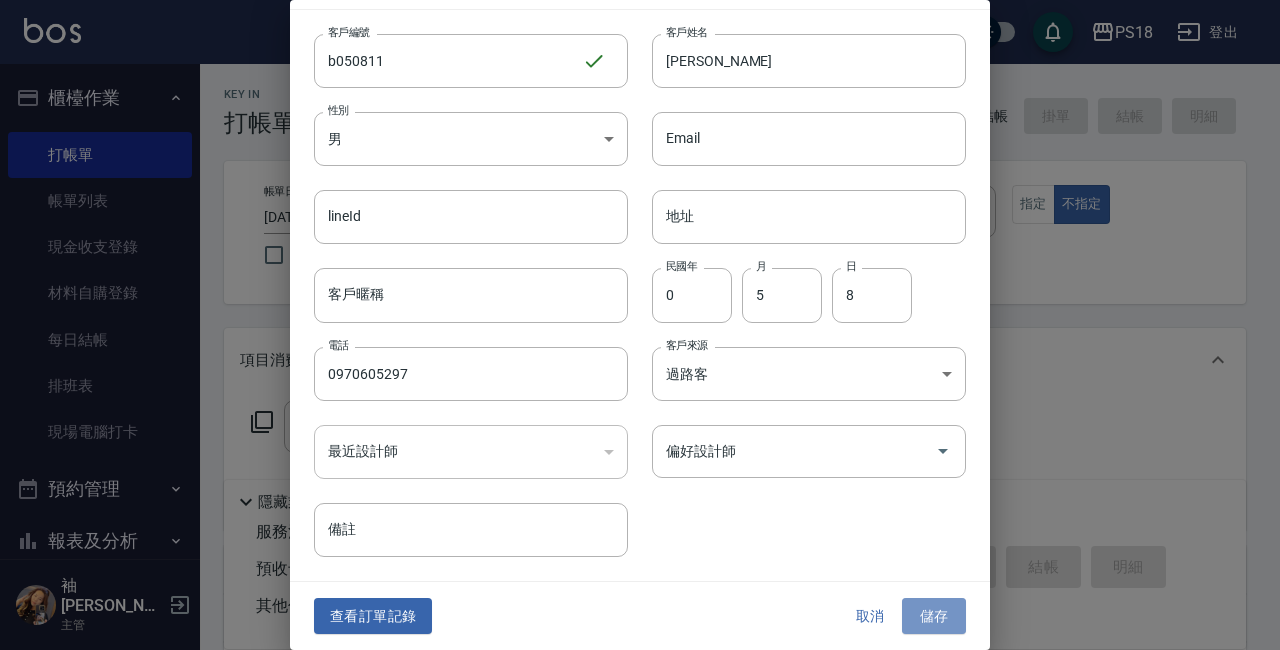drag, startPoint x: 918, startPoint y: 619, endPoint x: 894, endPoint y: 617, distance: 24.083189 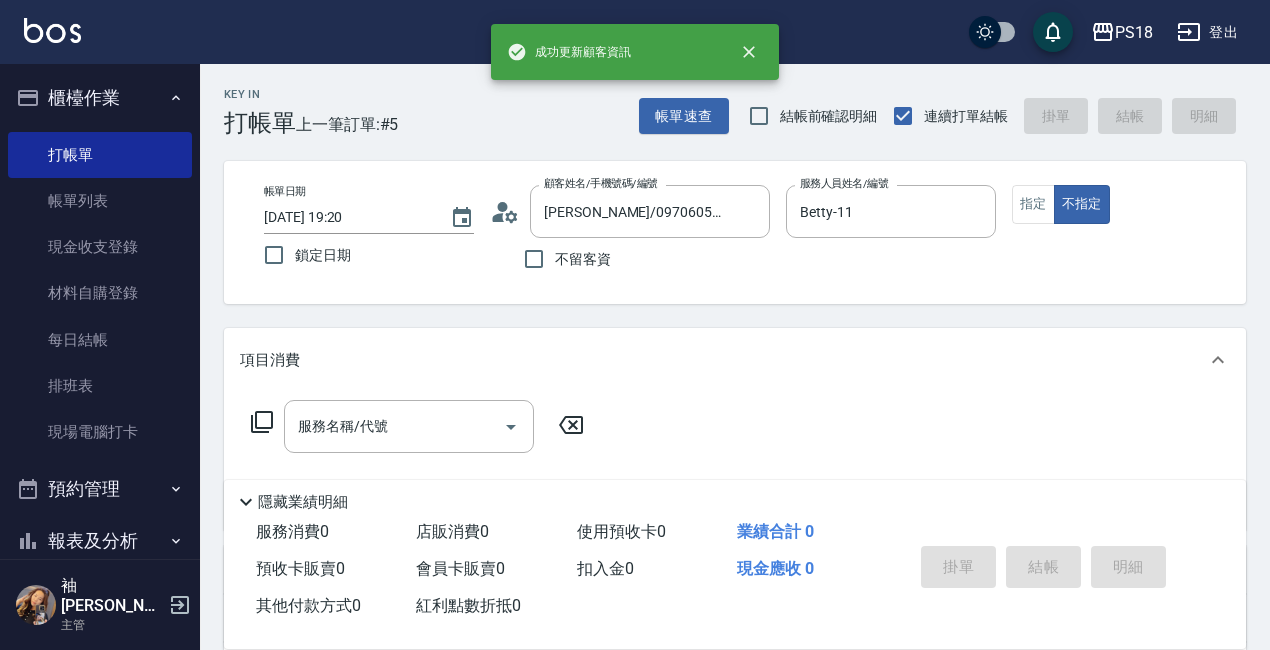 click 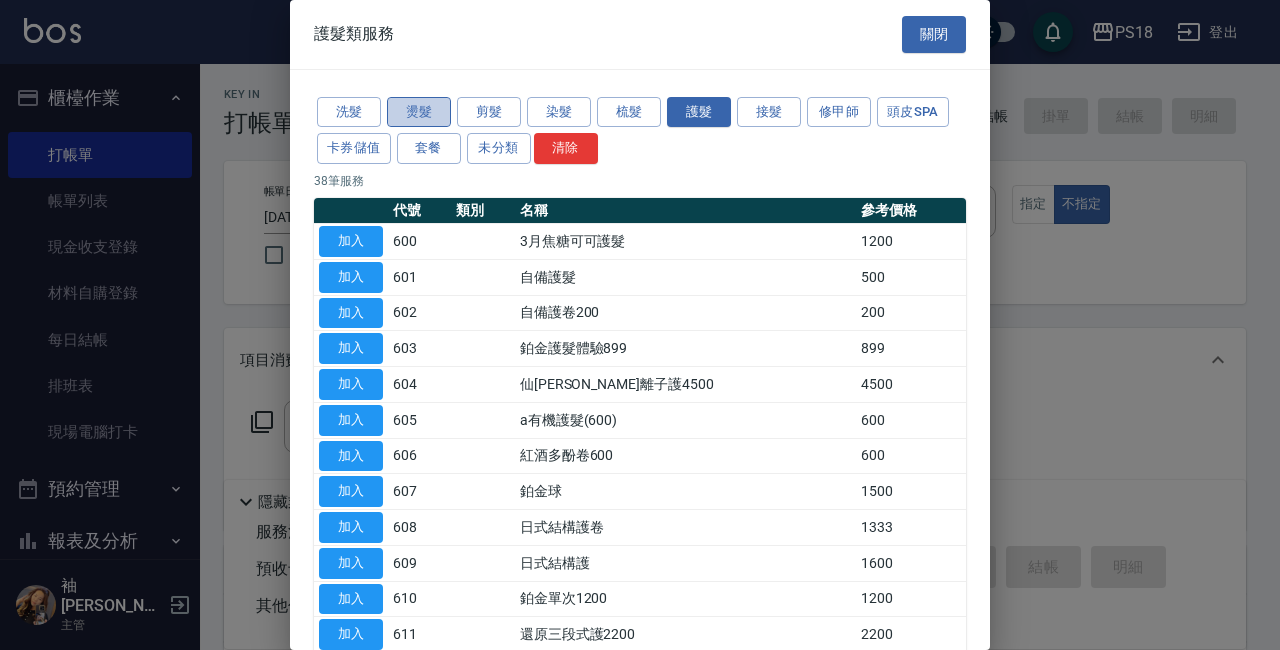 click on "燙髮" at bounding box center (419, 112) 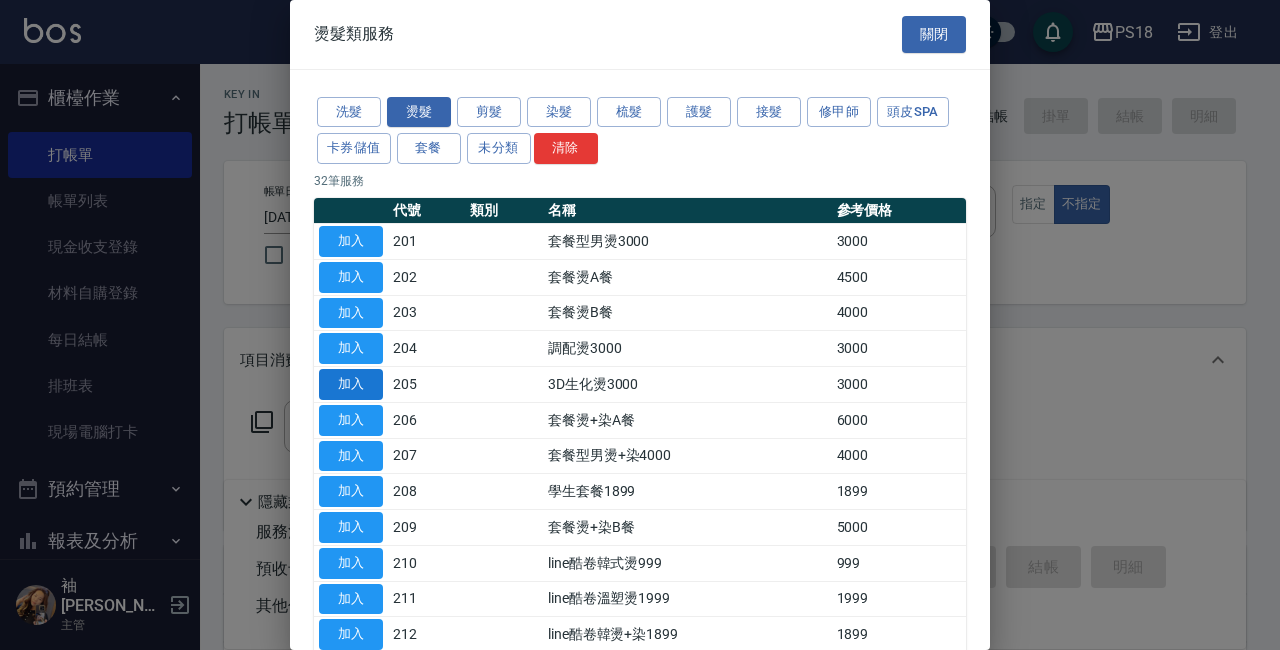 click on "加入" at bounding box center [351, 384] 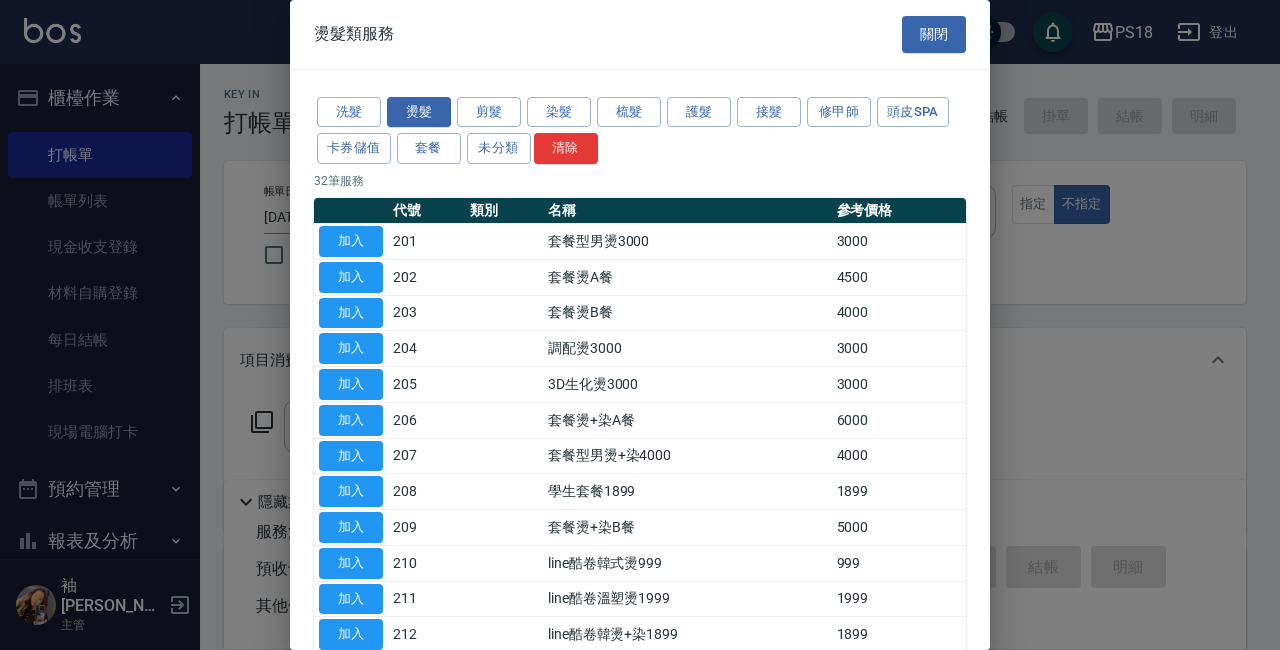 type on "3D生化燙3000(205)" 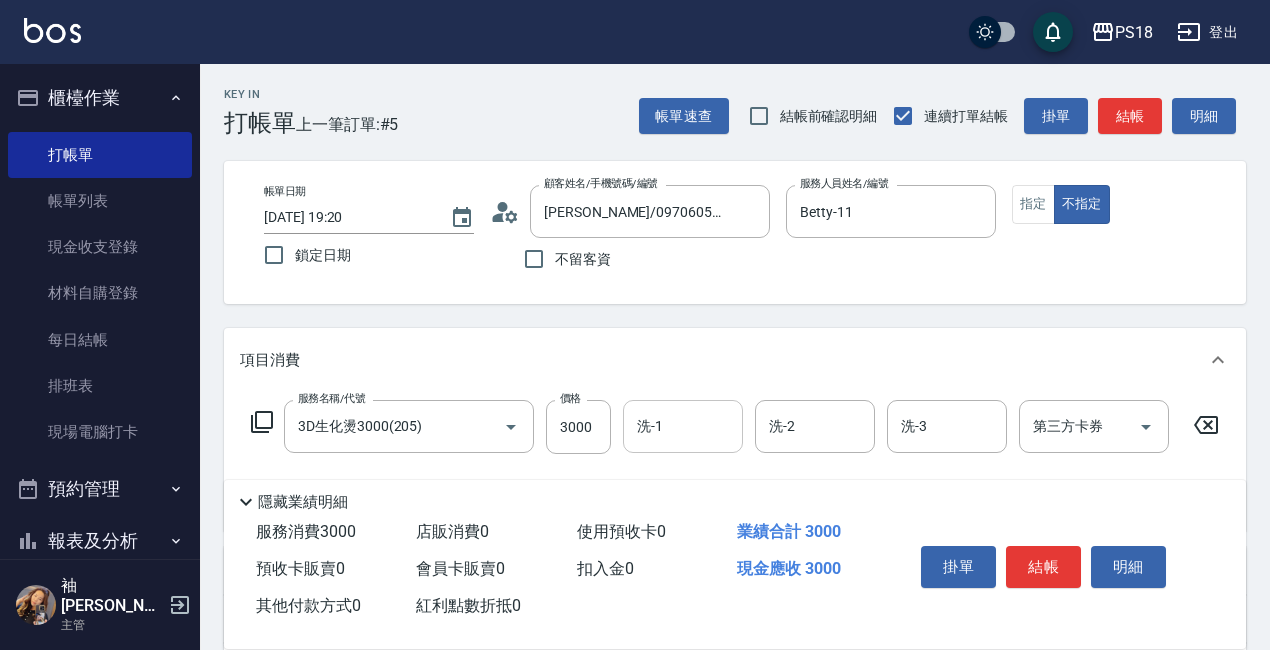 click on "洗-1" at bounding box center (683, 426) 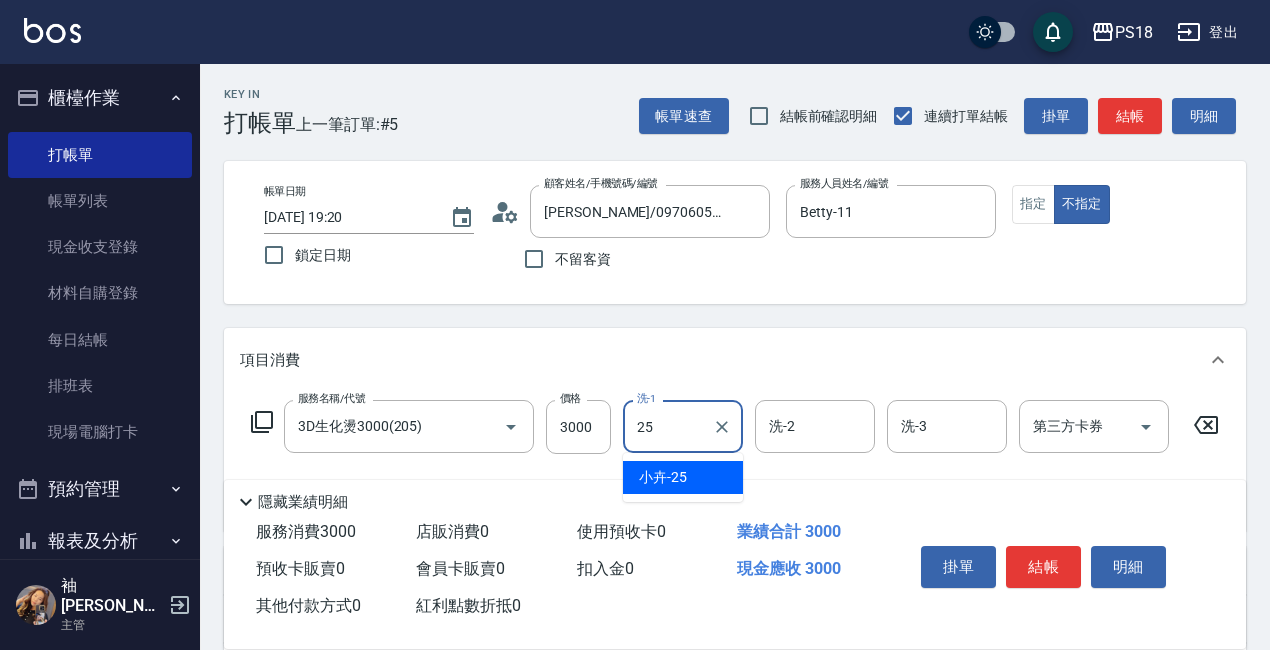 type on "小卉-25" 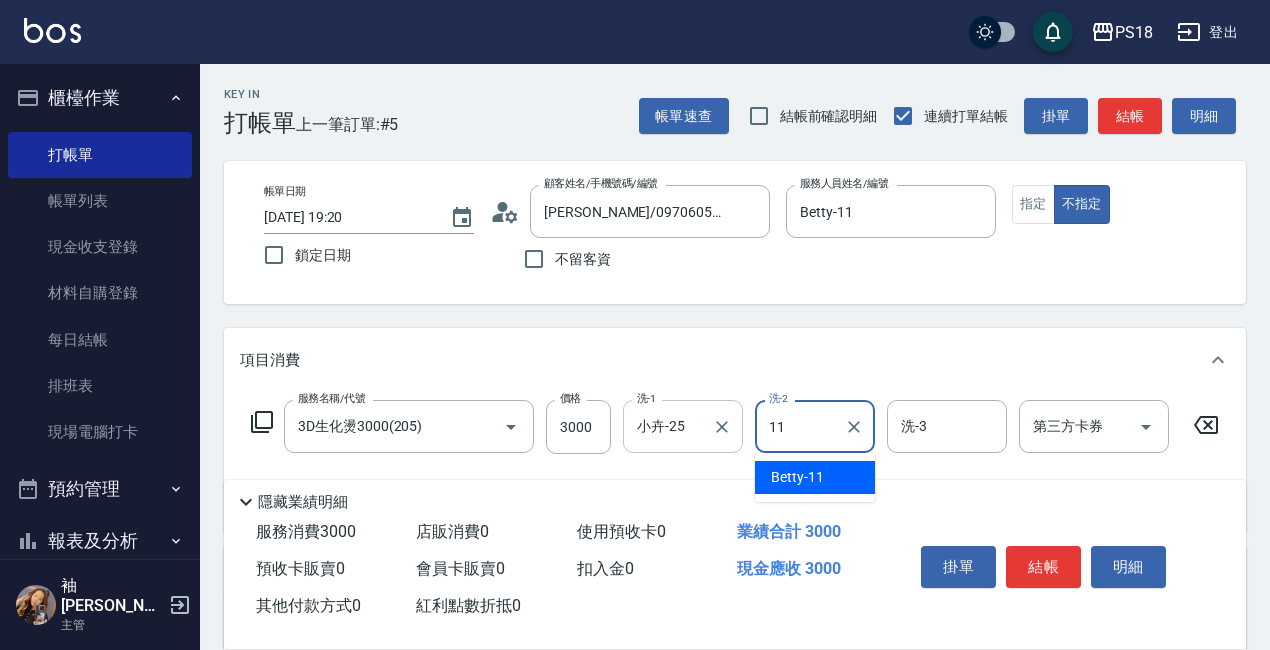 type on "Betty-11" 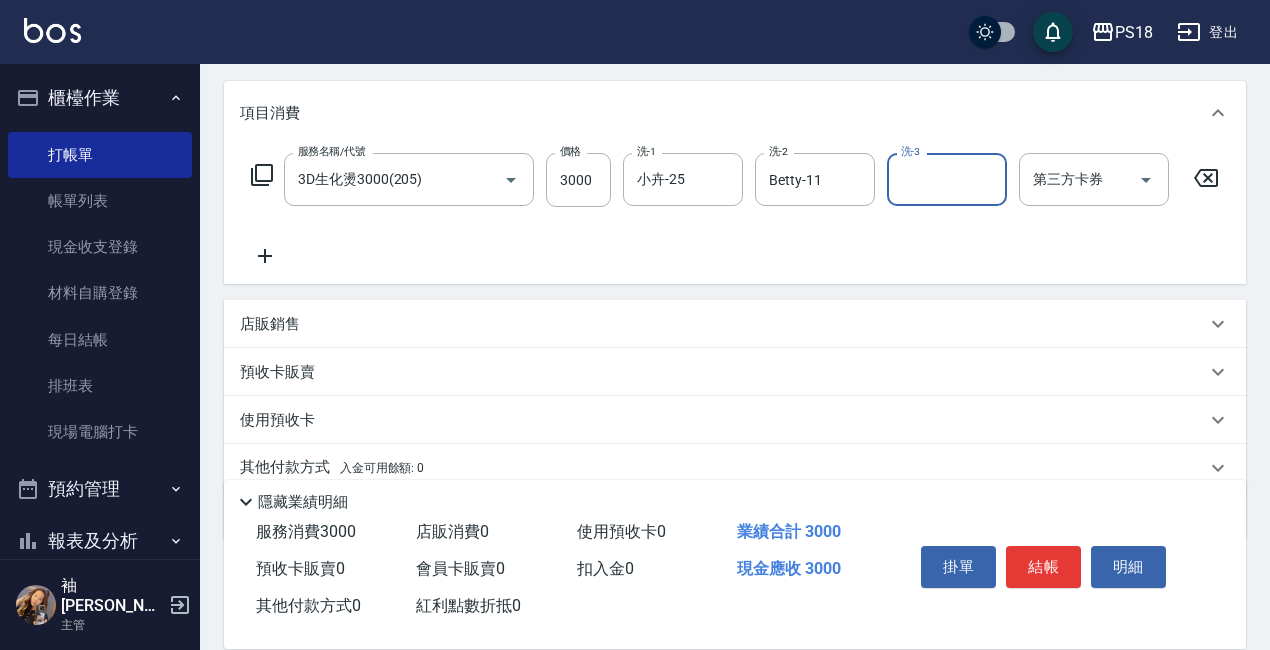 scroll, scrollTop: 300, scrollLeft: 0, axis: vertical 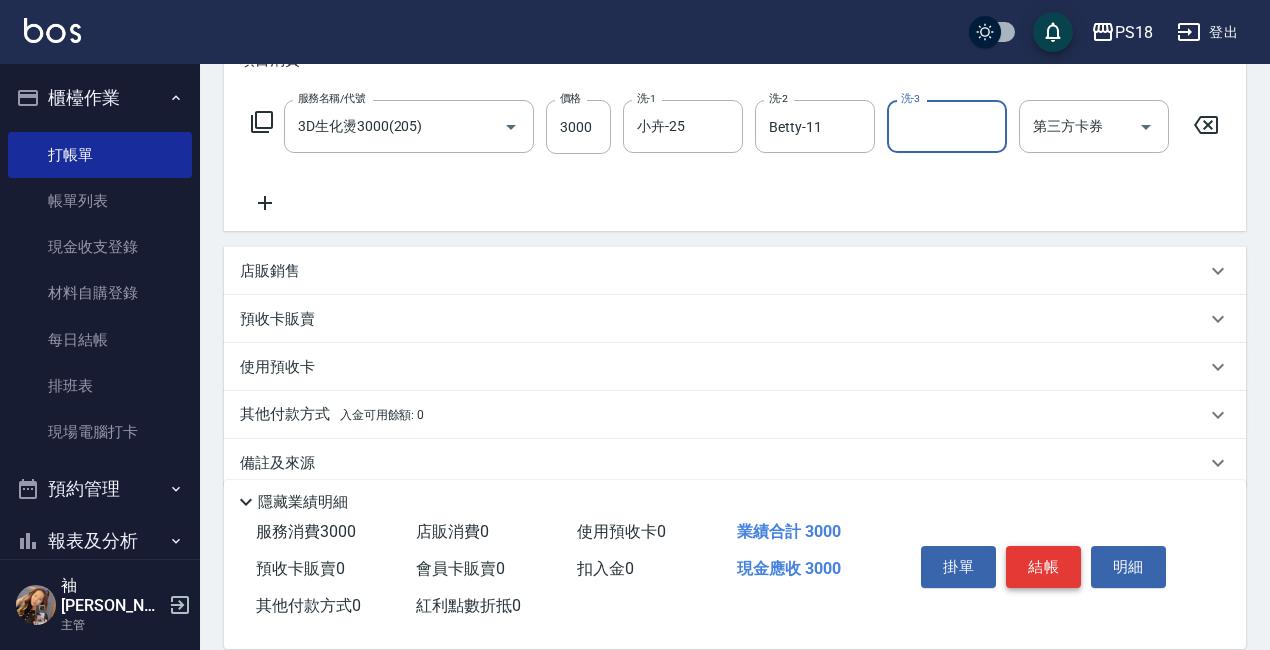 click on "結帳" at bounding box center [1043, 567] 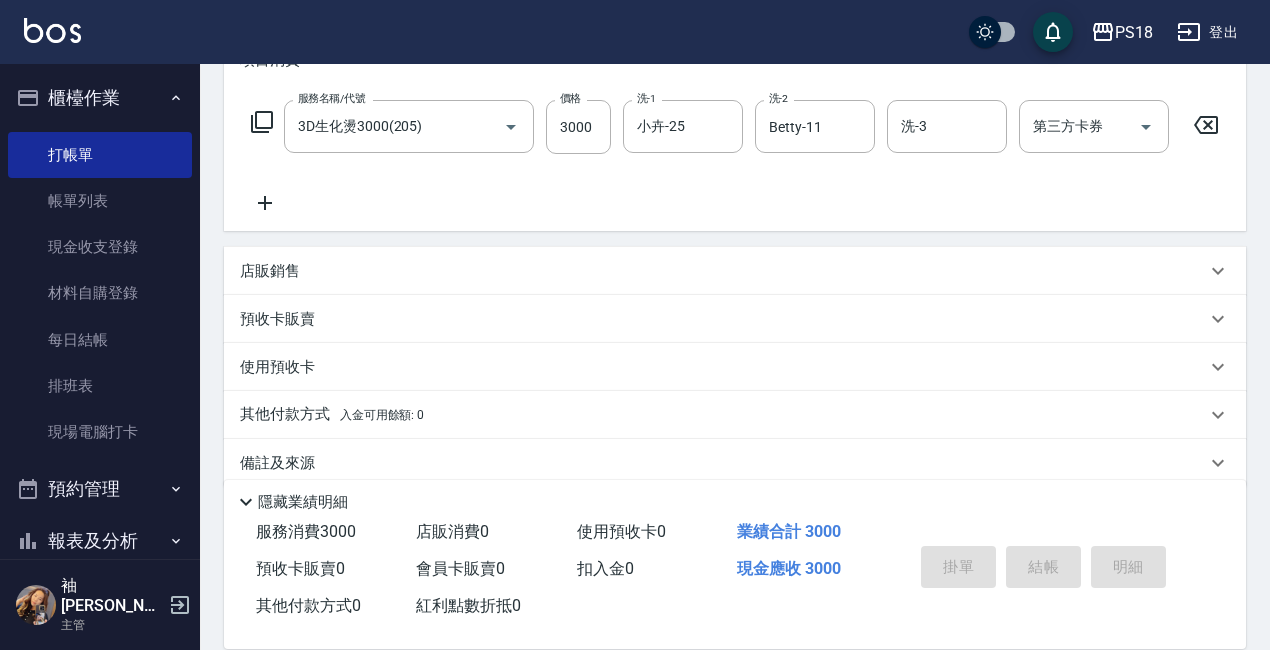 type on "2025/07/10 19:21" 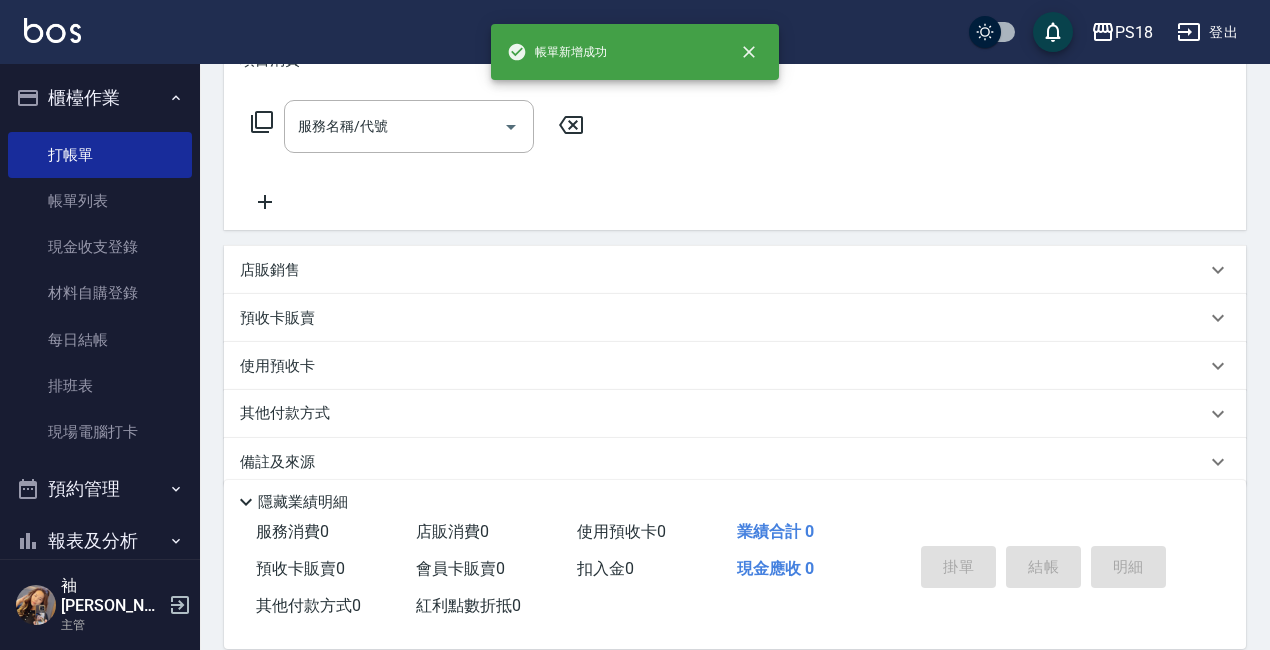 scroll, scrollTop: 0, scrollLeft: 0, axis: both 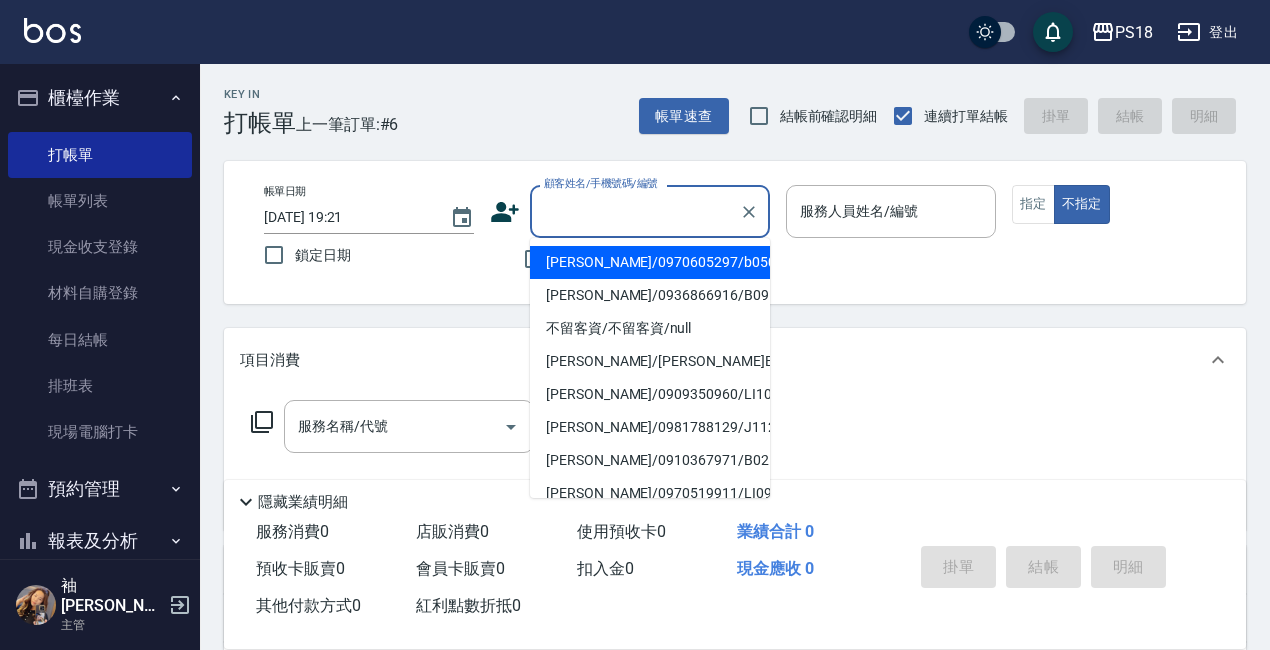 click on "顧客姓名/手機號碼/編號" at bounding box center [635, 211] 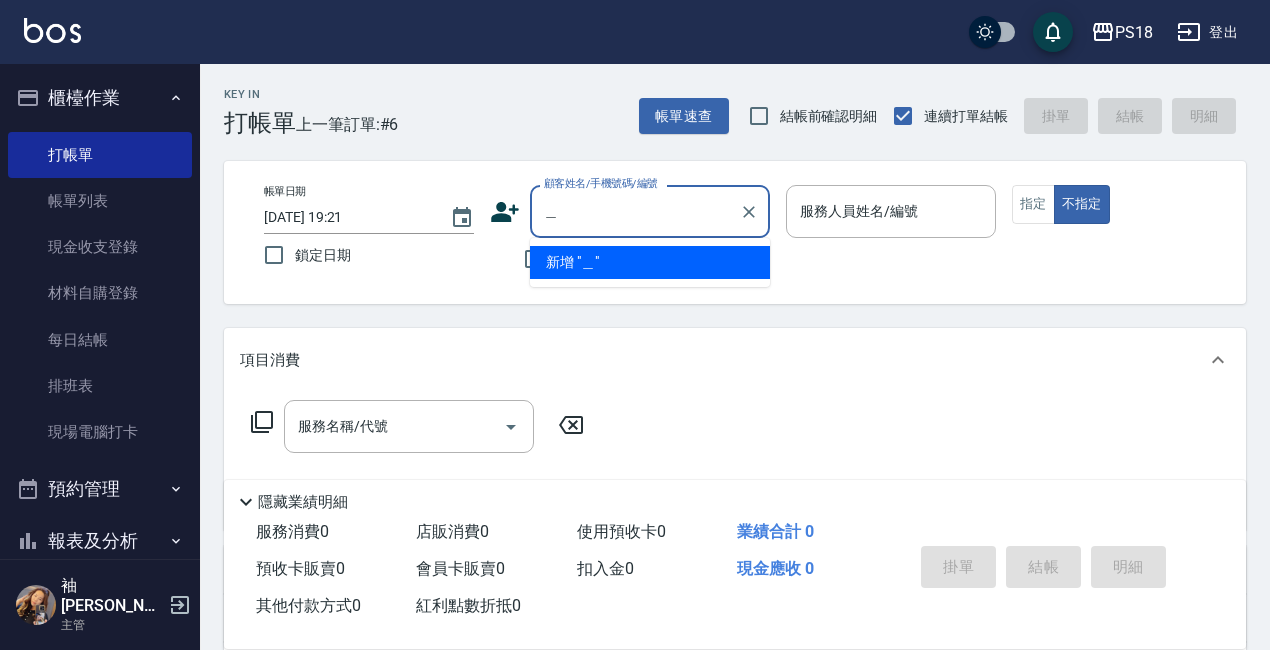 type on "許" 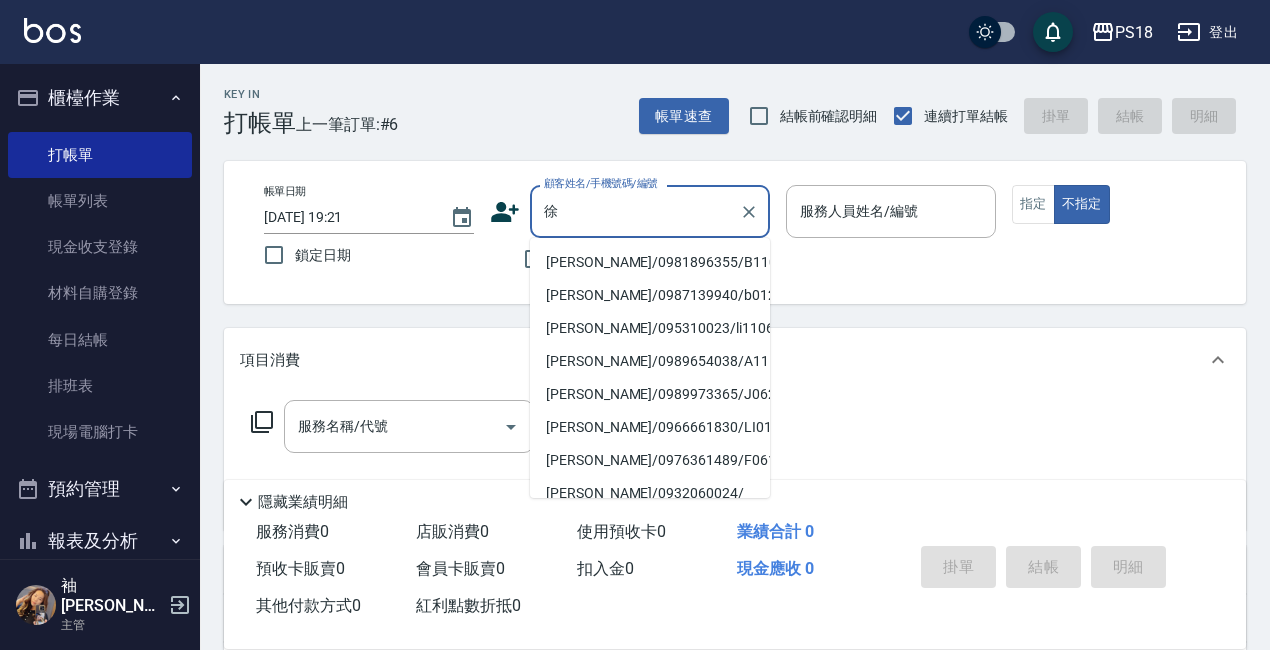 click on "徐詩涵/0981896355/B110522" at bounding box center (650, 262) 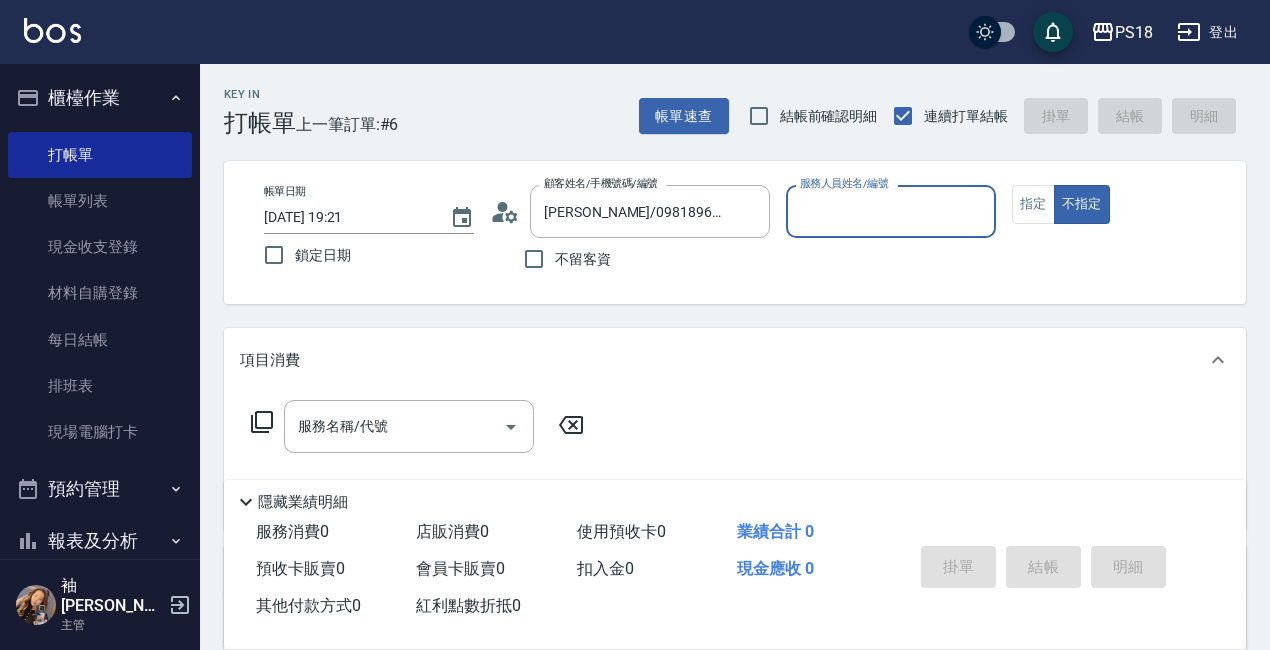click on "服務人員姓名/編號" at bounding box center (891, 211) 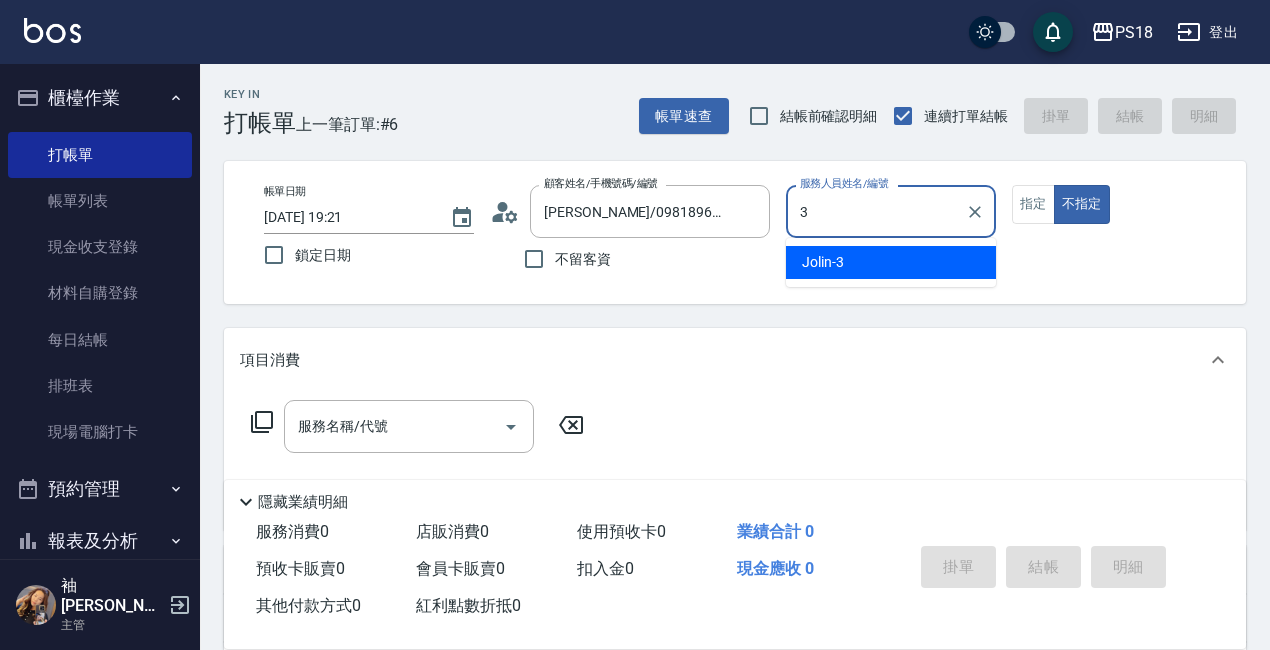 type on "Jolin-3" 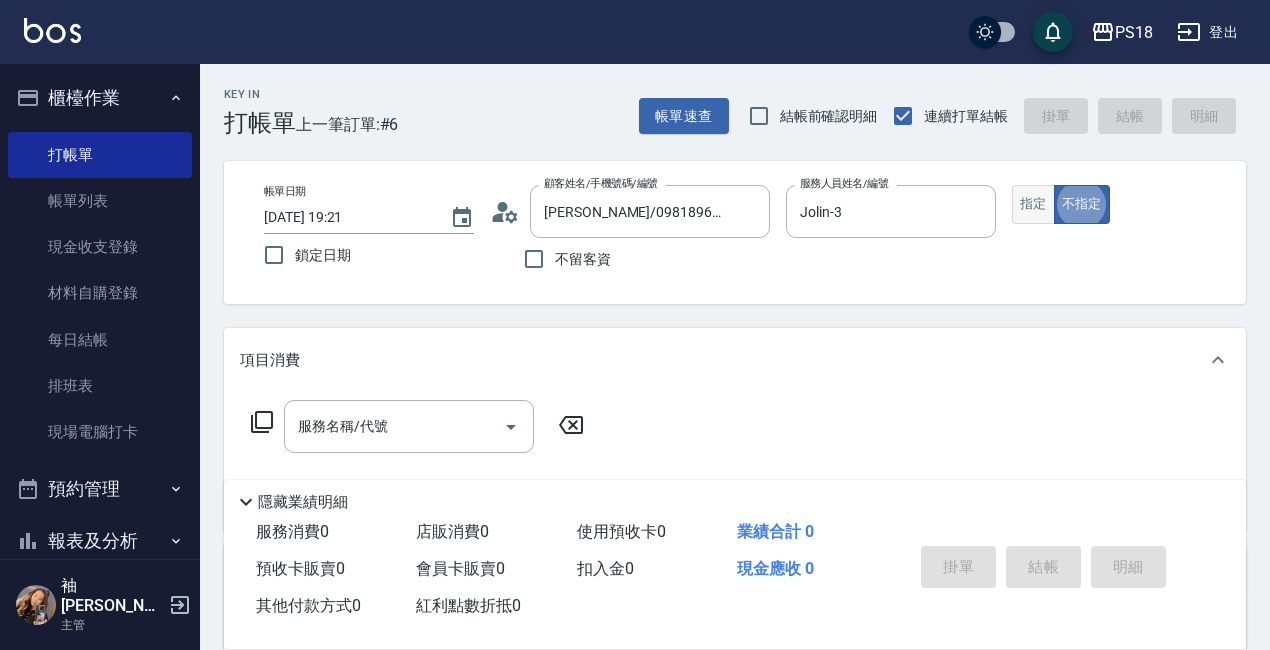 click on "指定" at bounding box center [1033, 204] 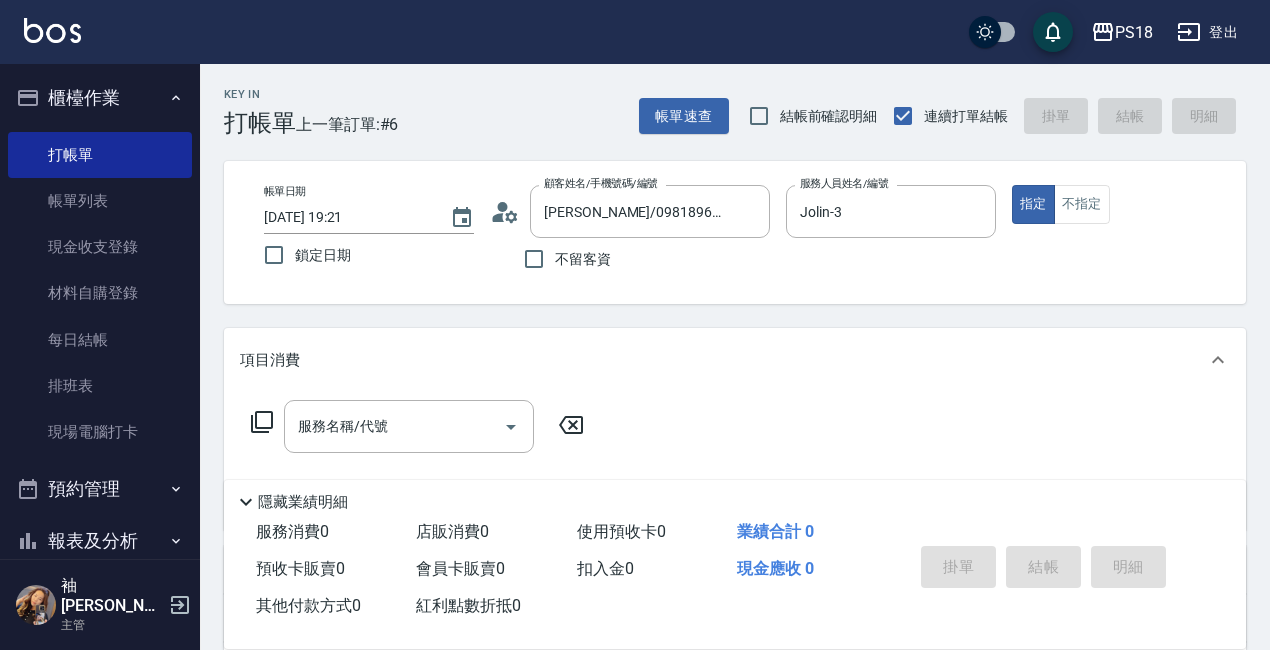 click 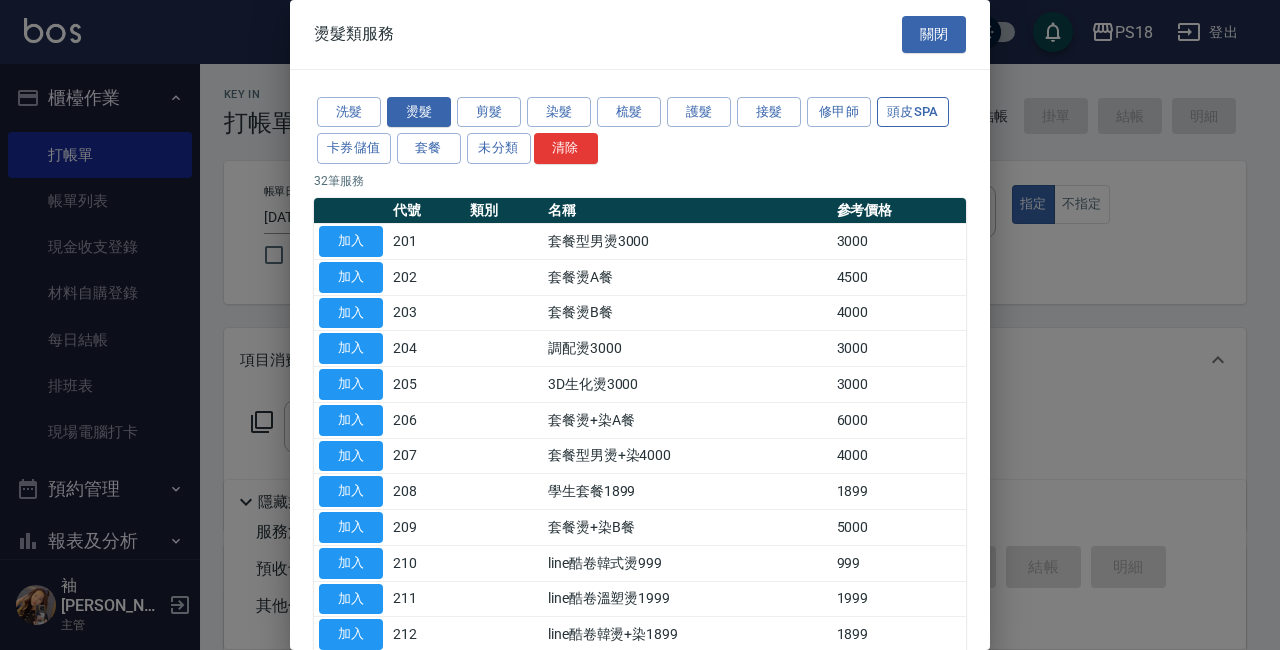 click on "頭皮SPA" at bounding box center [913, 112] 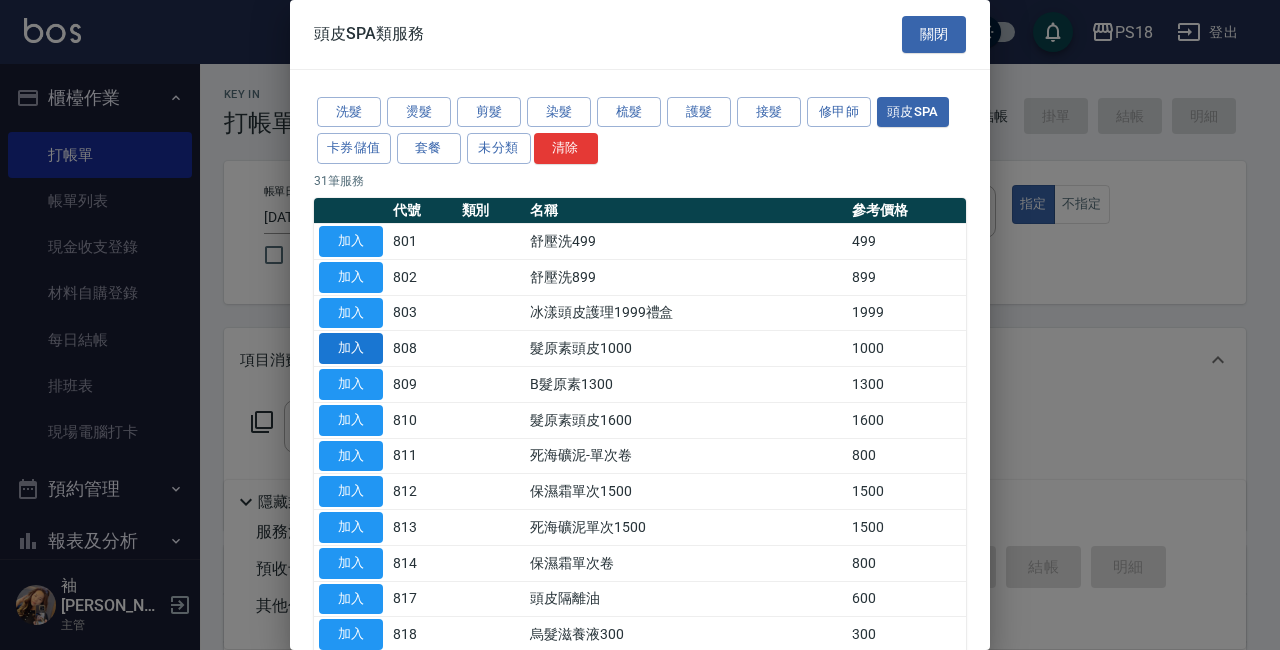 click on "加入" at bounding box center [351, 348] 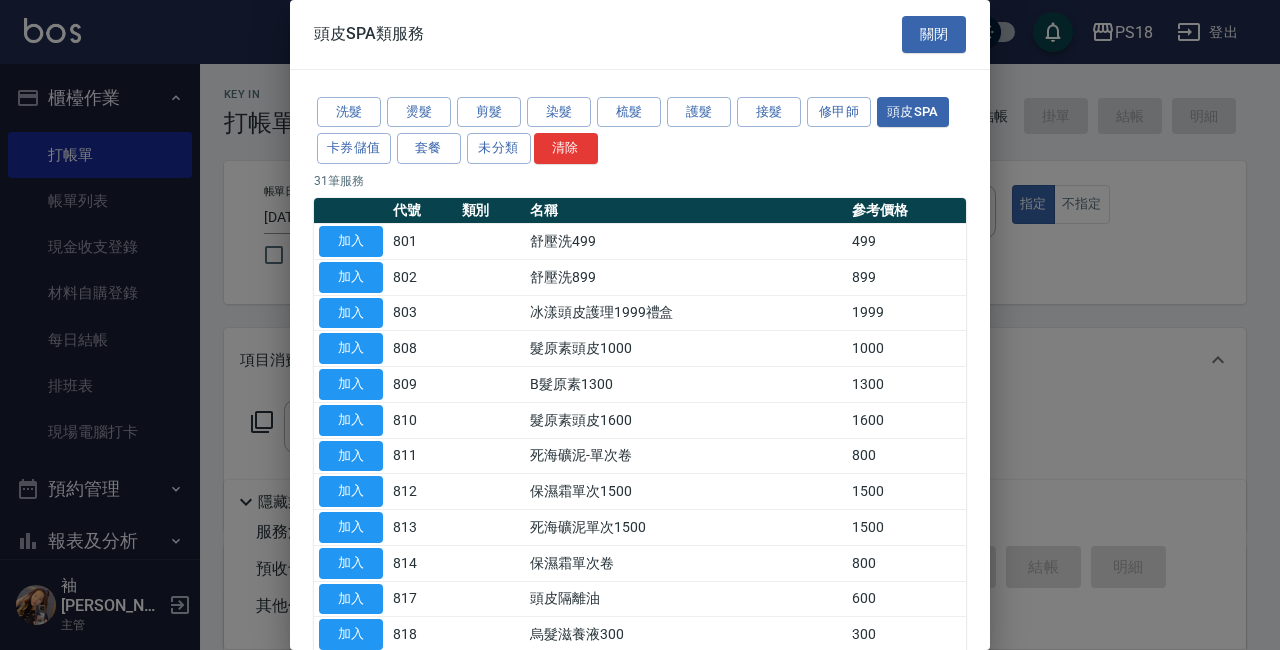 type on "髮原素頭皮1000(808)" 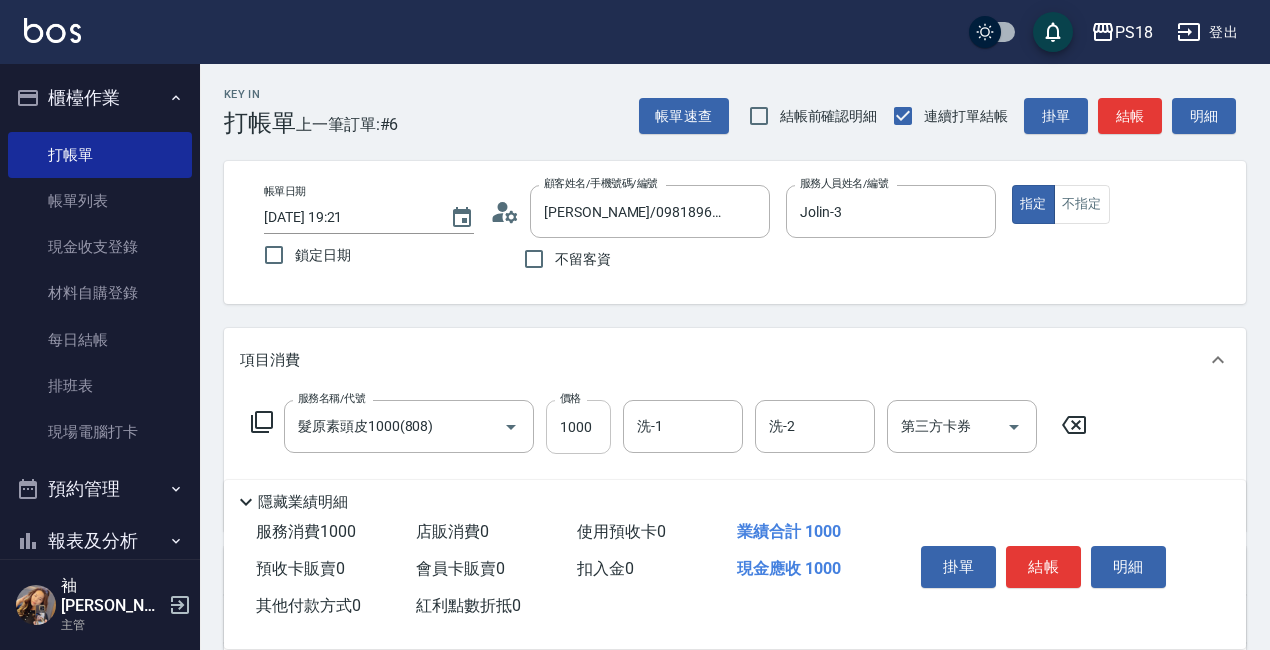 click on "1000" at bounding box center (578, 427) 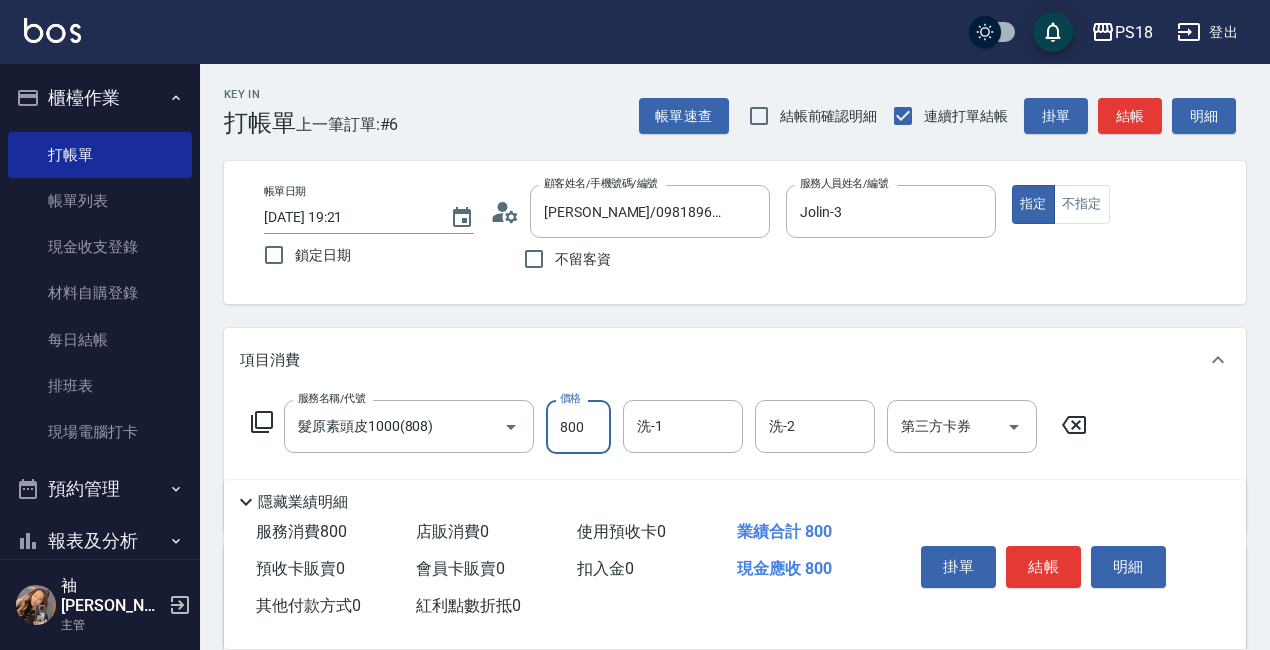 type on "800" 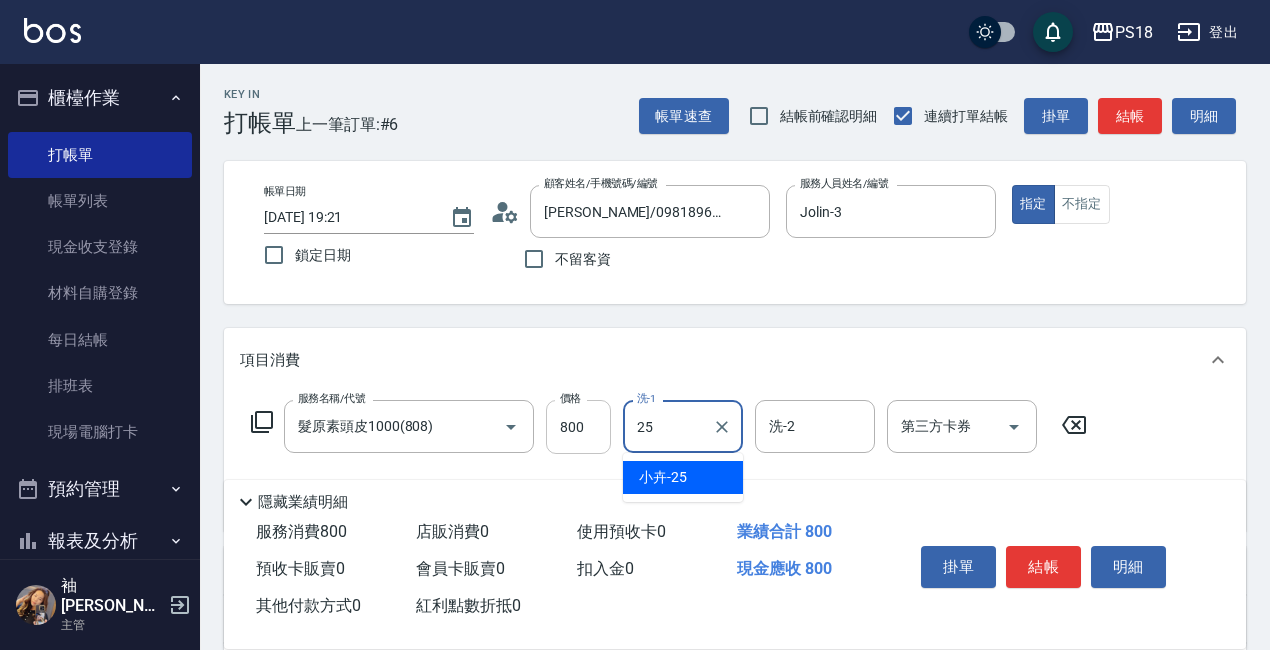 type on "小卉-25" 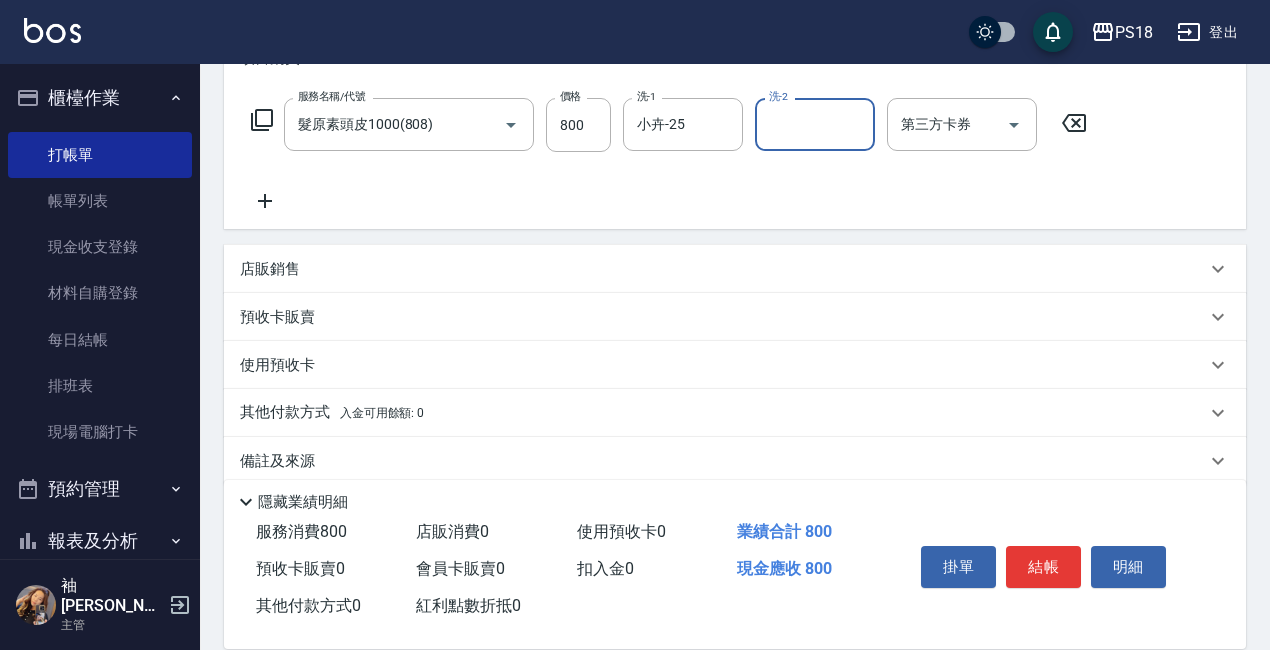 scroll, scrollTop: 329, scrollLeft: 0, axis: vertical 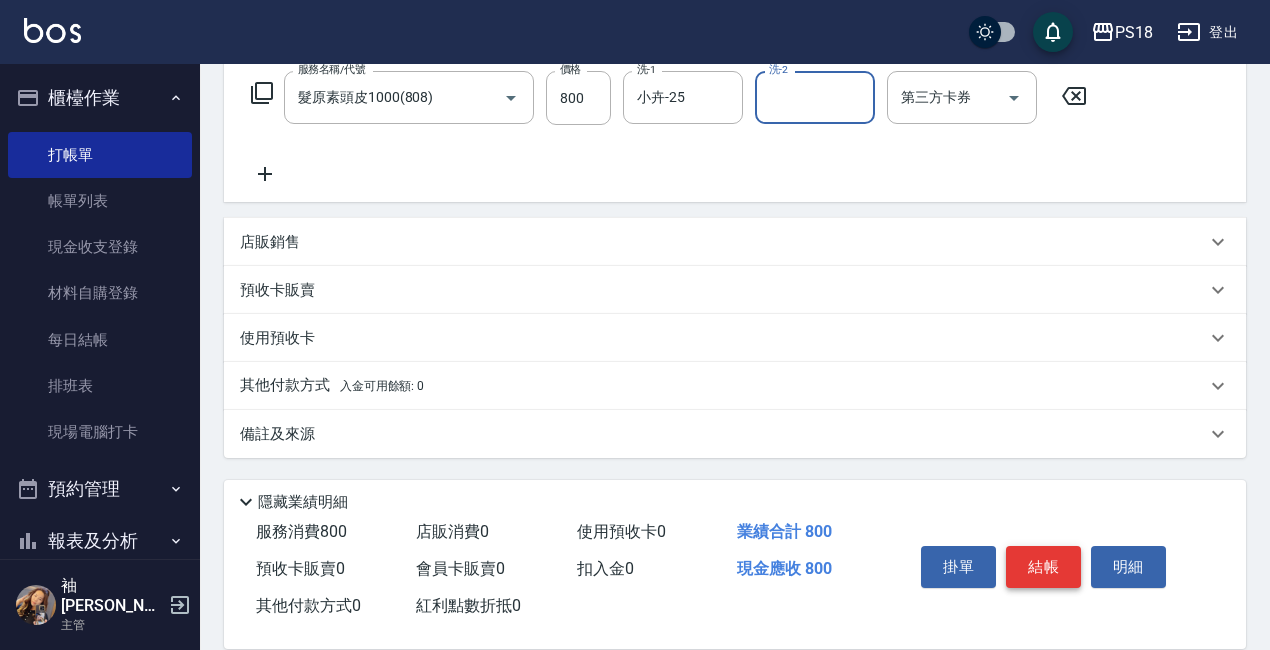 click on "結帳" at bounding box center [1043, 567] 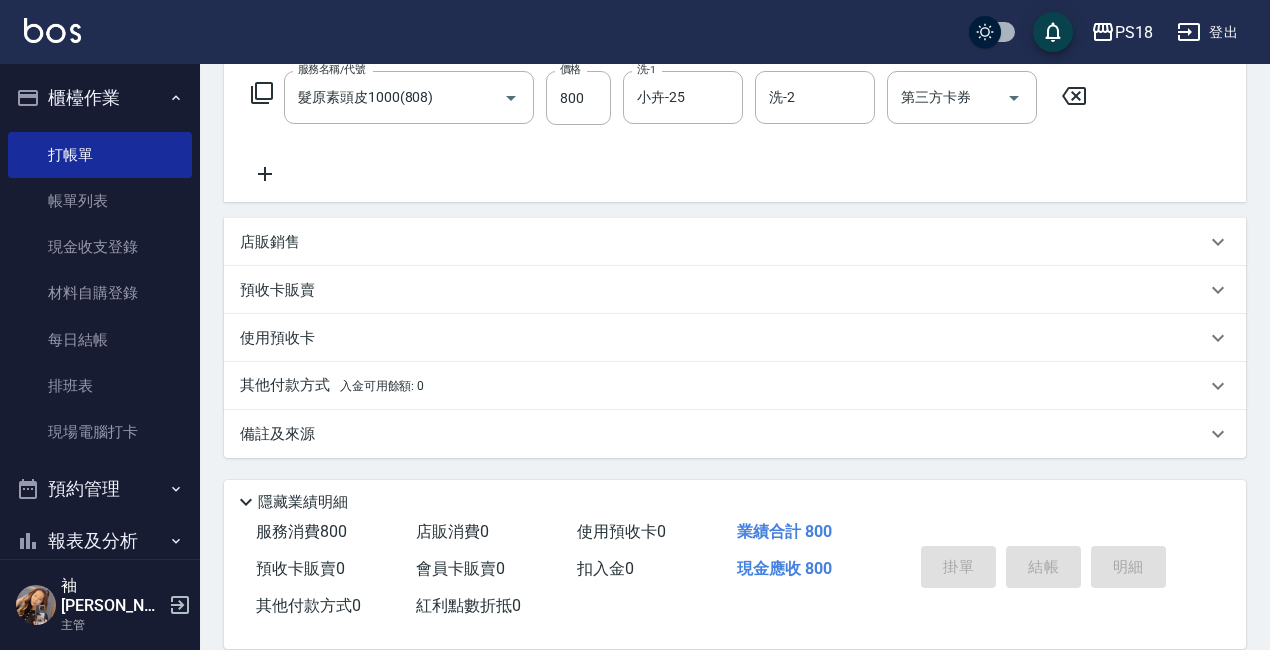 type on "2025/07/10 19:22" 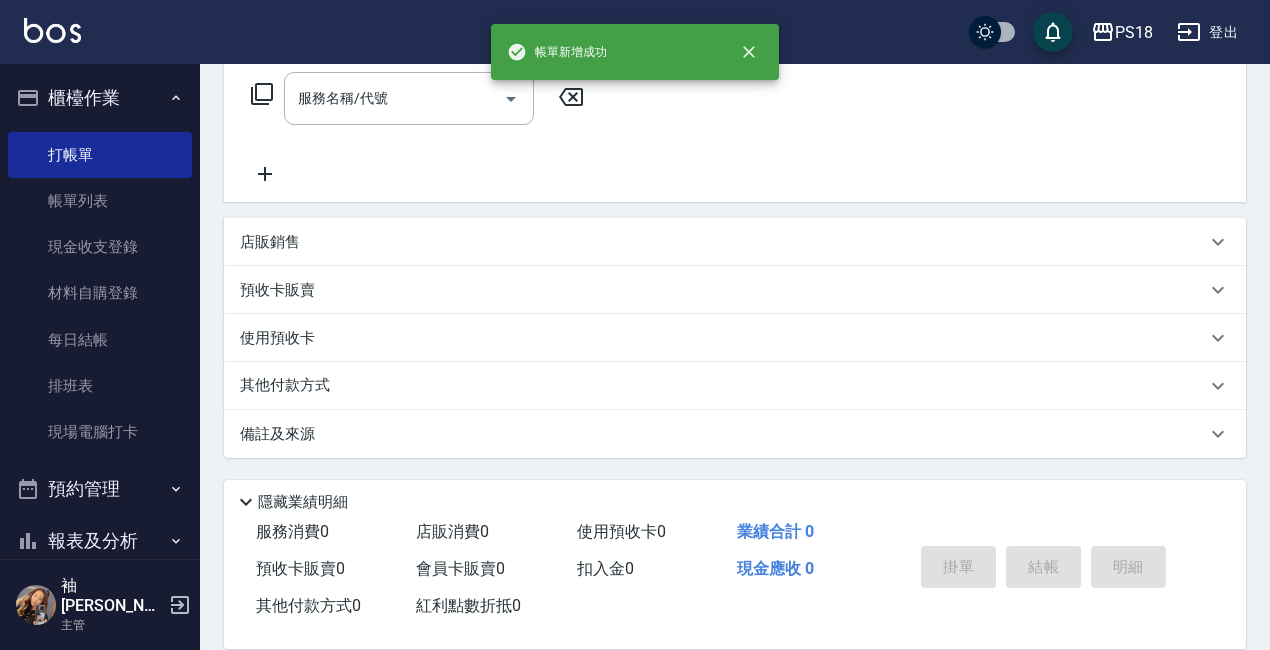 scroll, scrollTop: 0, scrollLeft: 0, axis: both 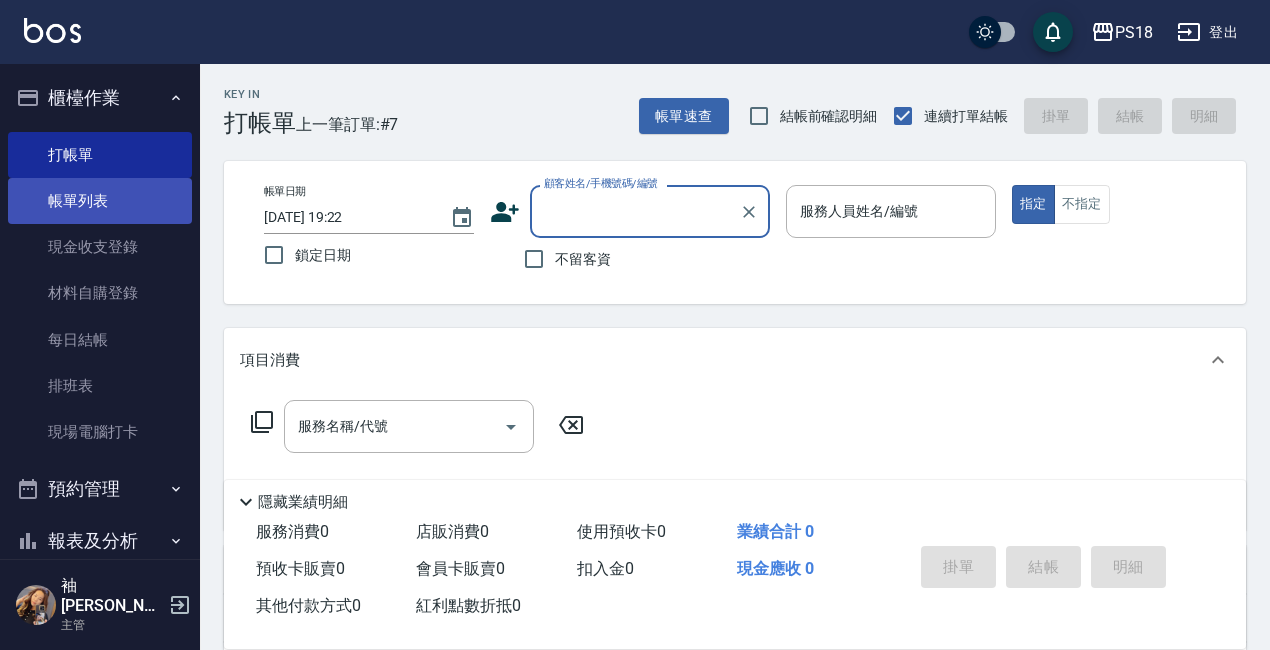 click on "帳單列表" at bounding box center [100, 201] 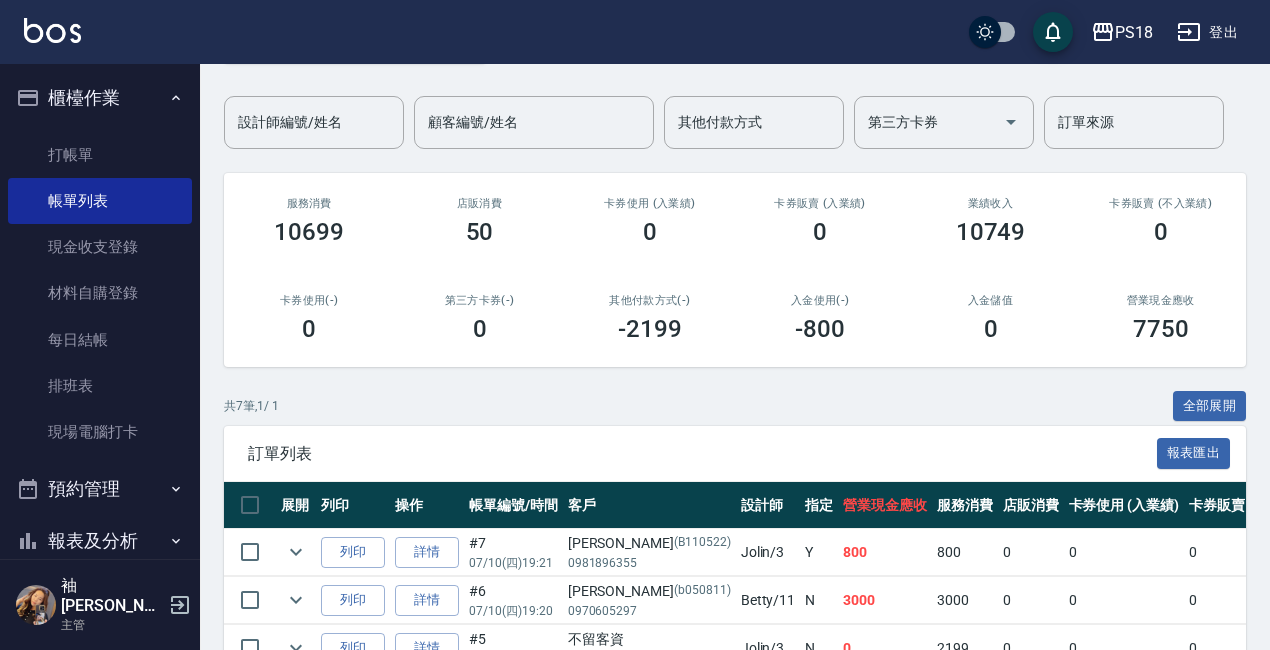 scroll, scrollTop: 300, scrollLeft: 0, axis: vertical 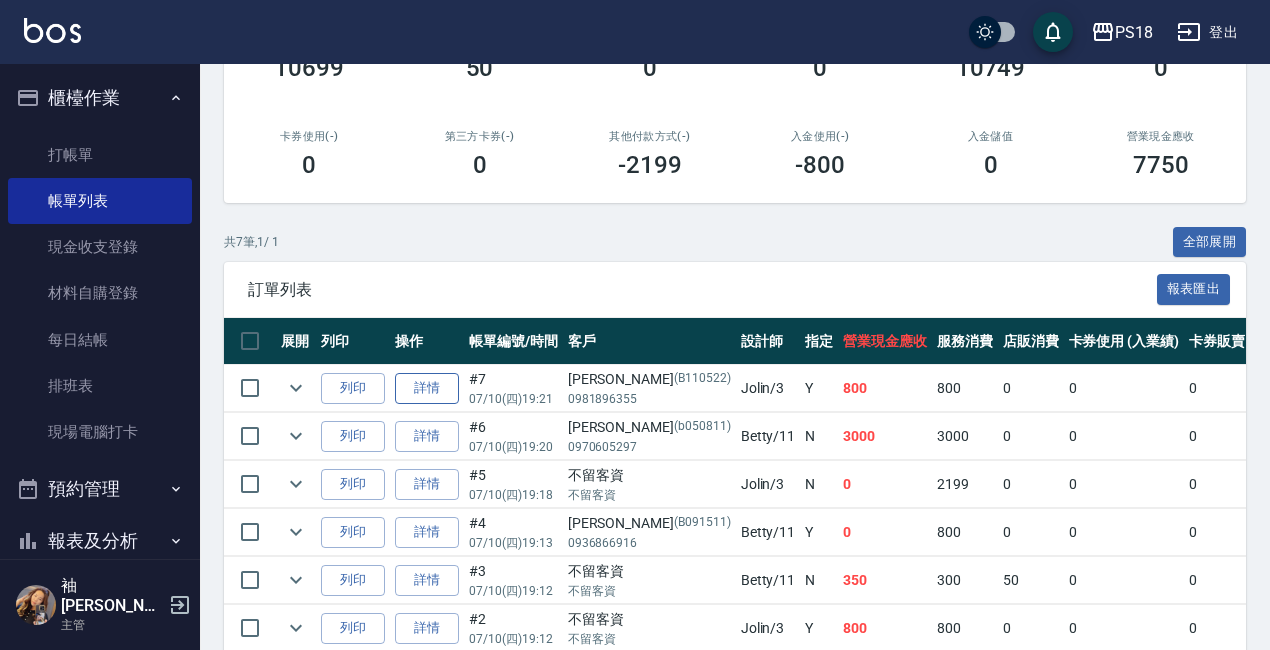 click on "詳情" at bounding box center (427, 388) 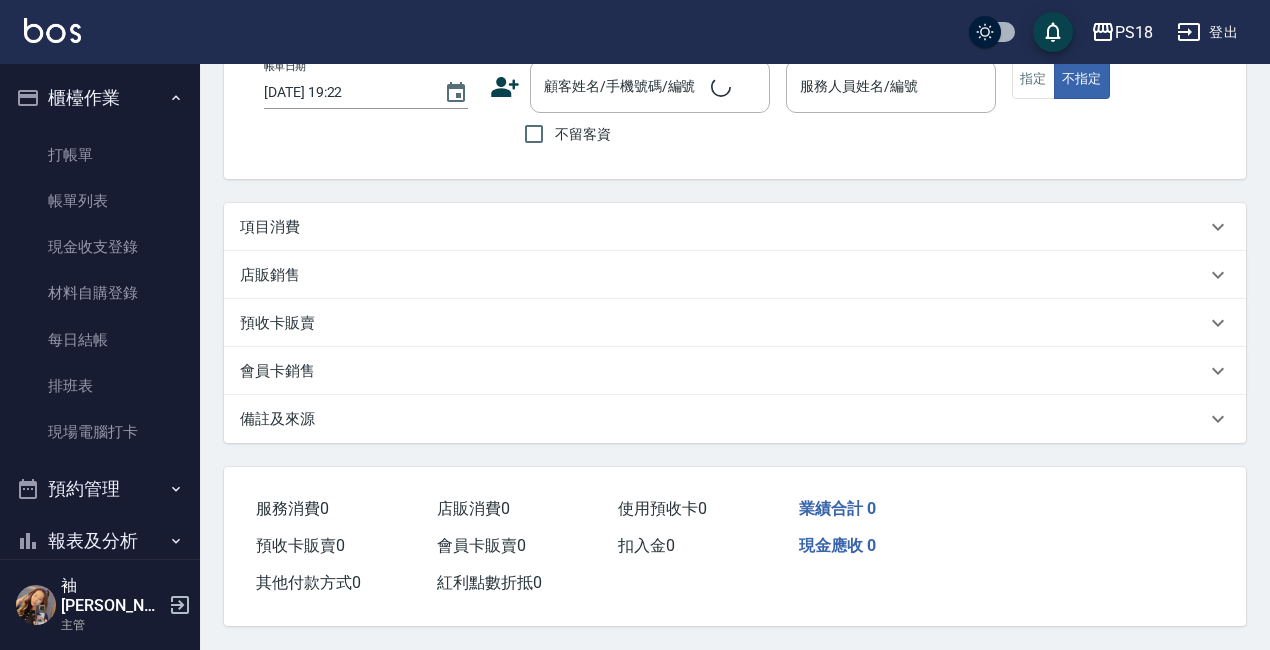 scroll, scrollTop: 0, scrollLeft: 0, axis: both 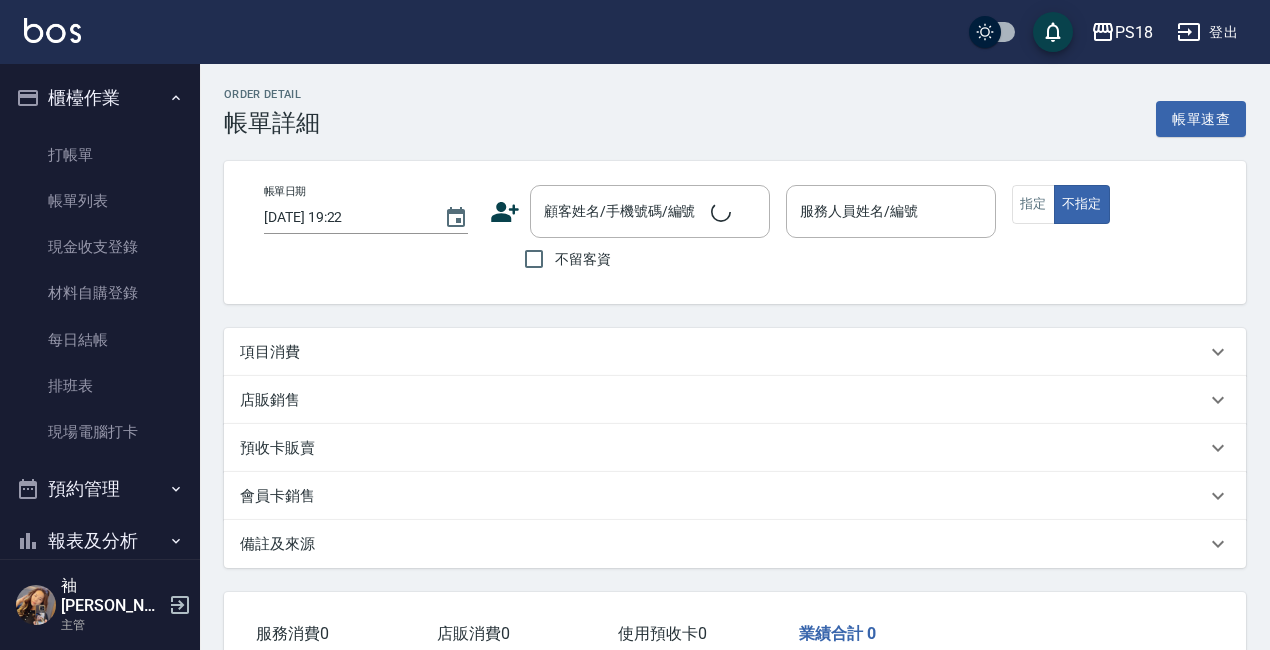type on "2025/07/10 19:21" 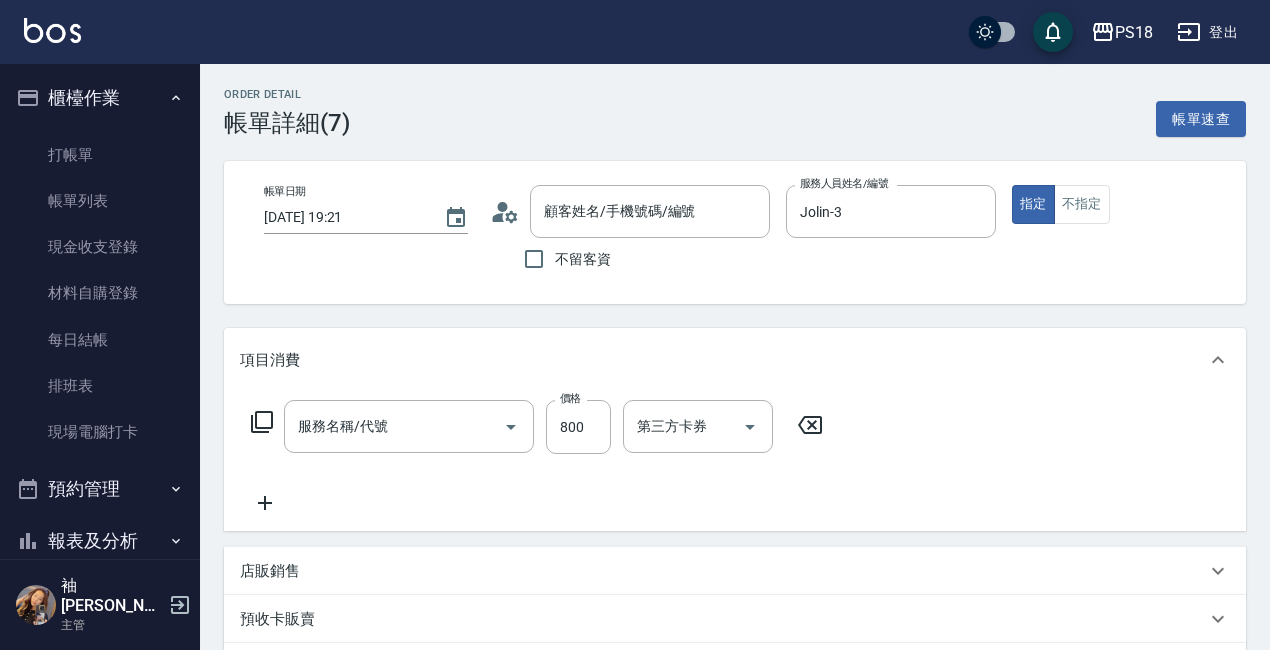 type on "徐詩涵/0981896355/B110522" 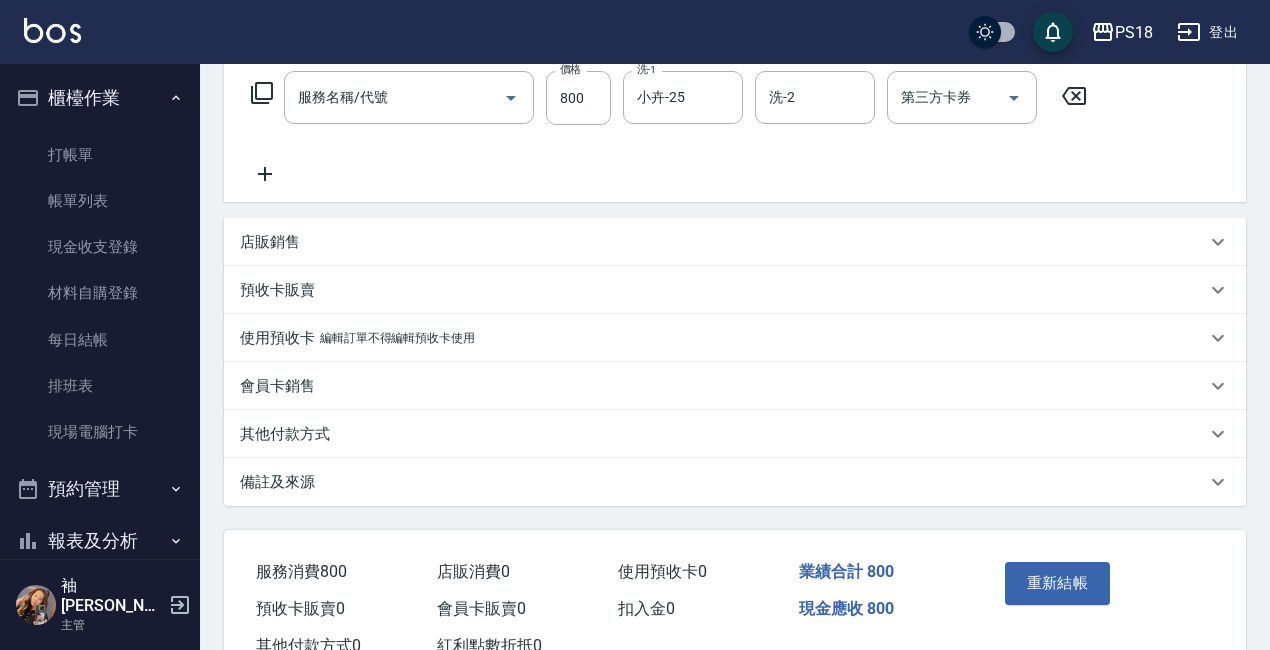 scroll, scrollTop: 393, scrollLeft: 0, axis: vertical 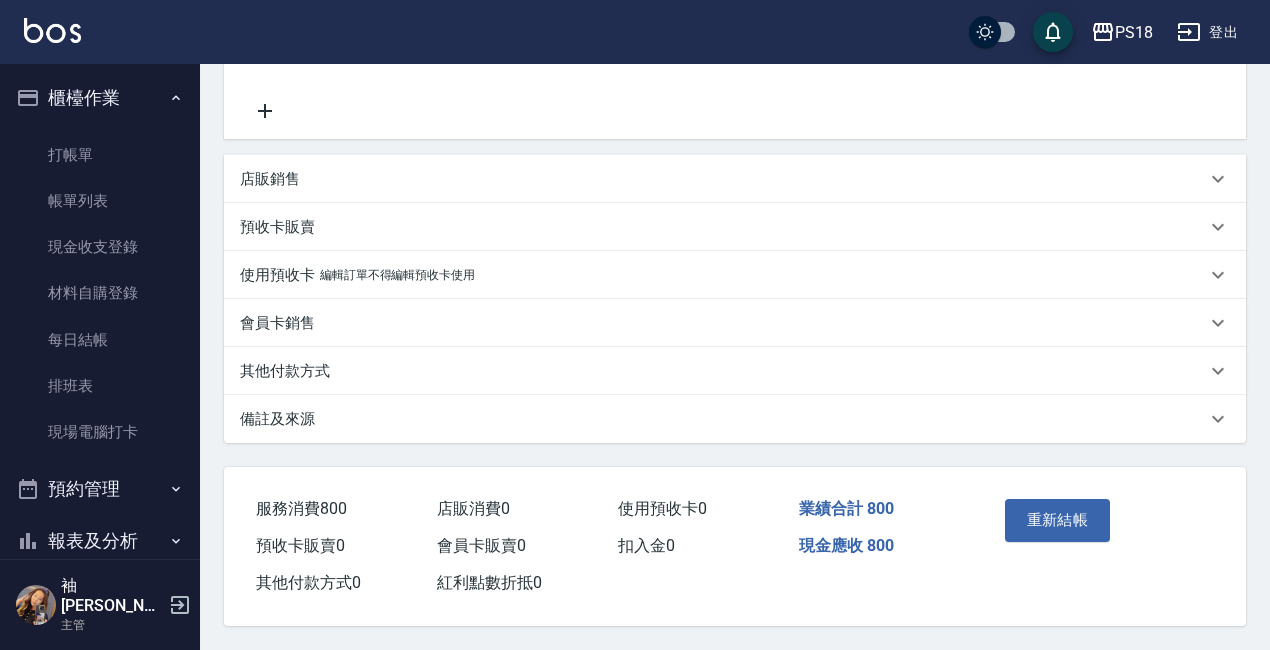 type on "髮原素頭皮1000(808)" 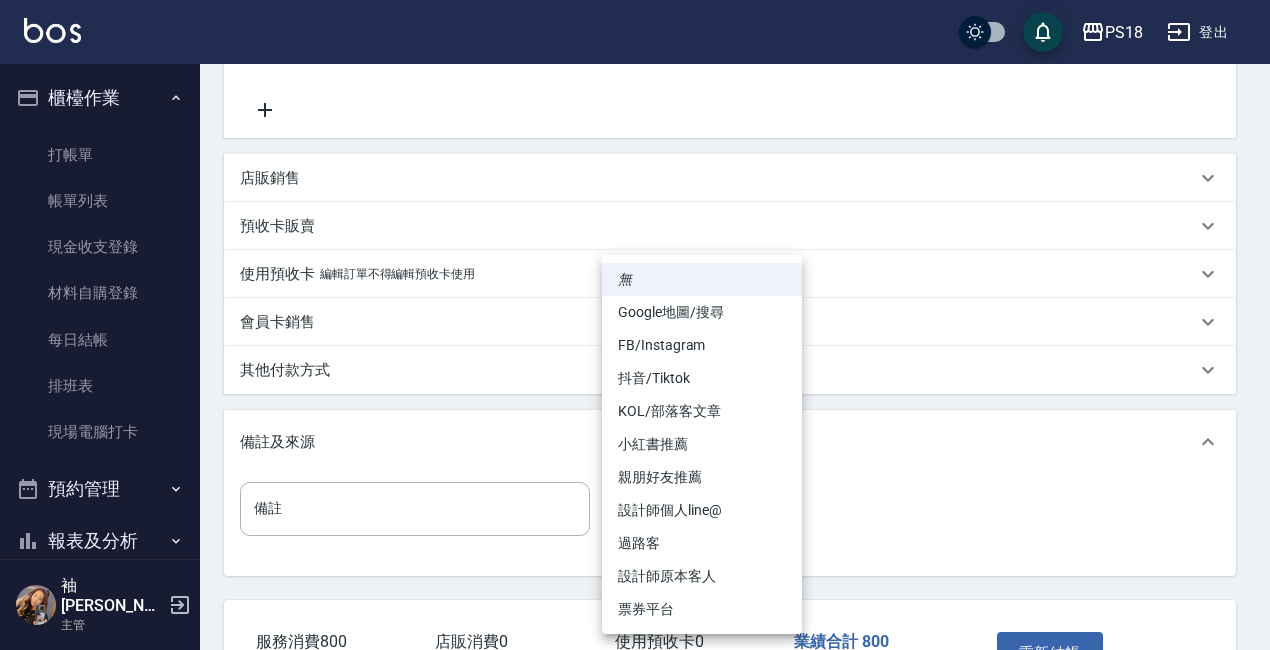 click on "PS18 登出 櫃檯作業 打帳單 帳單列表 現金收支登錄 材料自購登錄 每日結帳 排班表 現場電腦打卡 預約管理 預約管理 單日預約紀錄 單週預約紀錄 報表及分析 報表目錄 消費分析儀表板 店家日報表 店家排行榜 互助日報表 互助點數明細 全店業績分析表 營業統計分析表 設計師日報表 設計師業績分析表 設計師抽成報表 設計師排行榜 商品銷售排行榜 單一服務項目查詢 店販抽成明細 店販分類抽成明細 顧客入金餘額表 顧客卡券餘額表 收支分類明細表 非現金明細對帳單 費用分析表 損益表 多店業績統計表 客戶管理 客戶列表 卡券管理 入金管理 員工及薪資 員工列表 全店打卡記錄 考勤排班總表 商品管理 商品分類設定 商品列表 袖庭劉 主管 Order detail 帳單詳細  (7) 帳單速查 帳單日期 2025/07/10 19:21 顧客姓名/手機號碼/編號 徐詩涵/0981896355/B110522 顧客姓名/手機號碼/編號 800 0" at bounding box center [635, 195] 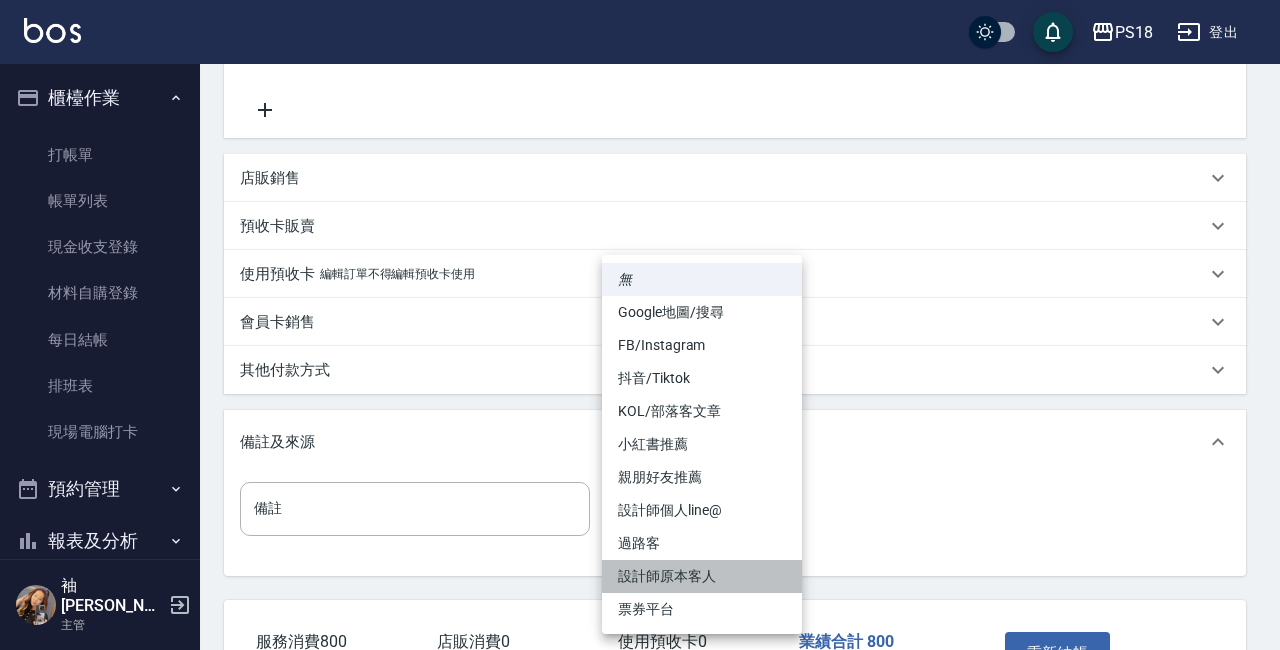 click on "設計師原本客人" at bounding box center [702, 576] 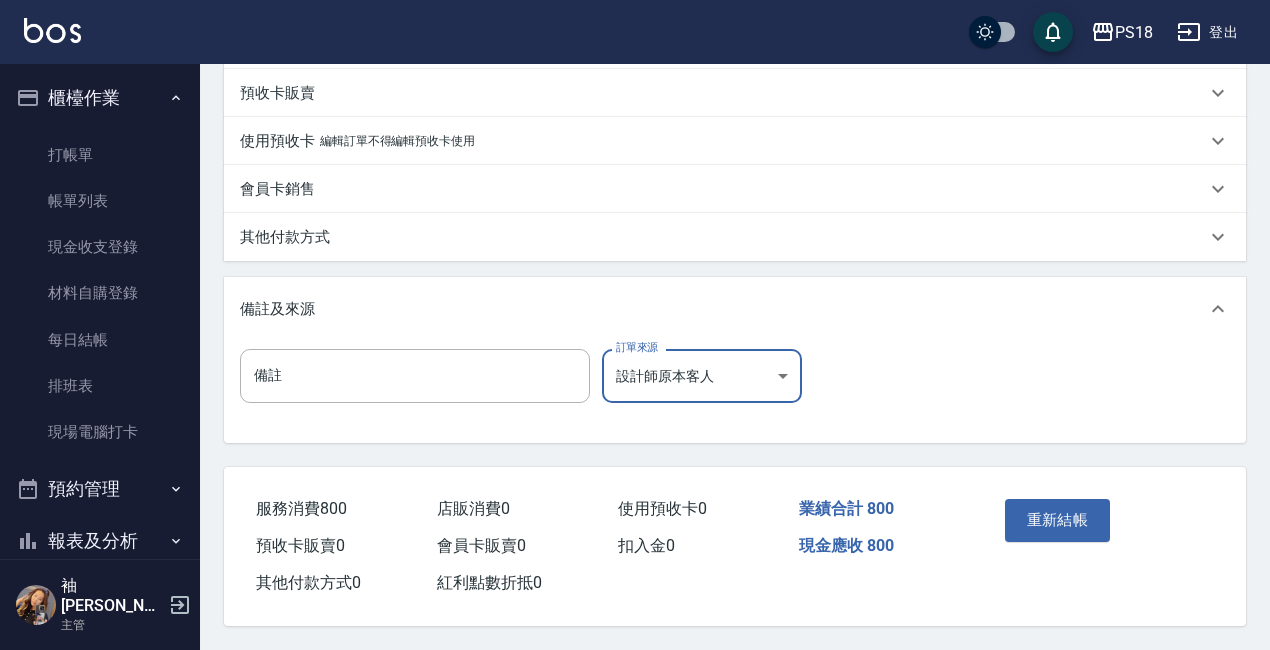 scroll, scrollTop: 535, scrollLeft: 0, axis: vertical 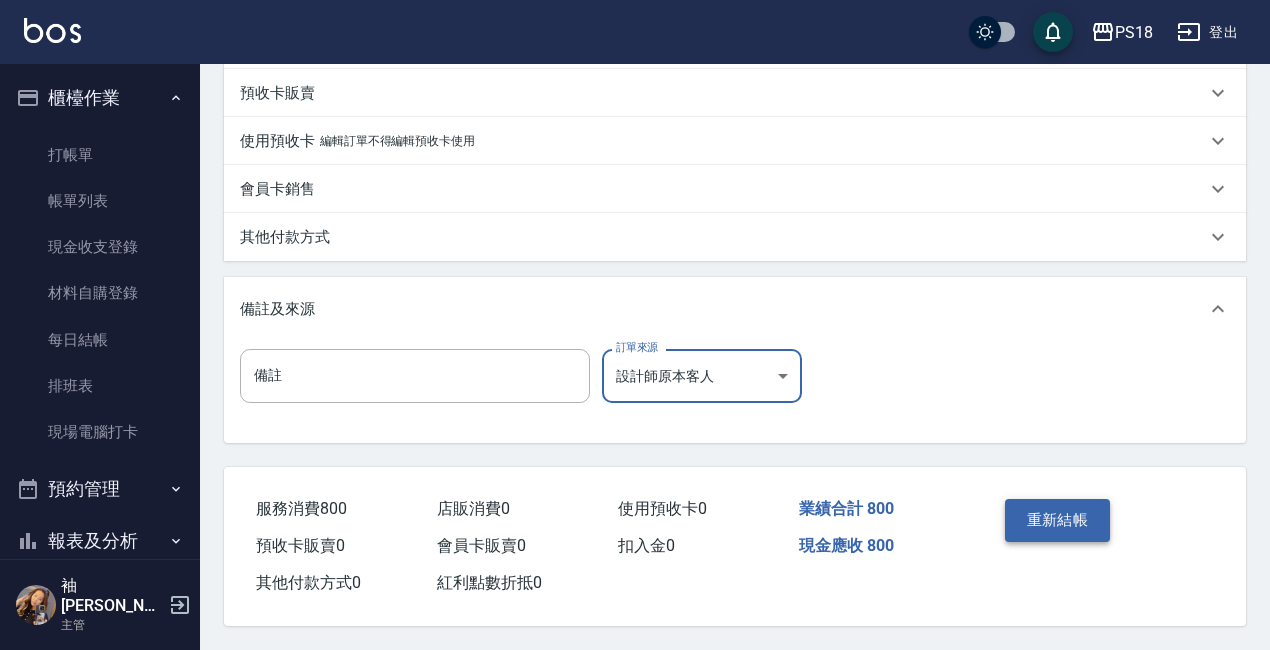 click on "重新結帳" at bounding box center (1058, 520) 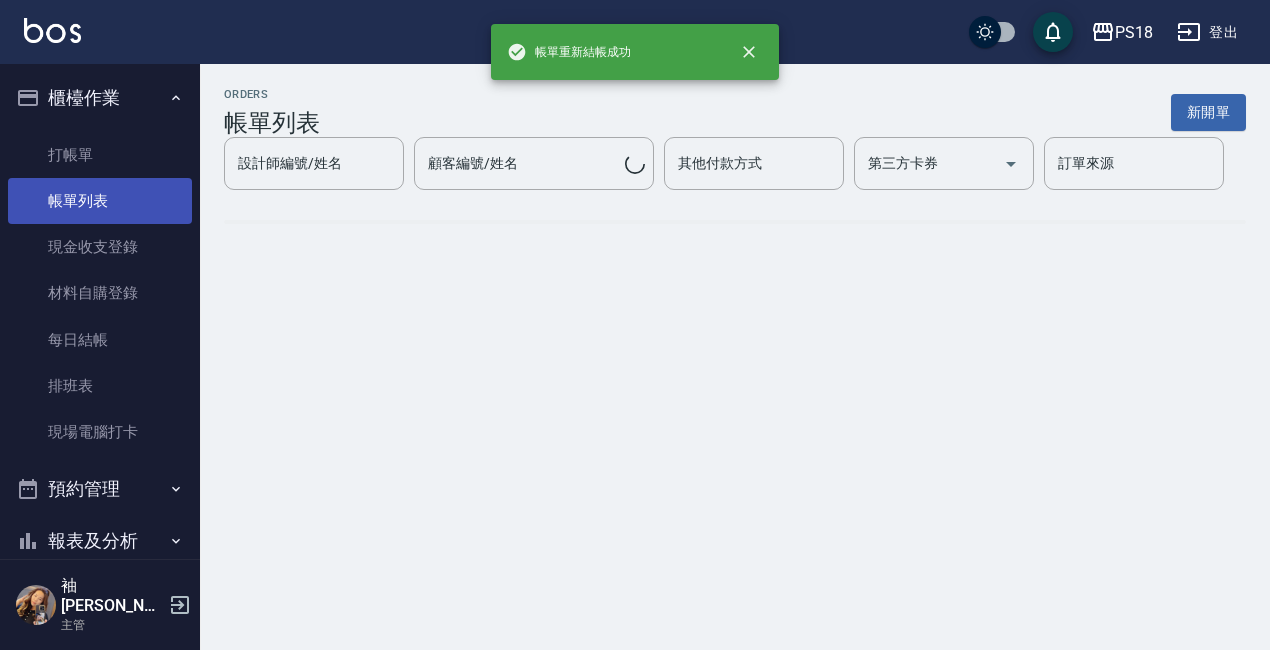 scroll, scrollTop: 0, scrollLeft: 0, axis: both 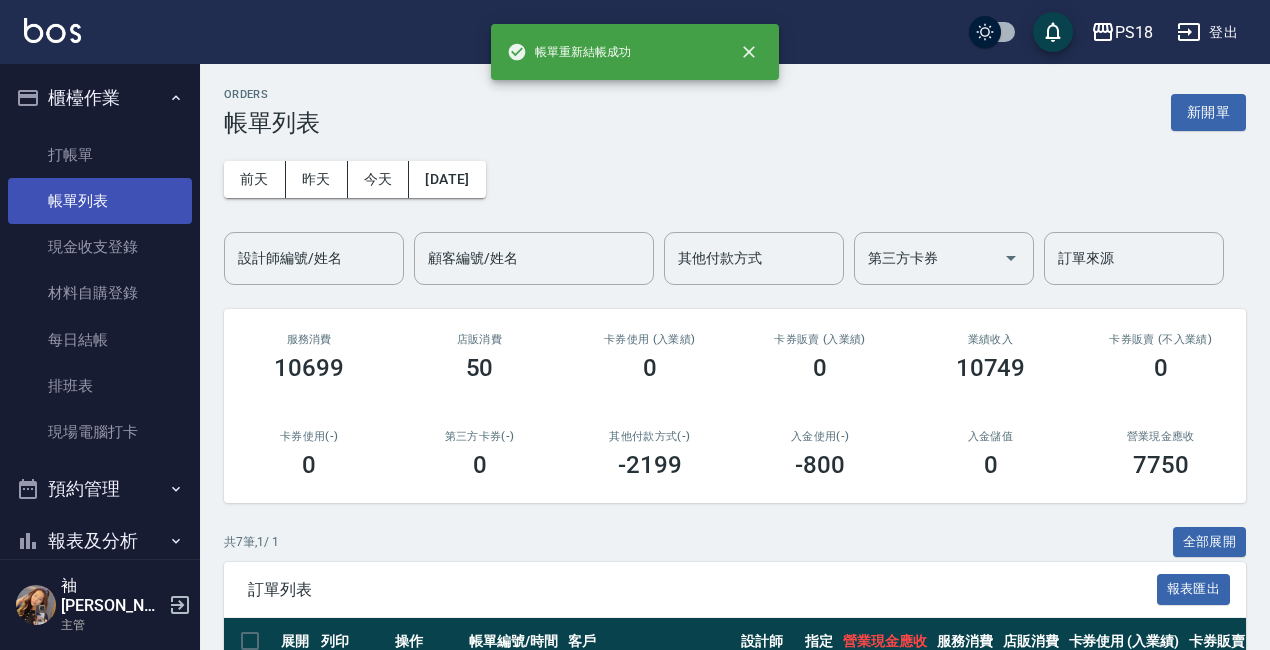 click on "帳單列表" at bounding box center (100, 201) 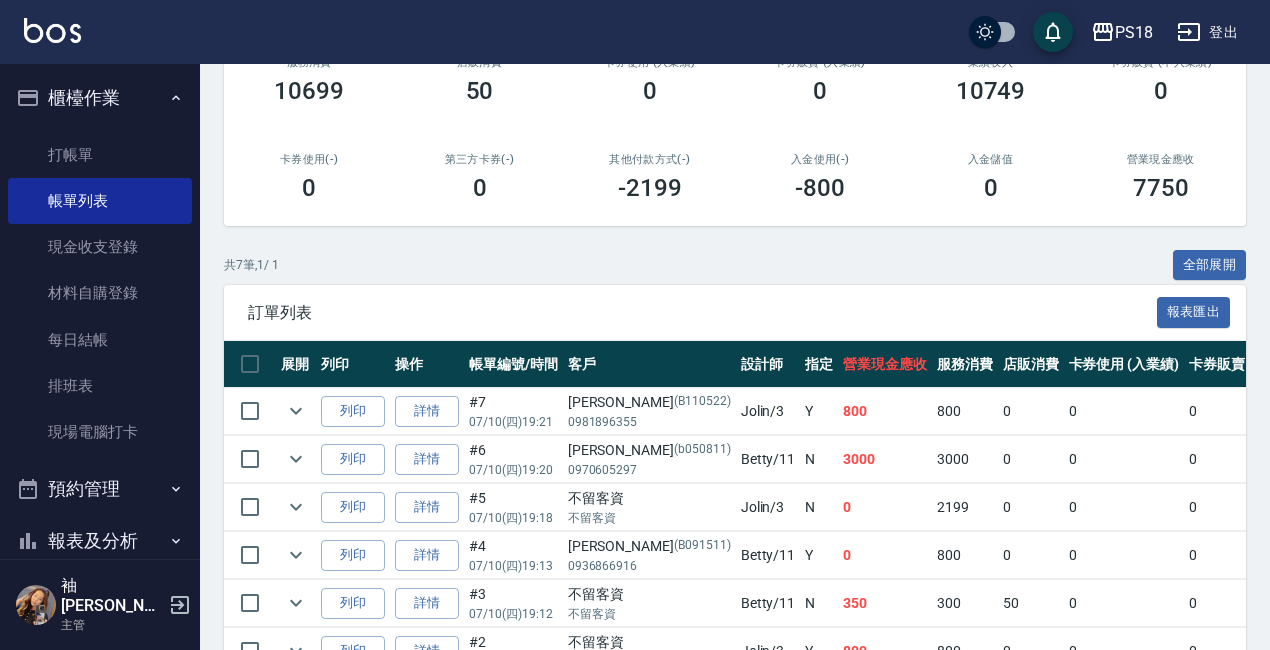 scroll, scrollTop: 300, scrollLeft: 0, axis: vertical 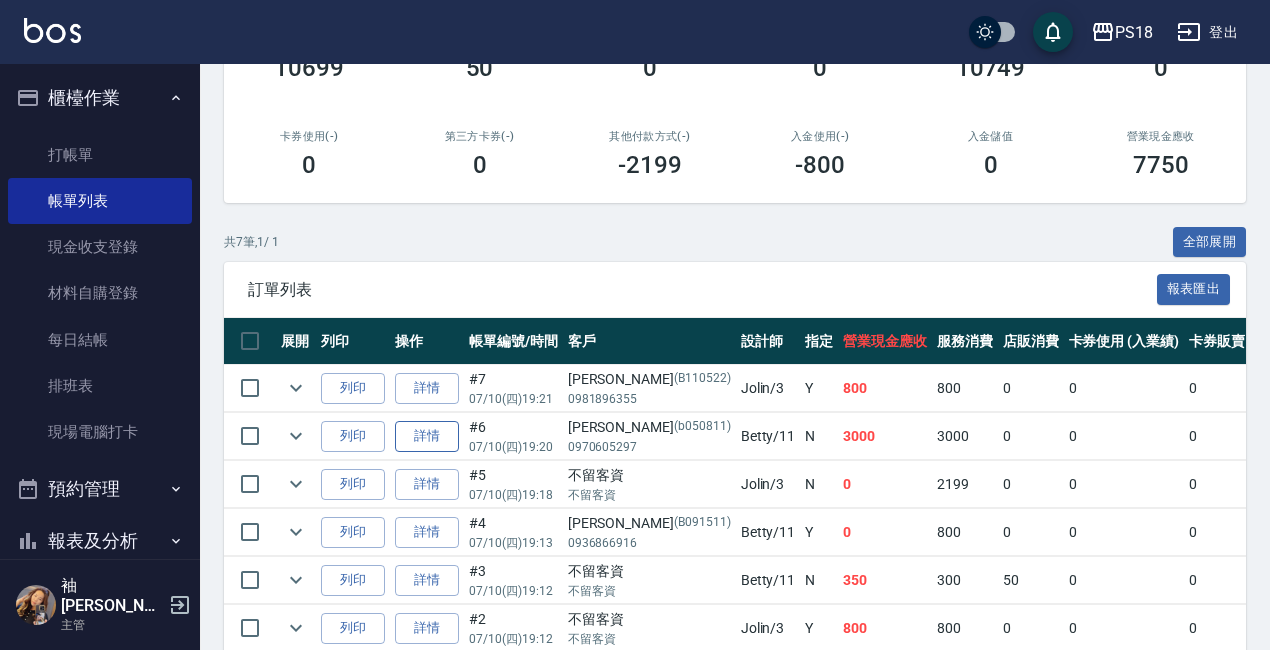 click on "詳情" at bounding box center [427, 436] 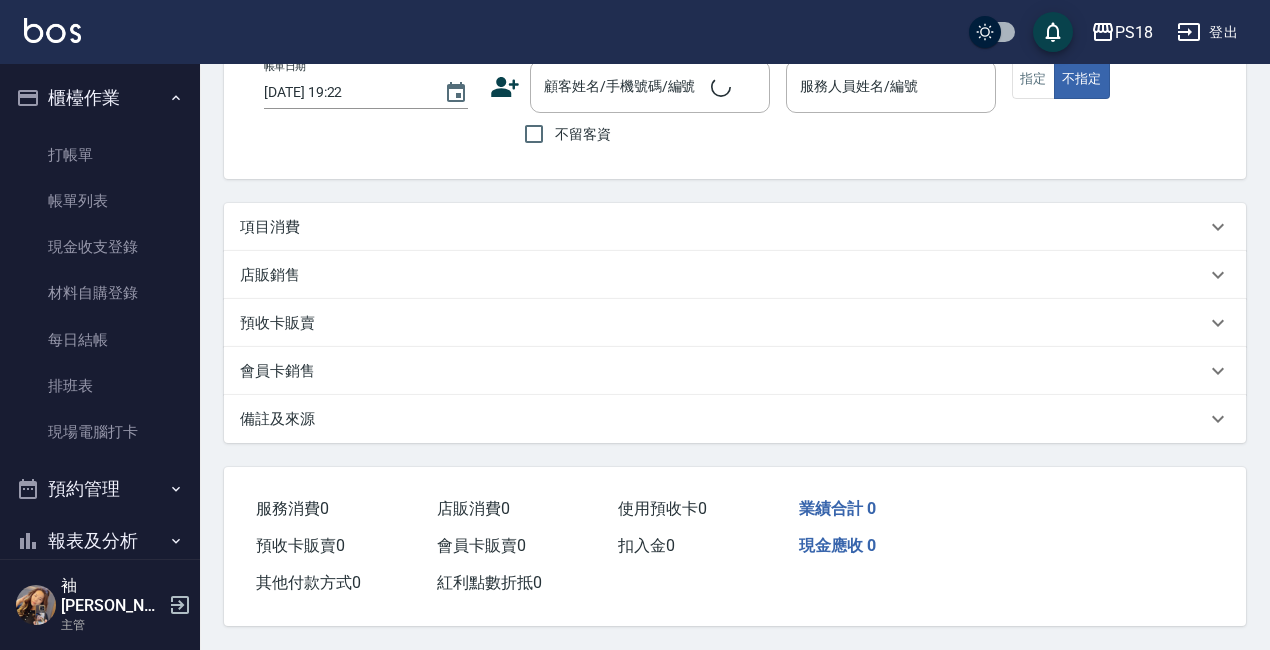 scroll, scrollTop: 0, scrollLeft: 0, axis: both 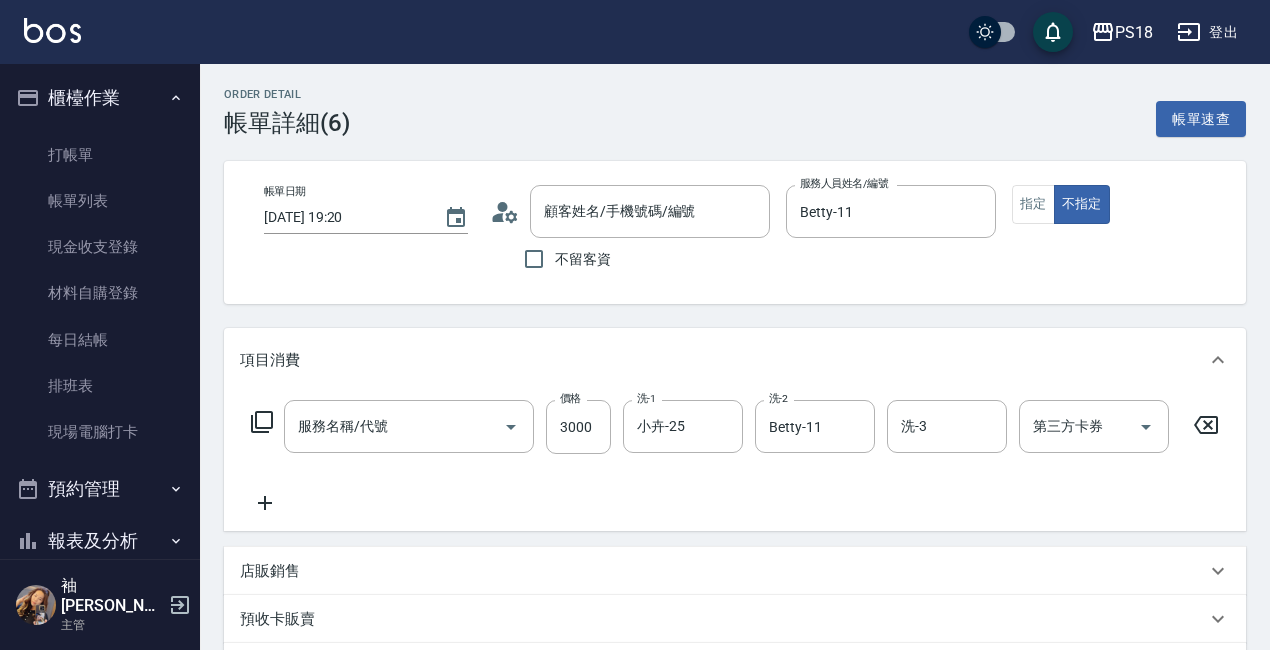 type on "2025/07/10 19:20" 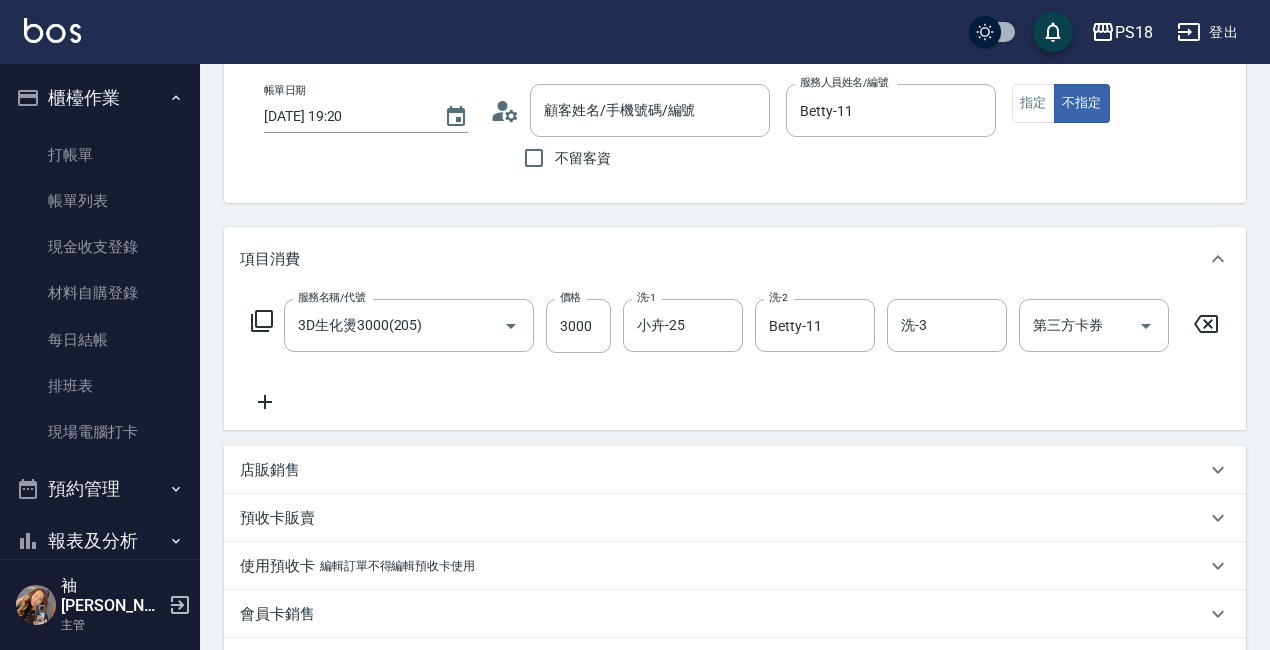 type on "3D生化燙3000(205)" 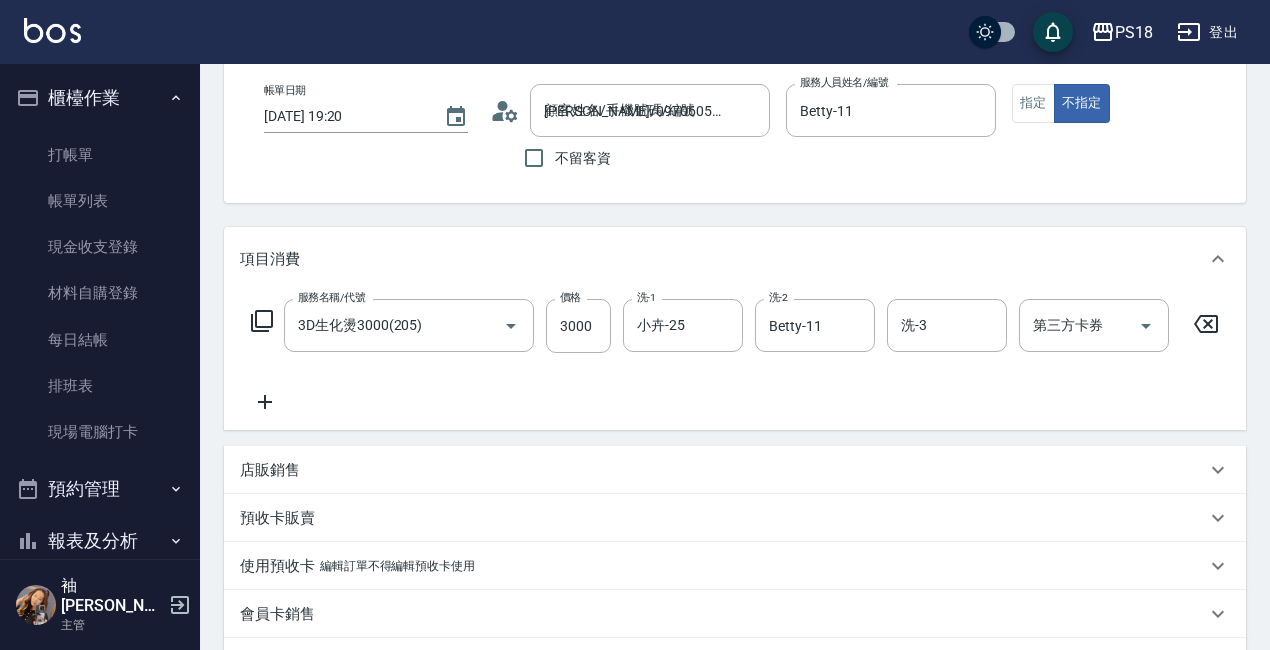 scroll, scrollTop: 400, scrollLeft: 0, axis: vertical 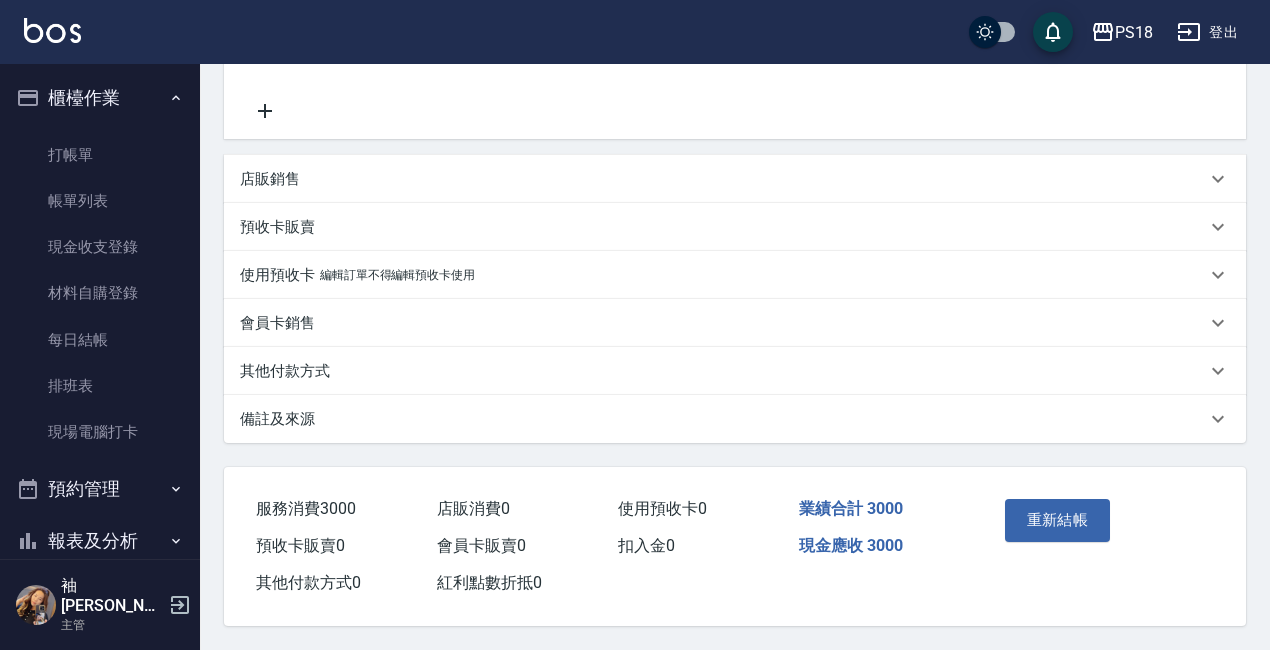 click on "備註及來源" at bounding box center [277, 419] 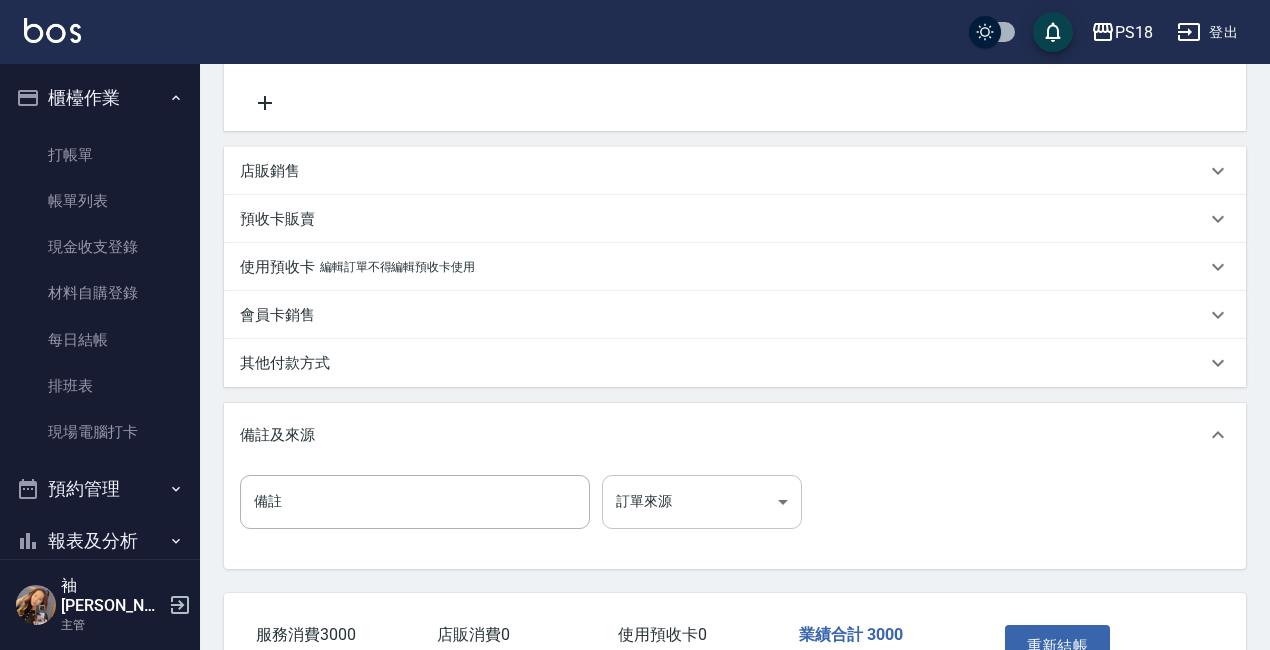 click on "PS18 登出 櫃檯作業 打帳單 帳單列表 現金收支登錄 材料自購登錄 每日結帳 排班表 現場電腦打卡 預約管理 預約管理 單日預約紀錄 單週預約紀錄 報表及分析 報表目錄 消費分析儀表板 店家日報表 店家排行榜 互助日報表 互助點數明細 全店業績分析表 營業統計分析表 設計師日報表 設計師業績分析表 設計師抽成報表 設計師排行榜 商品銷售排行榜 單一服務項目查詢 店販抽成明細 店販分類抽成明細 顧客入金餘額表 顧客卡券餘額表 收支分類明細表 非現金明細對帳單 費用分析表 損益表 多店業績統計表 客戶管理 客戶列表 卡券管理 入金管理 員工及薪資 員工列表 全店打卡記錄 考勤排班總表 商品管理 商品分類設定 商品列表 袖庭劉 主管 Order detail 帳單詳細  (6) 帳單速查 帳單日期 2025/07/10 19:20 顧客姓名/手機號碼/編號 黃健榮/0970605297/b050811 顧客姓名/手機號碼/編號 3000" at bounding box center (635, 188) 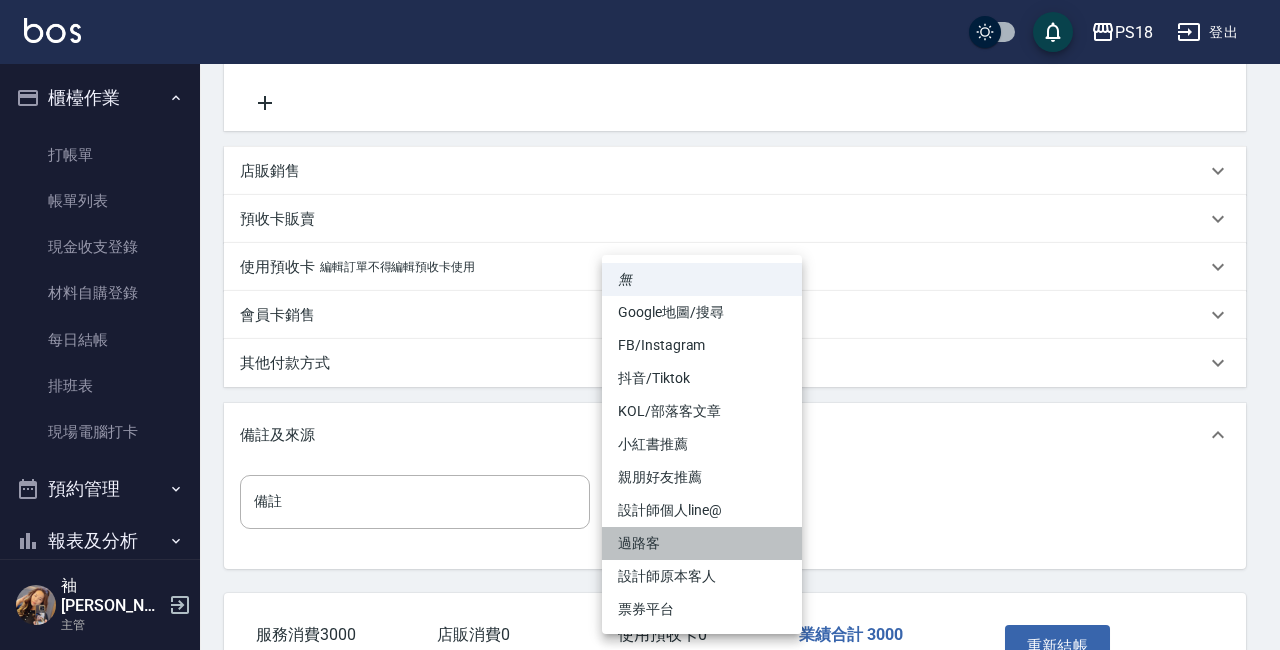 click on "過路客" at bounding box center [702, 543] 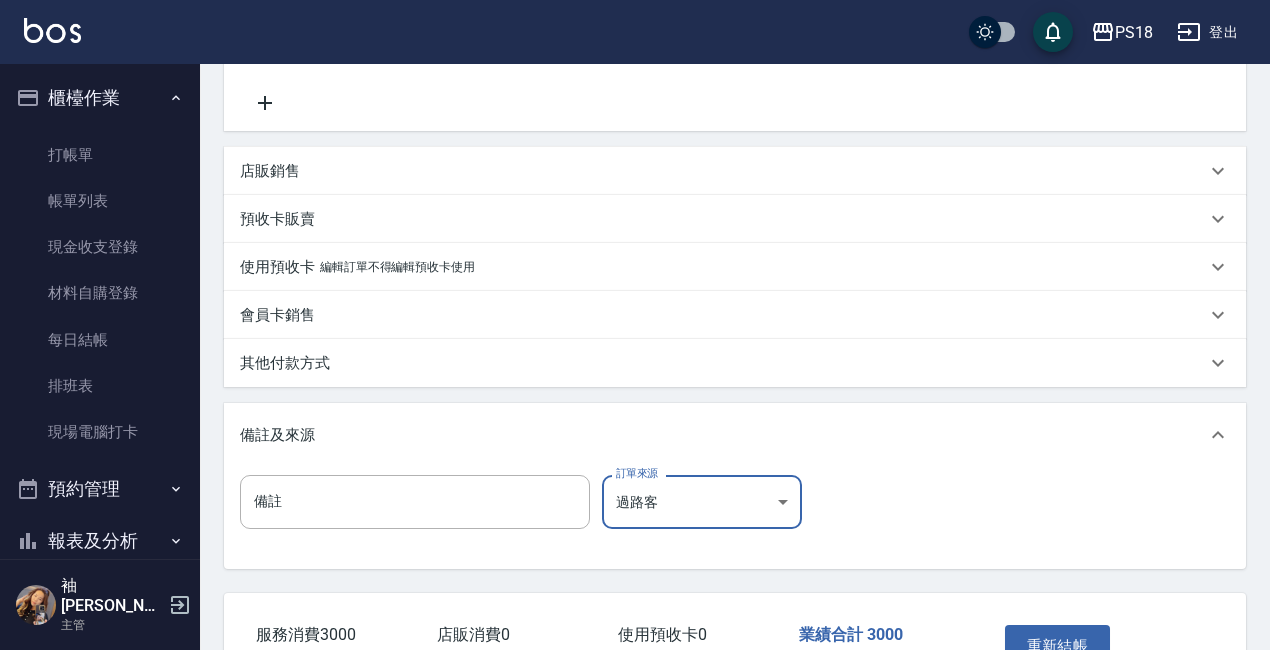 click on "備註 備註 訂單來源 過路客 過路客 訂單來源" at bounding box center [735, 514] 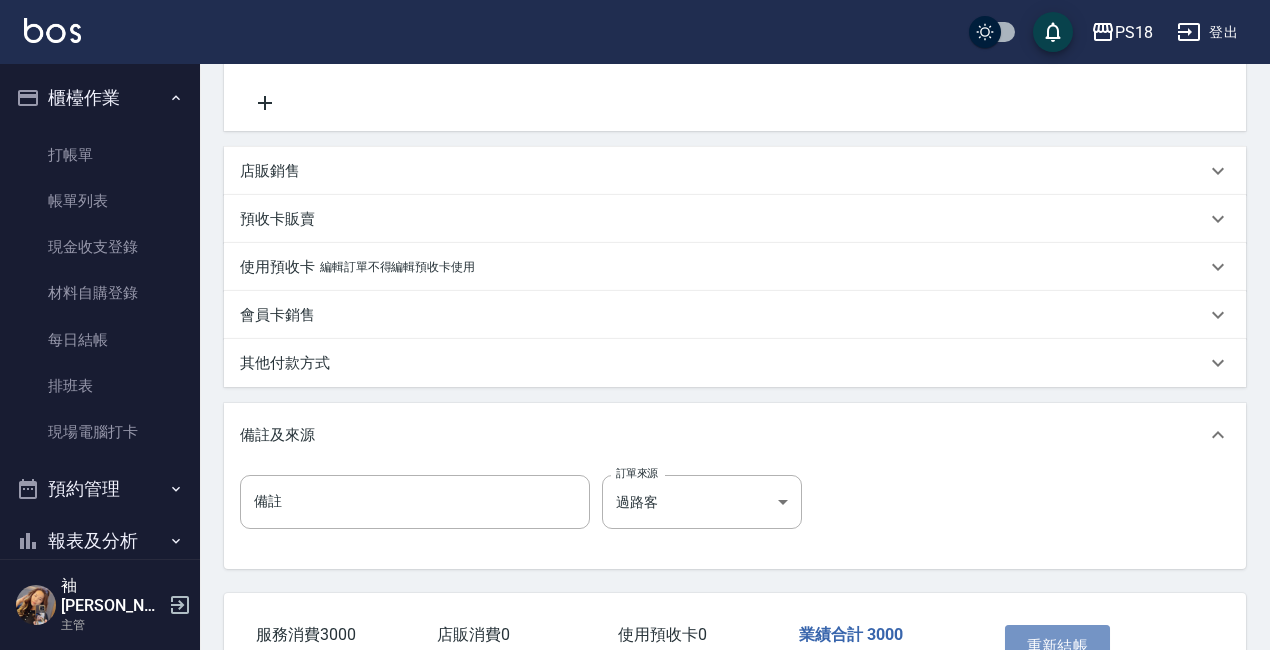 click on "重新結帳" at bounding box center (1058, 646) 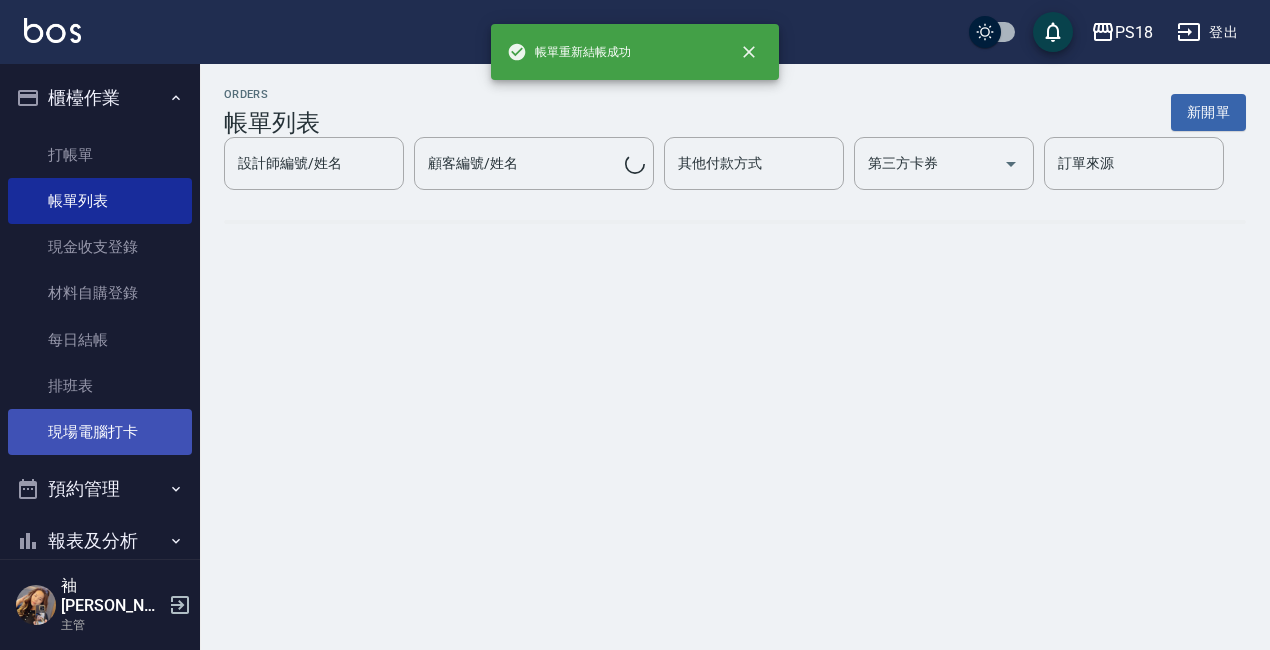scroll, scrollTop: 0, scrollLeft: 0, axis: both 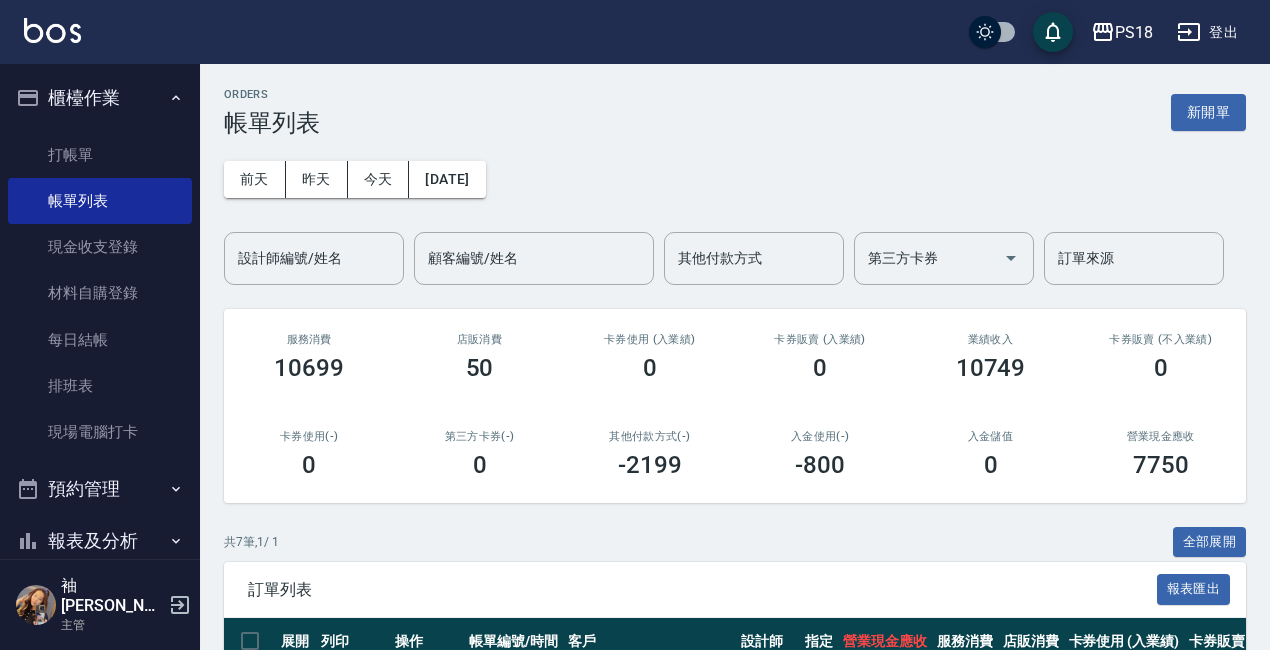 click on "櫃檯作業" at bounding box center [100, 98] 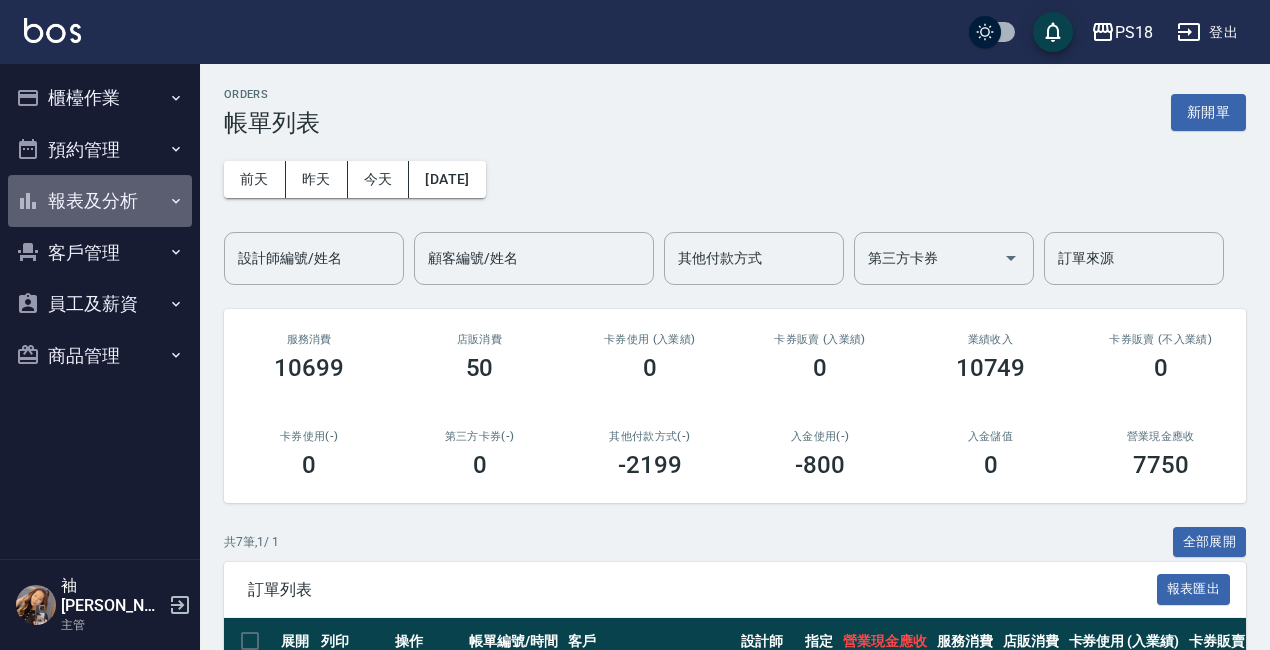 click on "報表及分析" at bounding box center [100, 201] 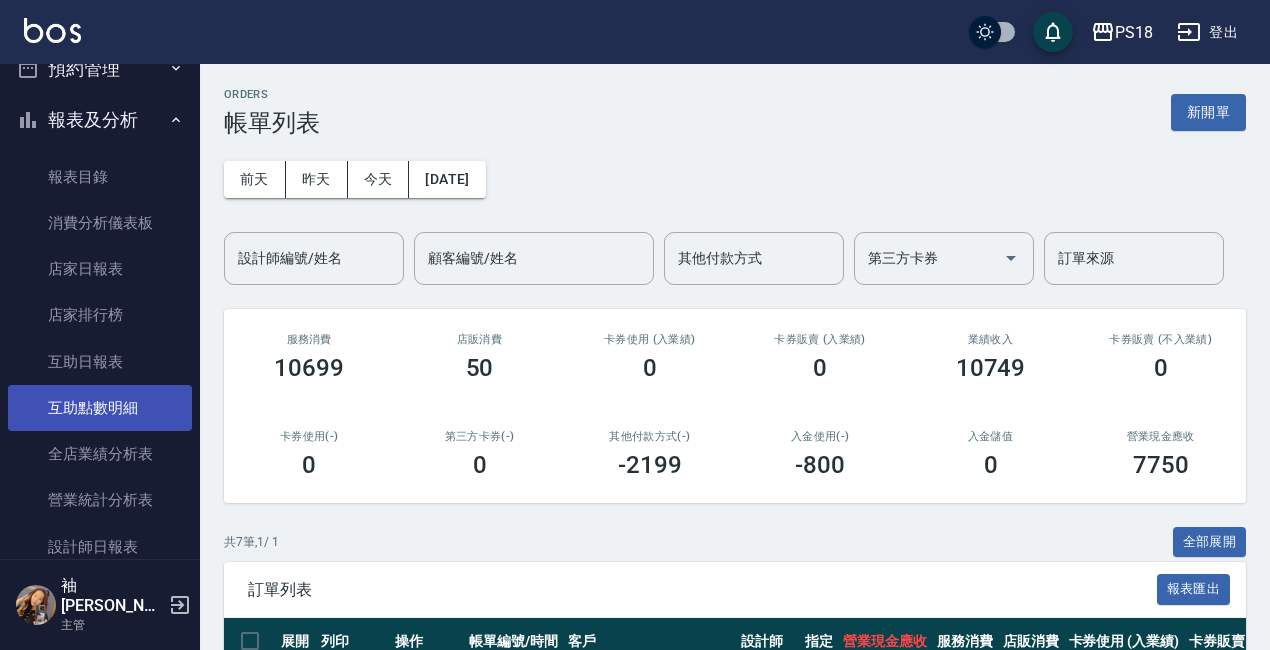 scroll, scrollTop: 200, scrollLeft: 0, axis: vertical 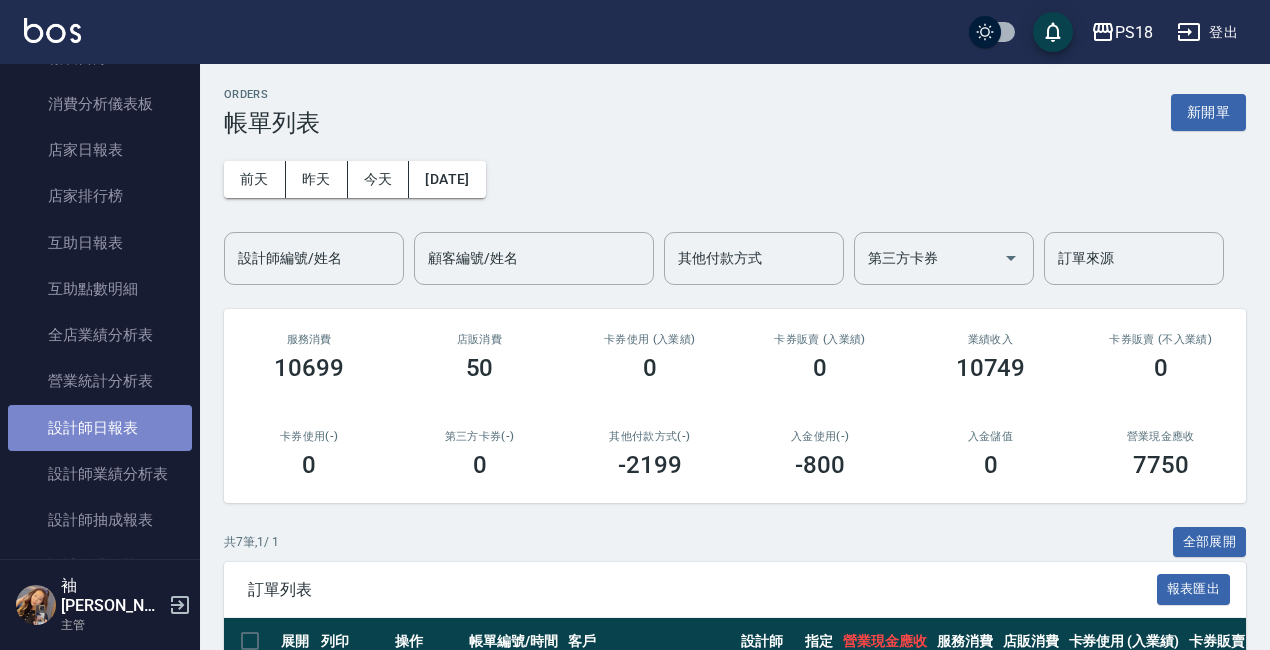click on "設計師日報表" at bounding box center [100, 428] 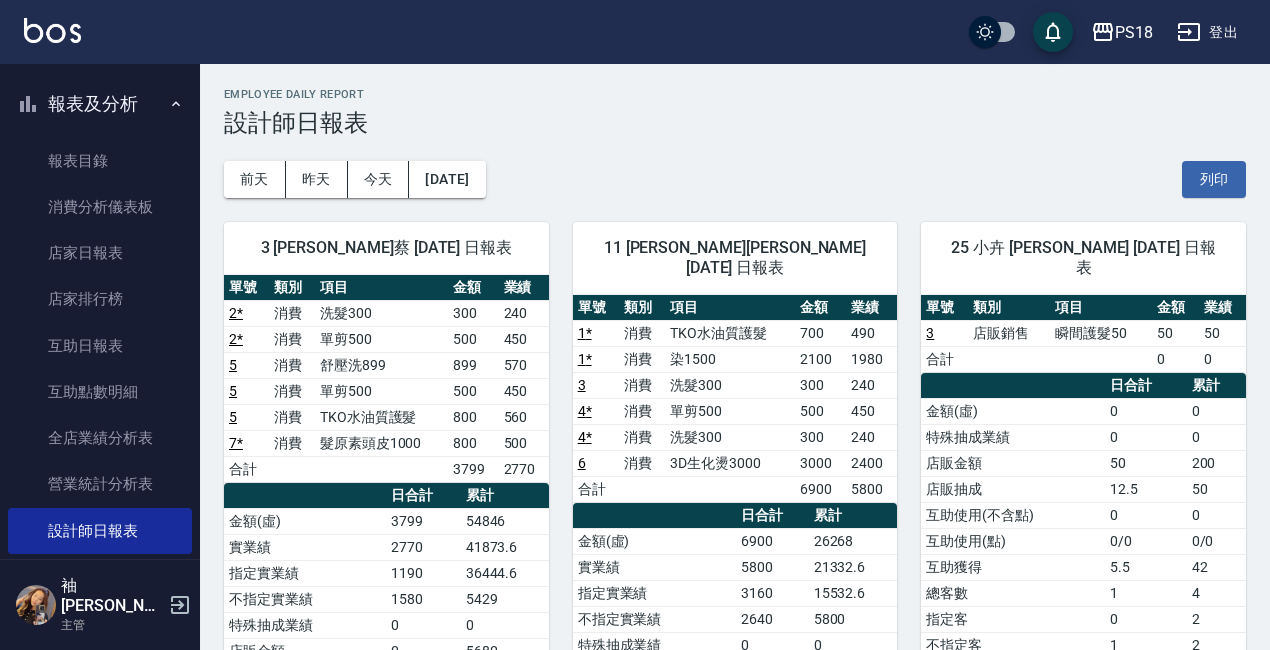 scroll, scrollTop: 0, scrollLeft: 0, axis: both 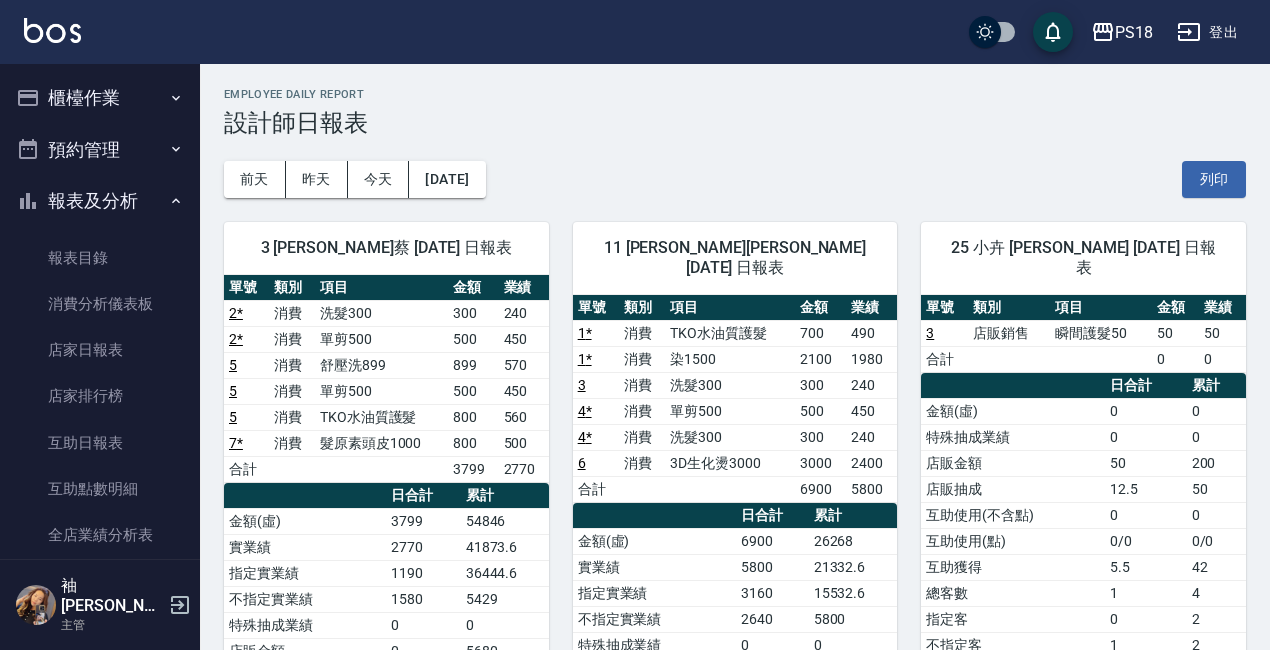 click on "櫃檯作業" at bounding box center (100, 98) 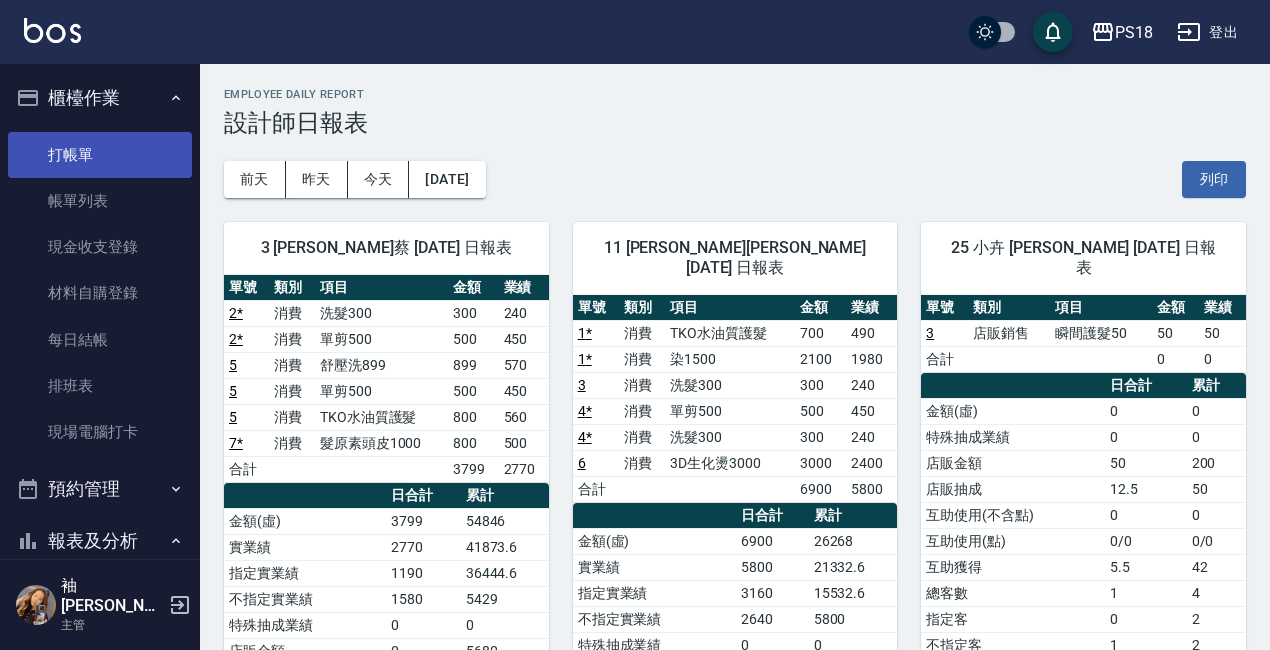 click on "打帳單" at bounding box center [100, 155] 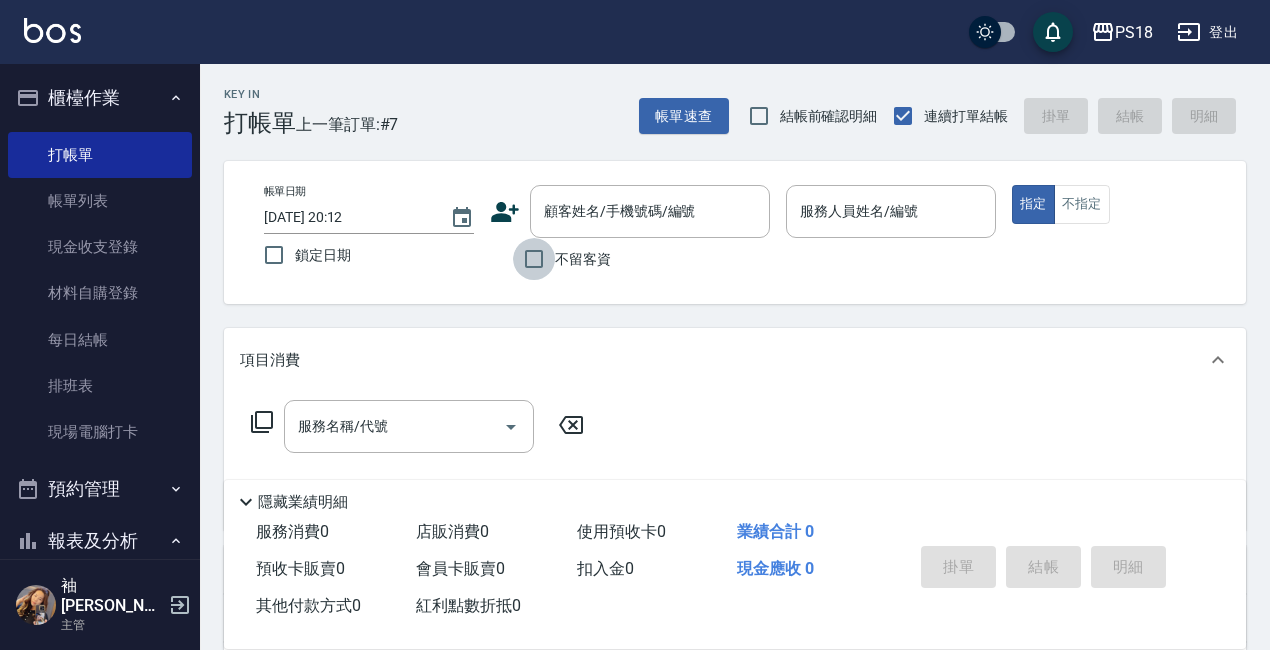 click on "不留客資" at bounding box center (534, 259) 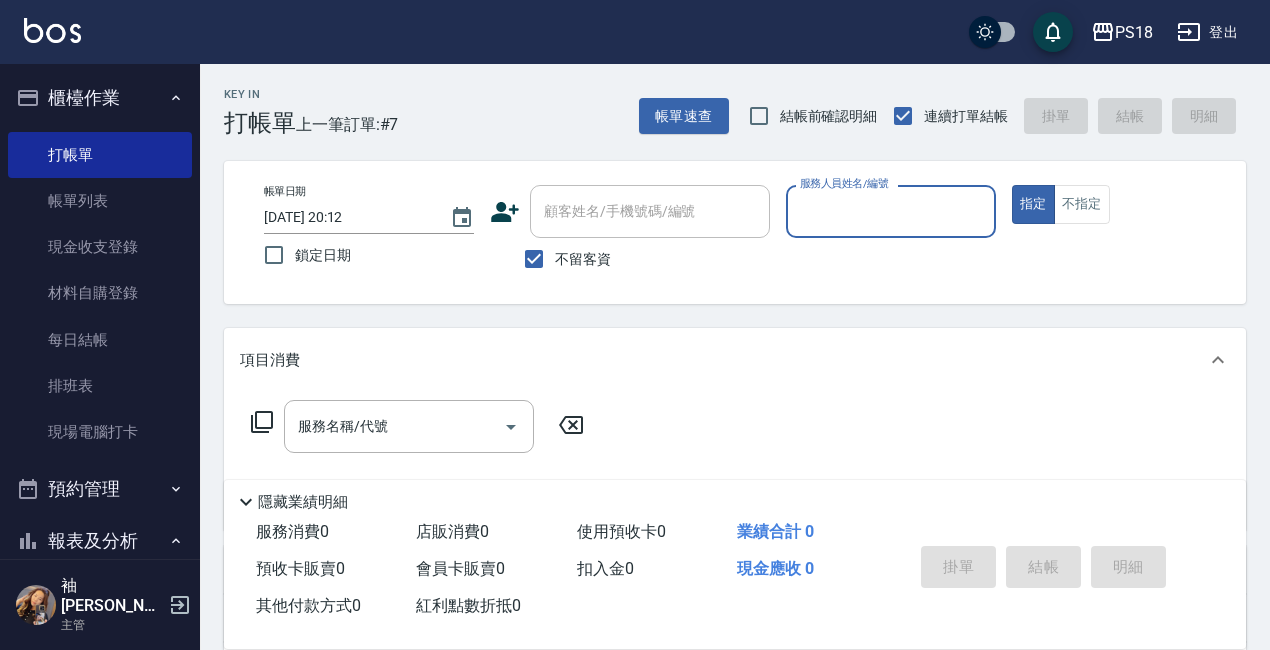 click on "服務人員姓名/編號" at bounding box center (891, 211) 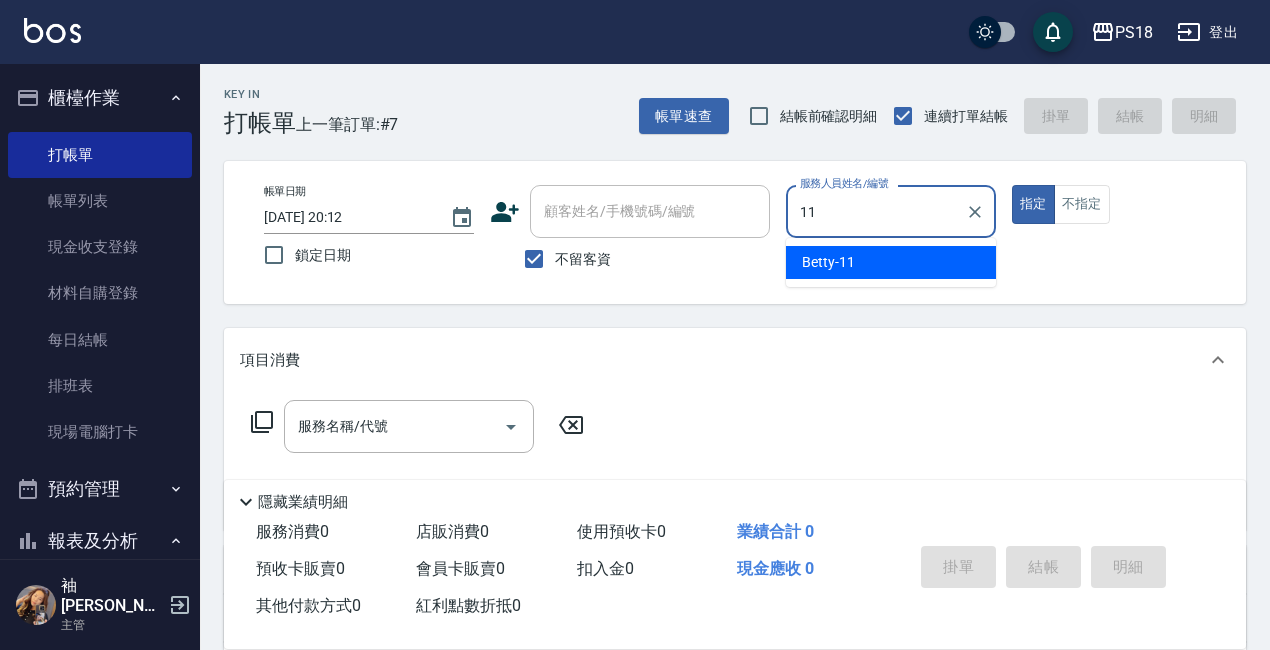 type on "Betty-11" 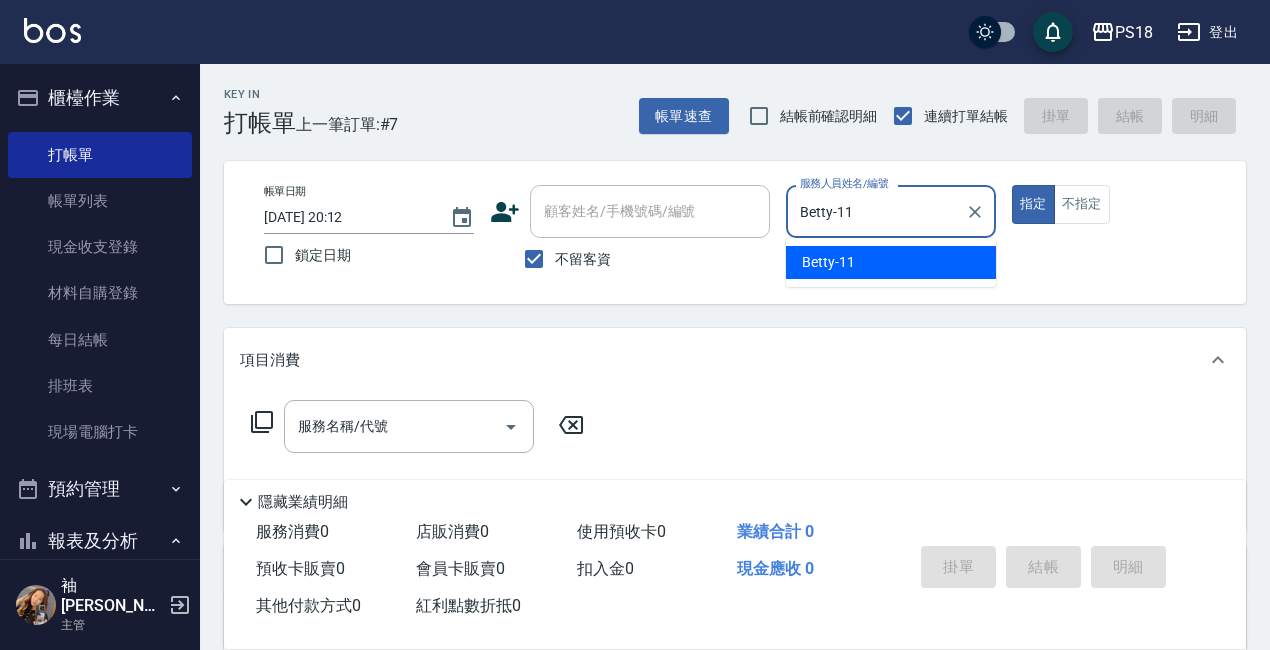 type on "true" 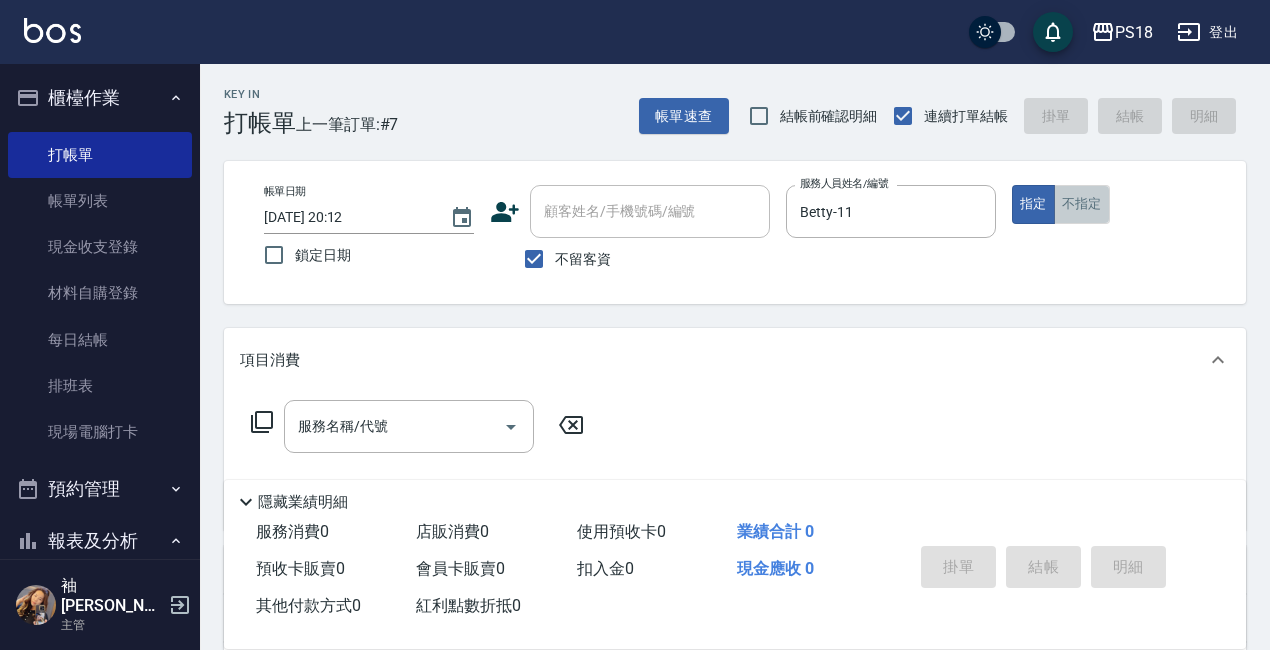 click on "不指定" at bounding box center [1082, 204] 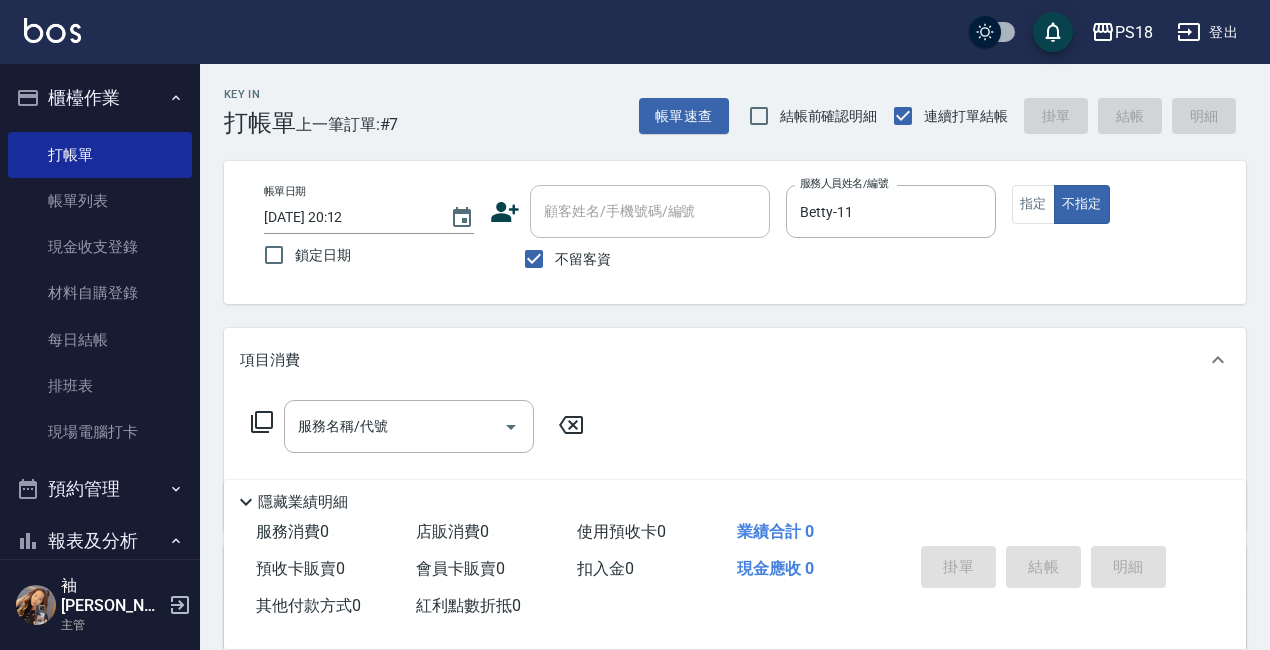 click 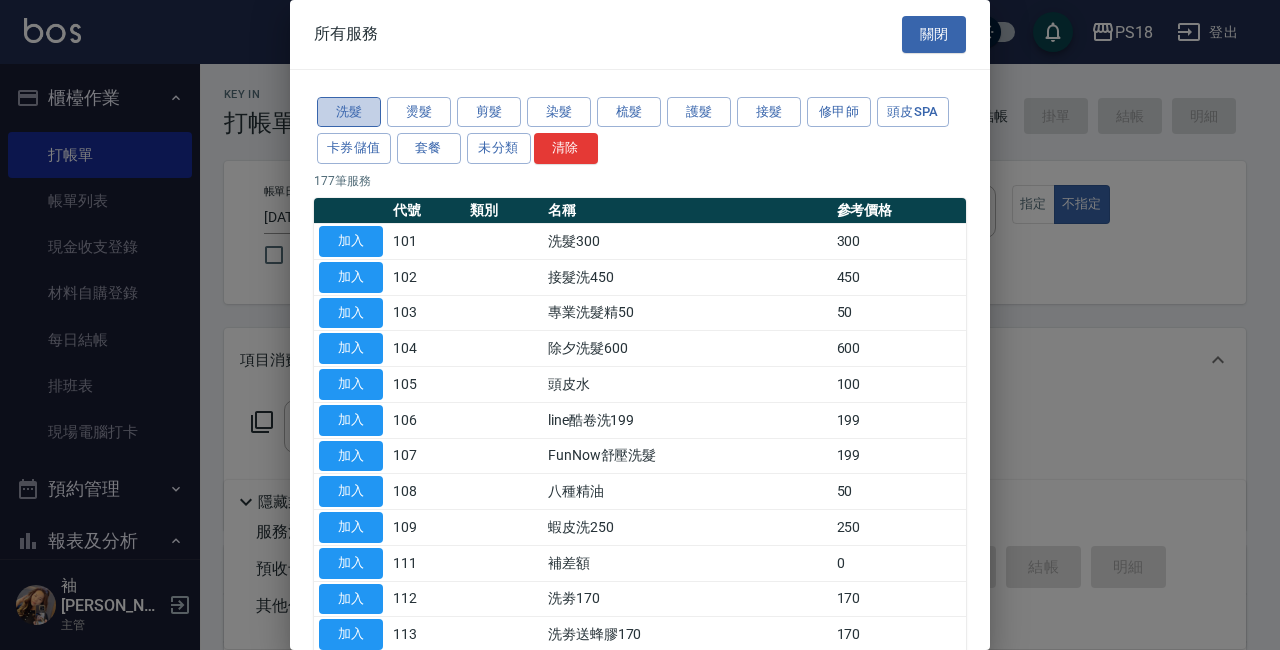 click on "洗髮" at bounding box center (349, 112) 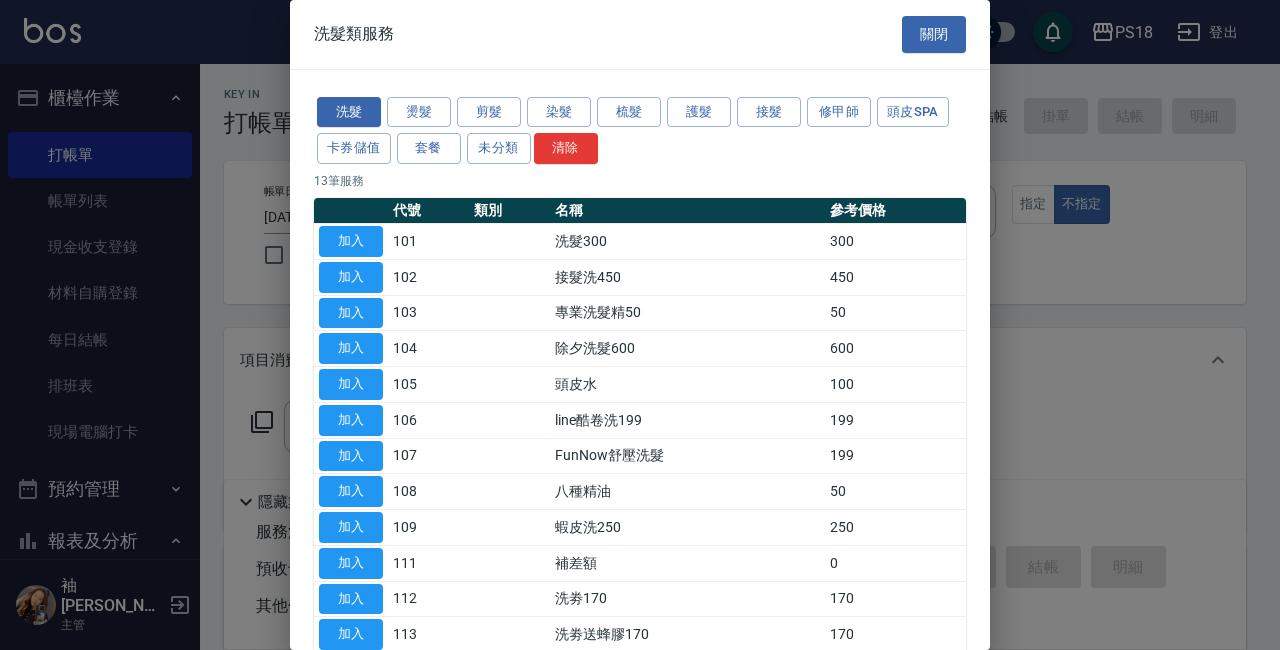 click at bounding box center (640, 325) 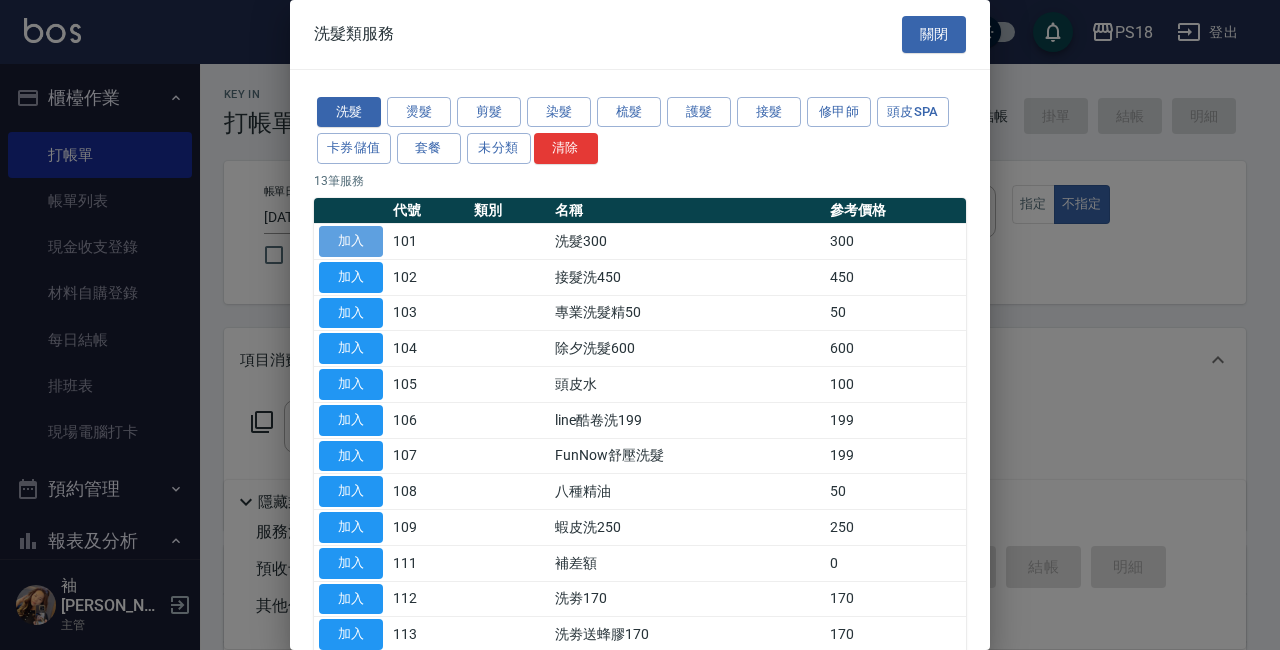 click on "加入" at bounding box center (351, 241) 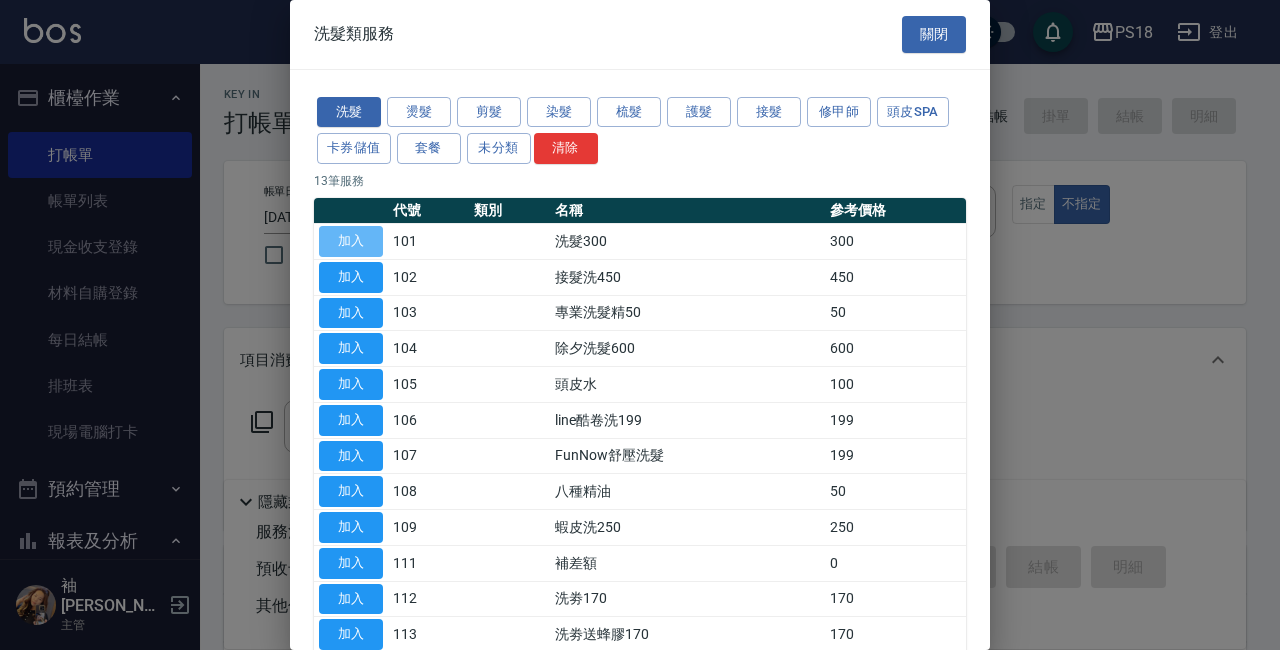type on "洗髮300(101)" 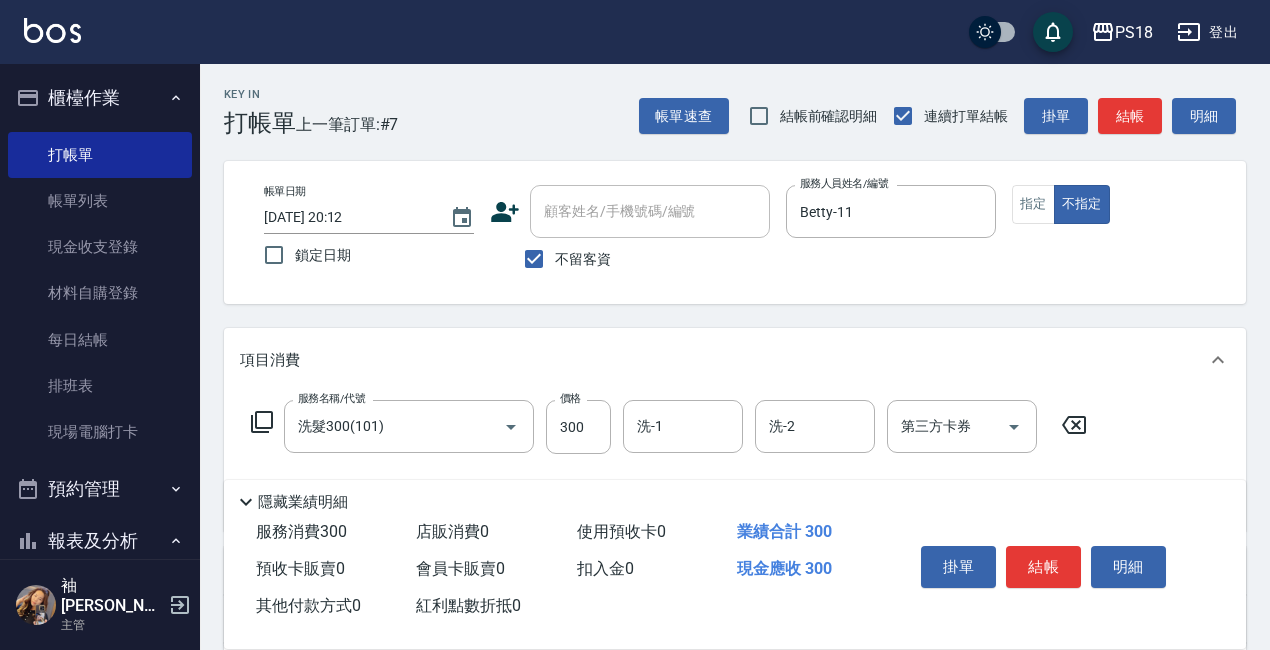 click 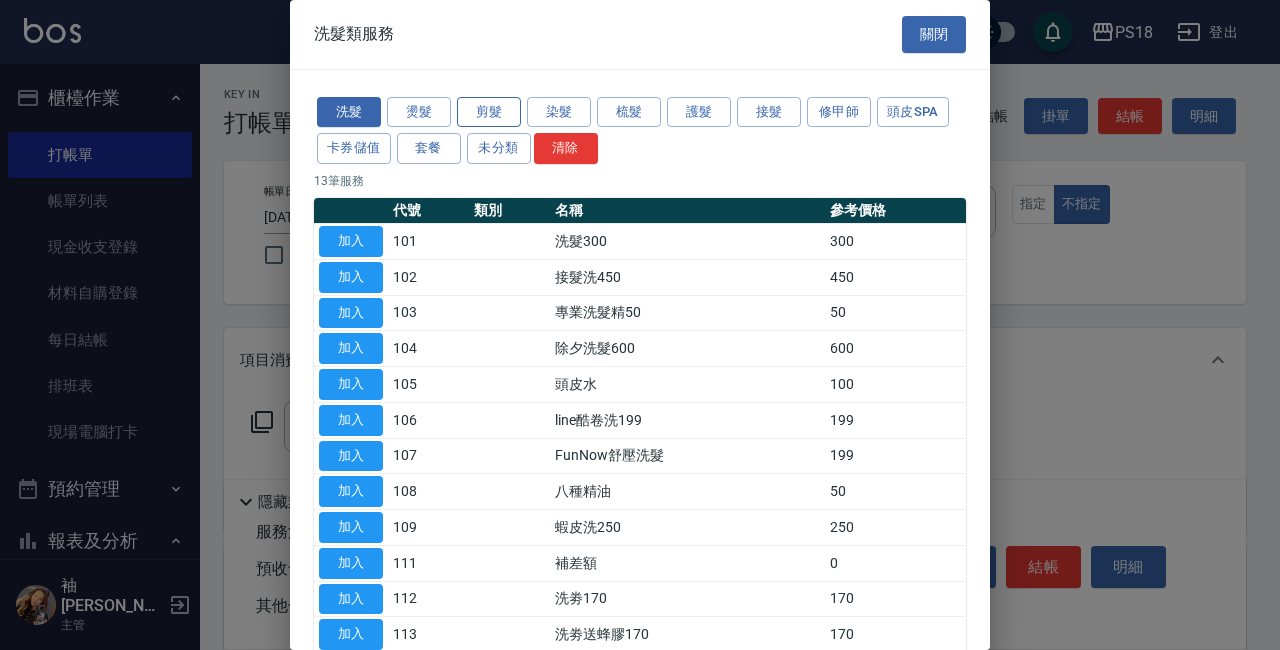 click on "剪髮" at bounding box center [489, 112] 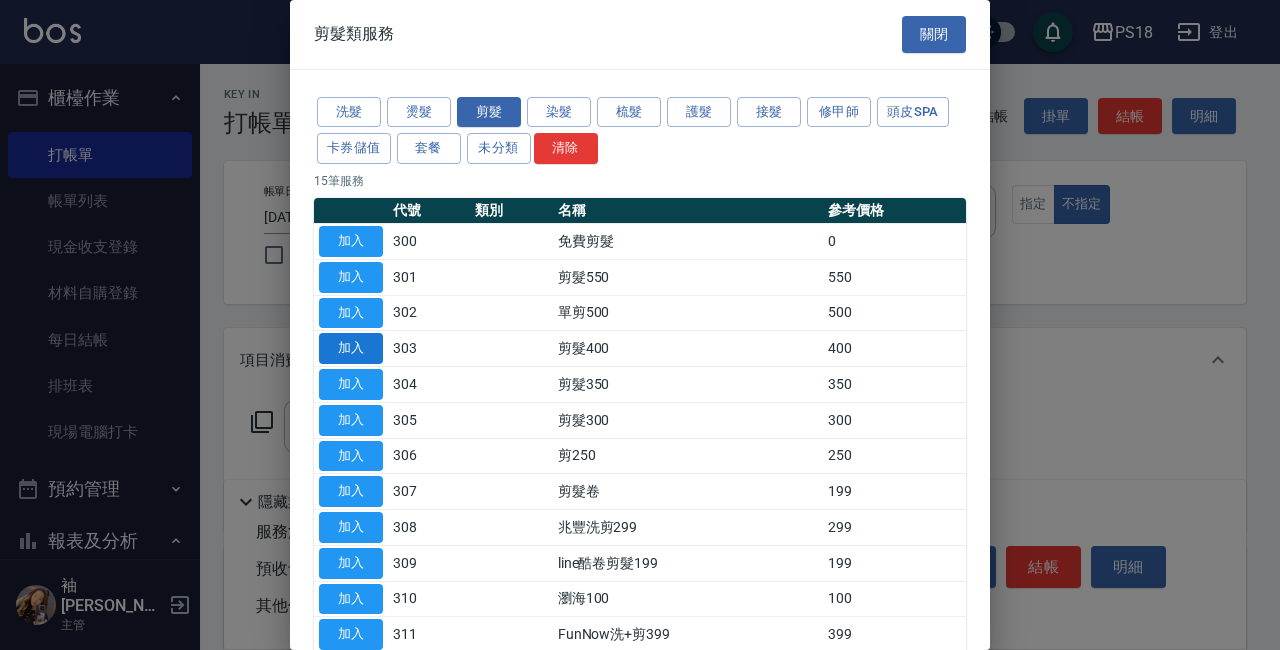 click on "加入" at bounding box center (351, 348) 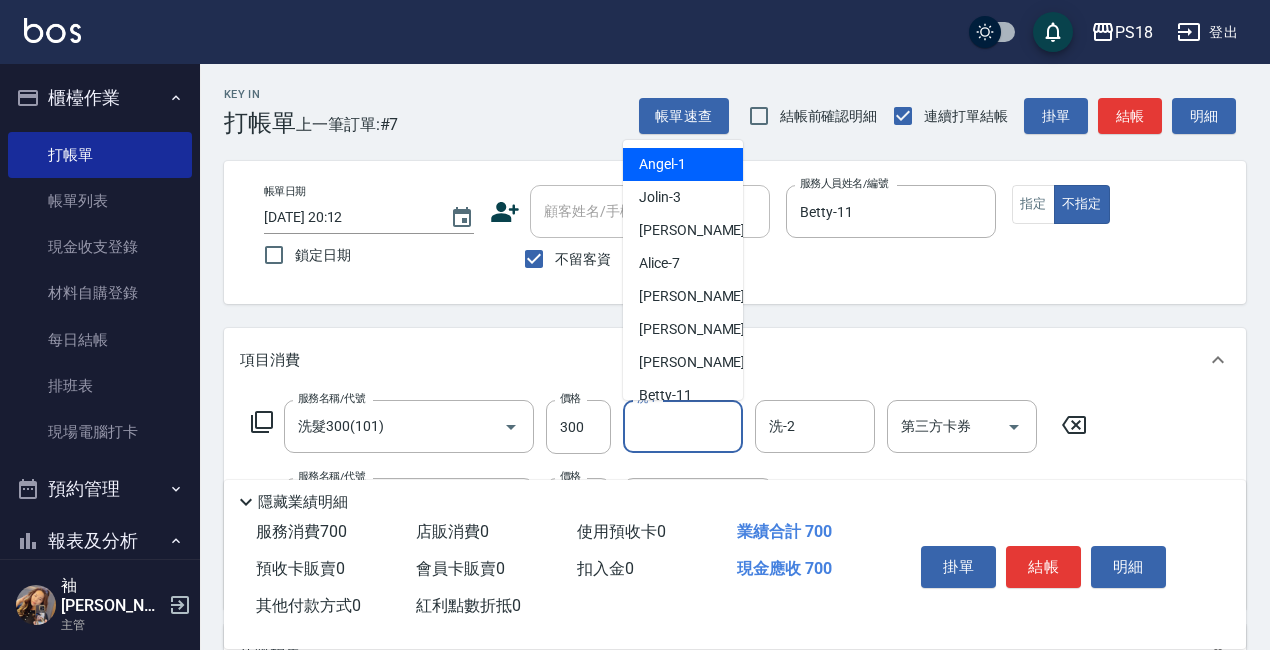 click on "洗-1" at bounding box center [683, 426] 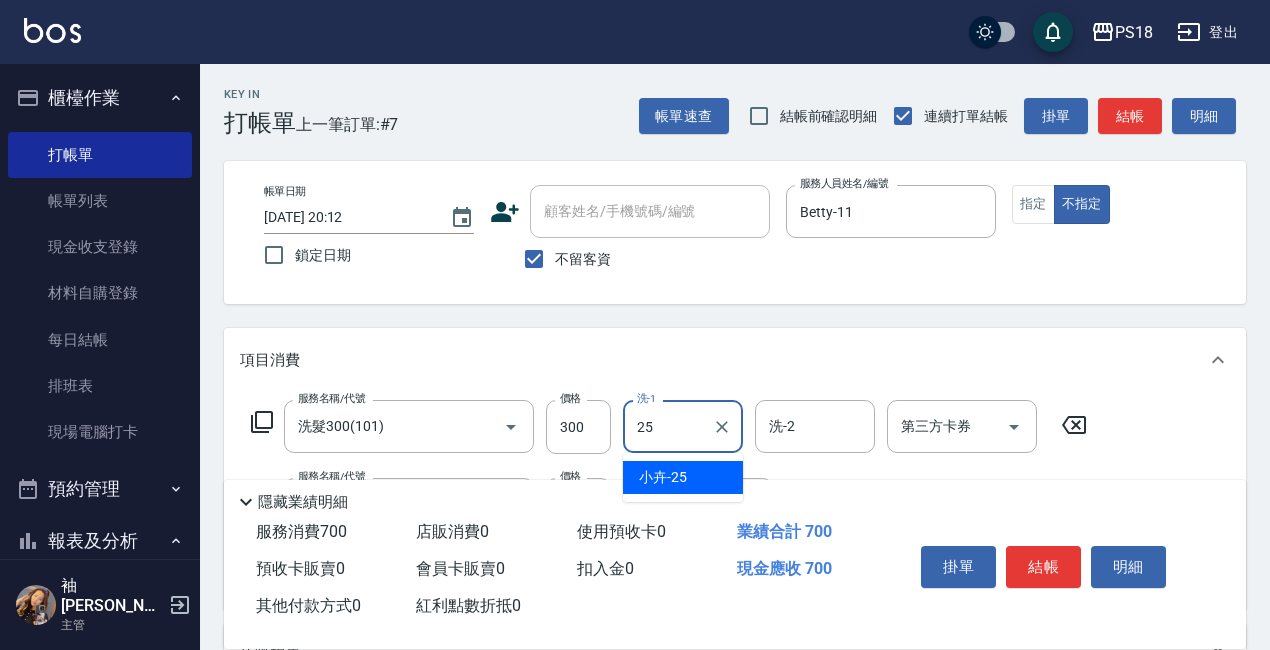 type on "小卉-25" 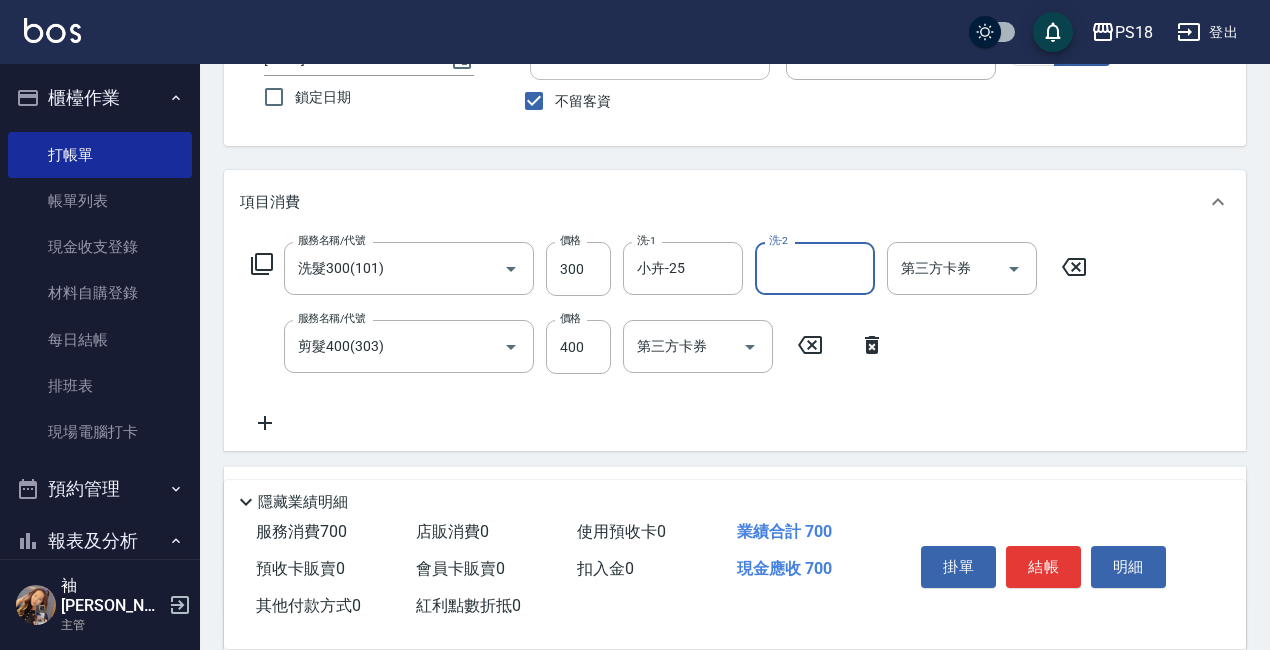 scroll, scrollTop: 300, scrollLeft: 0, axis: vertical 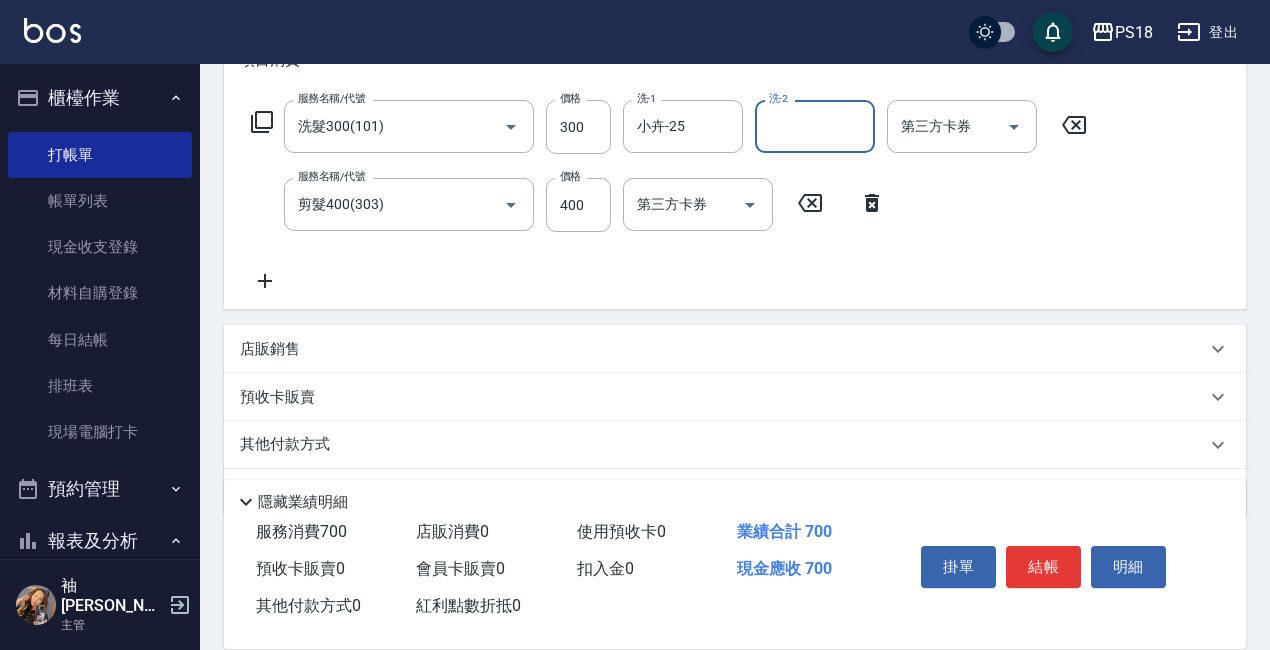 click on "掛單 結帳 明細" at bounding box center [1043, 569] 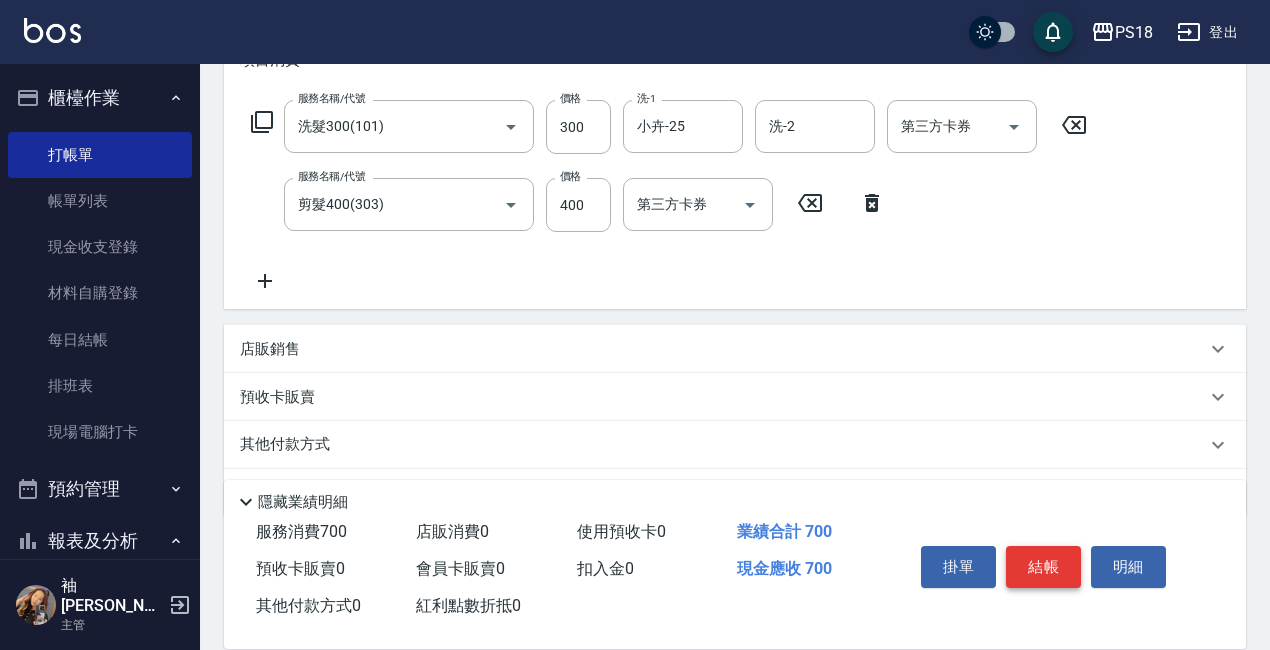 click on "結帳" at bounding box center [1043, 567] 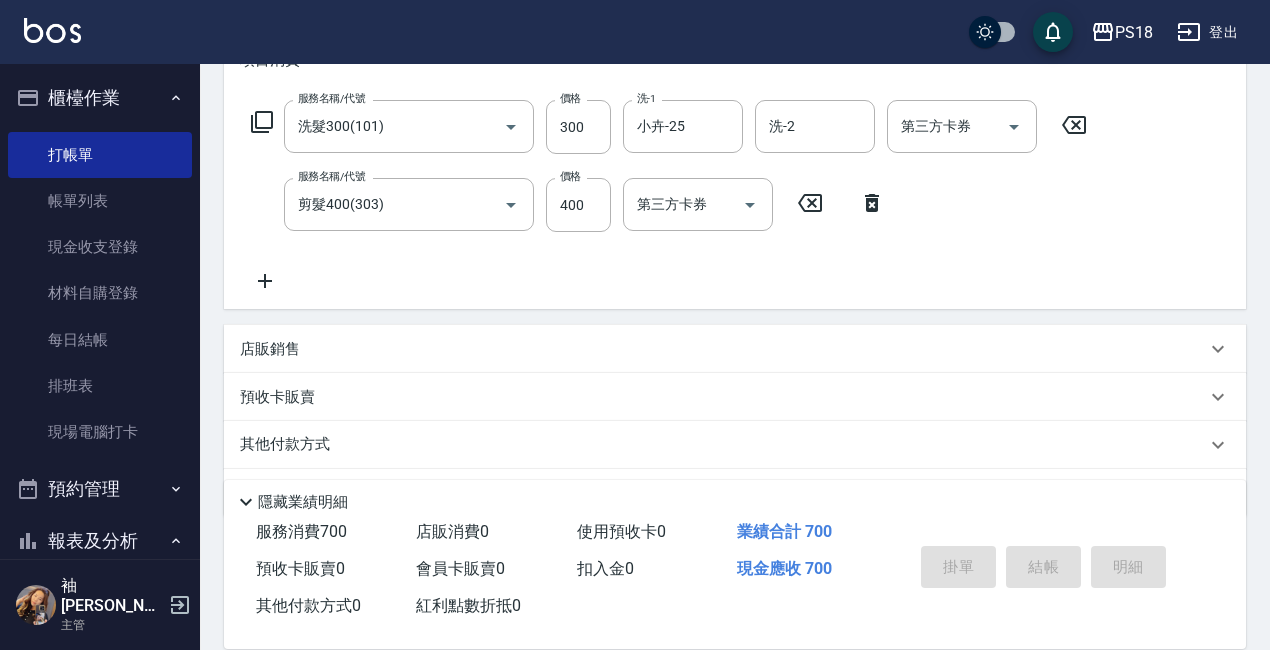 type 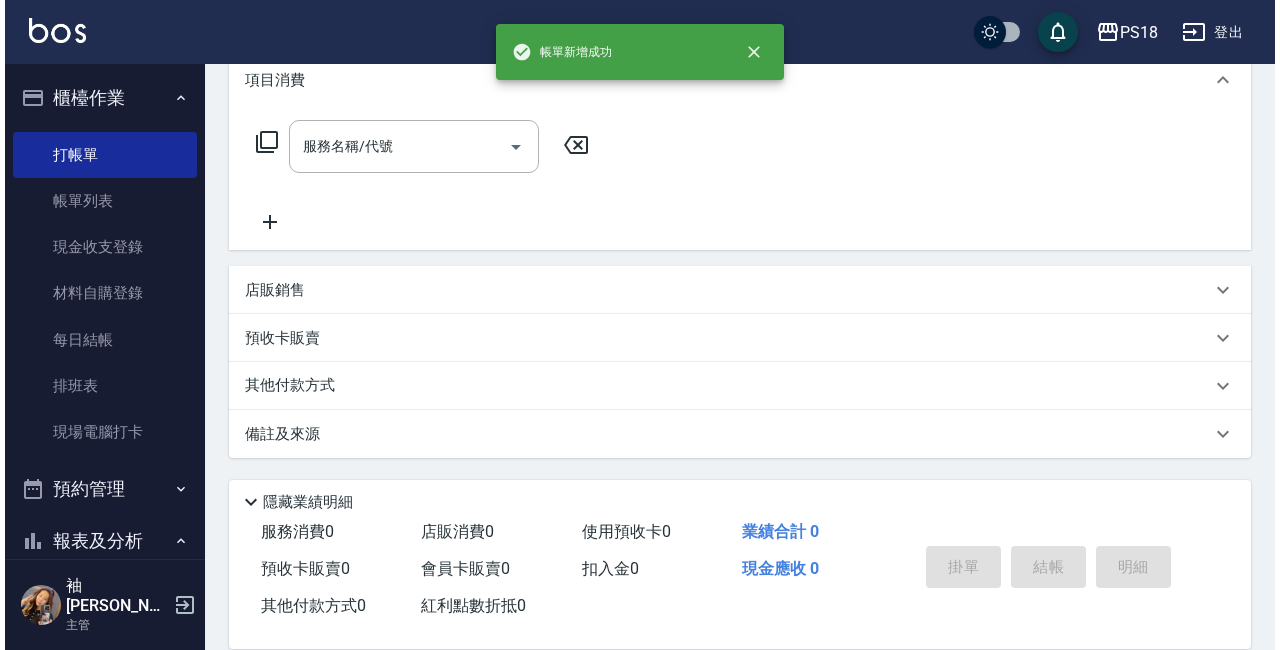 scroll, scrollTop: 0, scrollLeft: 0, axis: both 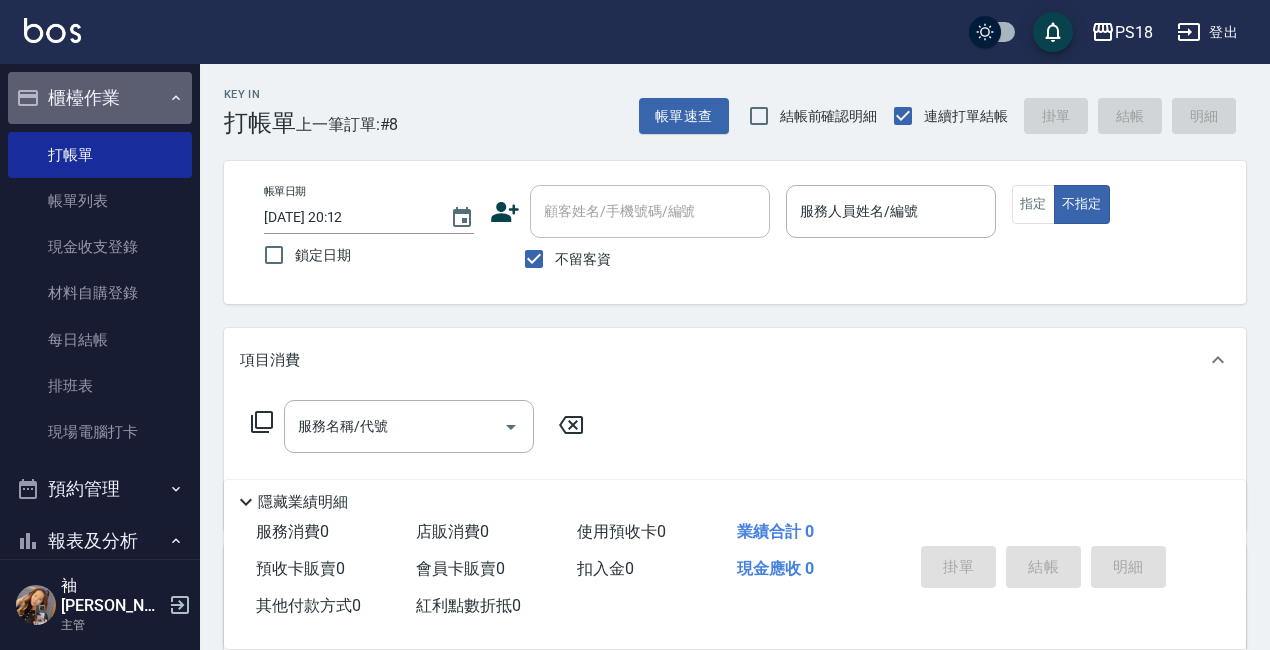 click 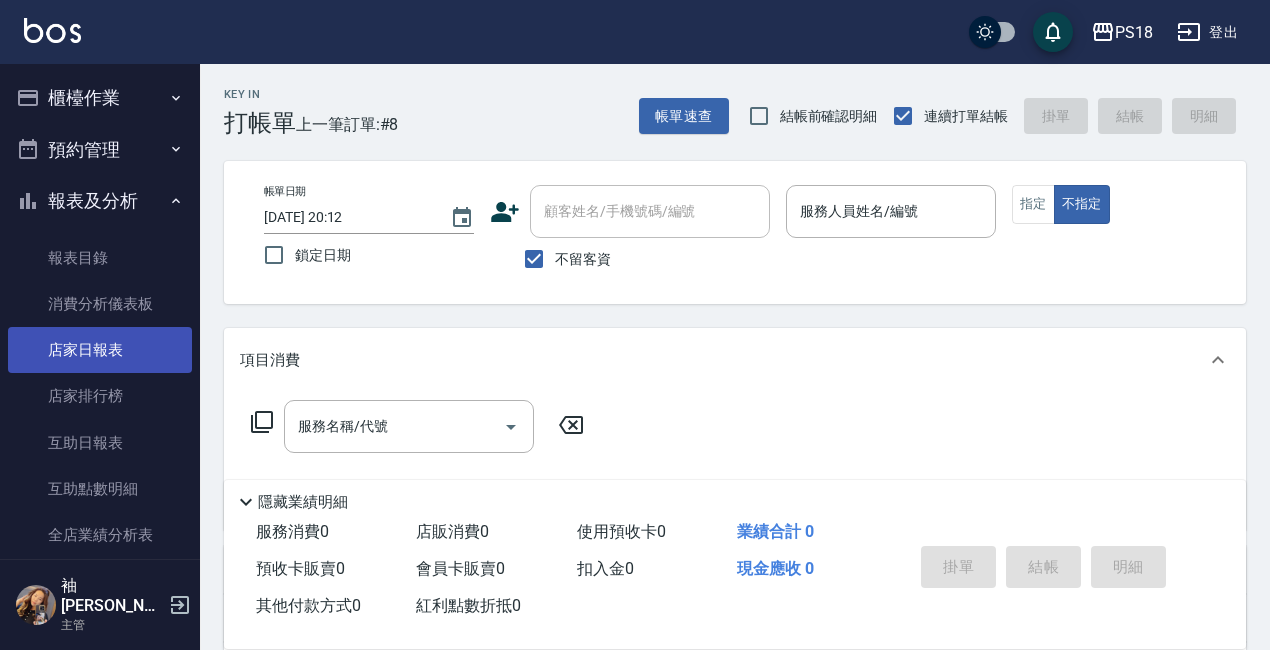 click on "店家日報表" at bounding box center [100, 350] 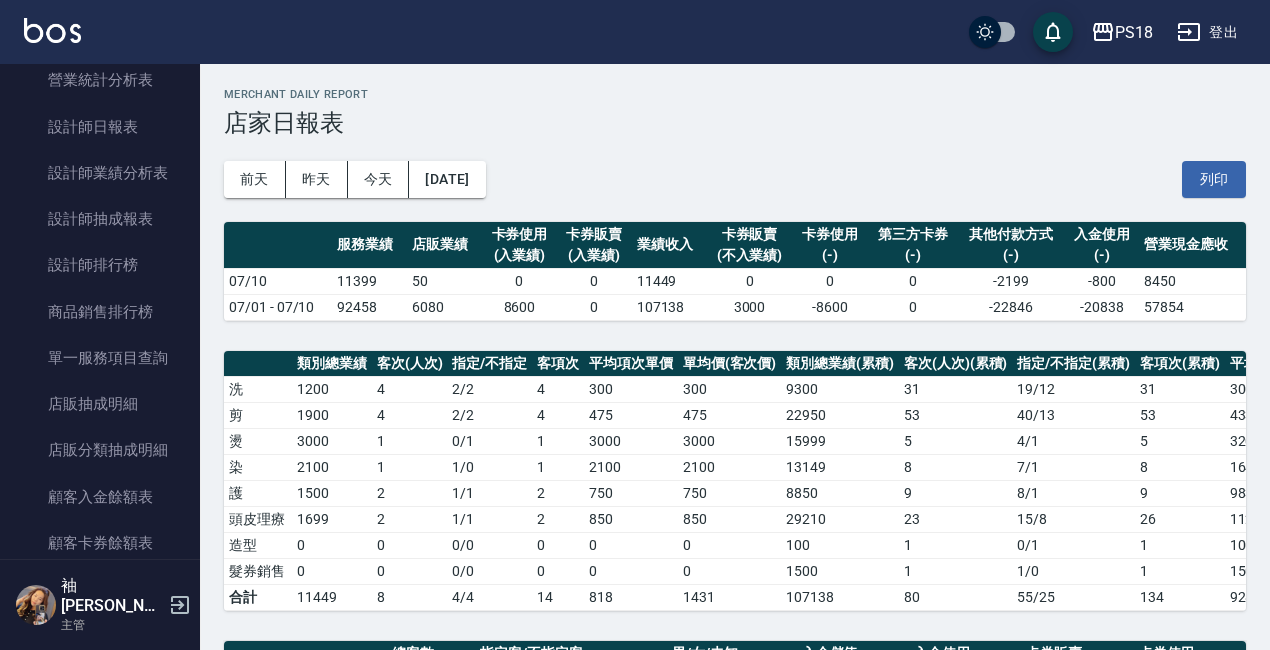 scroll, scrollTop: 700, scrollLeft: 0, axis: vertical 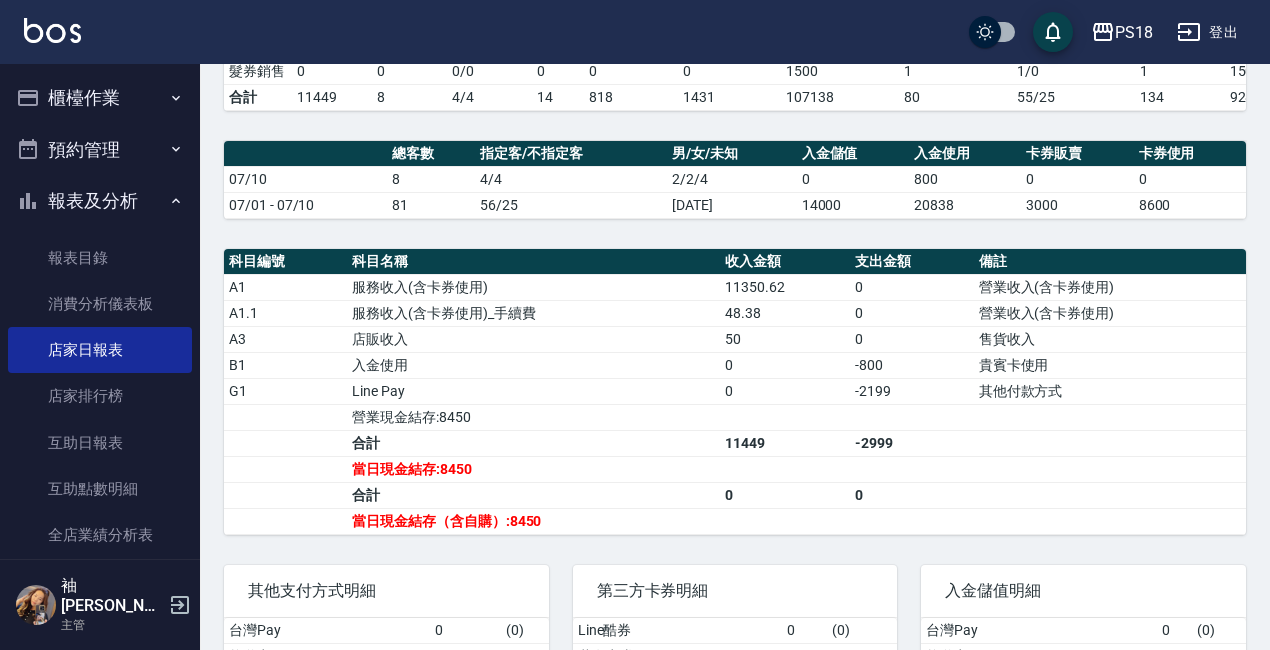 click on "櫃檯作業" at bounding box center (100, 98) 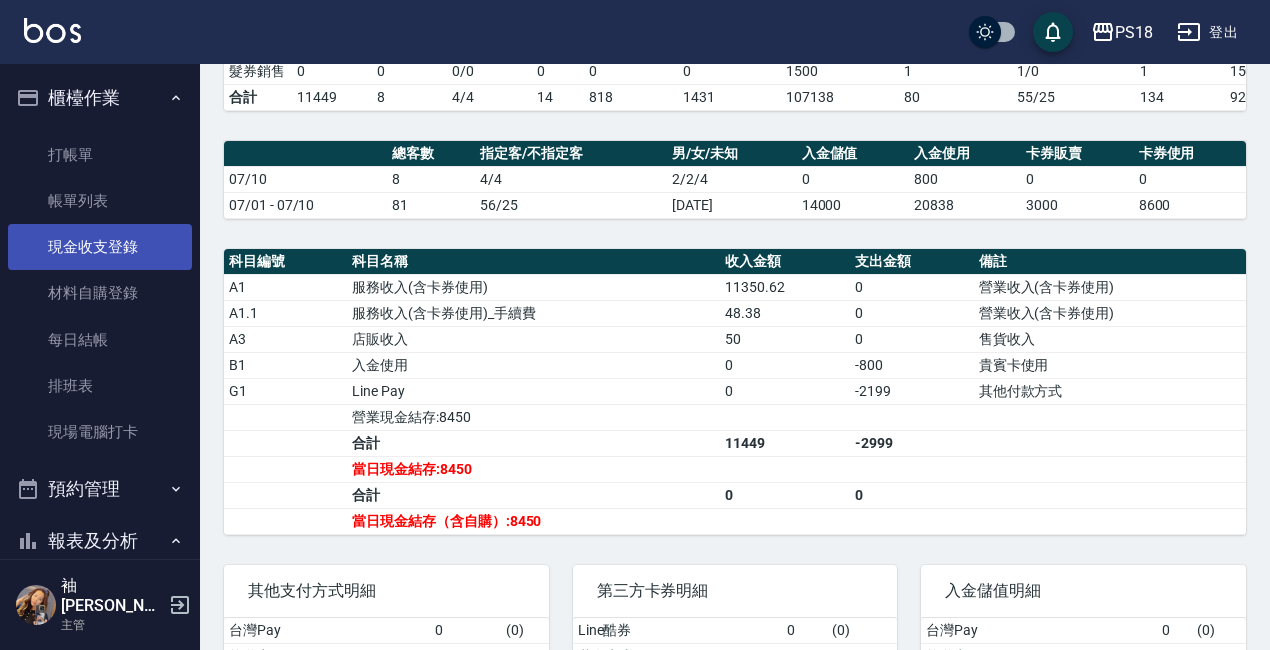 click on "現金收支登錄" at bounding box center [100, 247] 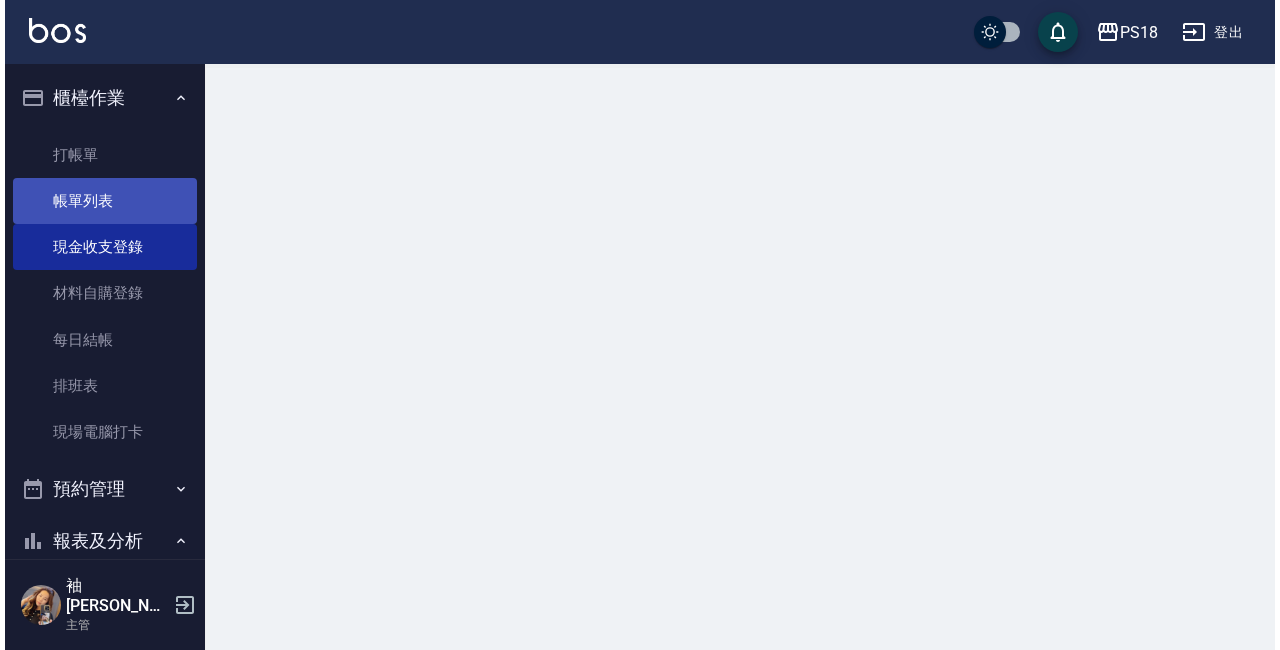 scroll, scrollTop: 0, scrollLeft: 0, axis: both 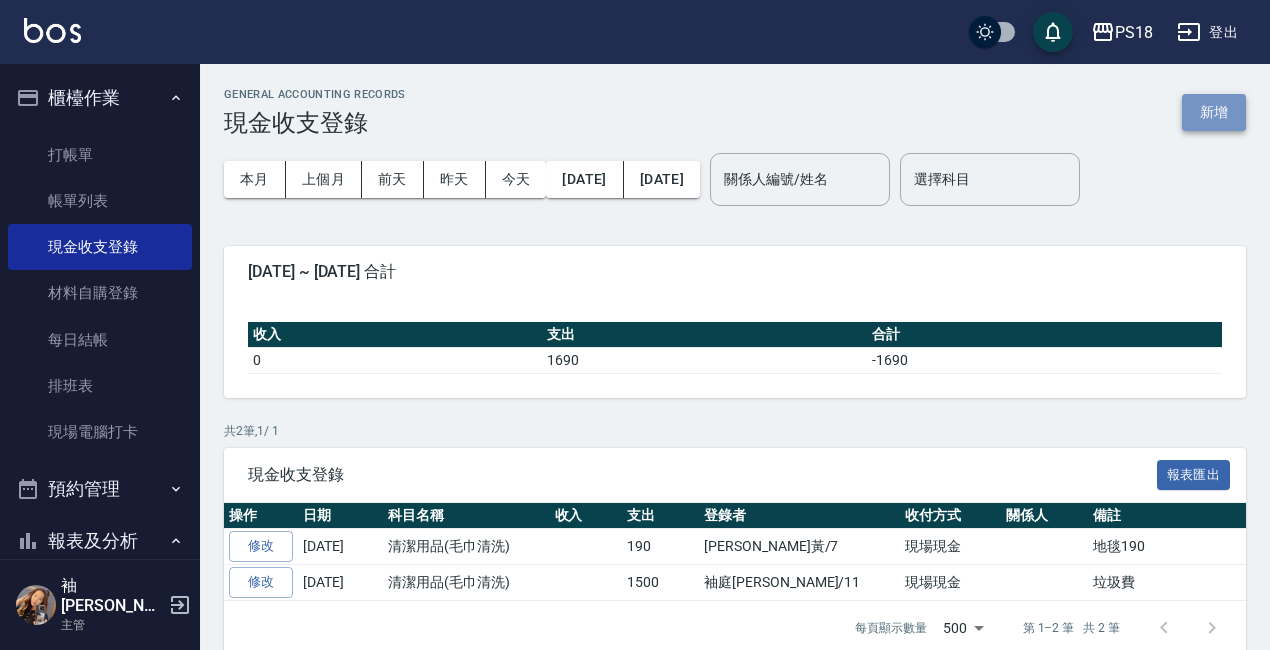 click on "新增" at bounding box center (1214, 112) 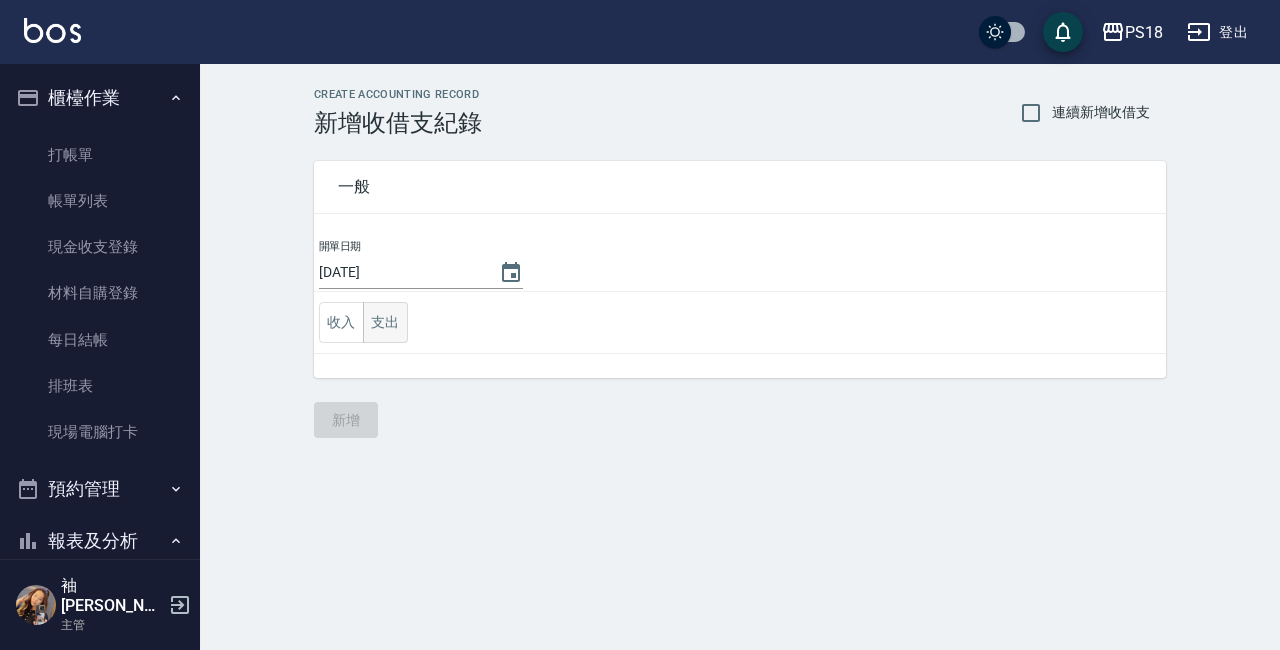 click on "支出" at bounding box center [385, 322] 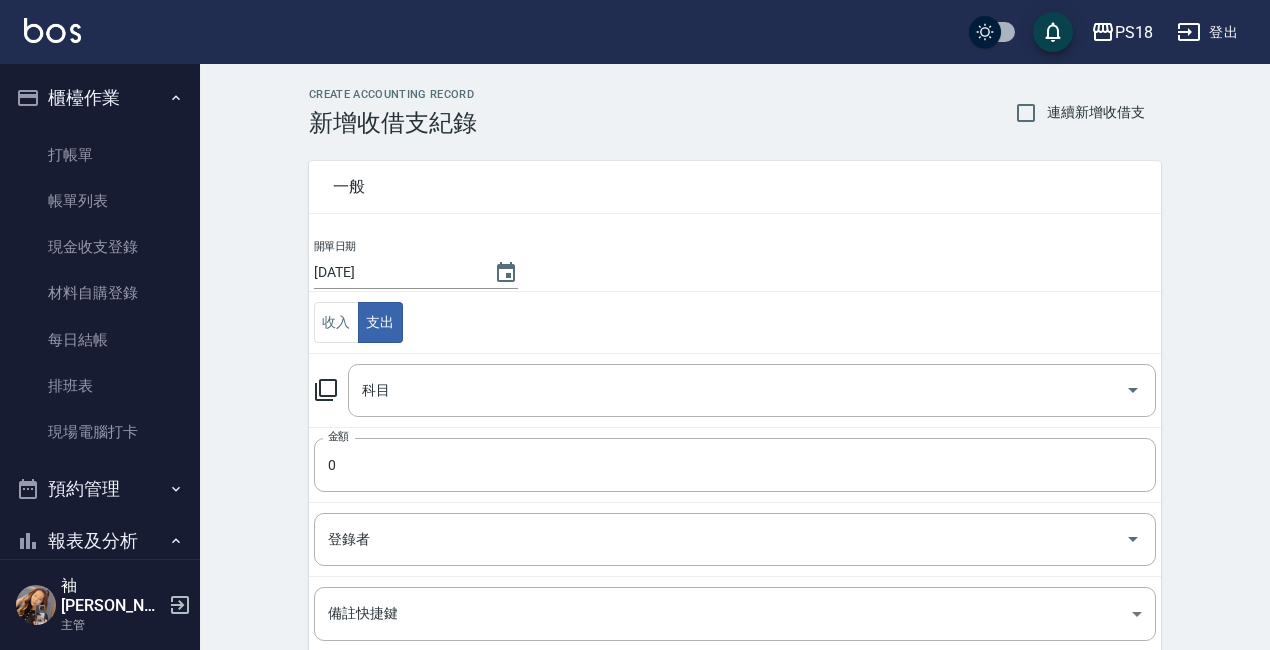 click 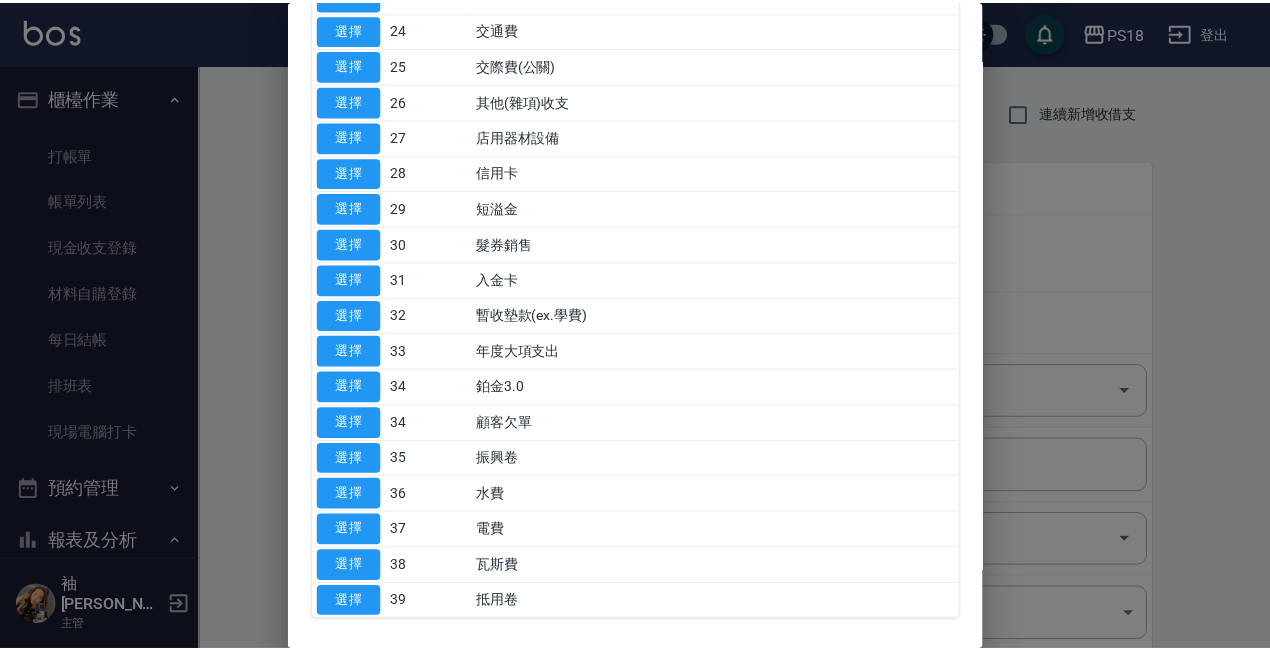 scroll, scrollTop: 928, scrollLeft: 0, axis: vertical 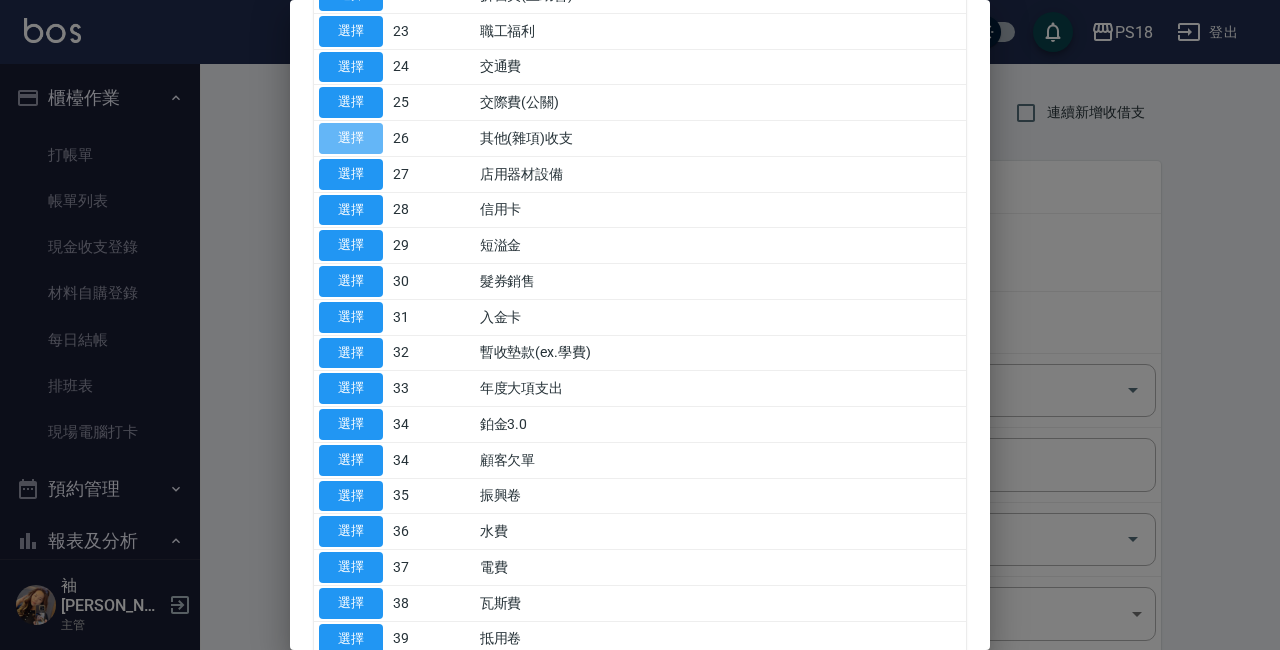 click on "選擇" at bounding box center (351, 138) 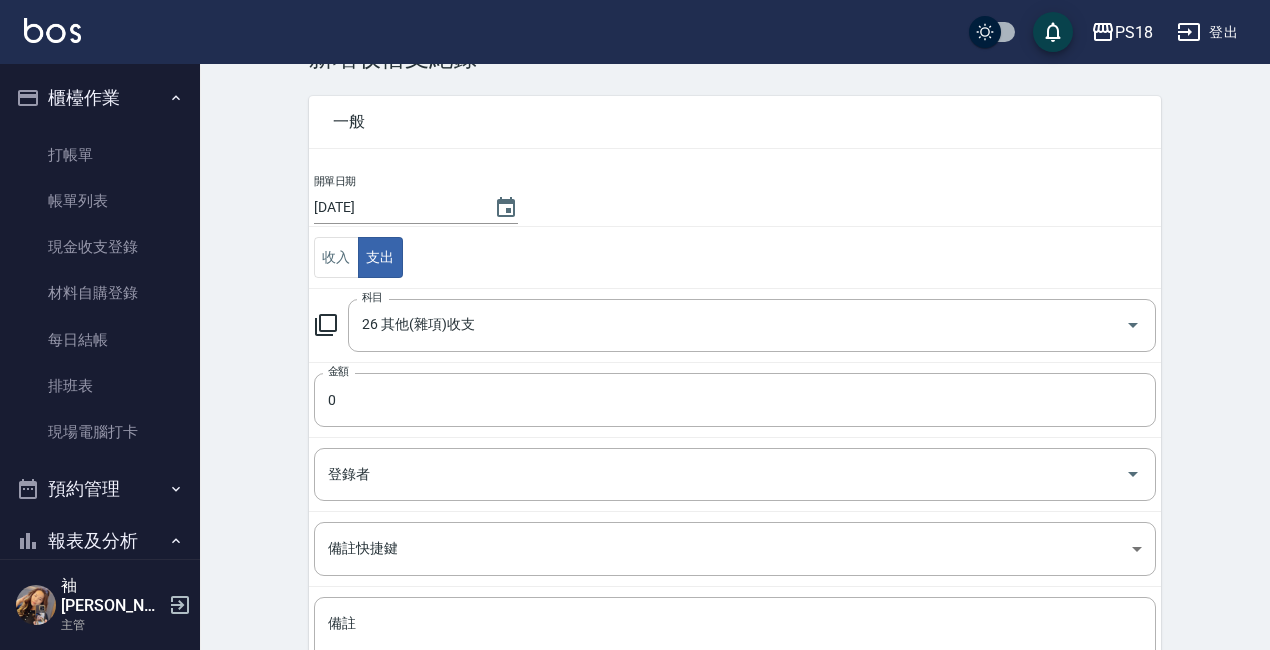 scroll, scrollTop: 100, scrollLeft: 0, axis: vertical 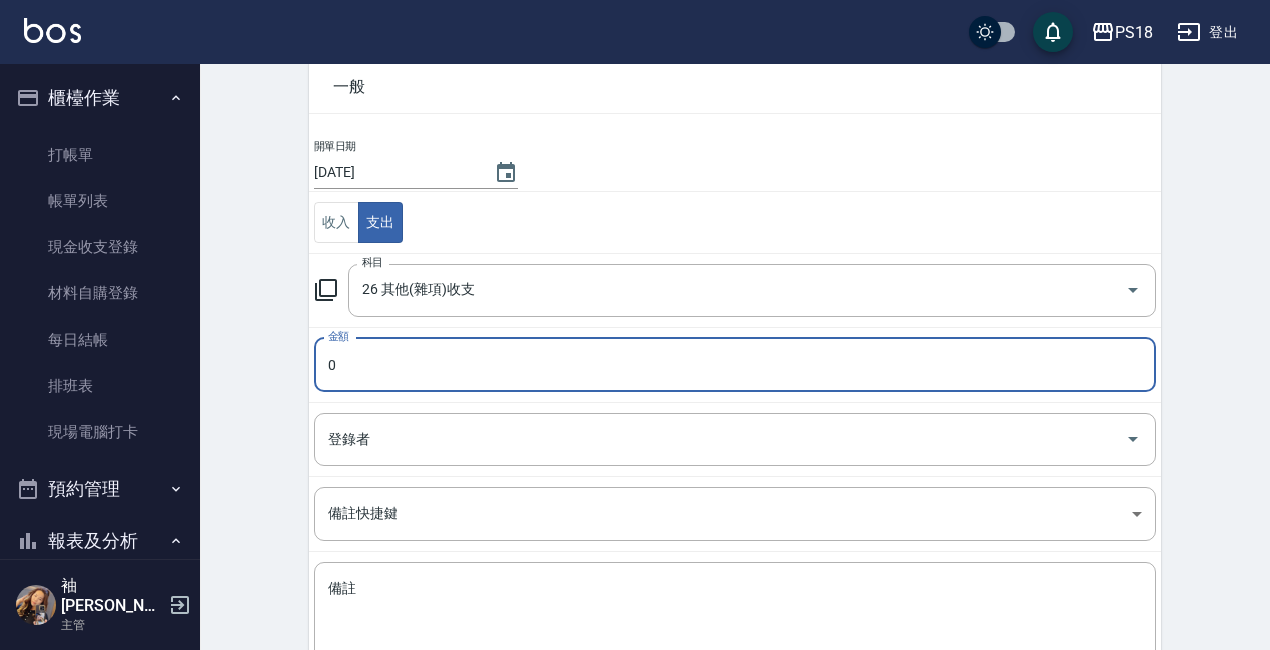 click on "0" at bounding box center [735, 365] 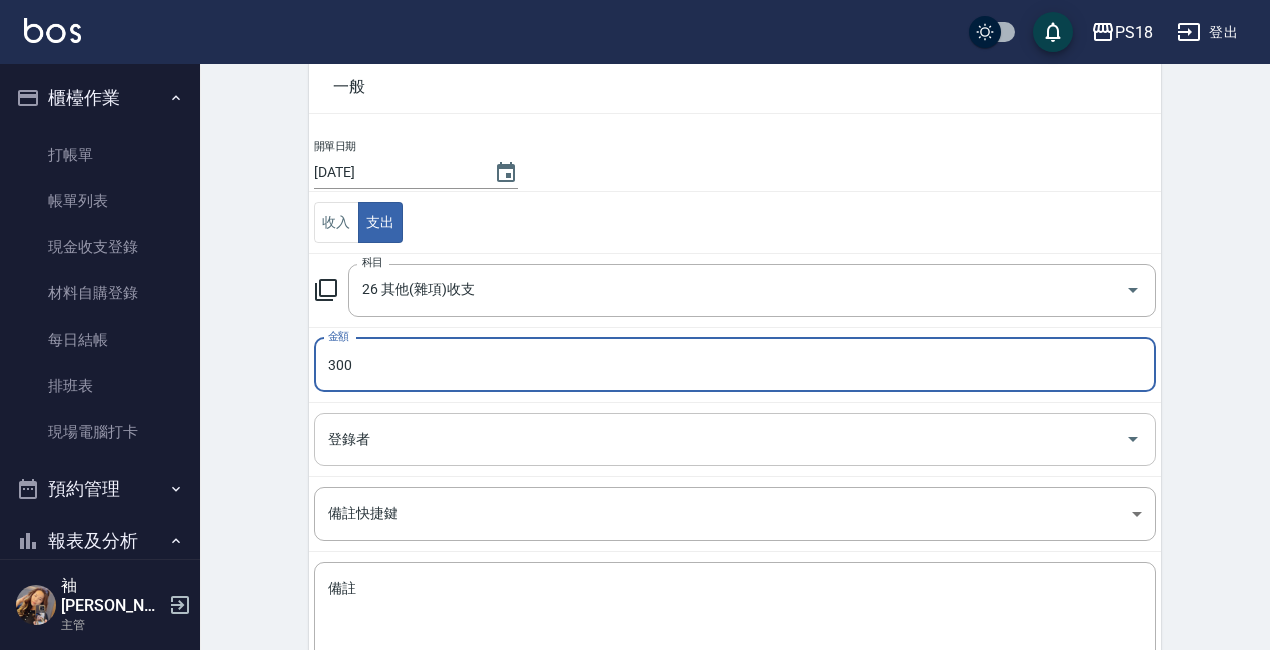 type on "300" 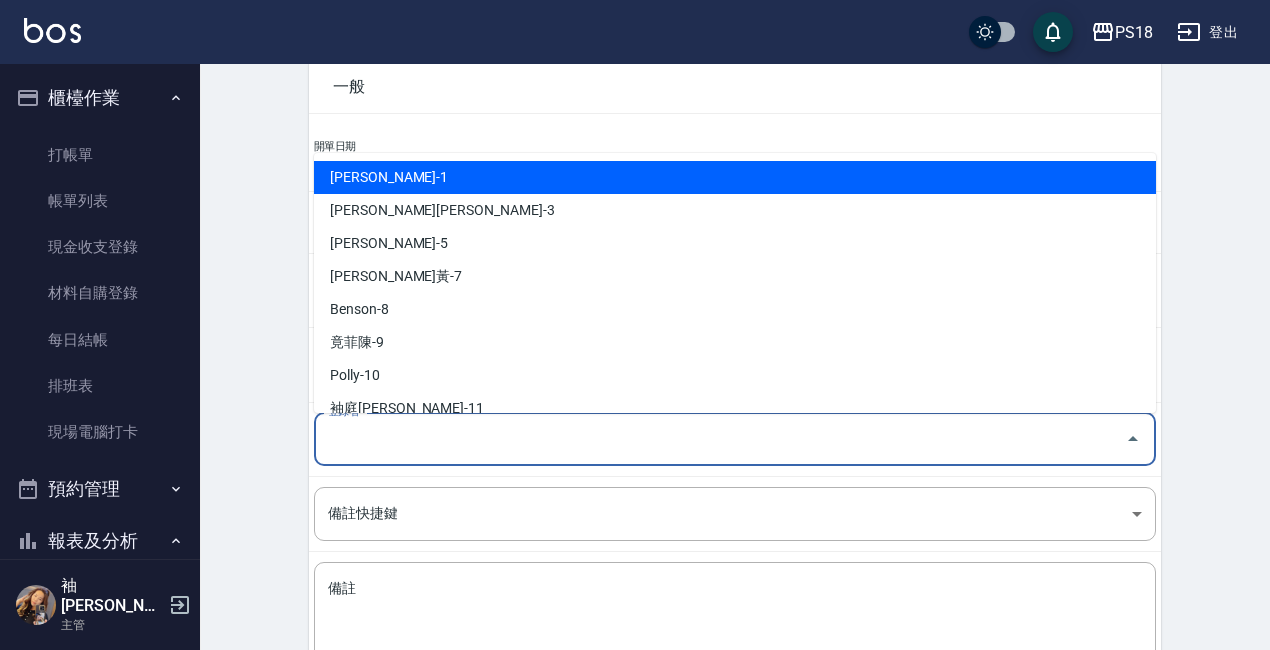 click on "登錄者" at bounding box center (720, 439) 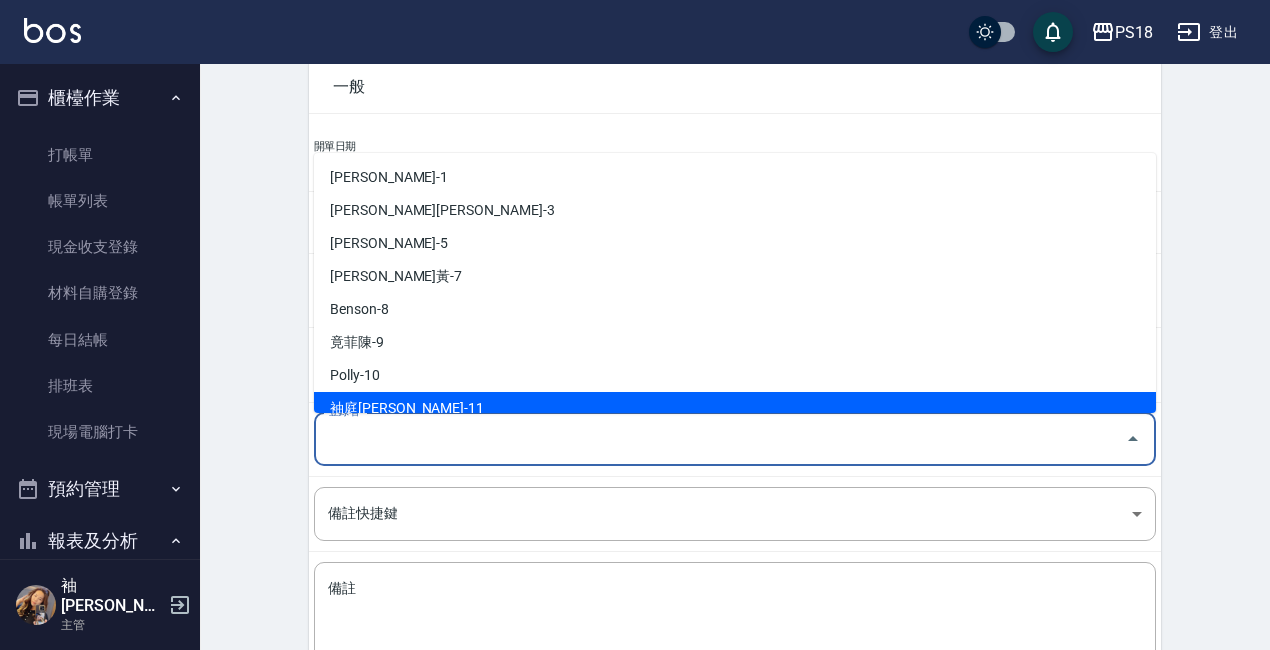 click on "袖庭劉-11" at bounding box center [735, 408] 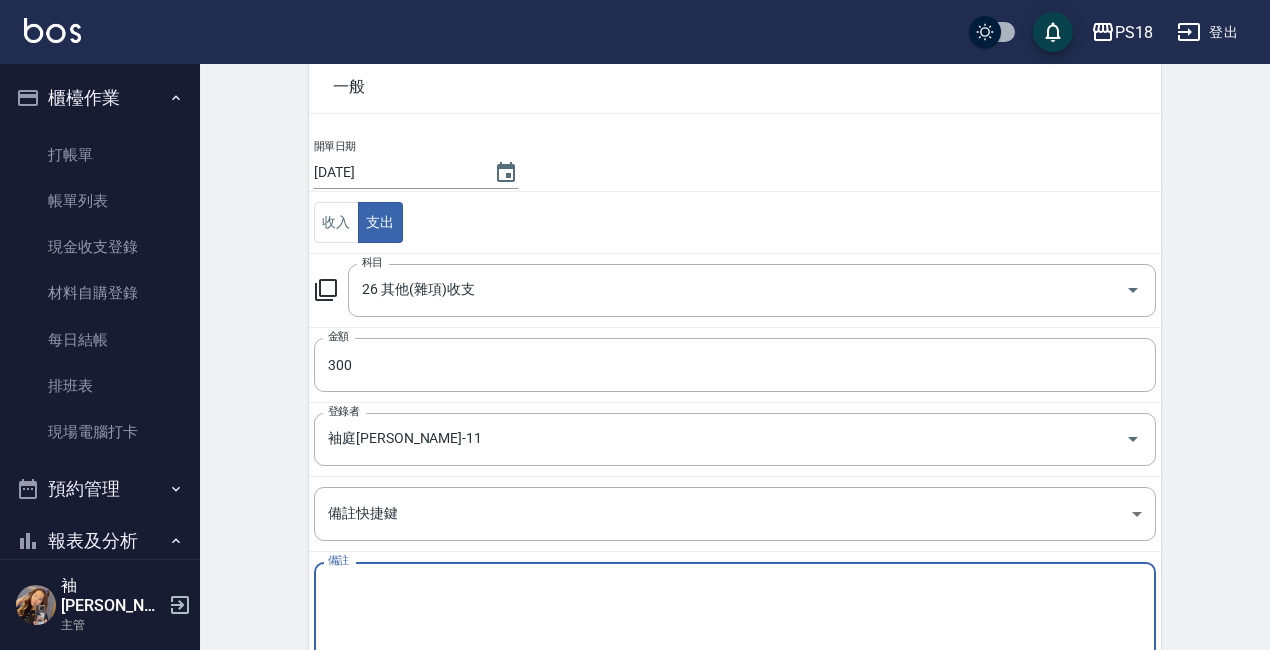 click on "備註" at bounding box center [735, 613] 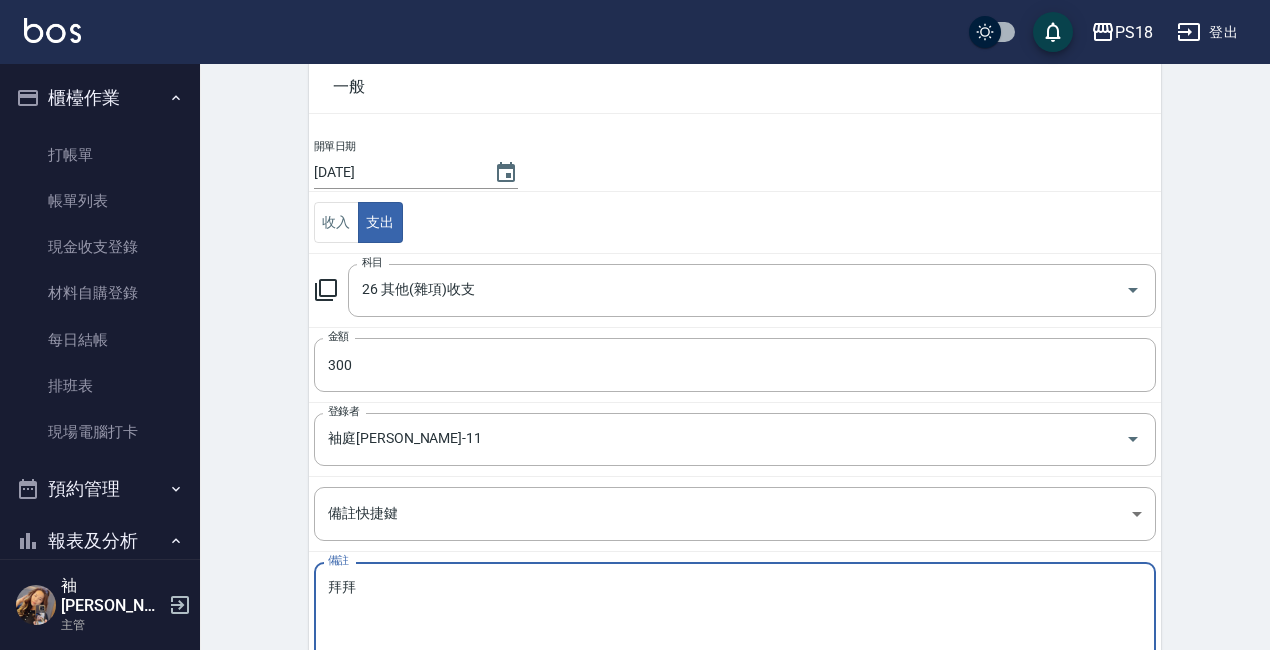click on "拜拜" at bounding box center [735, 613] 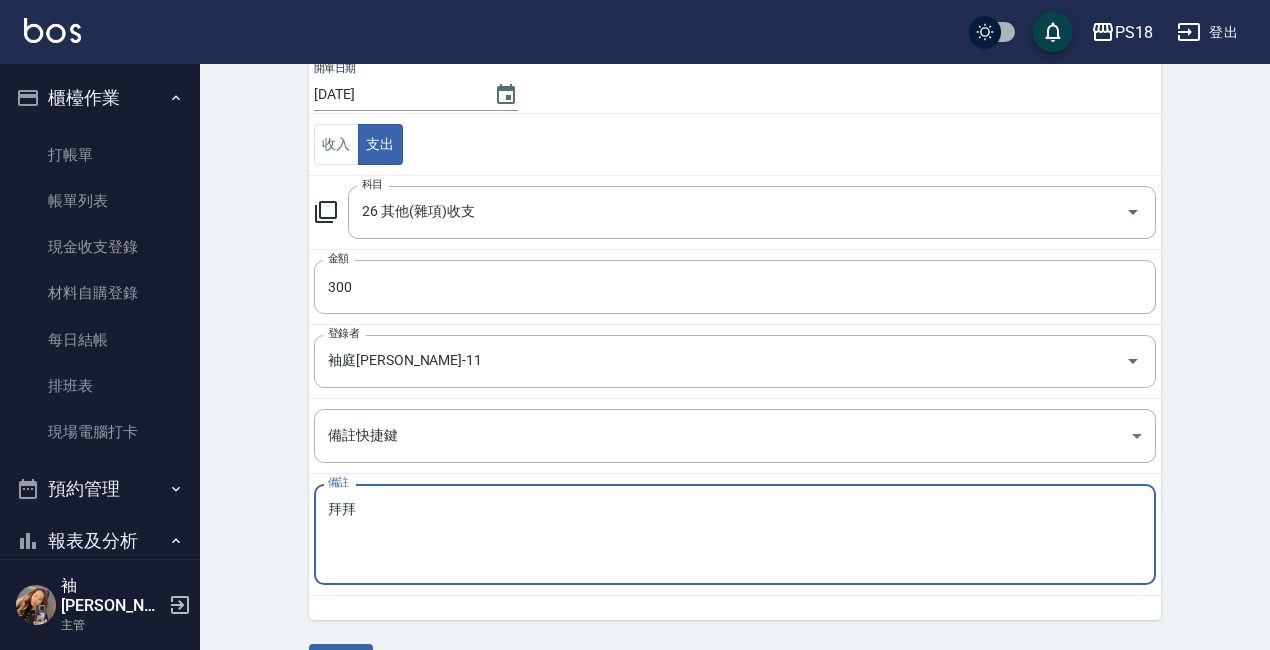 scroll, scrollTop: 233, scrollLeft: 0, axis: vertical 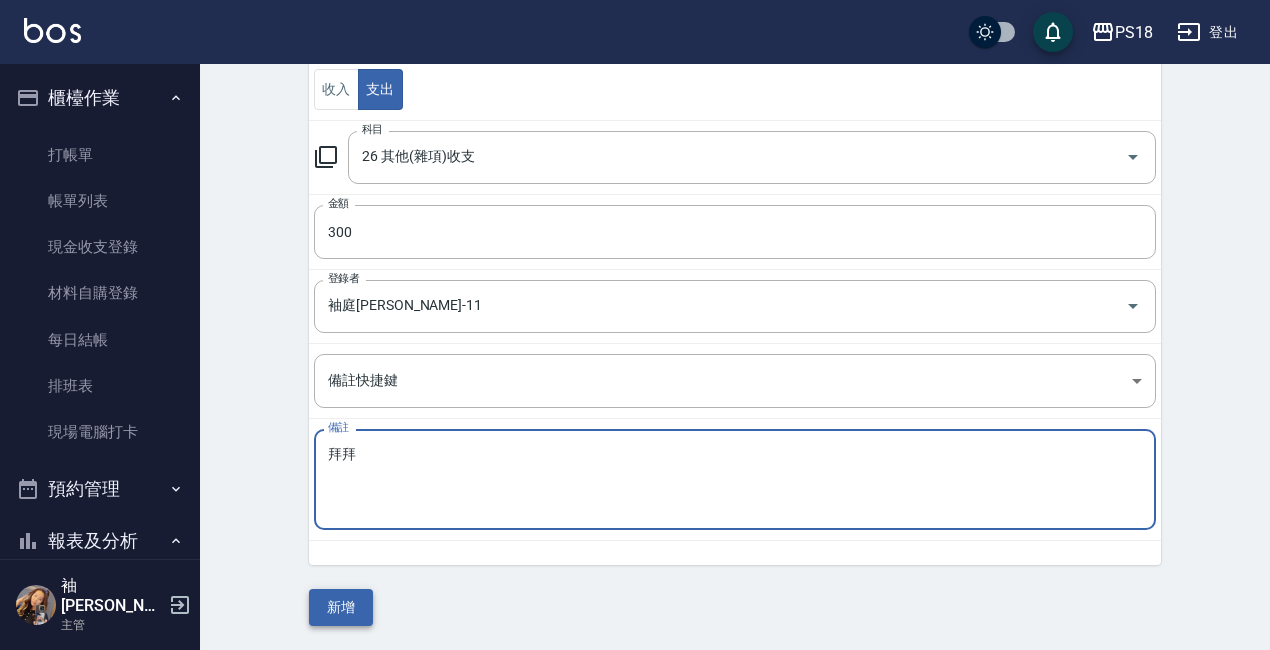 type on "拜拜" 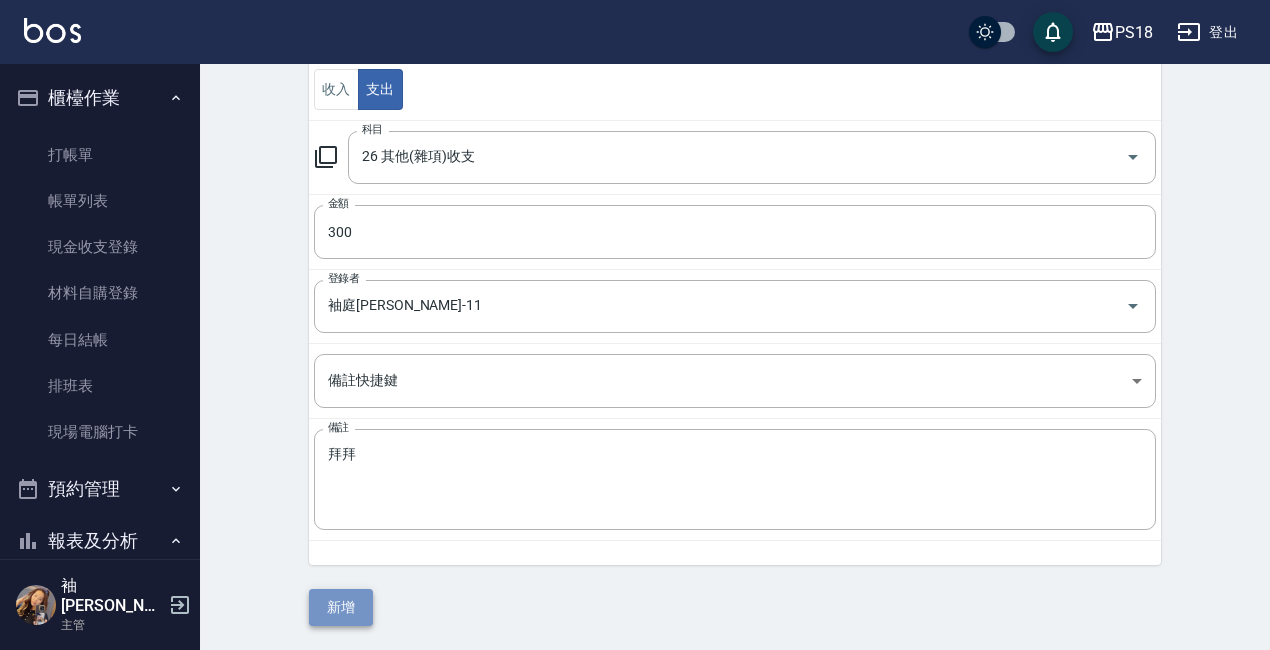 click on "新增" at bounding box center (341, 607) 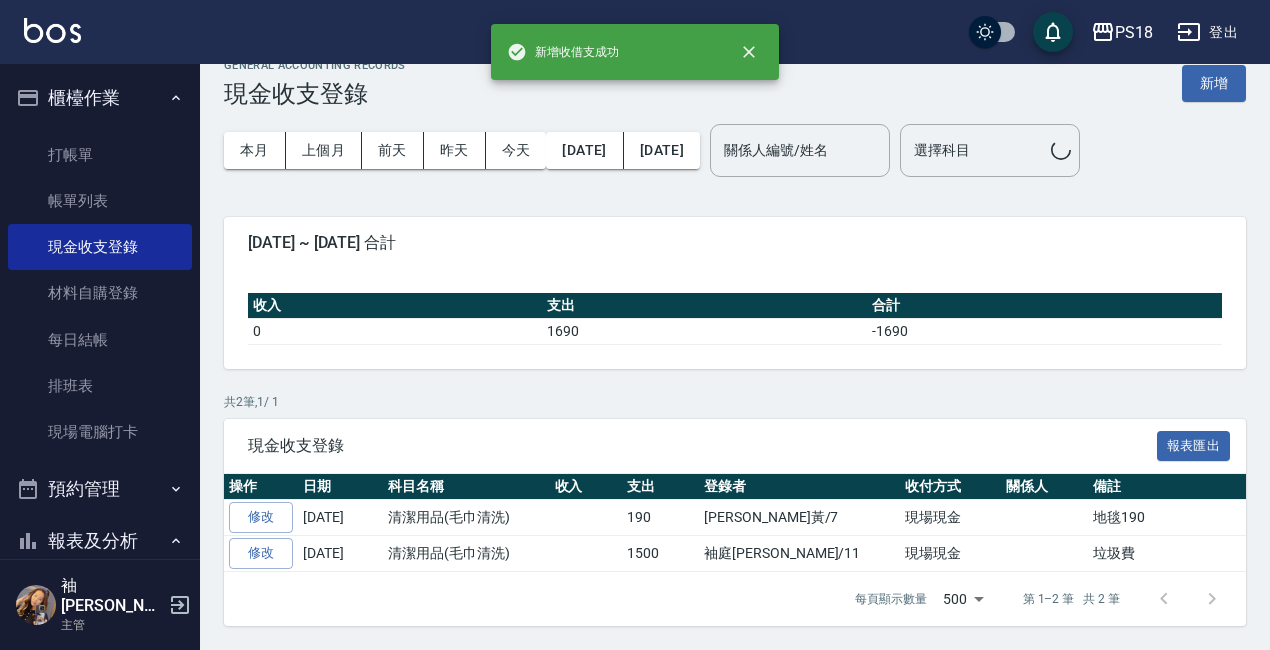 scroll, scrollTop: 0, scrollLeft: 0, axis: both 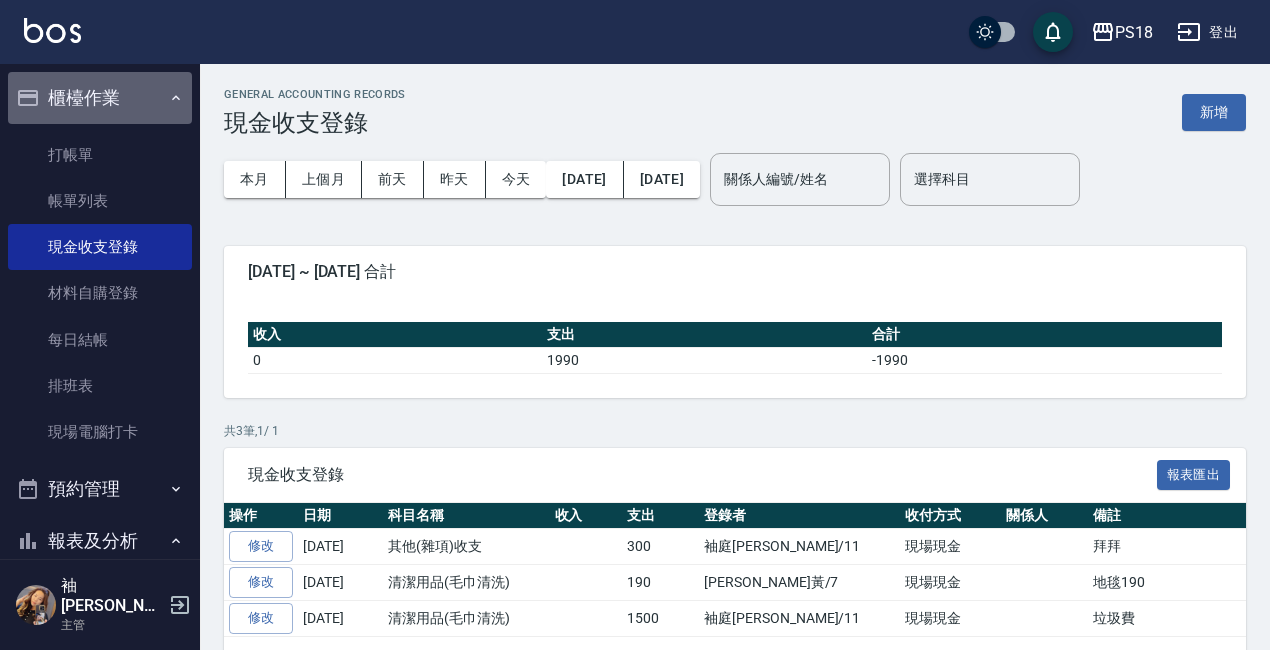 click 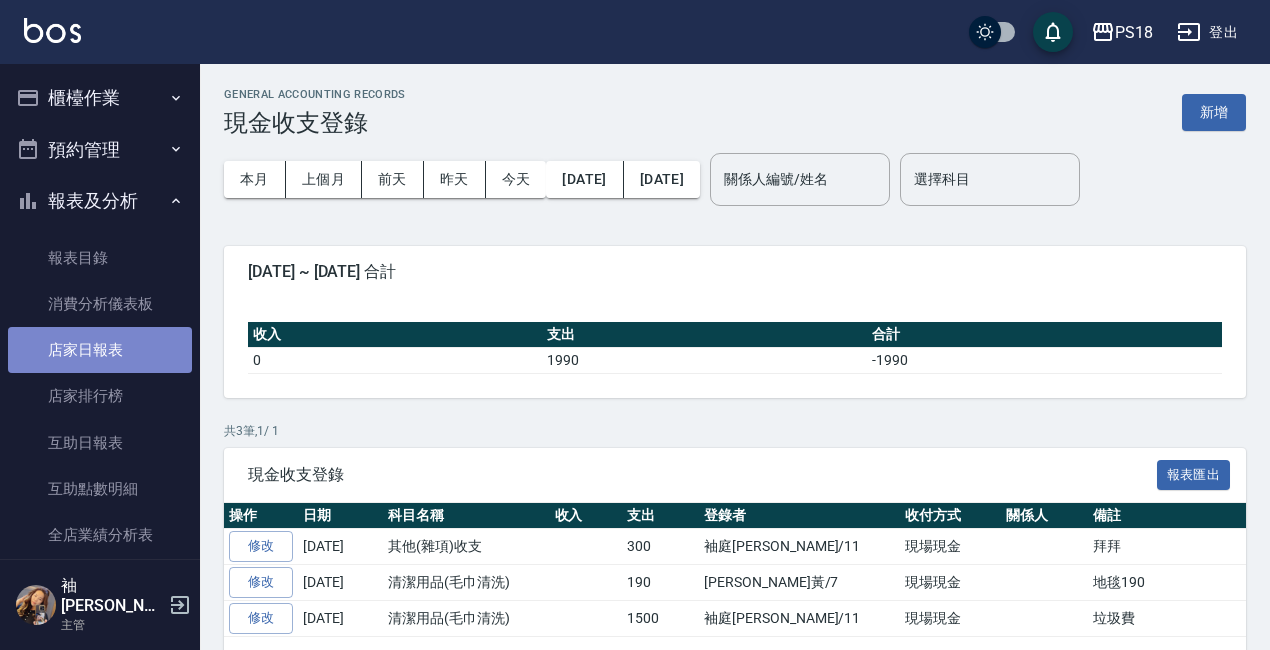 click on "店家日報表" at bounding box center [100, 350] 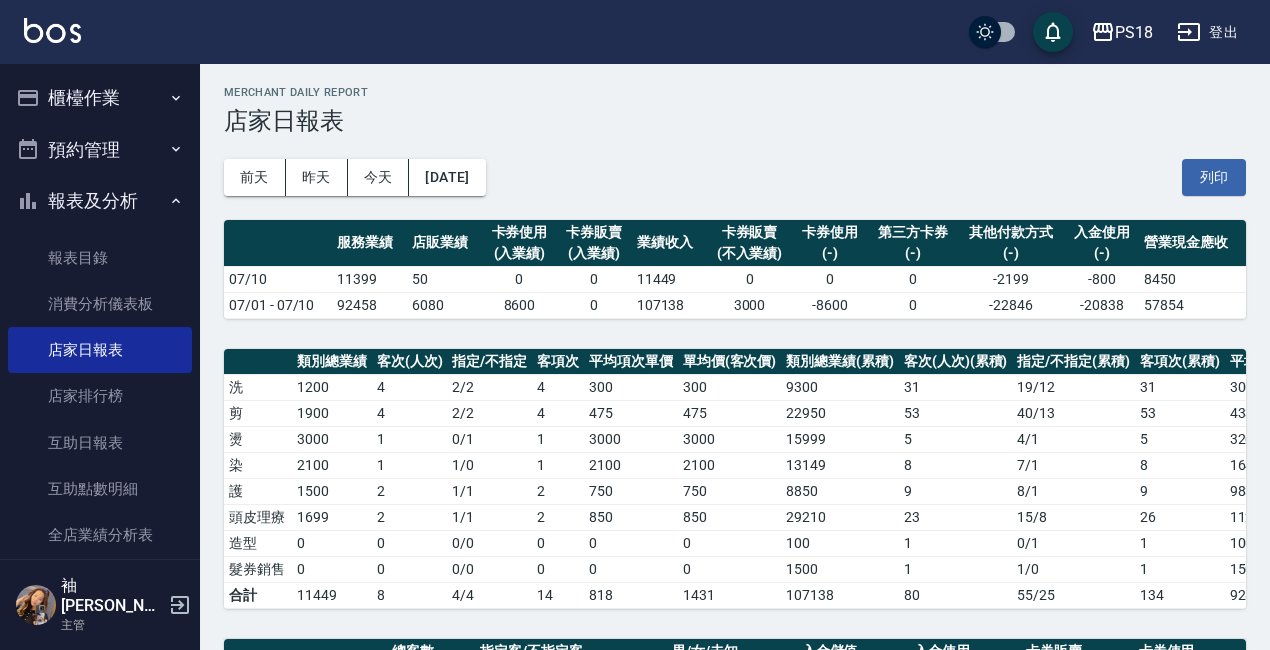 scroll, scrollTop: 0, scrollLeft: 0, axis: both 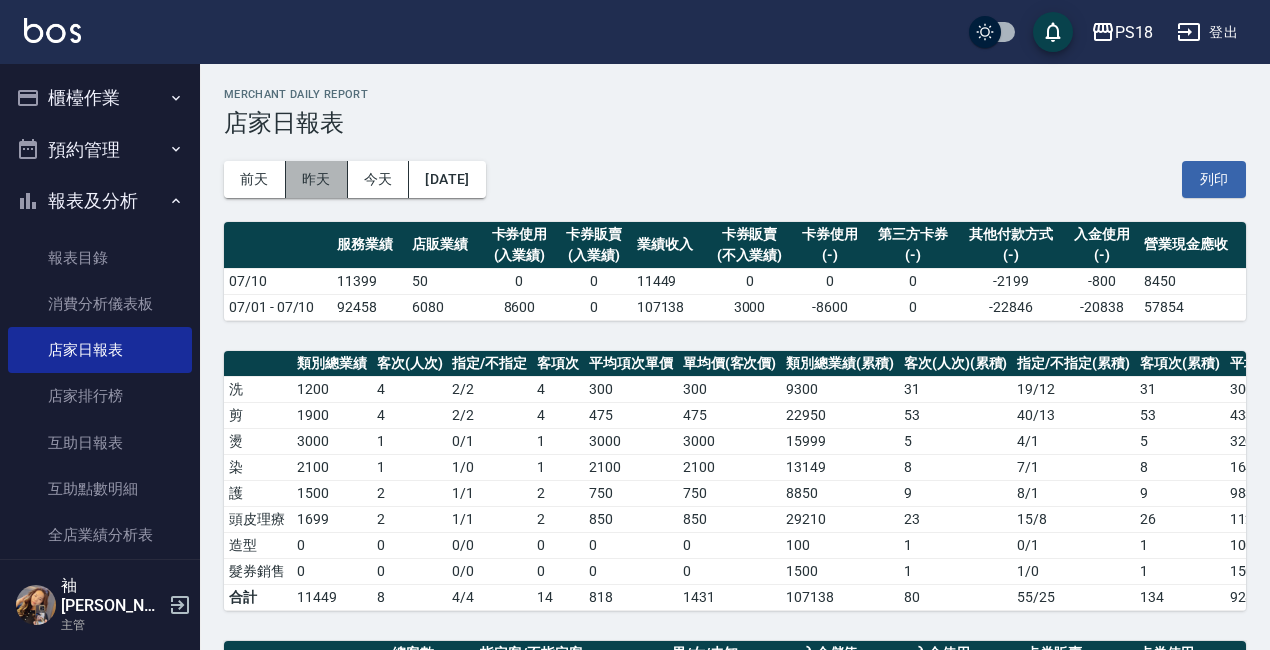 click on "昨天" at bounding box center [317, 179] 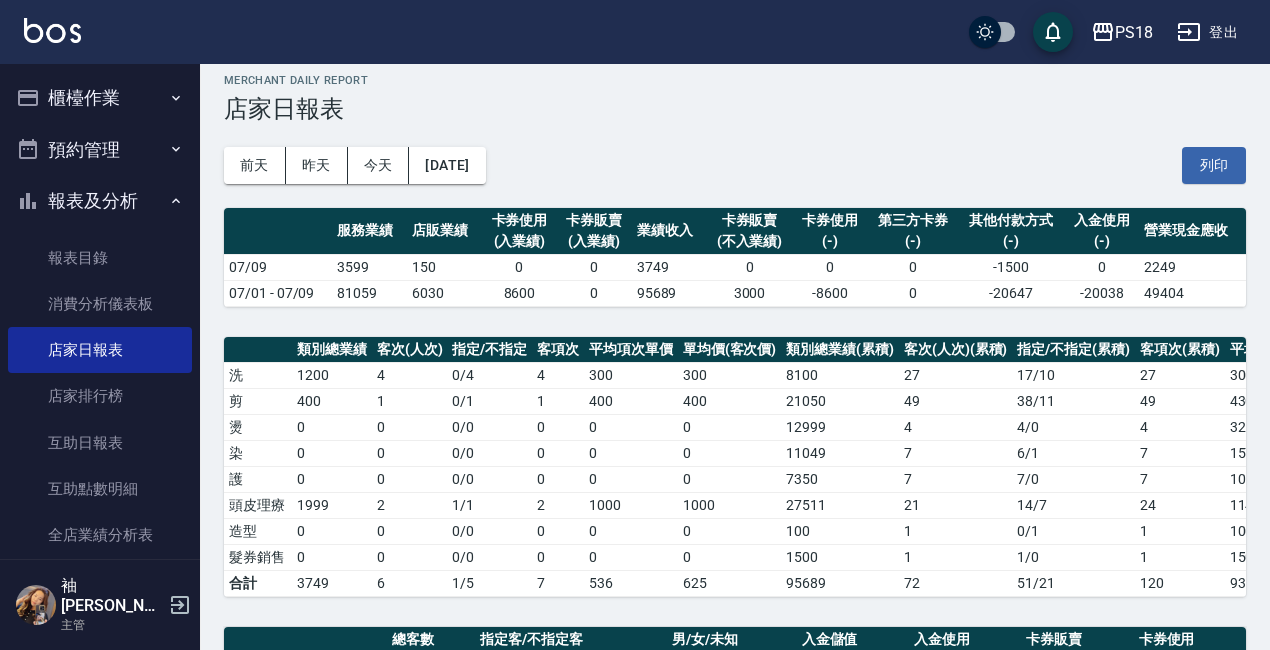 scroll, scrollTop: 0, scrollLeft: 0, axis: both 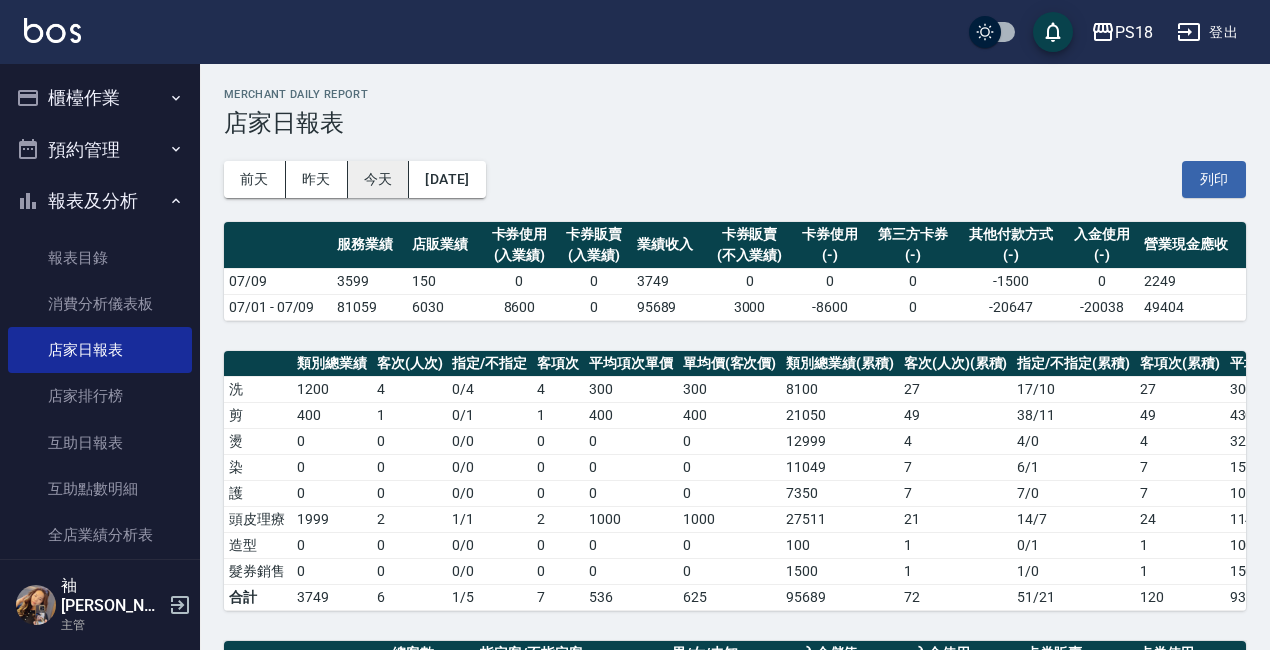 click on "今天" at bounding box center [379, 179] 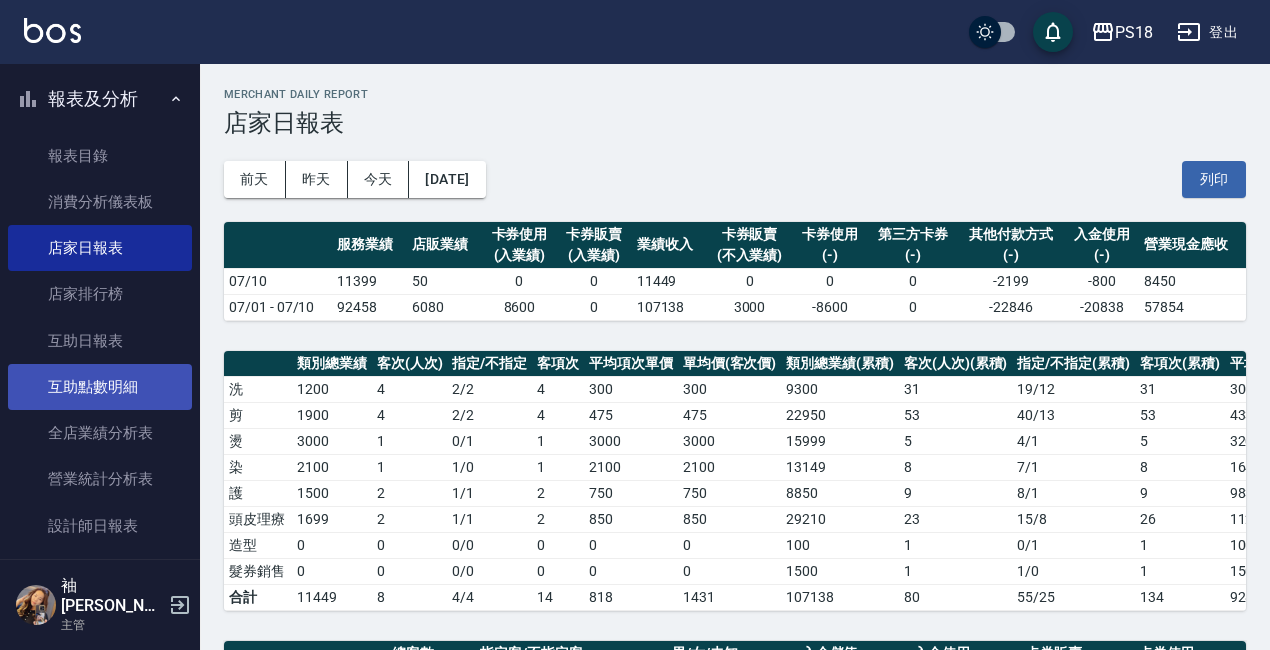 scroll, scrollTop: 200, scrollLeft: 0, axis: vertical 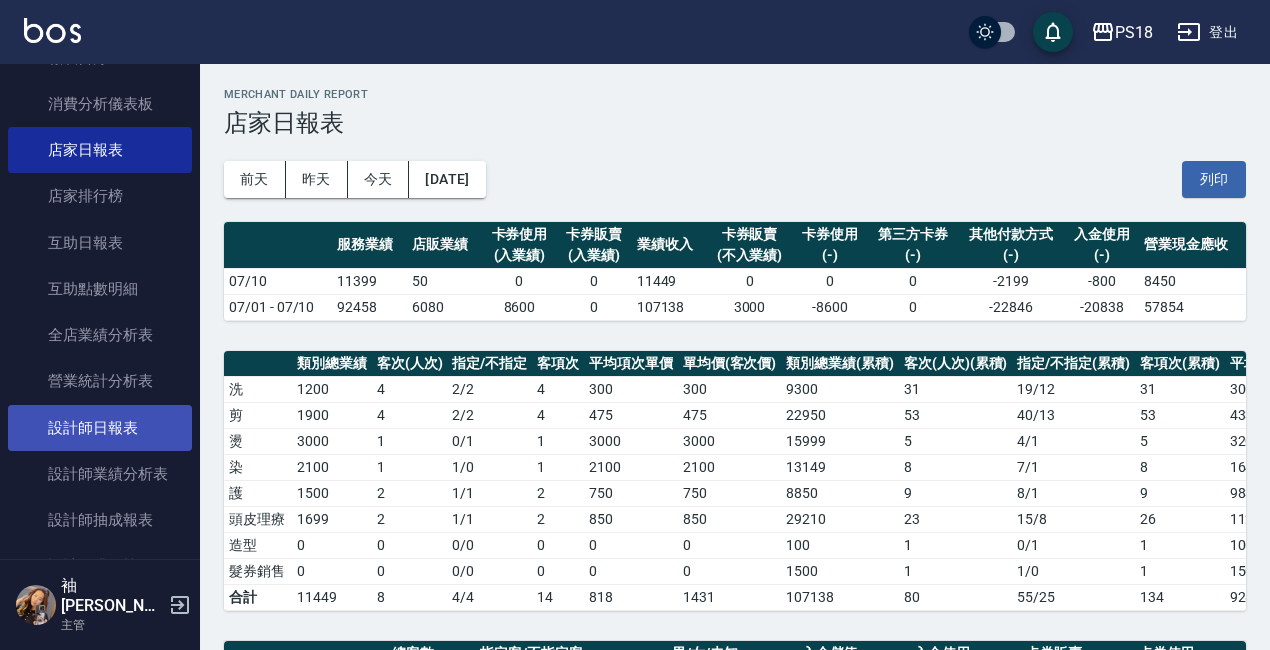 click on "設計師日報表" at bounding box center [100, 428] 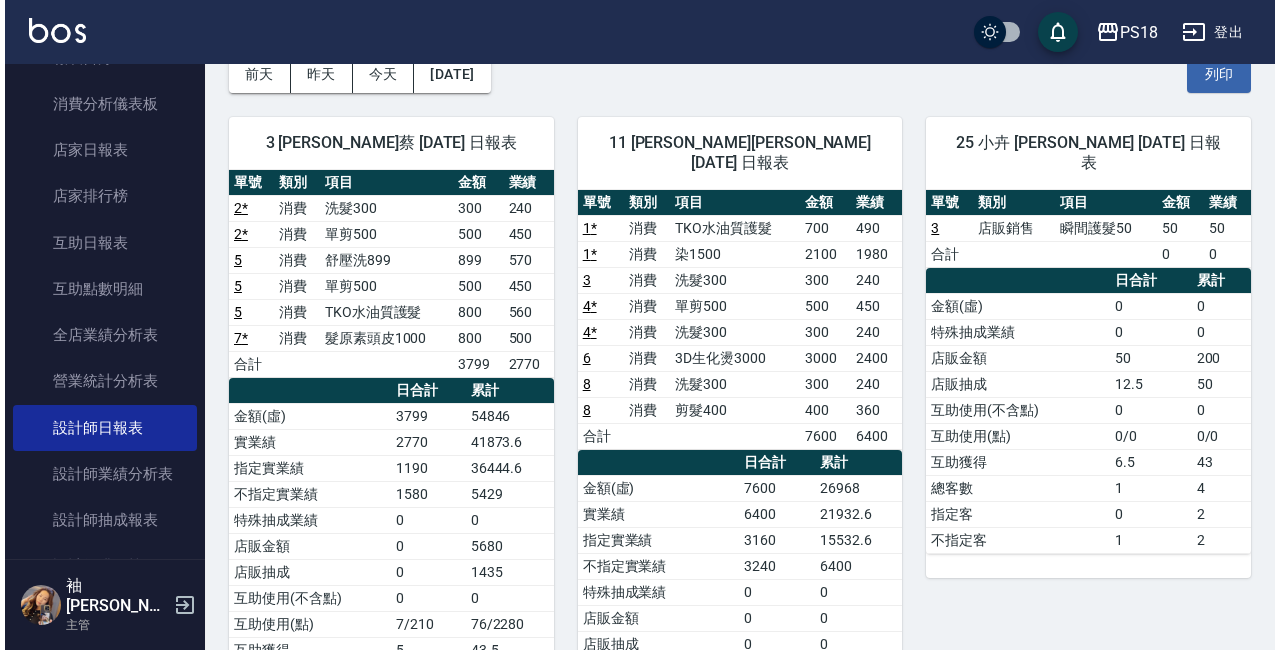 scroll, scrollTop: 200, scrollLeft: 0, axis: vertical 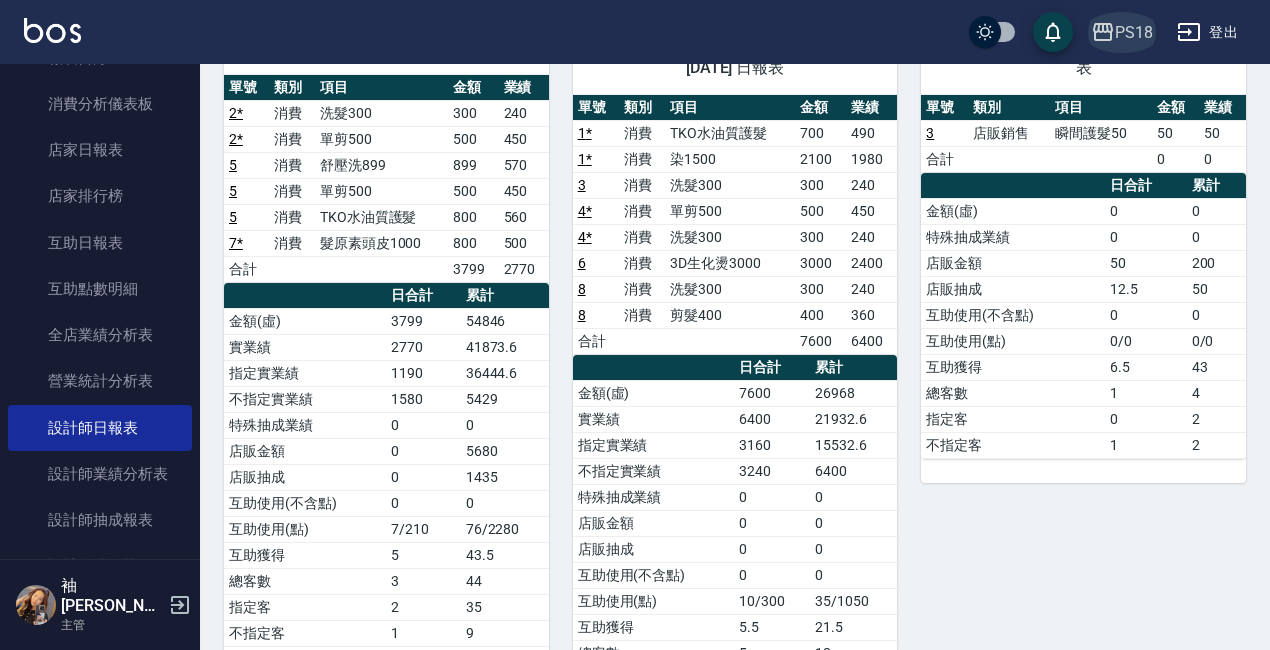 click on "PS18" at bounding box center (1134, 32) 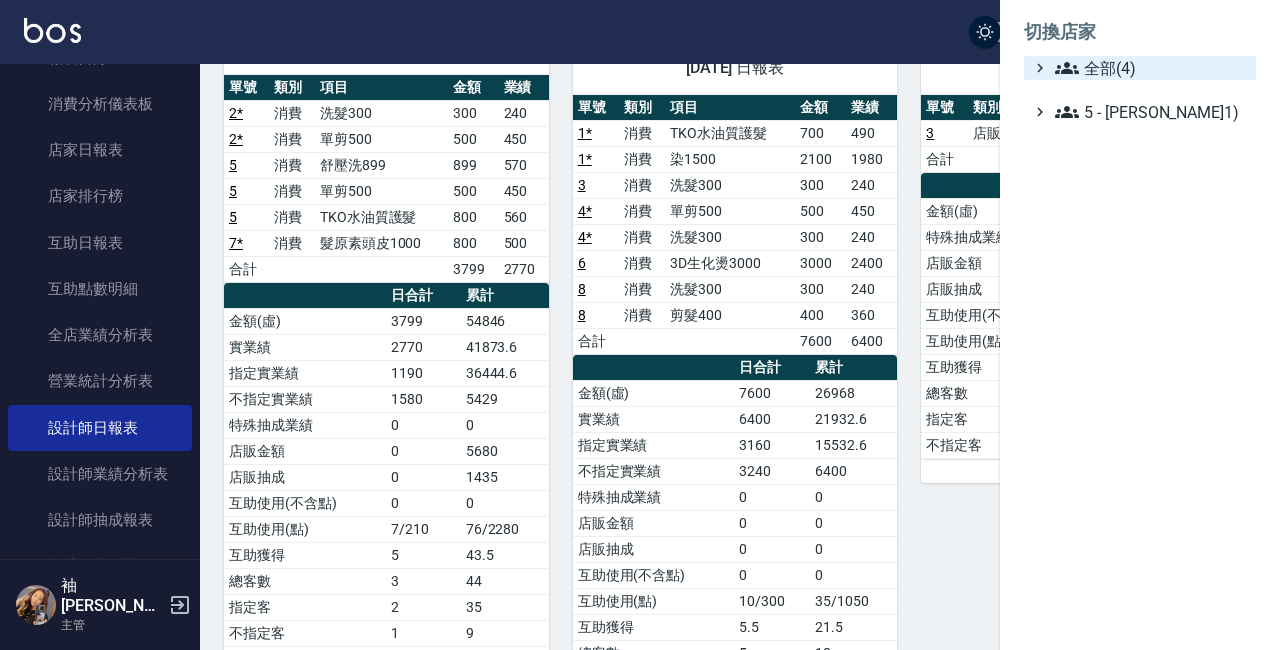 click on "全部(4)" at bounding box center (1151, 68) 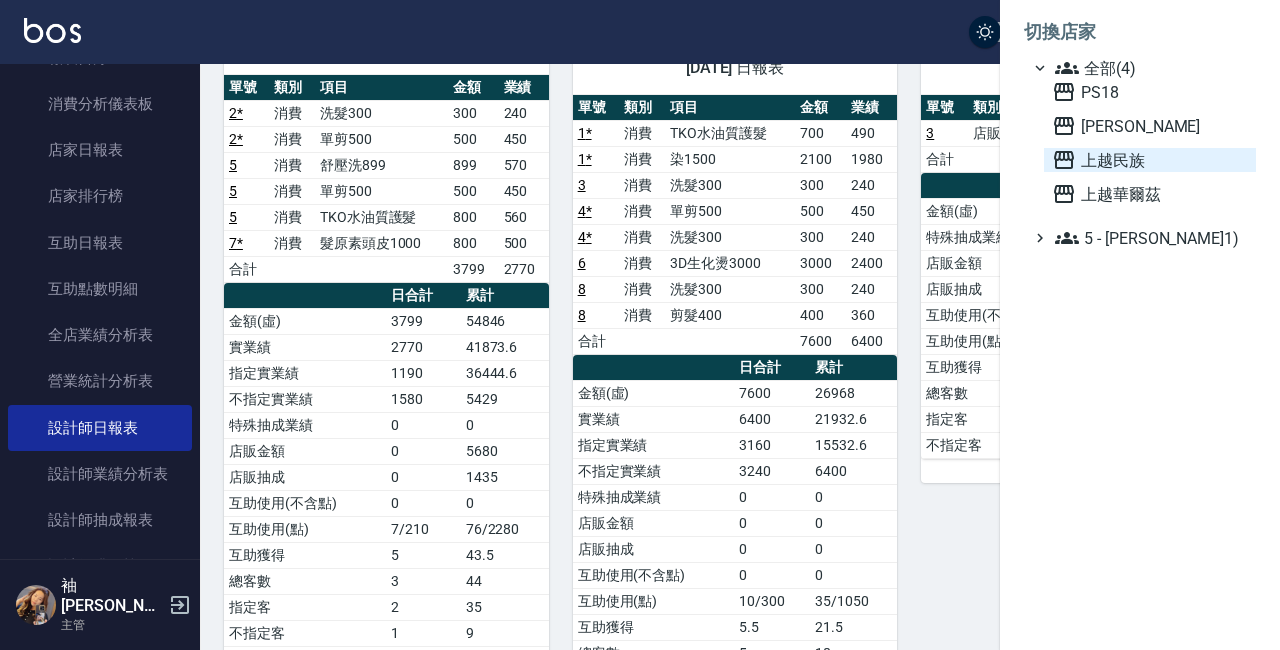 click on "上越民族" at bounding box center (1150, 160) 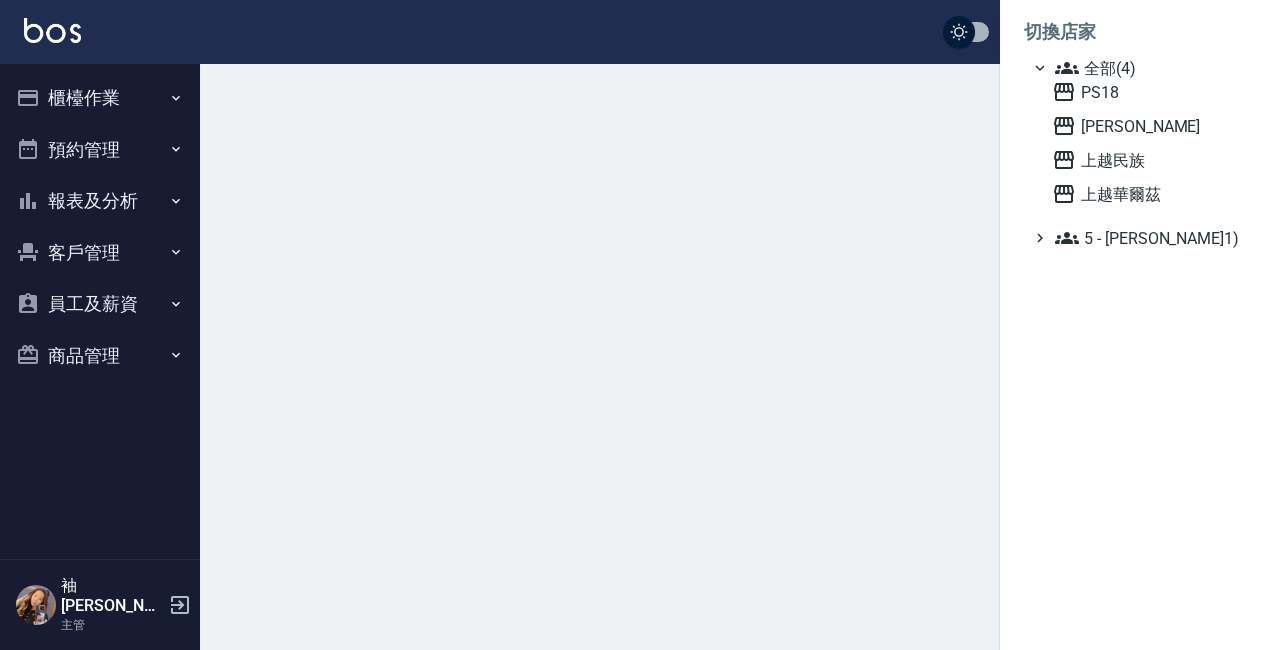 scroll, scrollTop: 0, scrollLeft: 0, axis: both 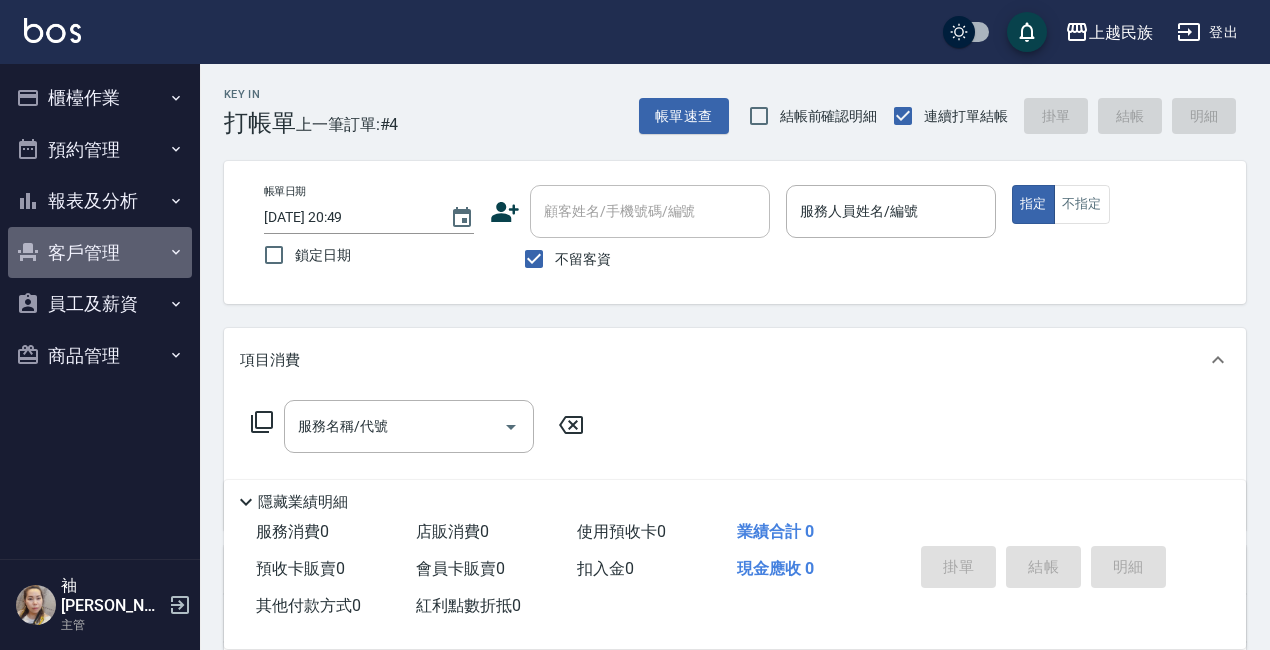 click on "客戶管理" at bounding box center (100, 253) 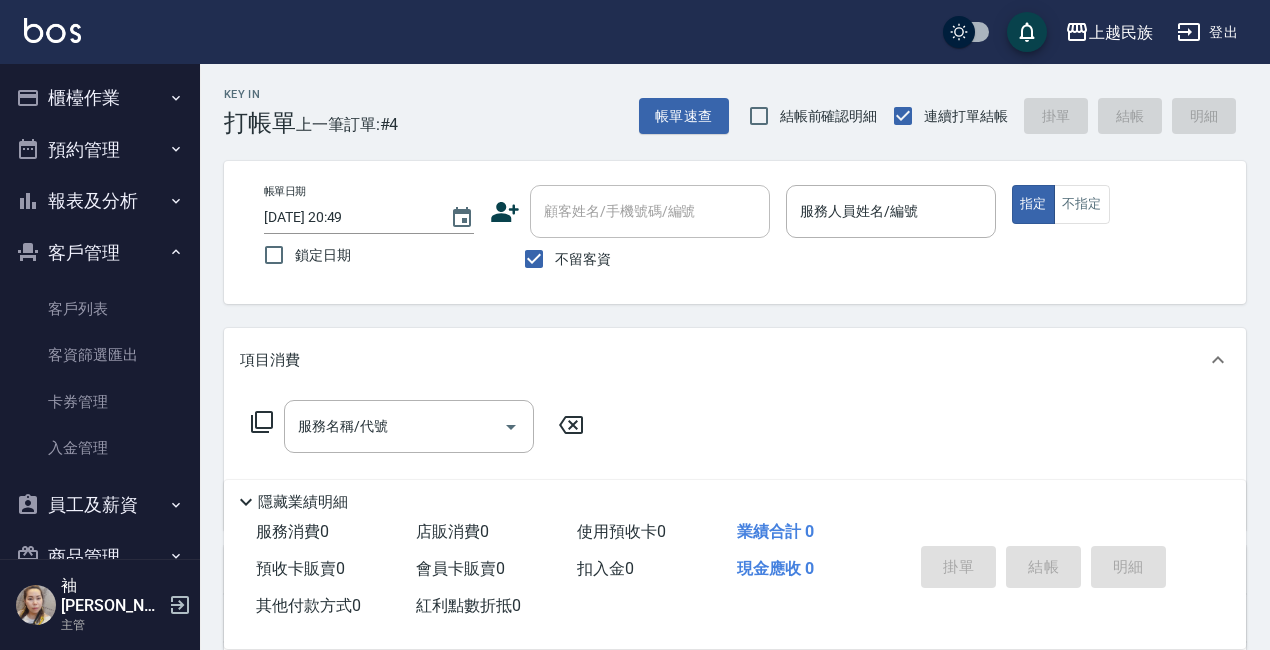 click 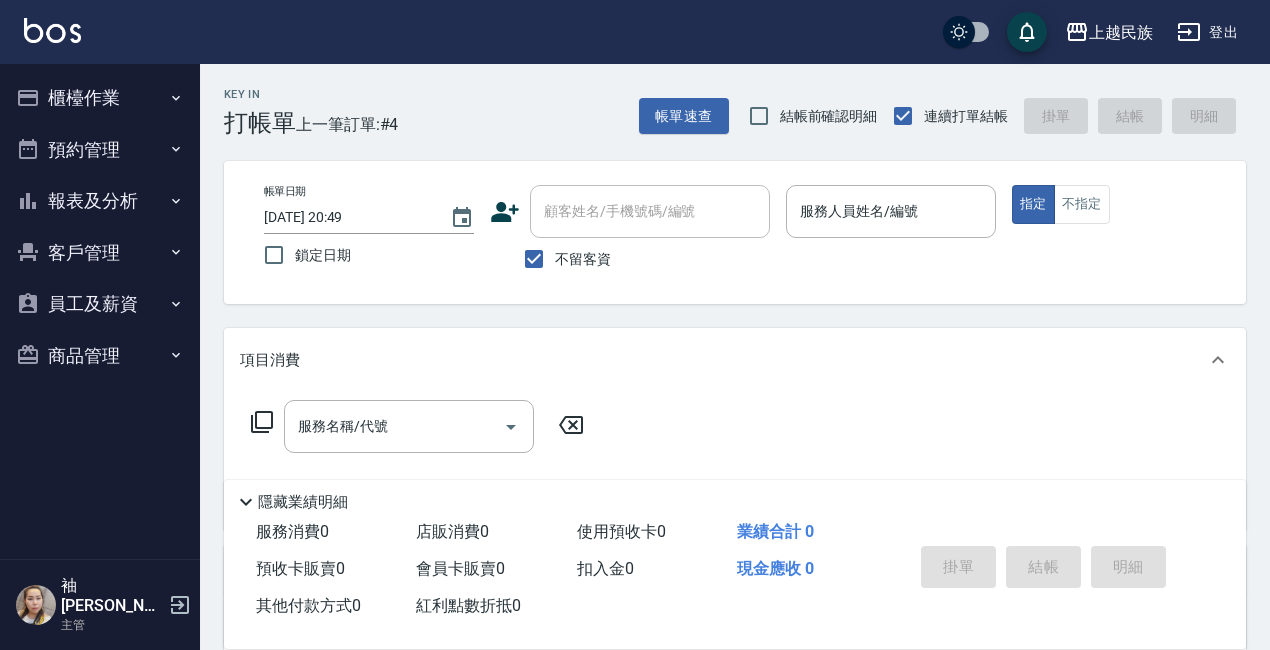 click on "報表及分析" at bounding box center [100, 201] 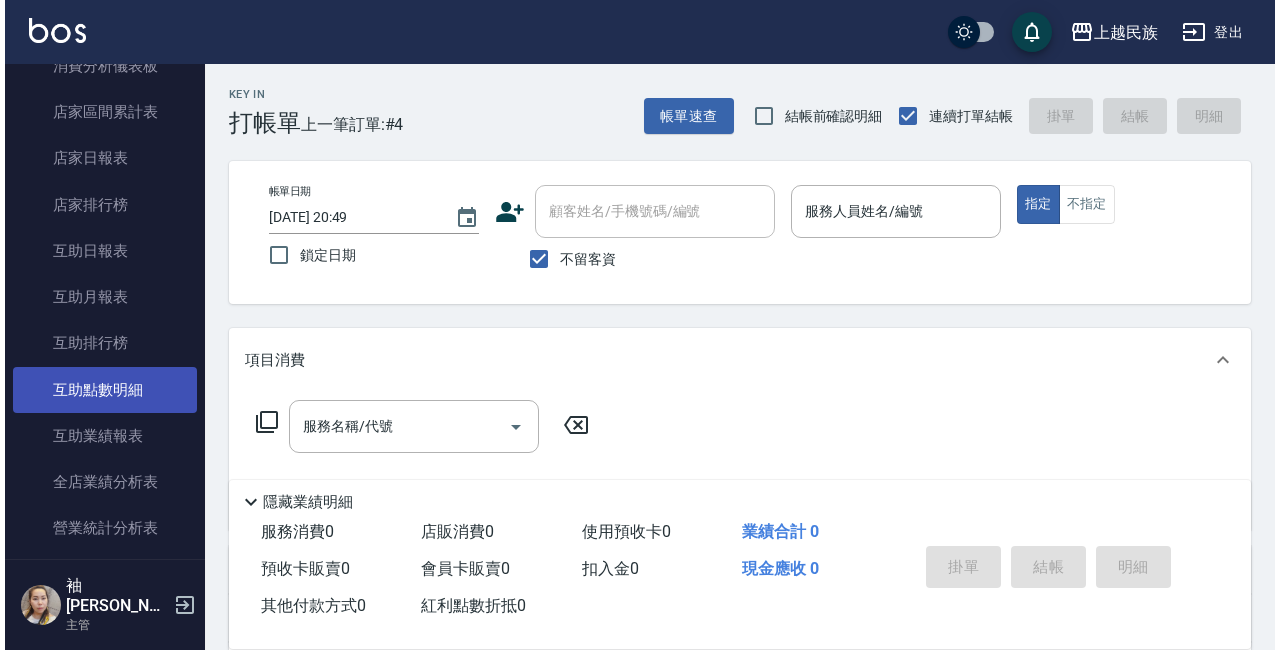 scroll, scrollTop: 400, scrollLeft: 0, axis: vertical 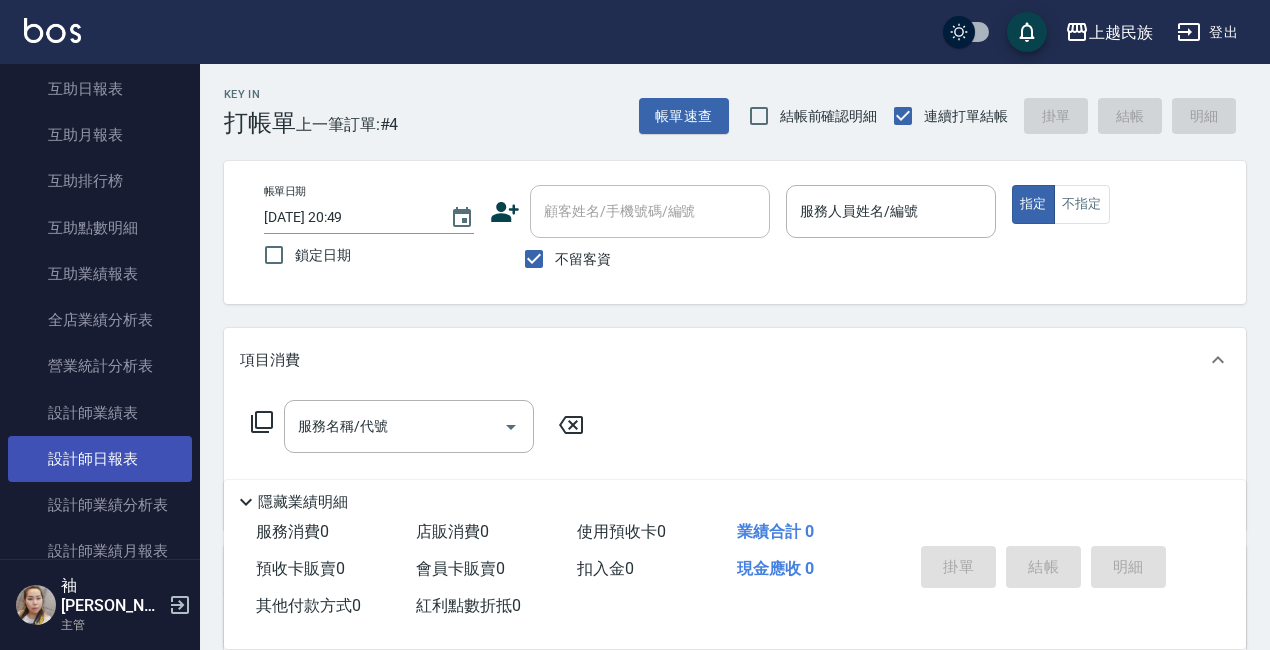 click on "設計師日報表" at bounding box center [100, 459] 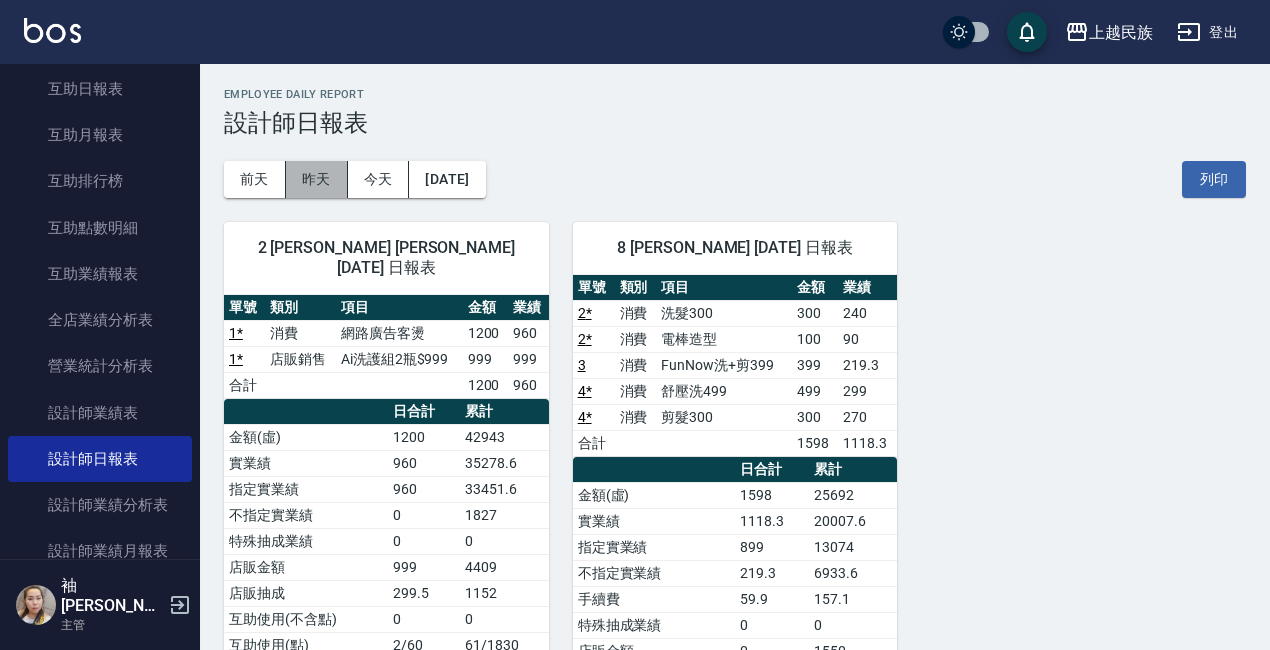click on "昨天" at bounding box center (317, 179) 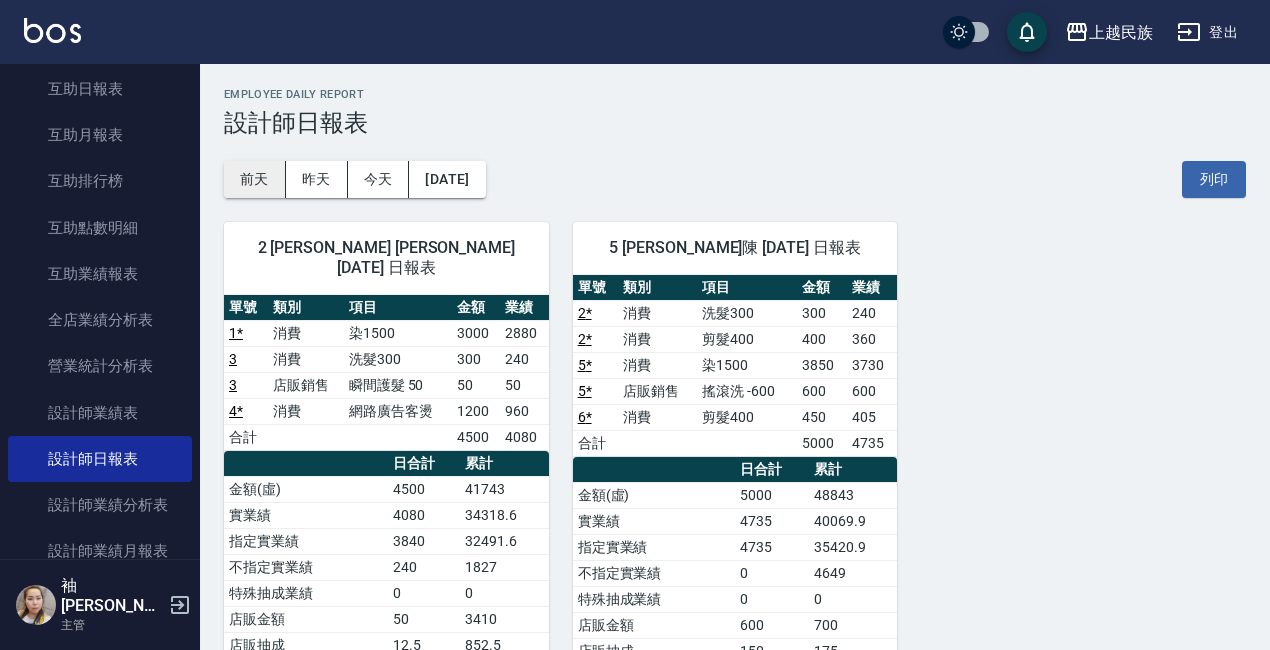 click on "前天" at bounding box center [255, 179] 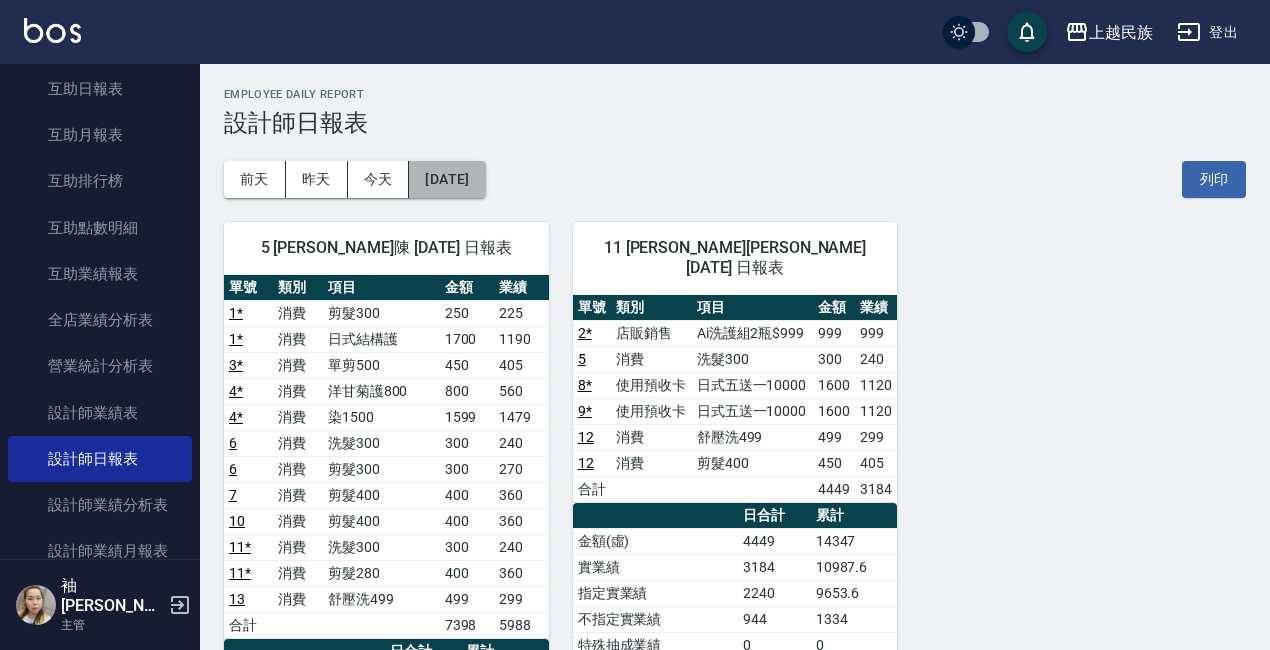 click on "[DATE]" at bounding box center (447, 179) 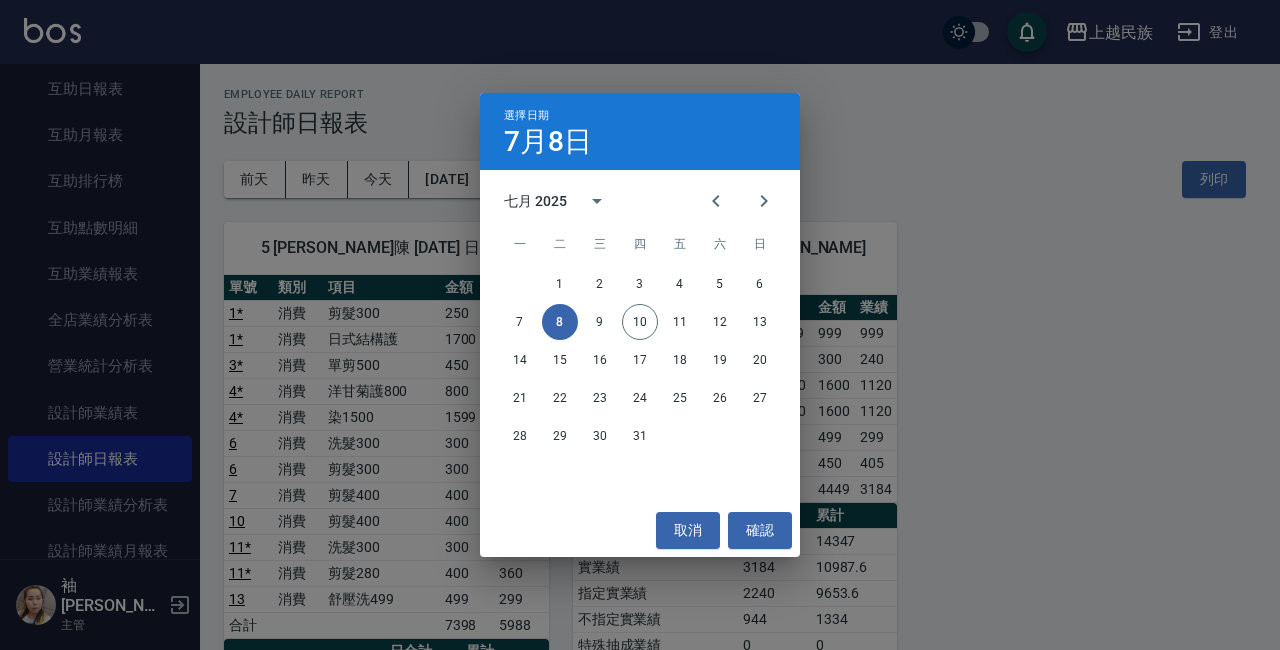 click on "選擇日期 [DATE] 七月 2025 一 二 三 四 五 六 日 1 2 3 4 5 6 7 8 9 10 11 12 13 14 15 16 17 18 19 20 21 22 23 24 25 26 27 28 29 30 31 取消 確認" at bounding box center [640, 325] 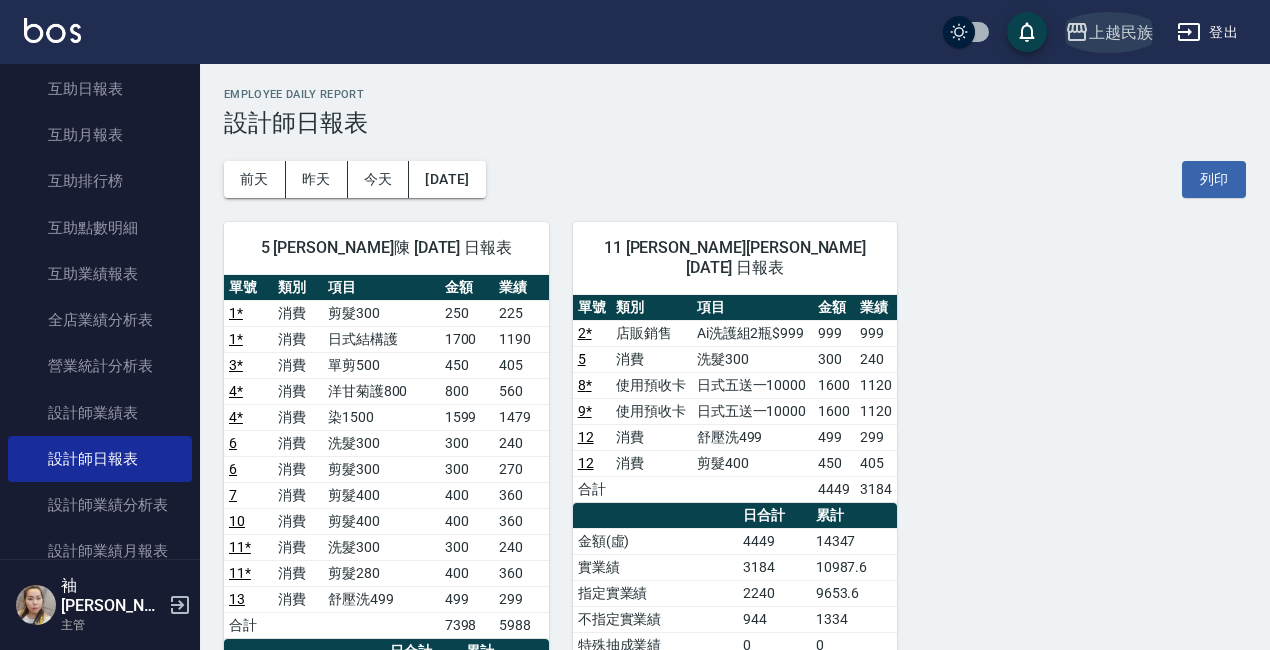 click on "上越民族" at bounding box center [1121, 32] 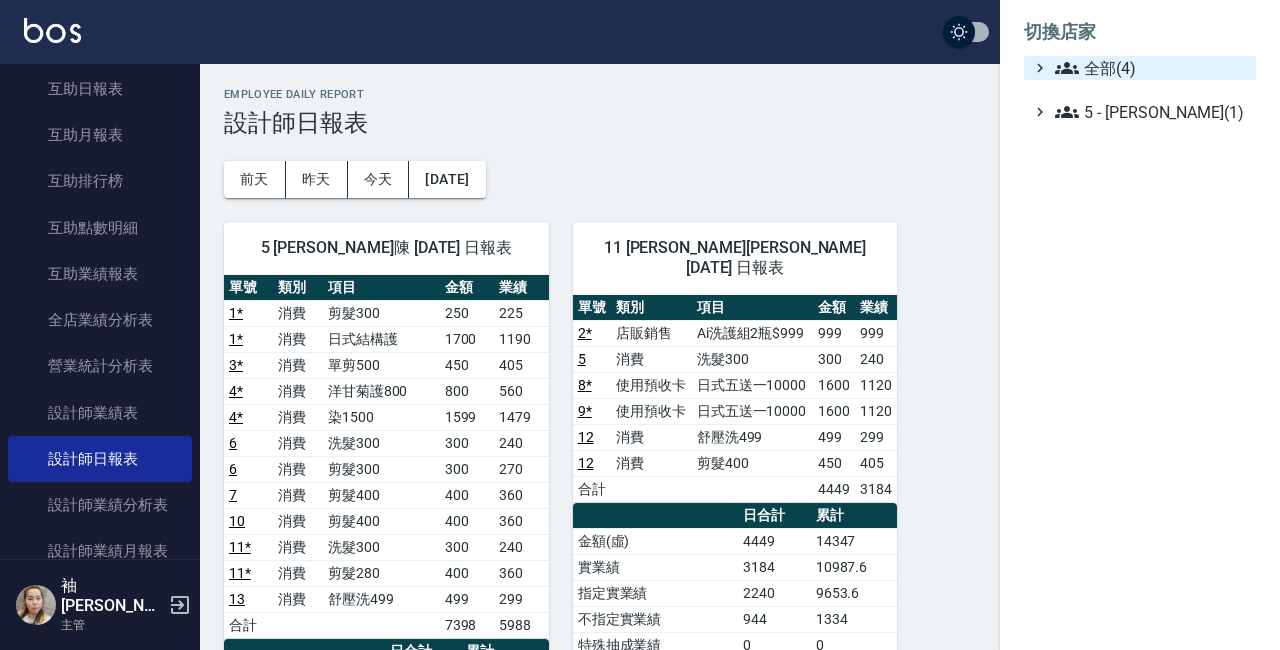 click on "全部(4)" at bounding box center (1151, 68) 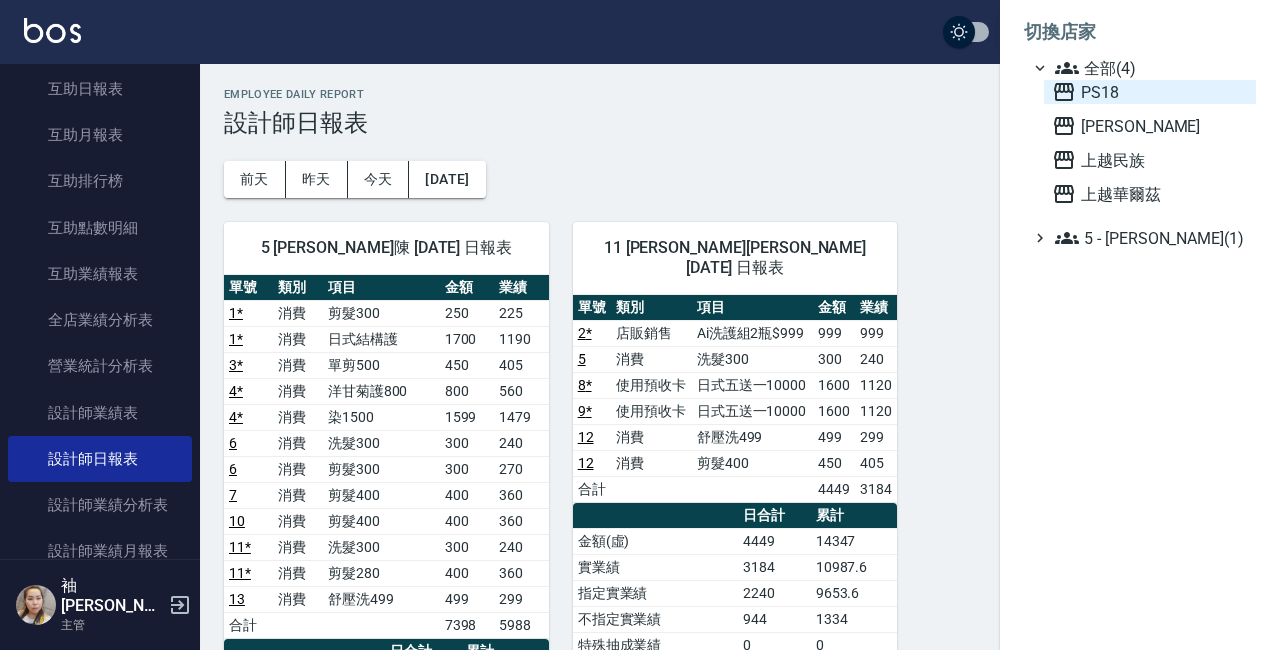 click on "PS18" at bounding box center (1150, 92) 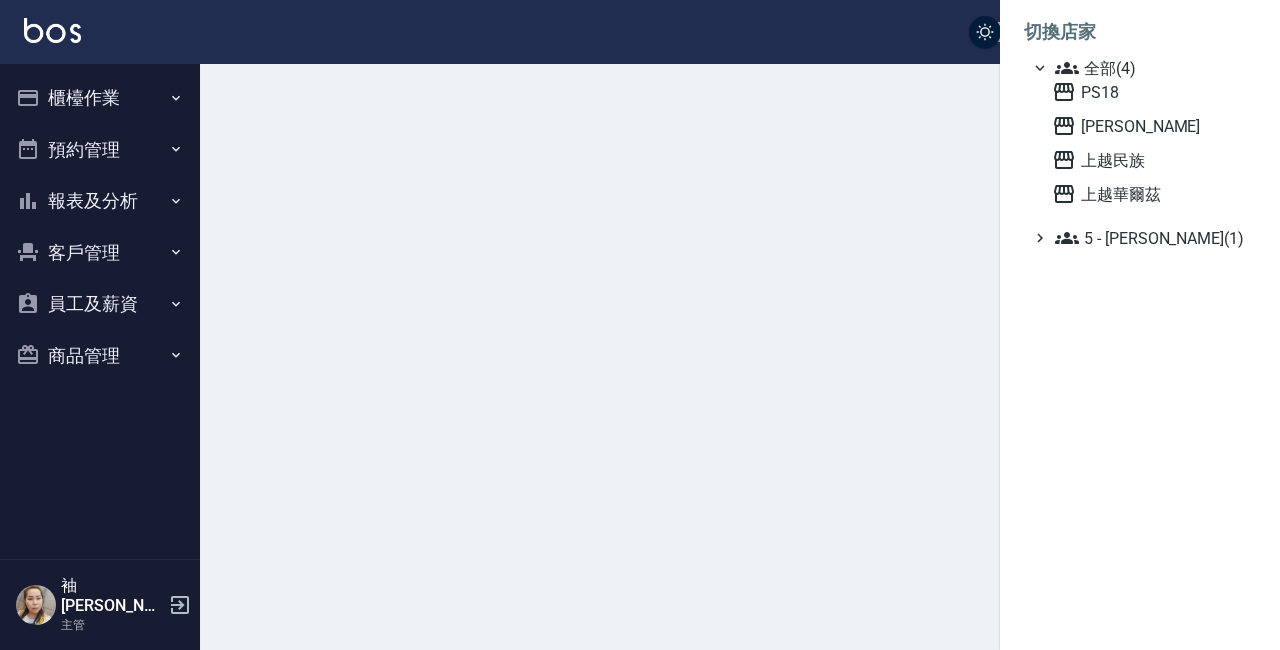 scroll, scrollTop: 0, scrollLeft: 0, axis: both 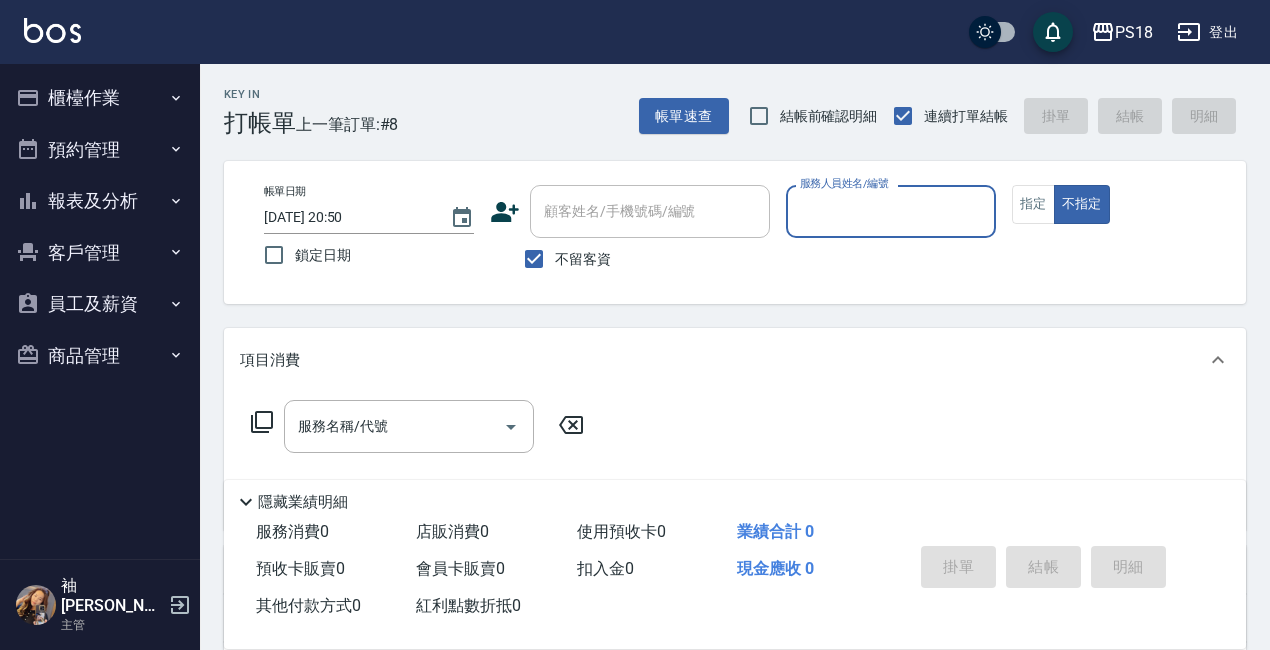 click on "PS18 登出" at bounding box center (635, 32) 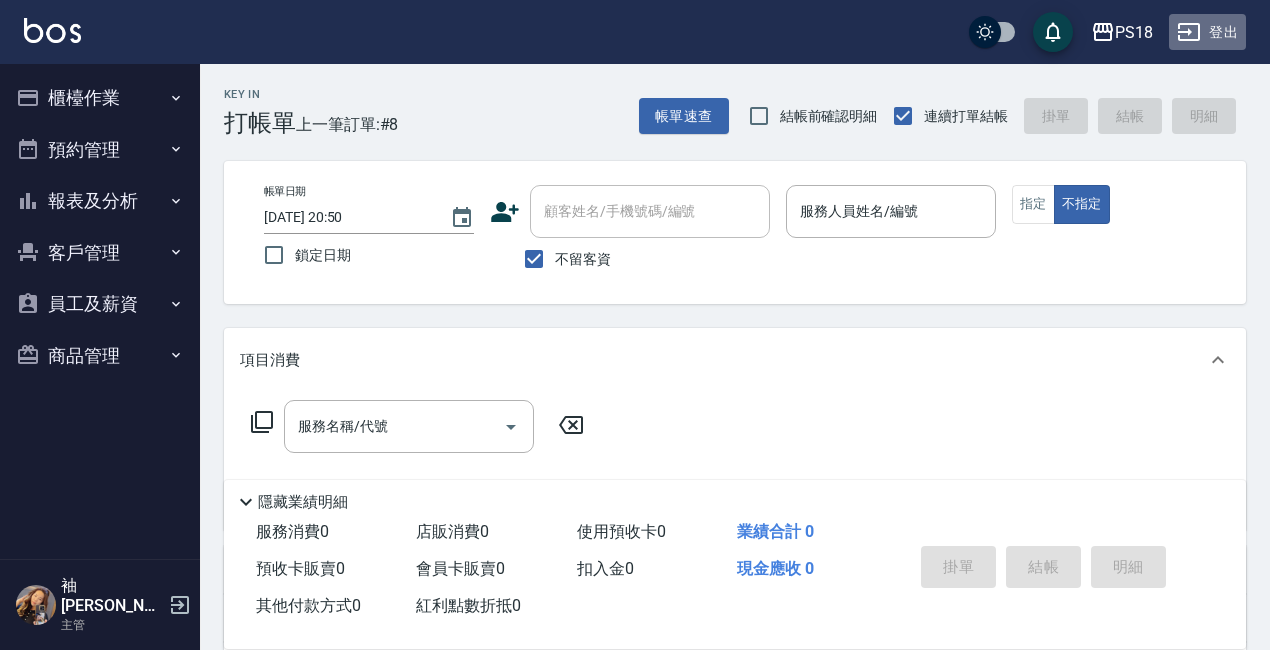 click on "登出" at bounding box center (1207, 32) 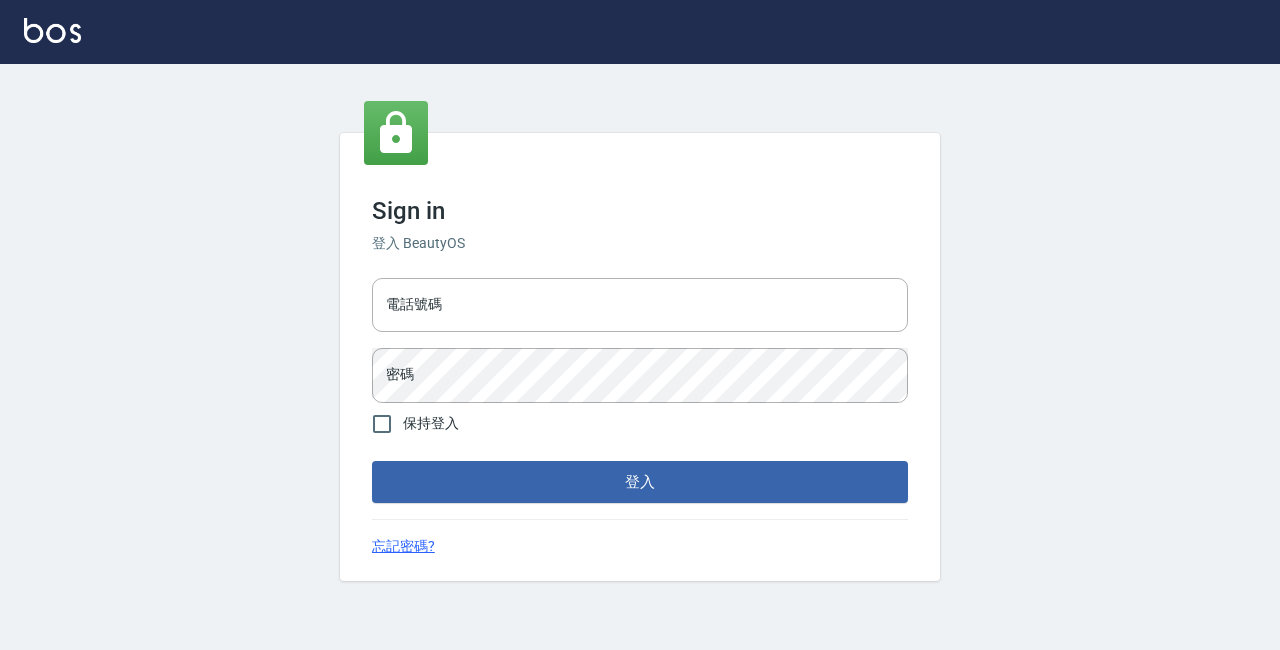 scroll, scrollTop: 0, scrollLeft: 0, axis: both 